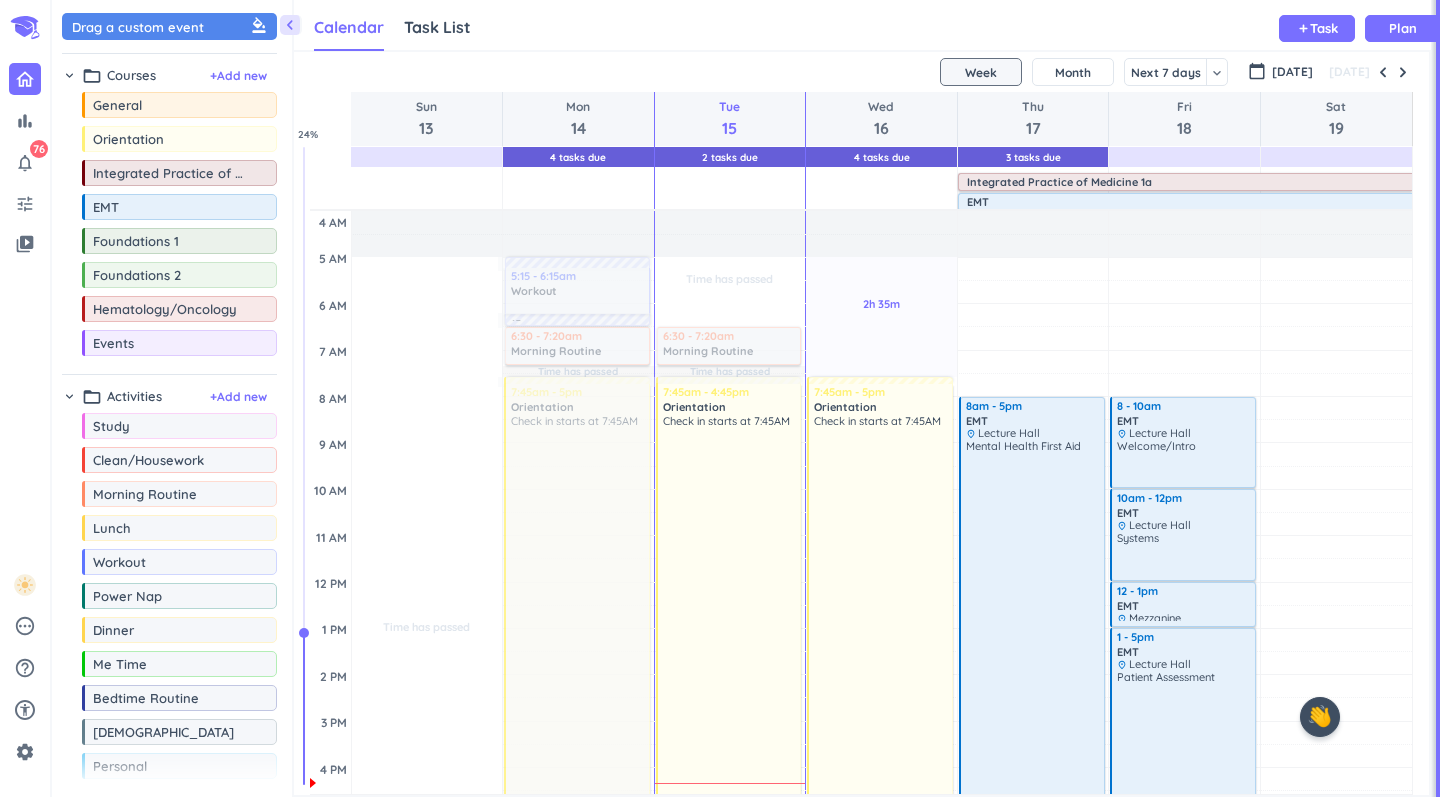 scroll, scrollTop: 0, scrollLeft: 0, axis: both 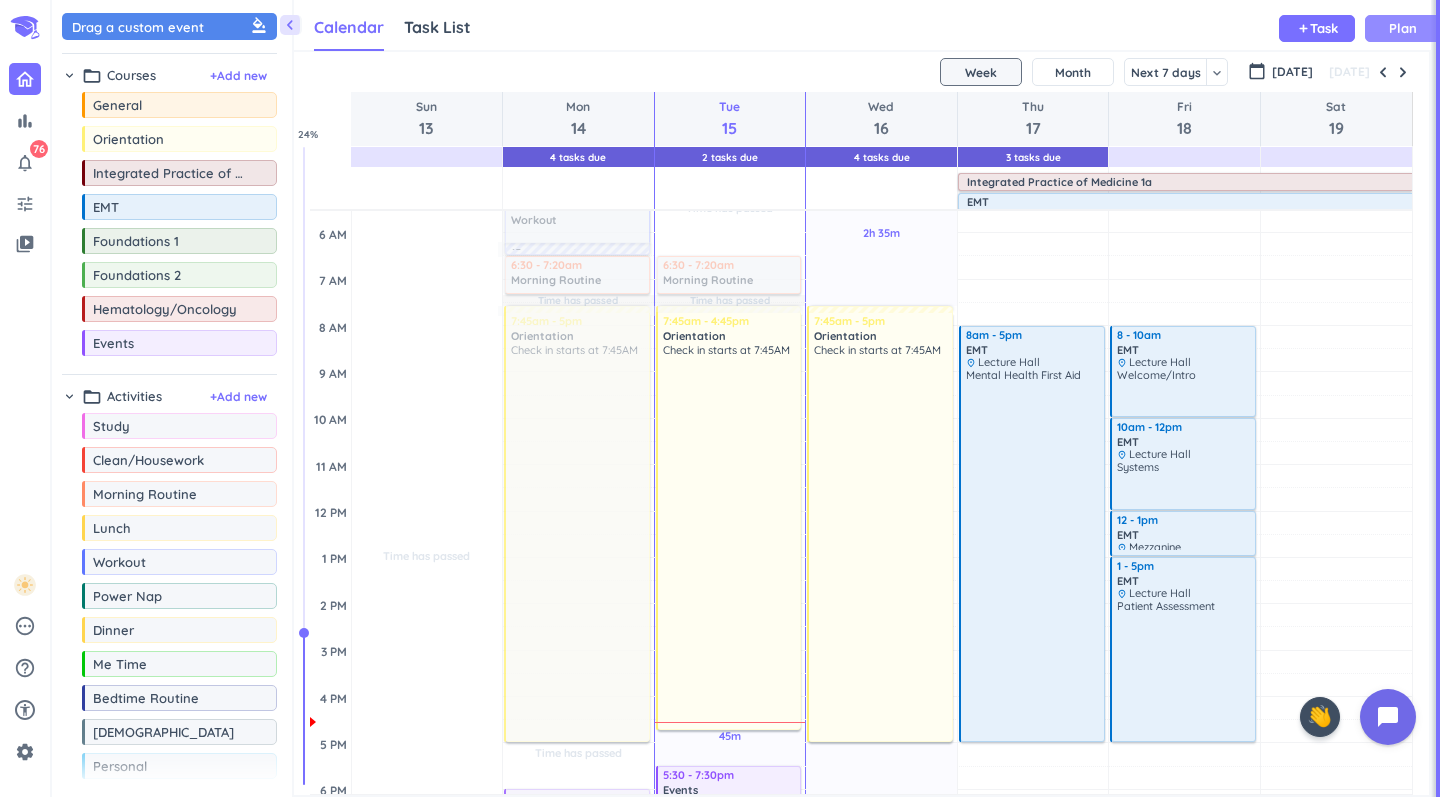 click on "Plan" at bounding box center [1403, 28] 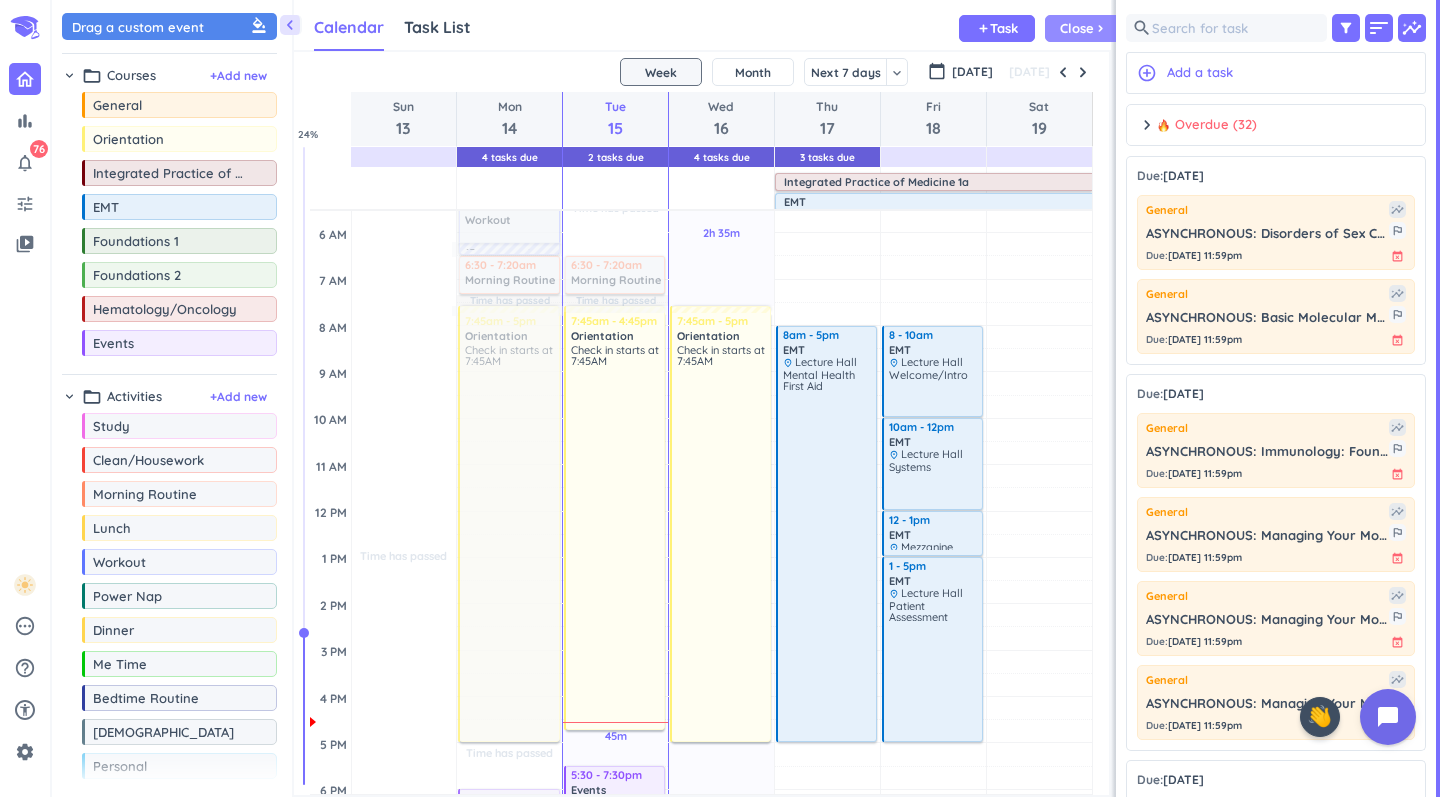 scroll, scrollTop: 50, scrollLeft: 817, axis: both 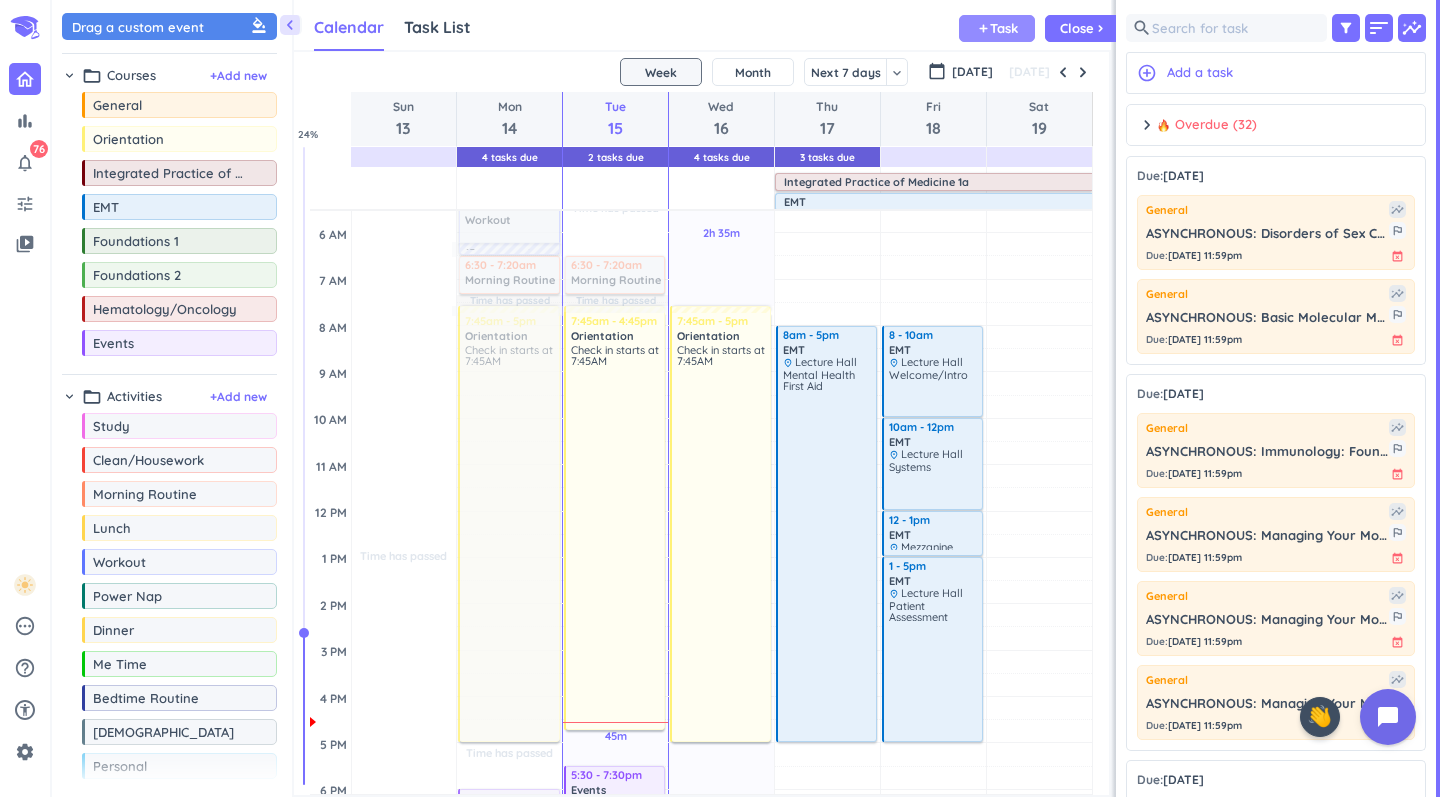 click on "Task" at bounding box center (1004, 28) 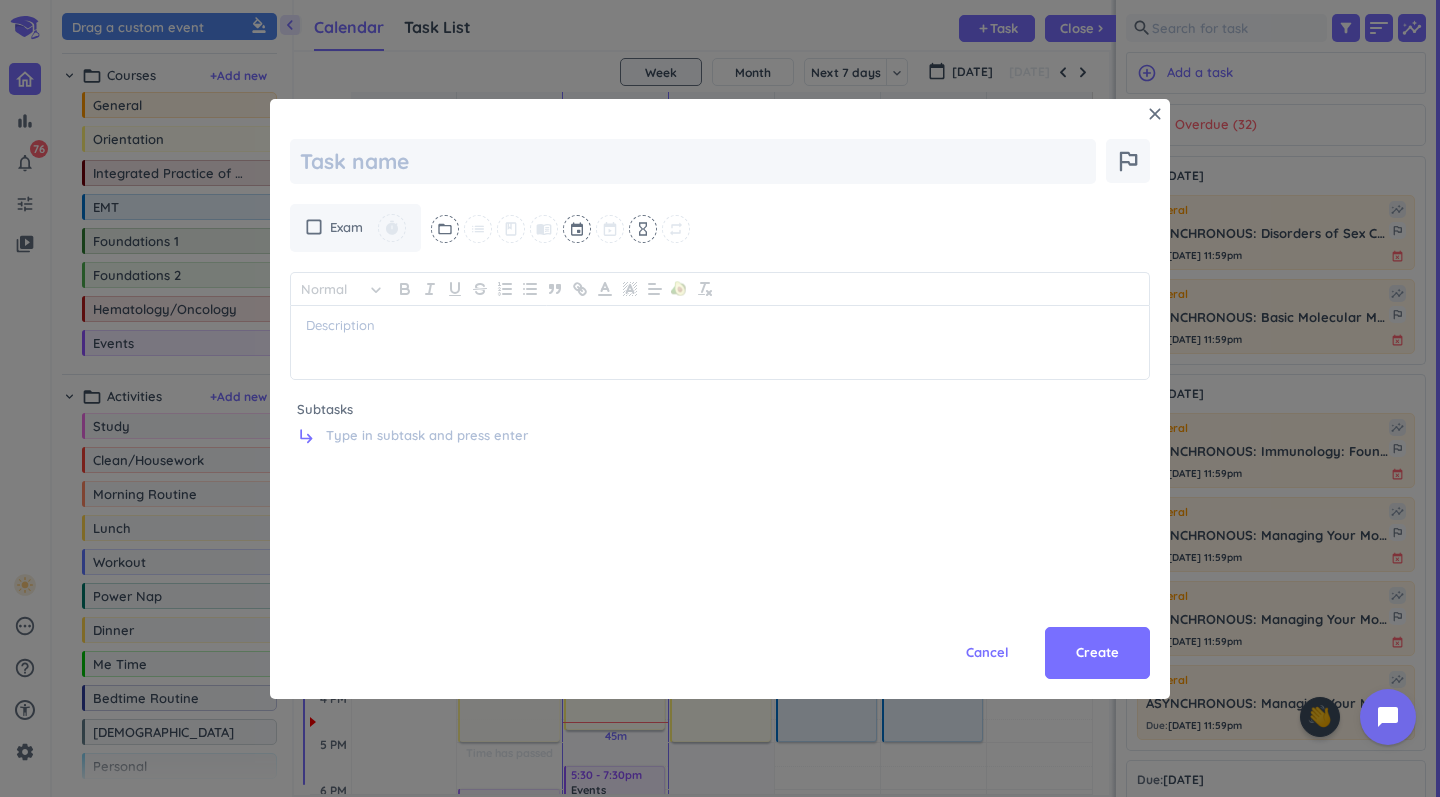 type on "x" 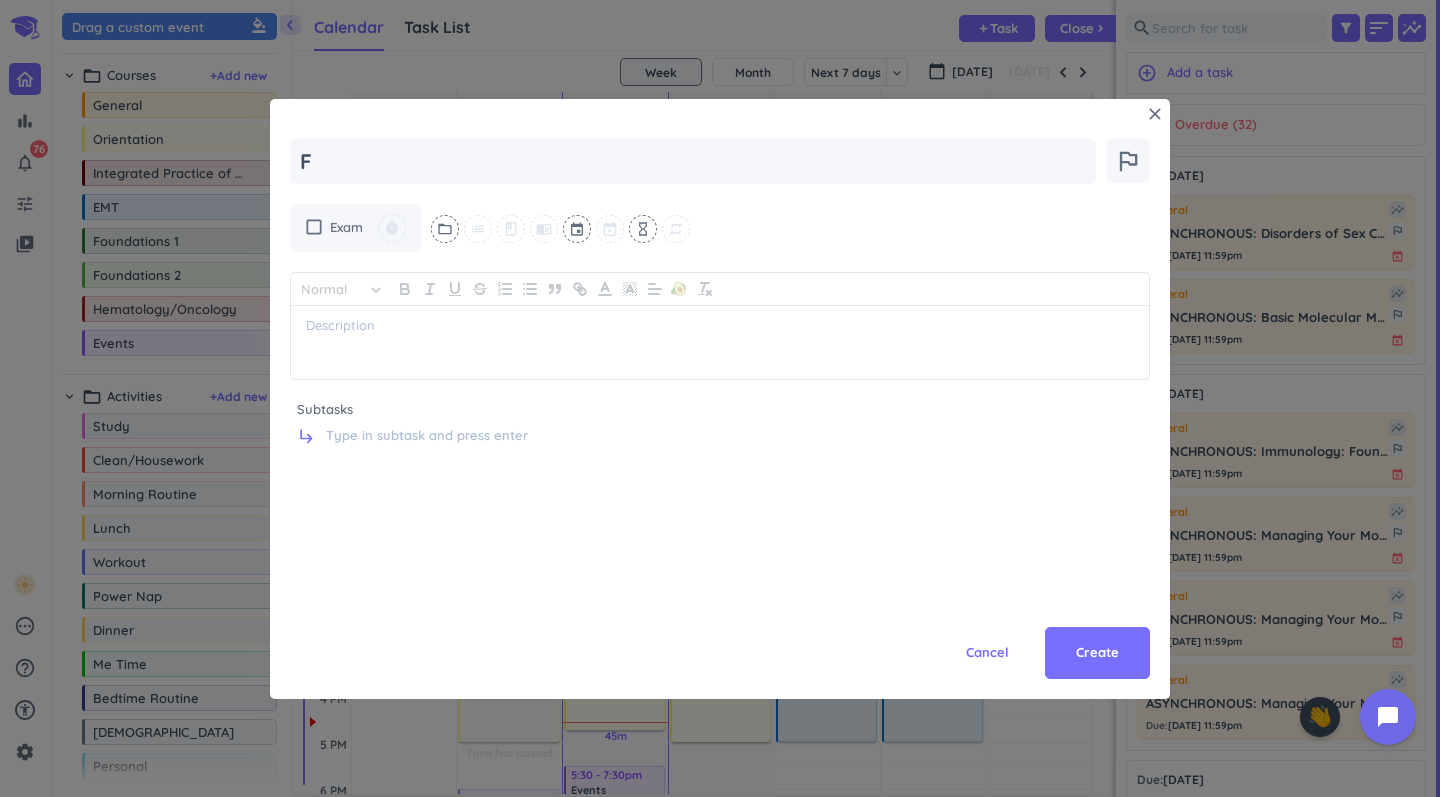 type on "x" 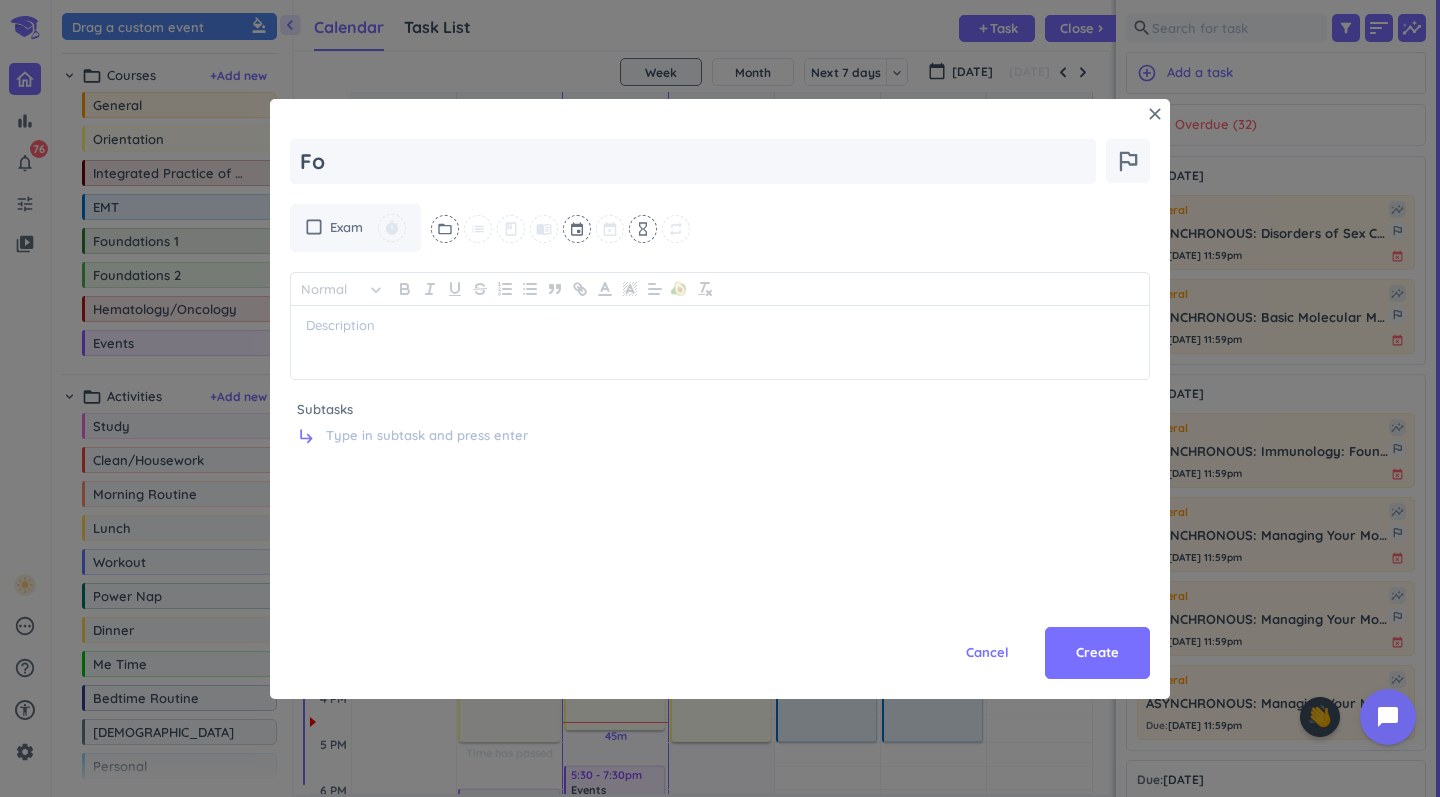 type on "x" 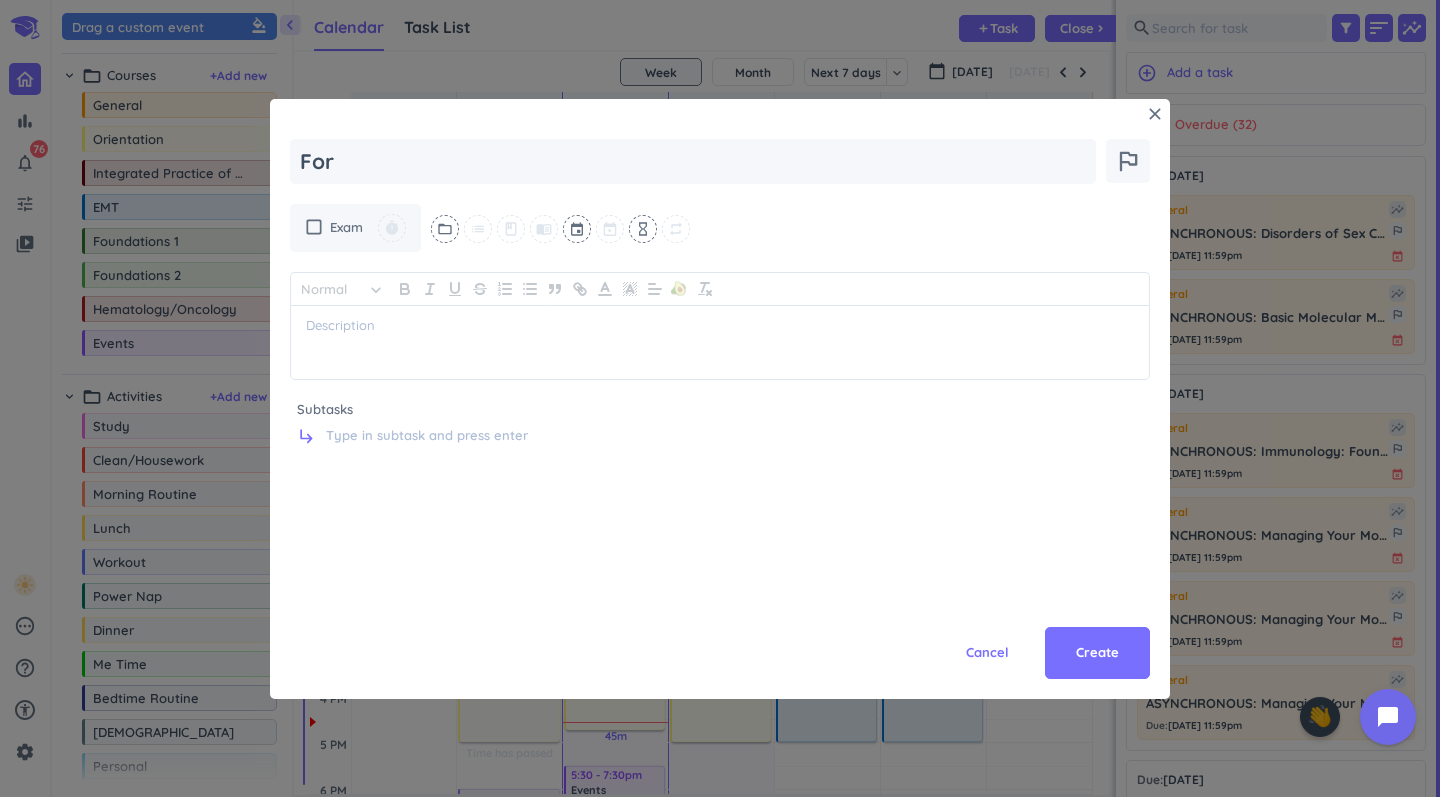 type on "x" 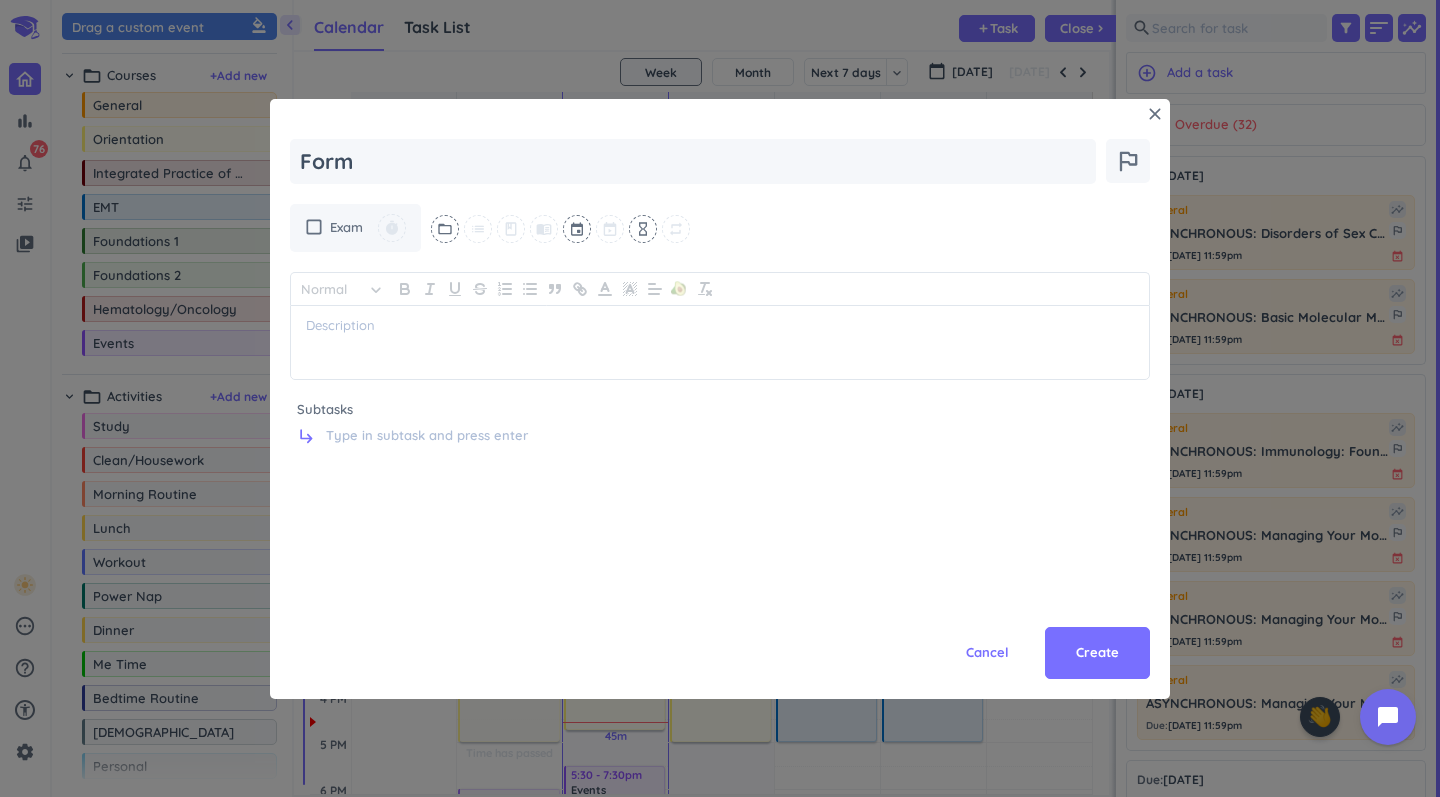 type on "x" 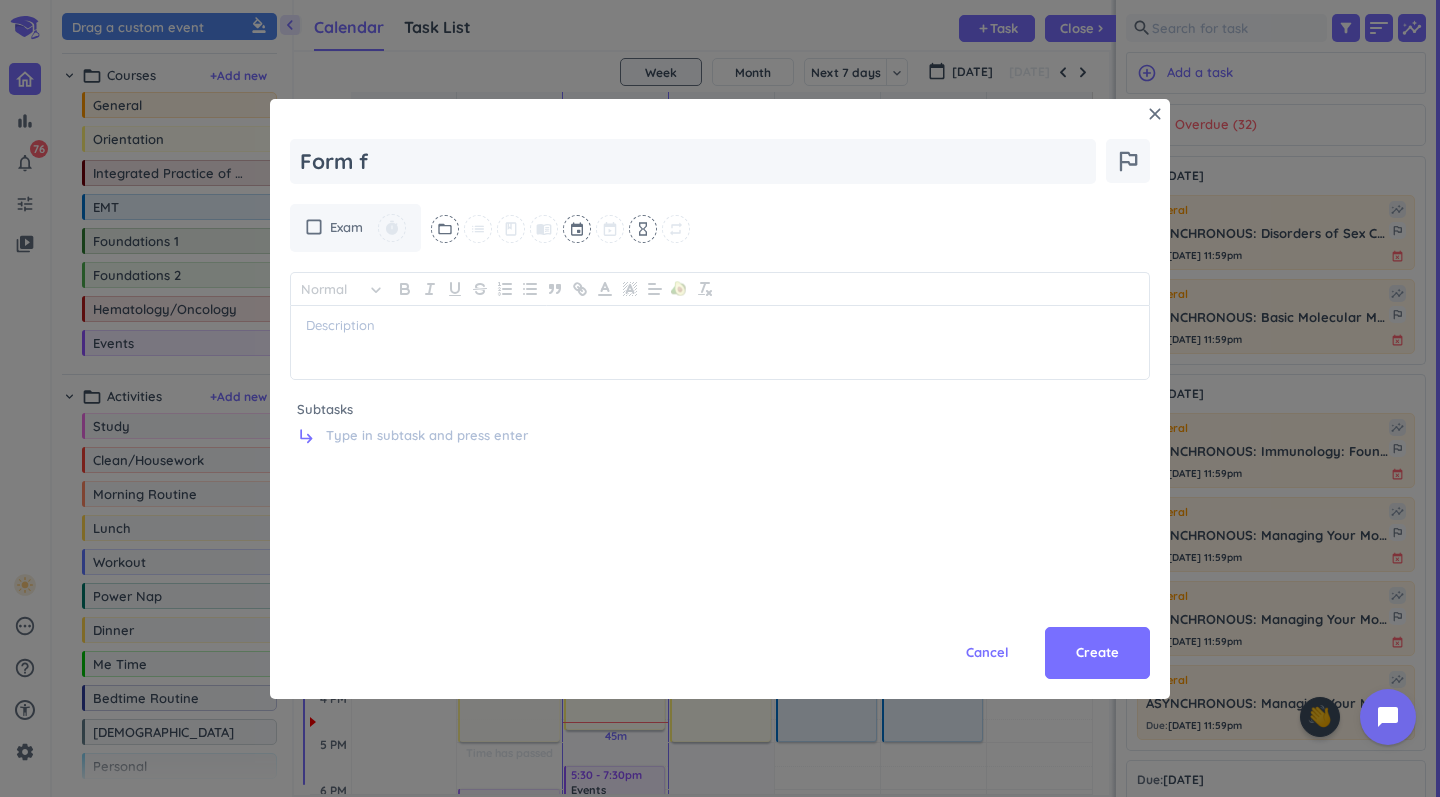 type on "x" 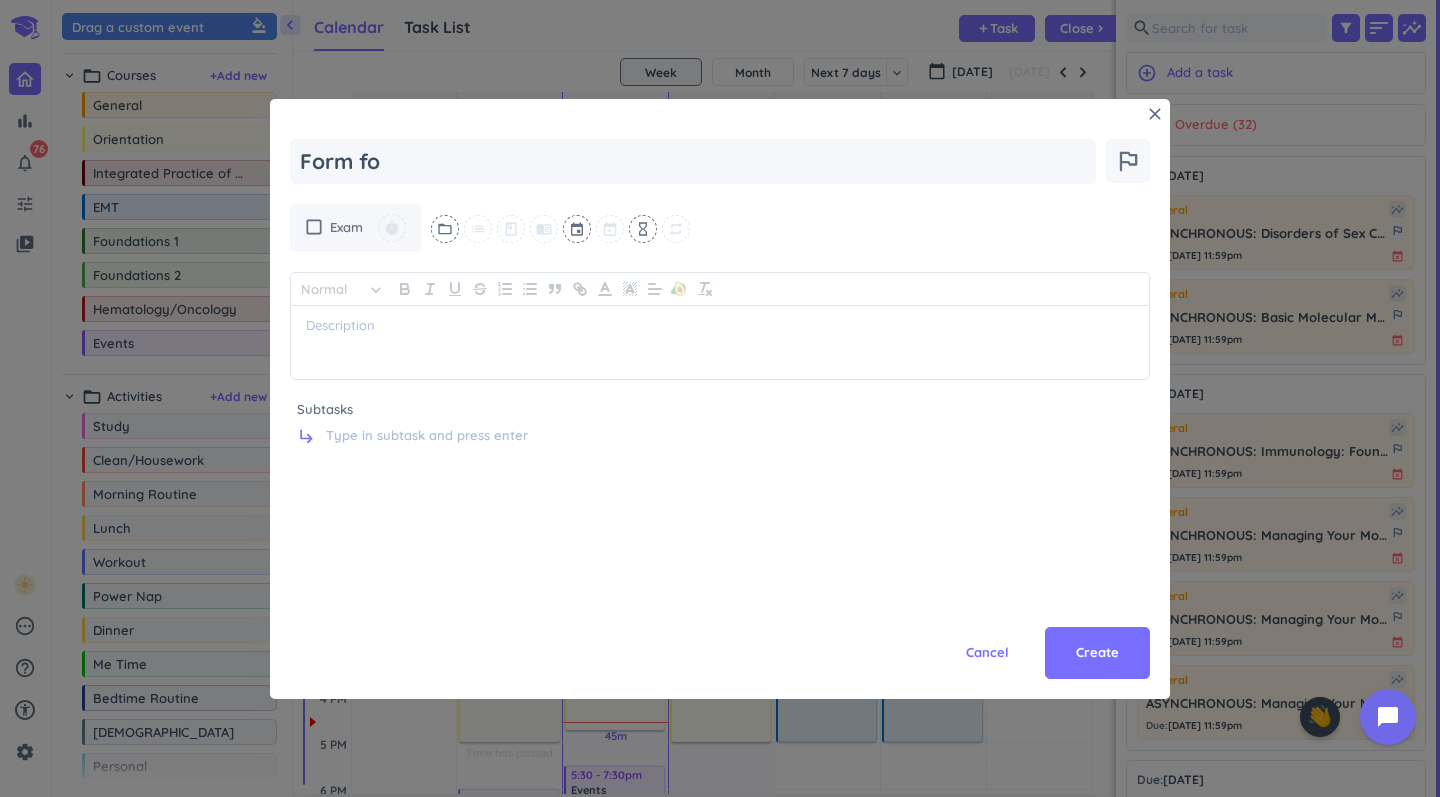 type on "x" 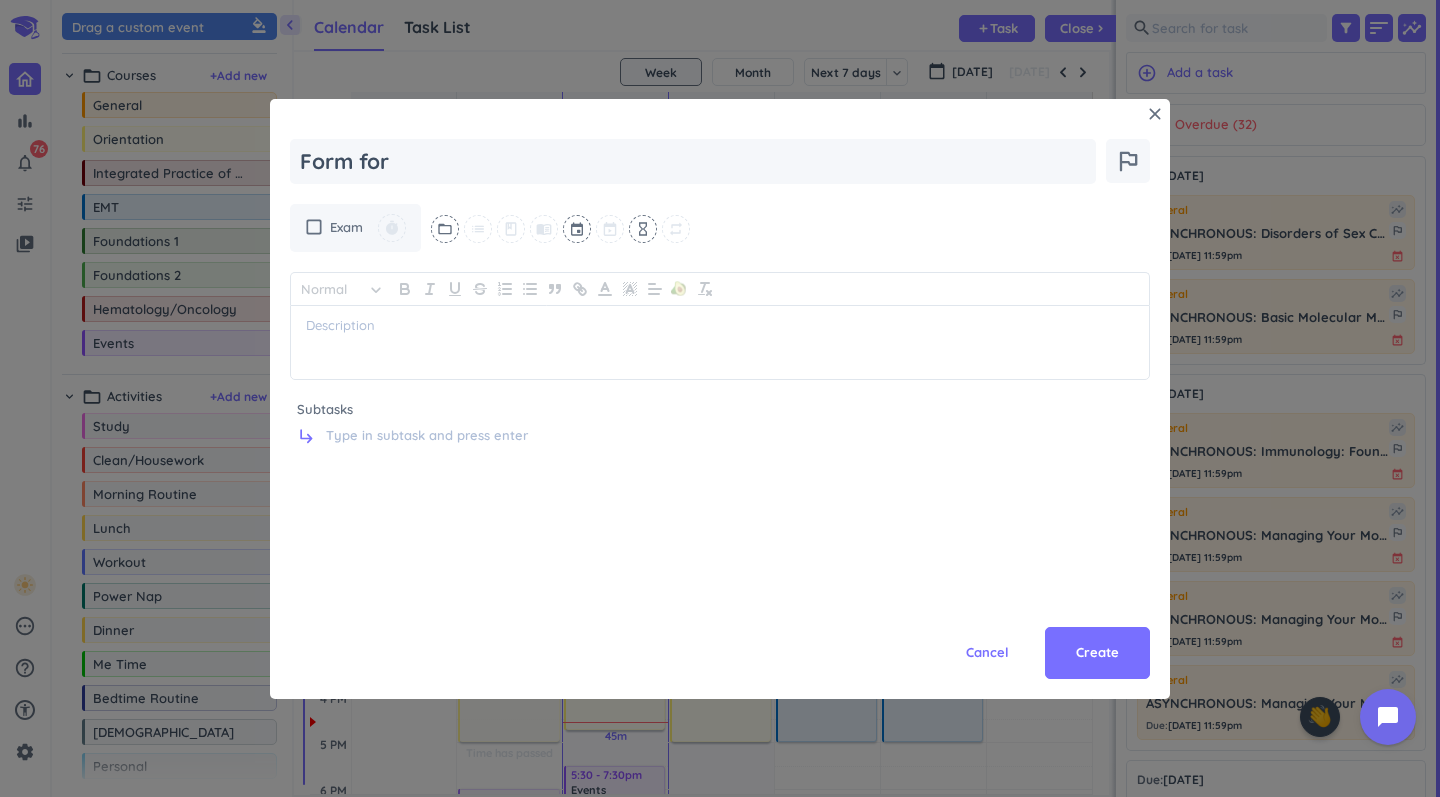 type on "x" 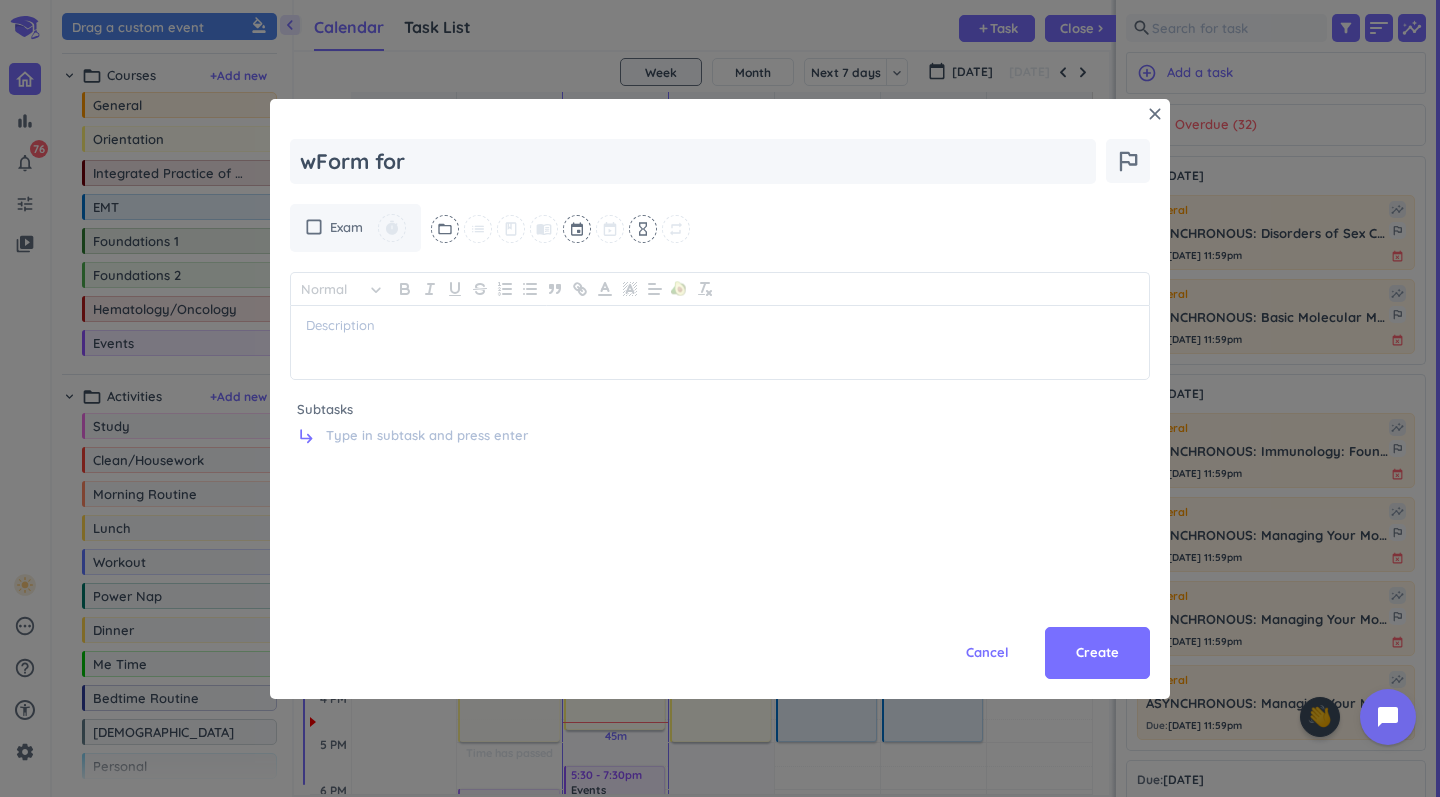 type on "x" 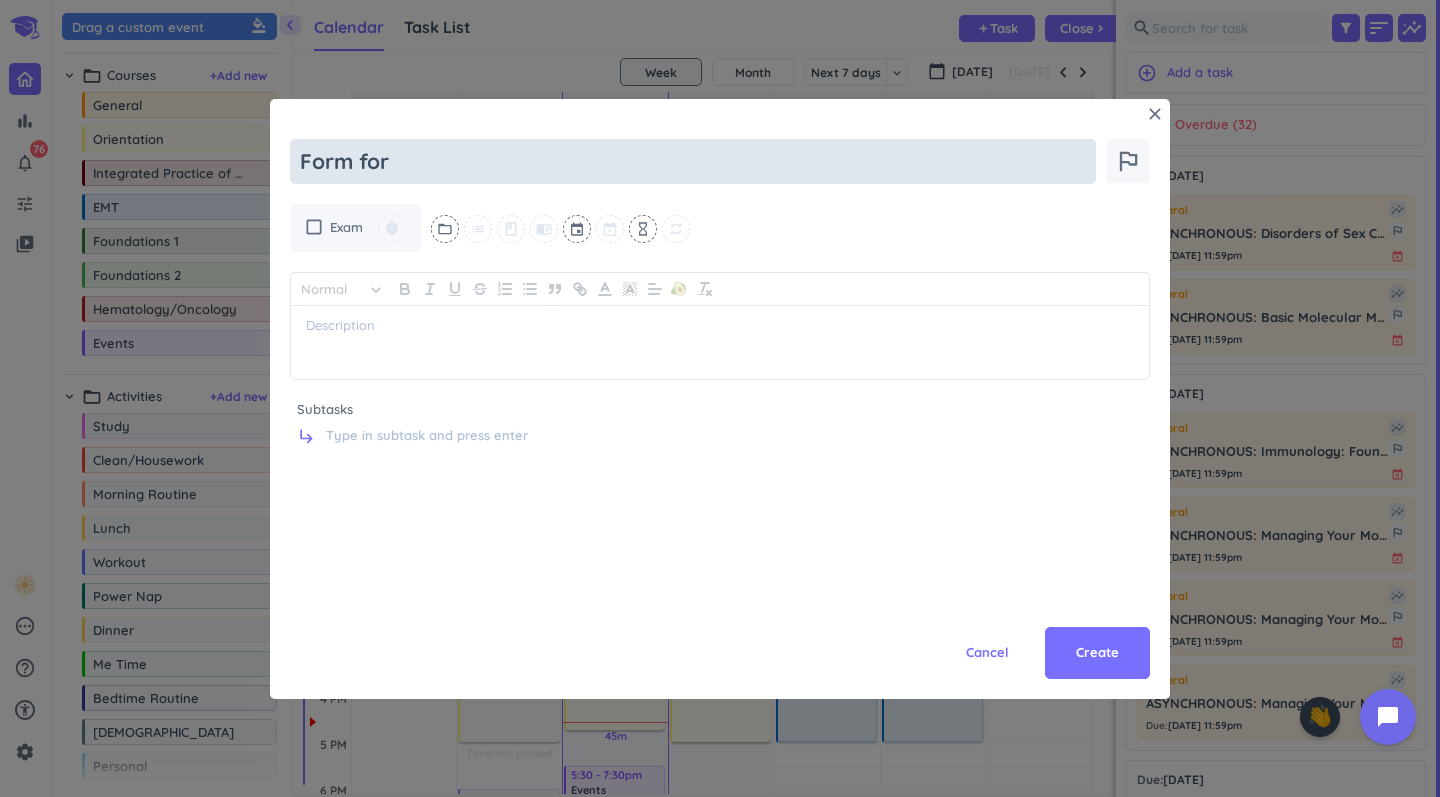 click on "Form for" at bounding box center (693, 161) 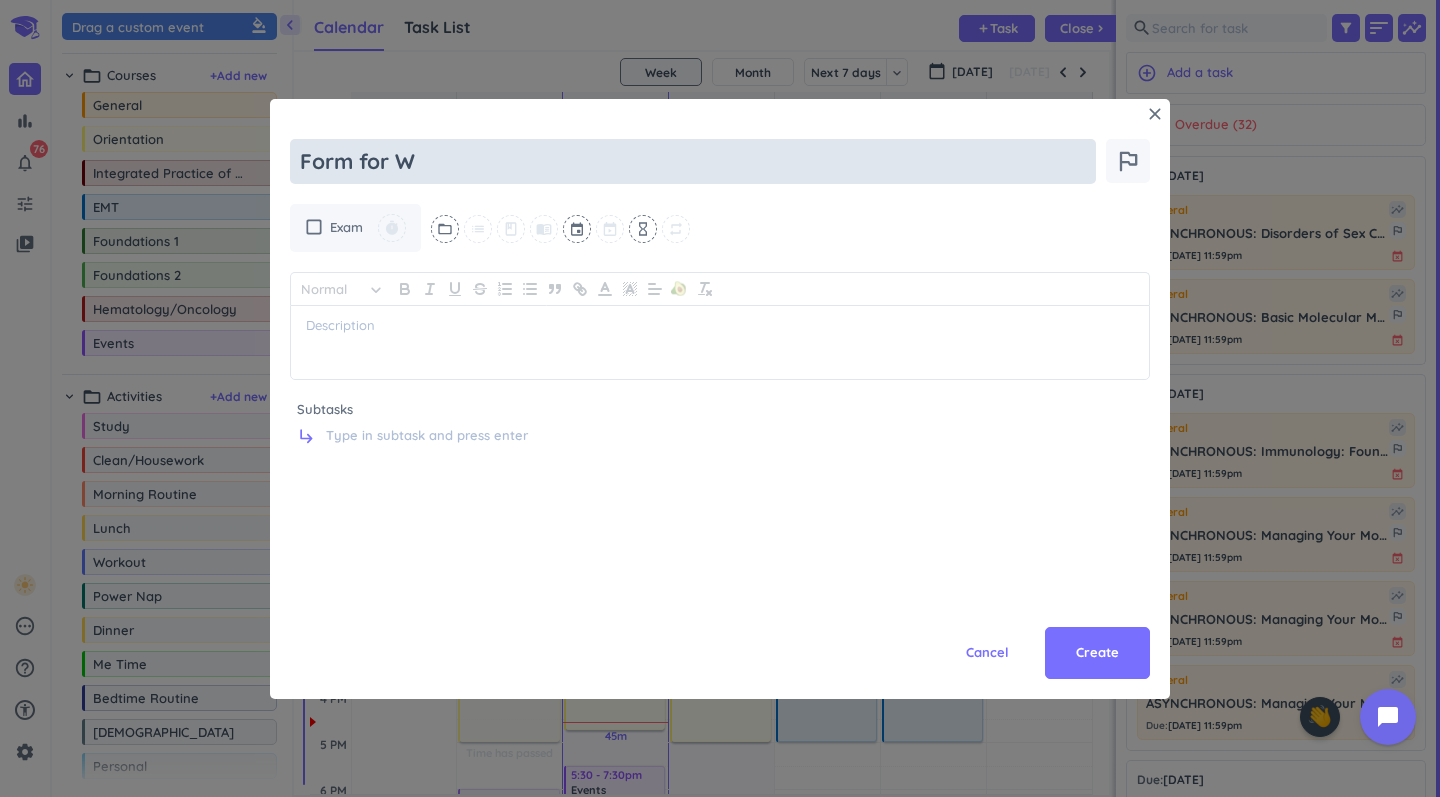 type on "x" 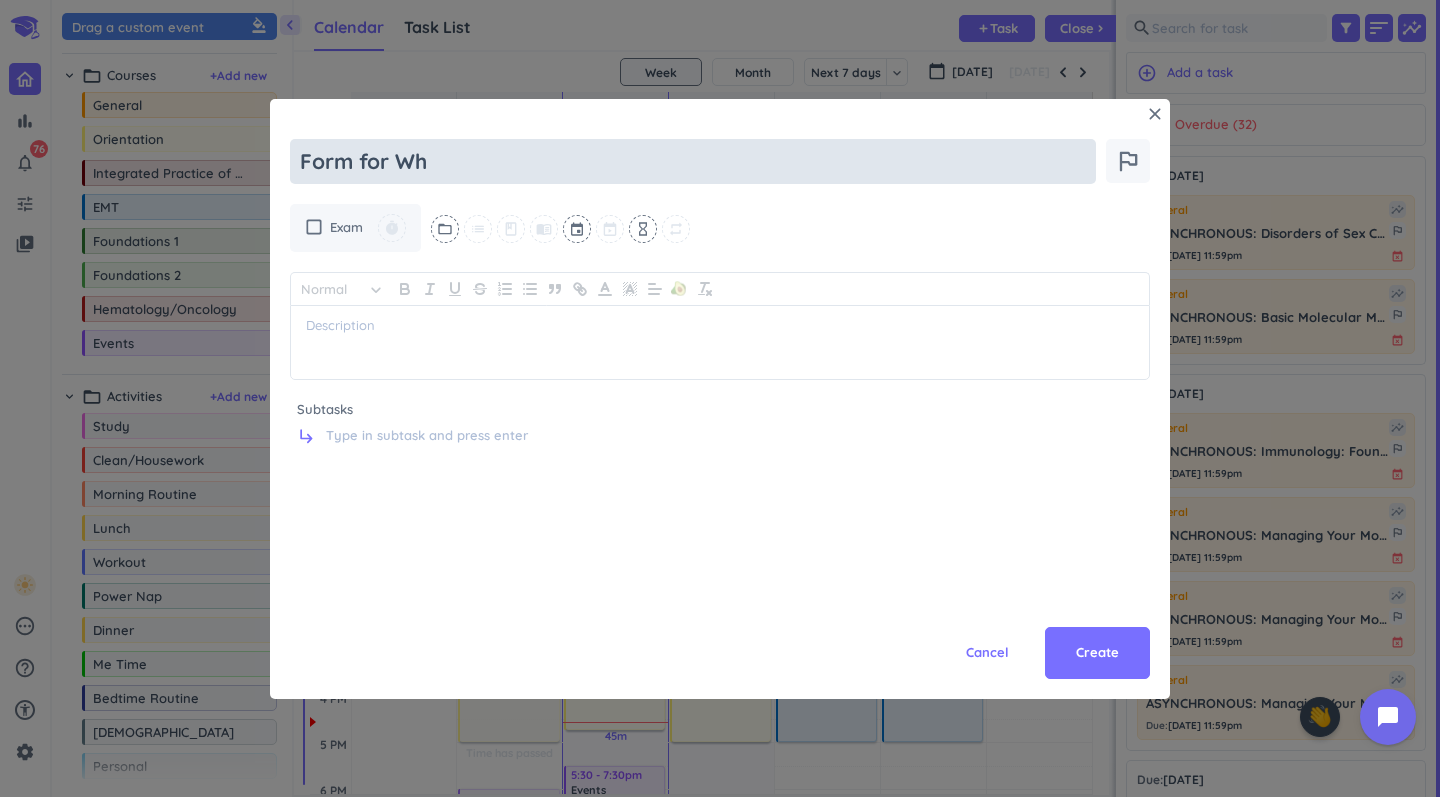 type on "x" 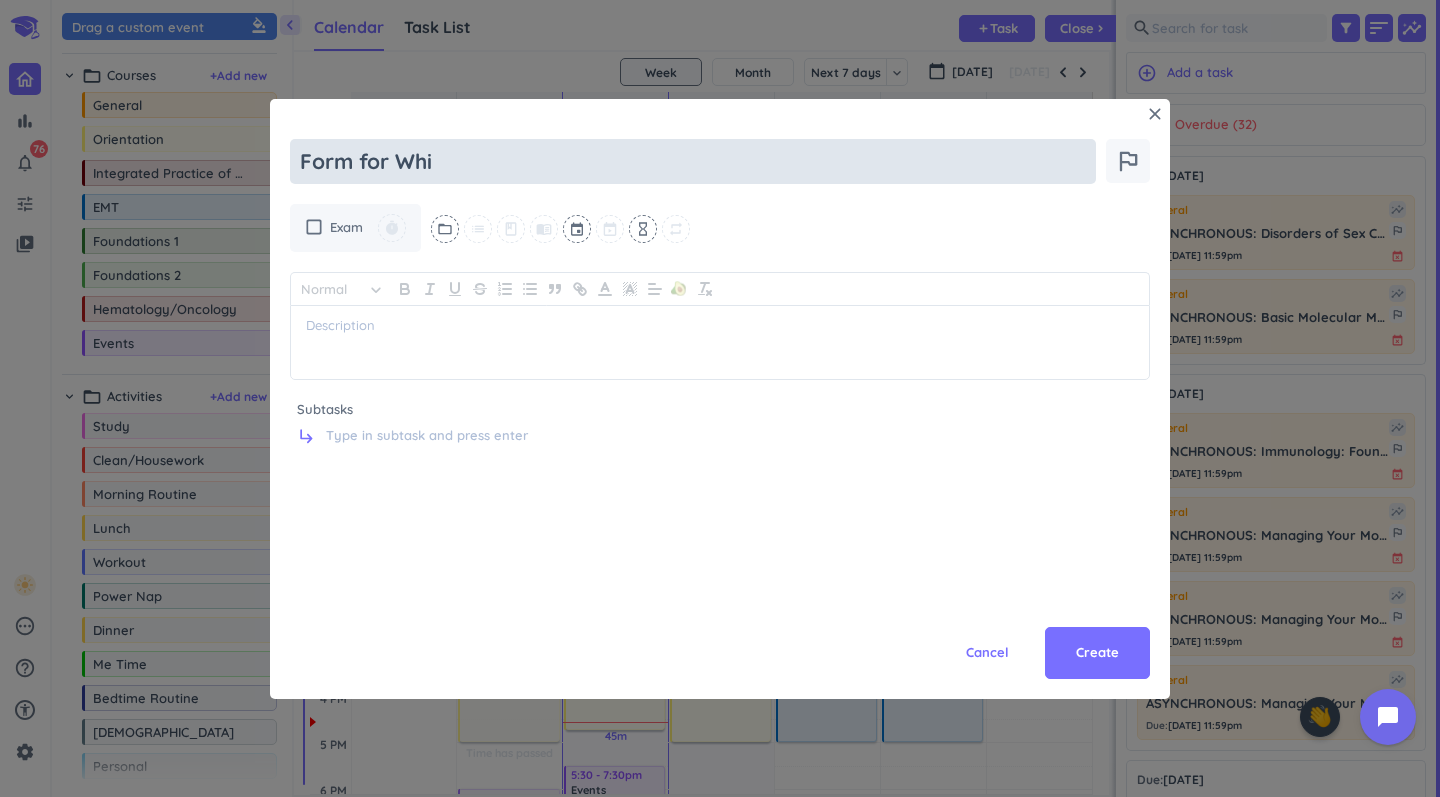 type on "x" 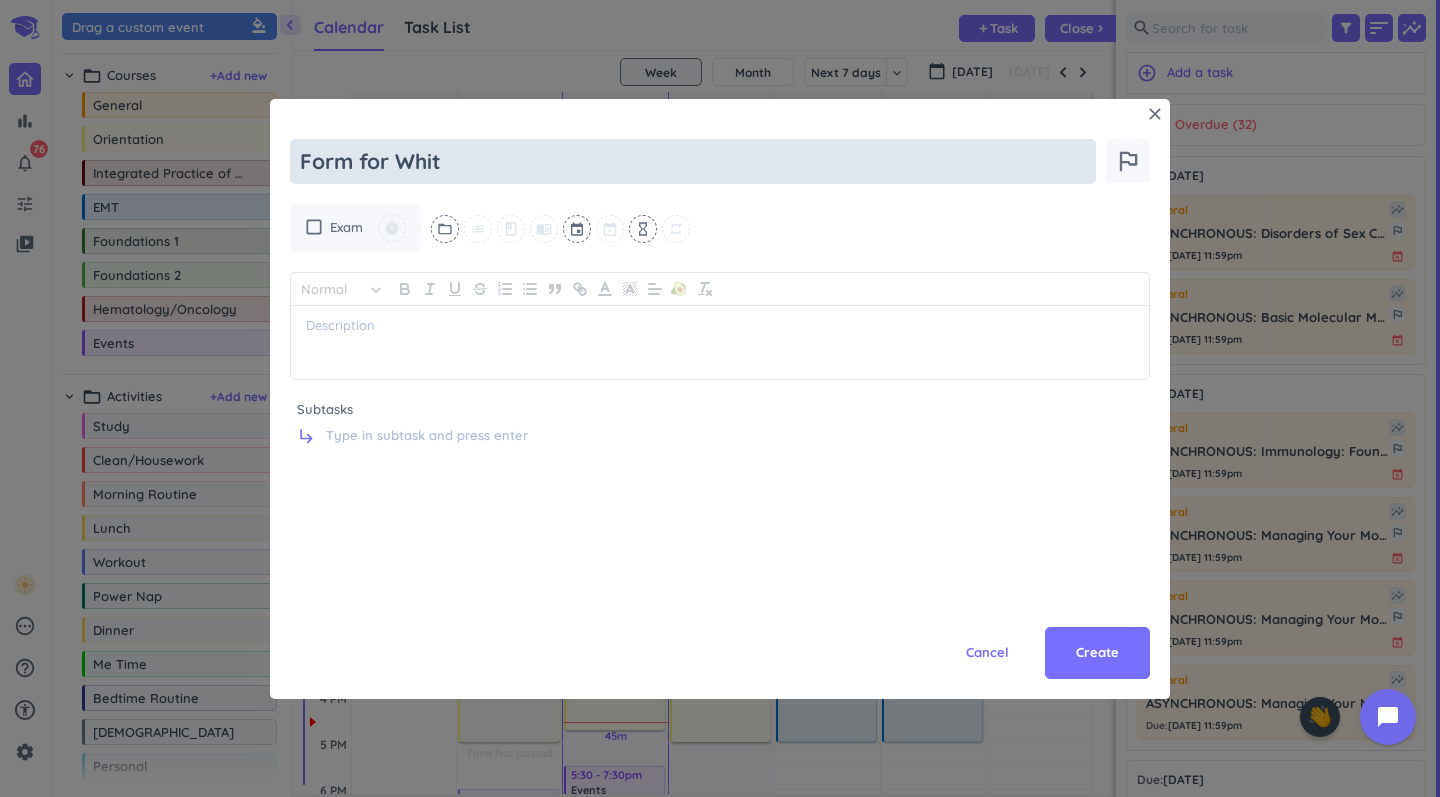 type on "x" 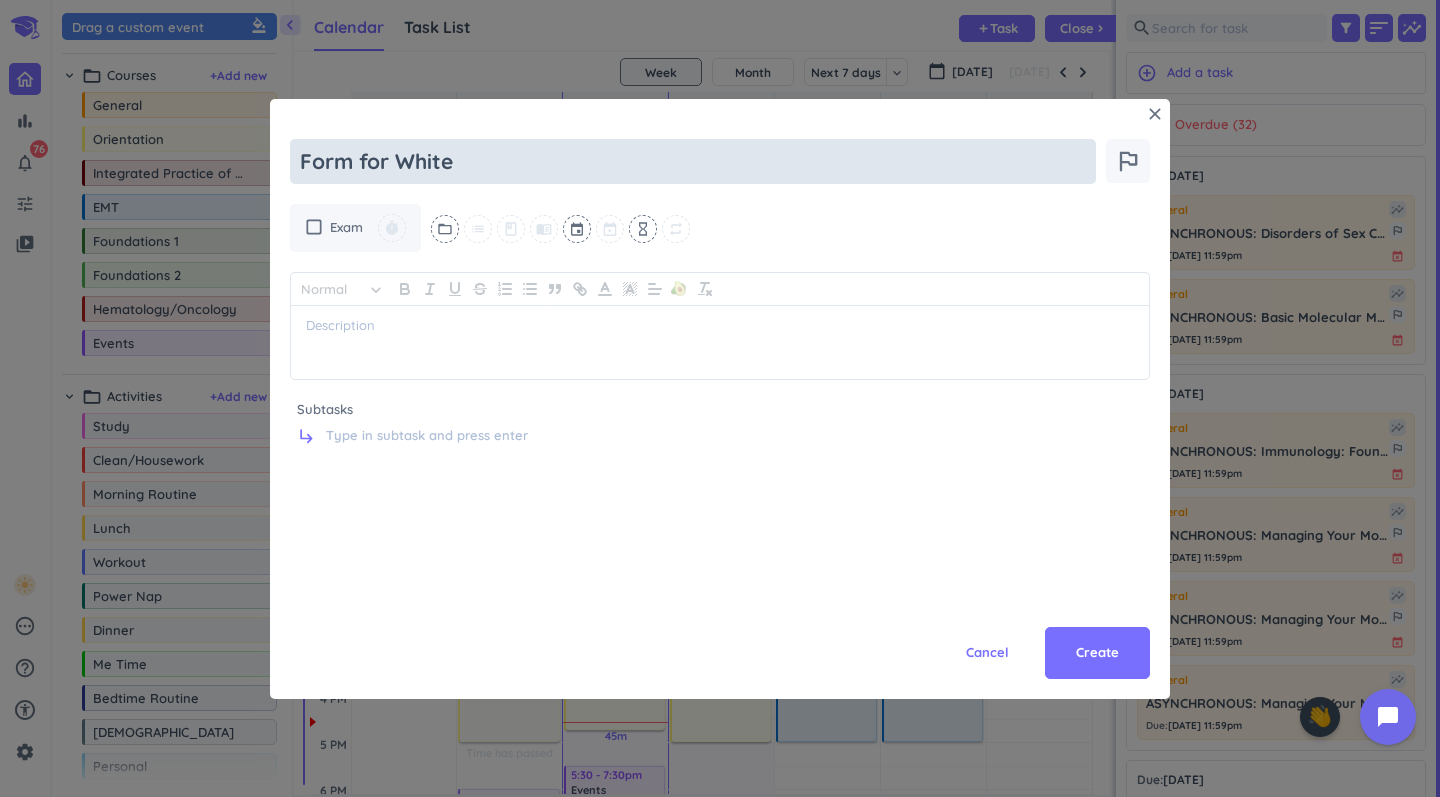 type on "x" 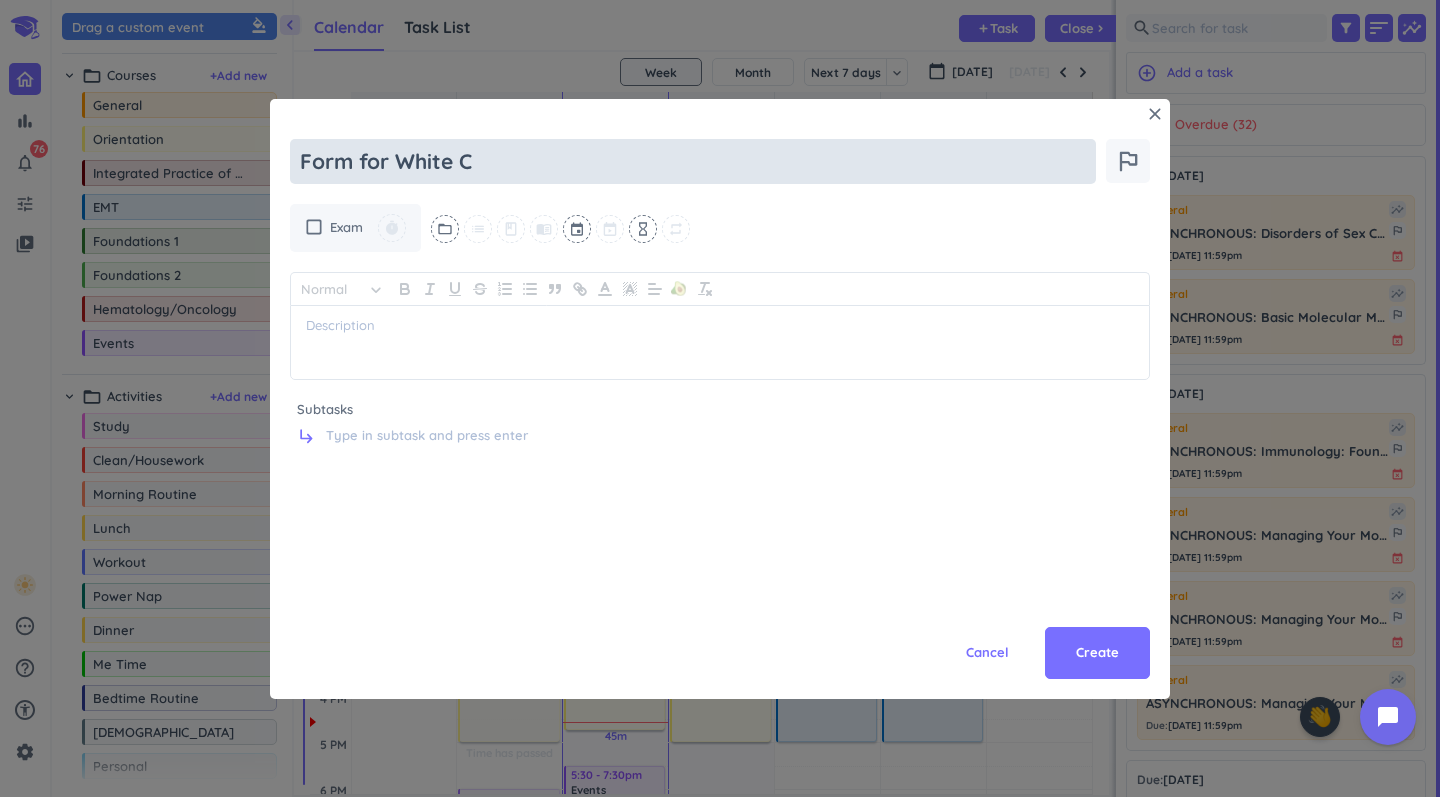 type on "x" 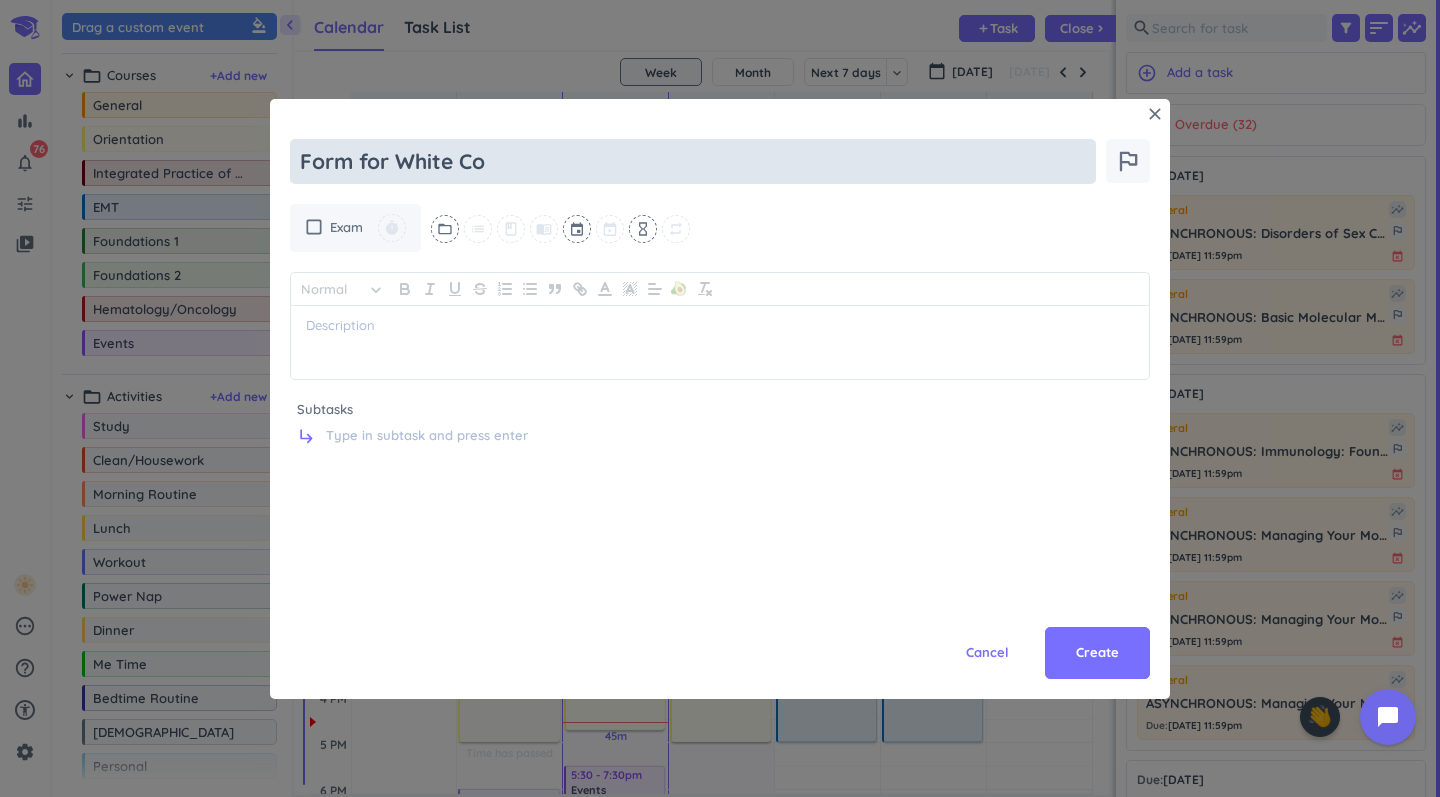 type on "x" 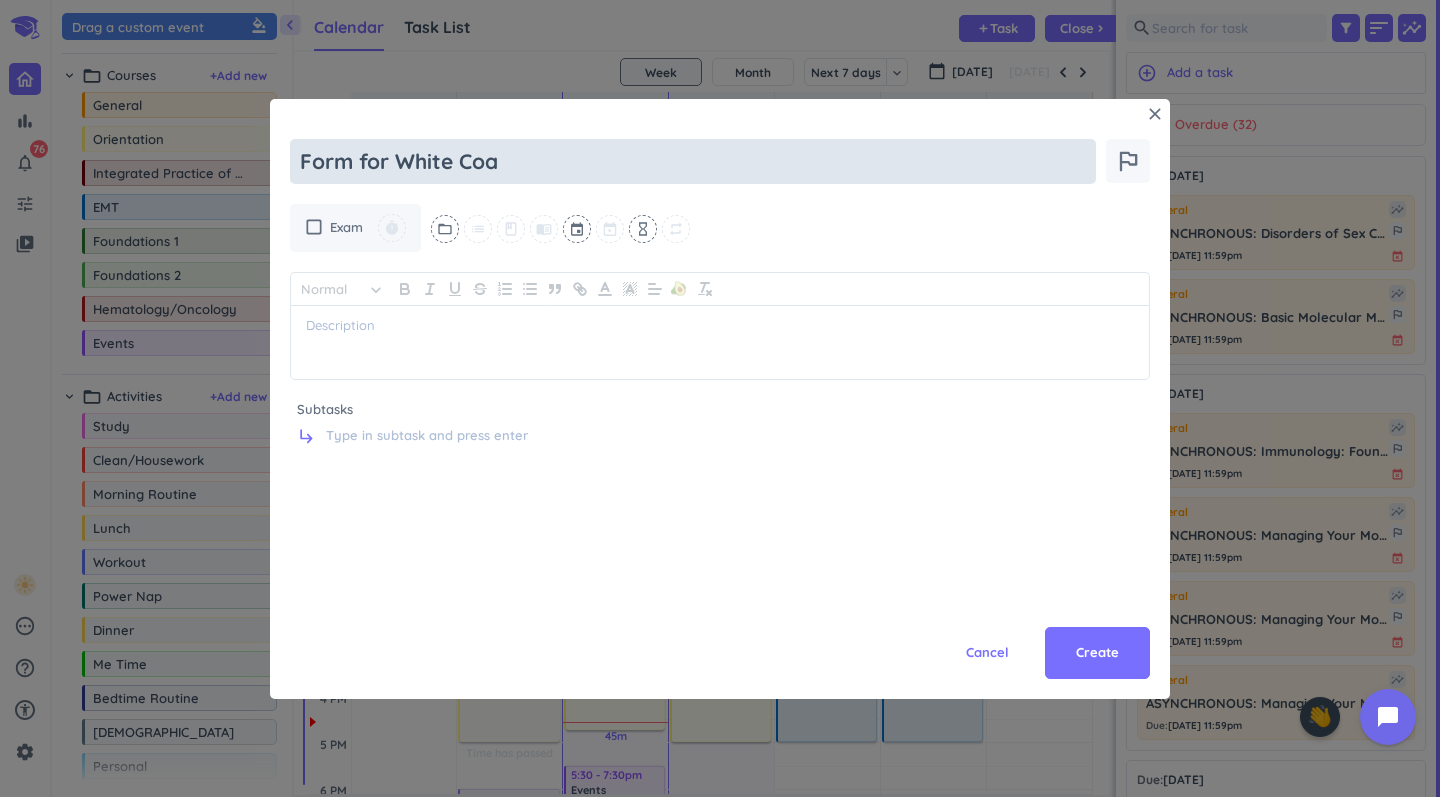 type on "x" 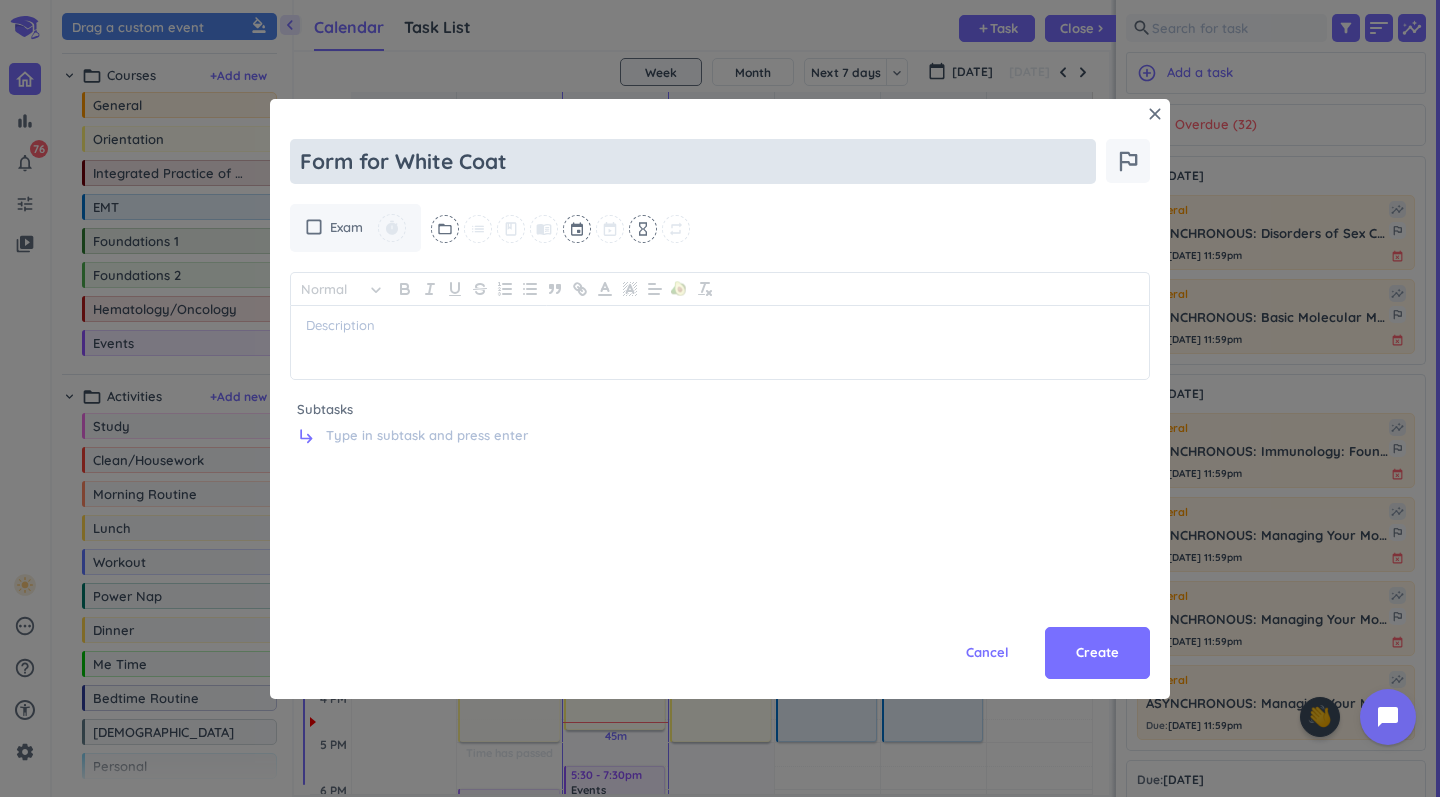 type on "x" 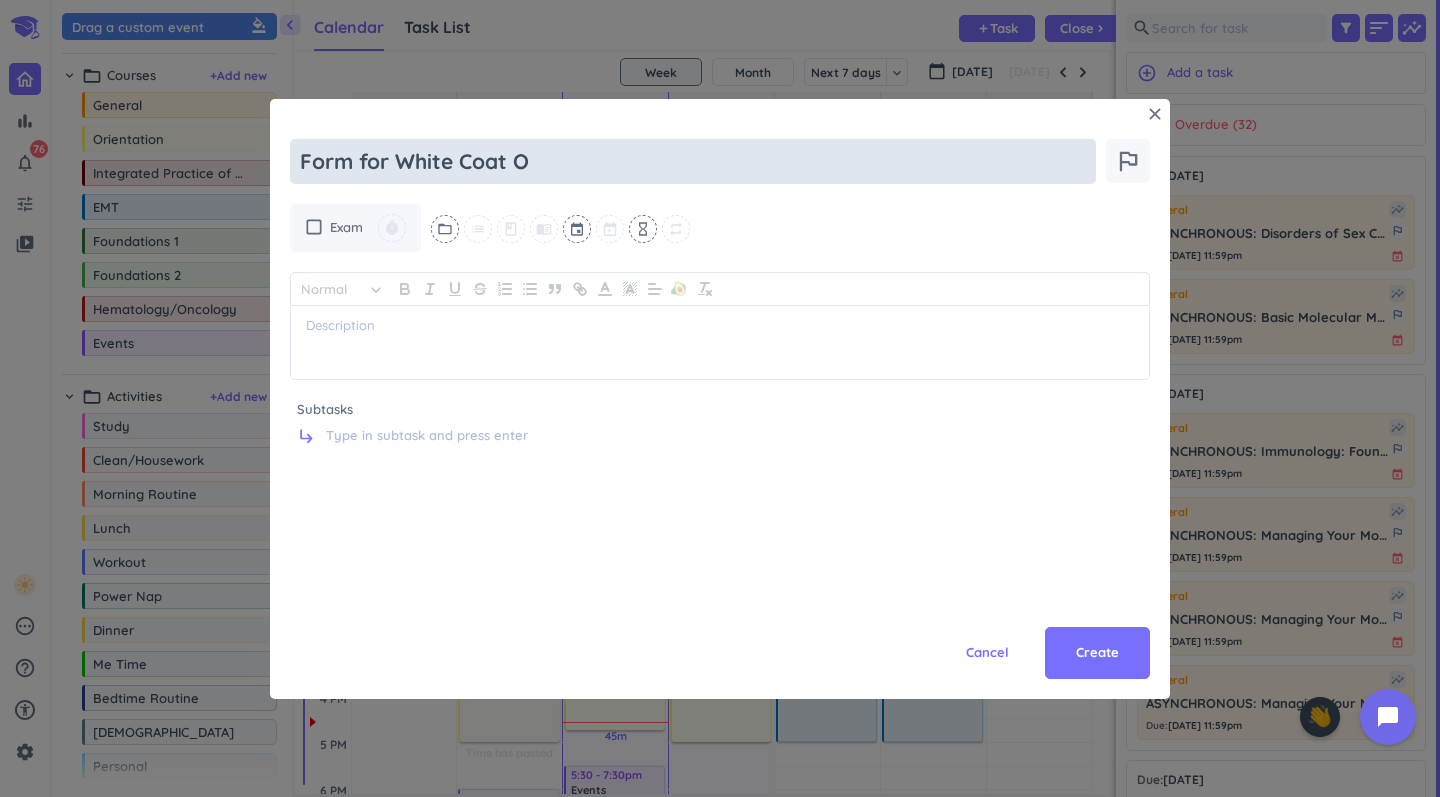 type on "x" 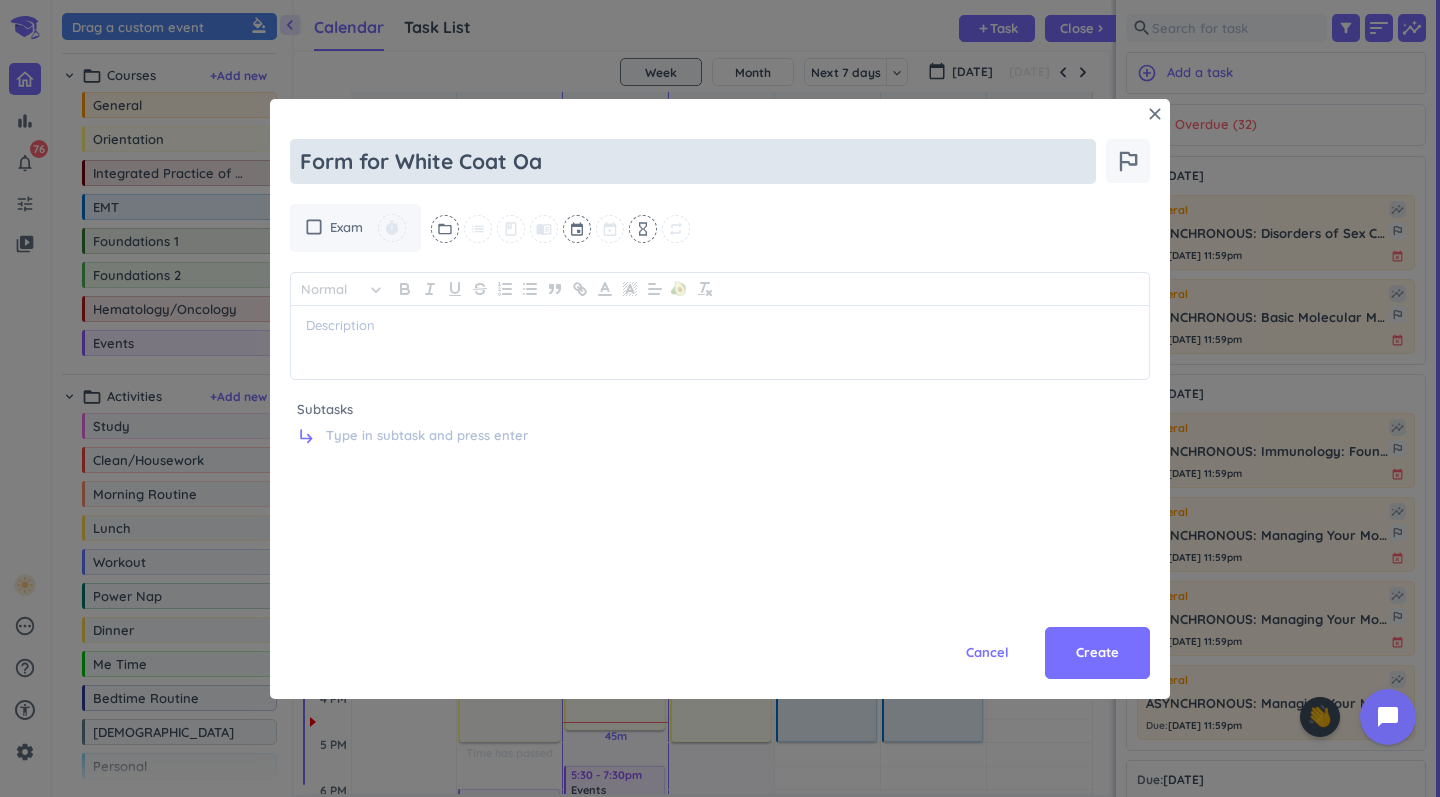 type on "x" 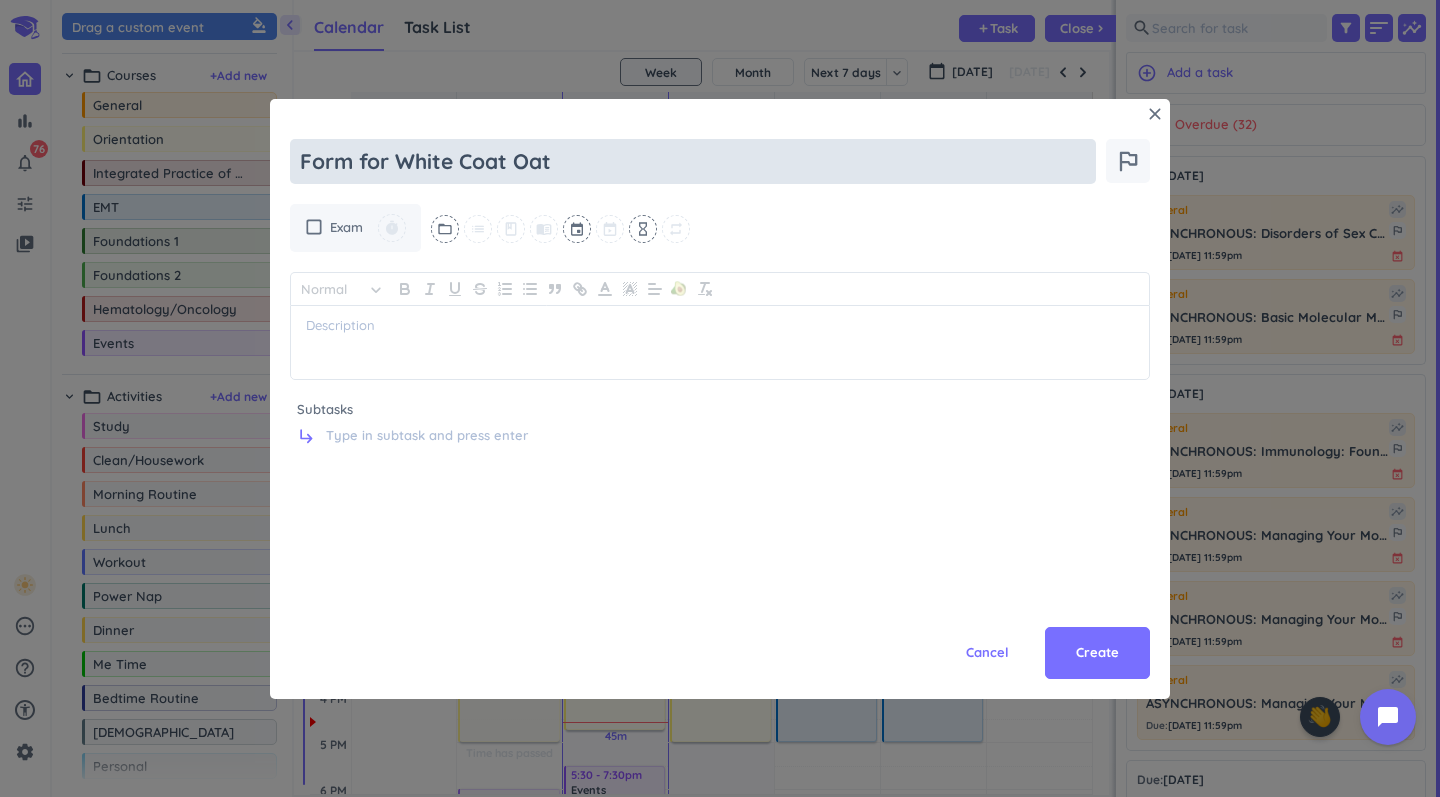 type on "x" 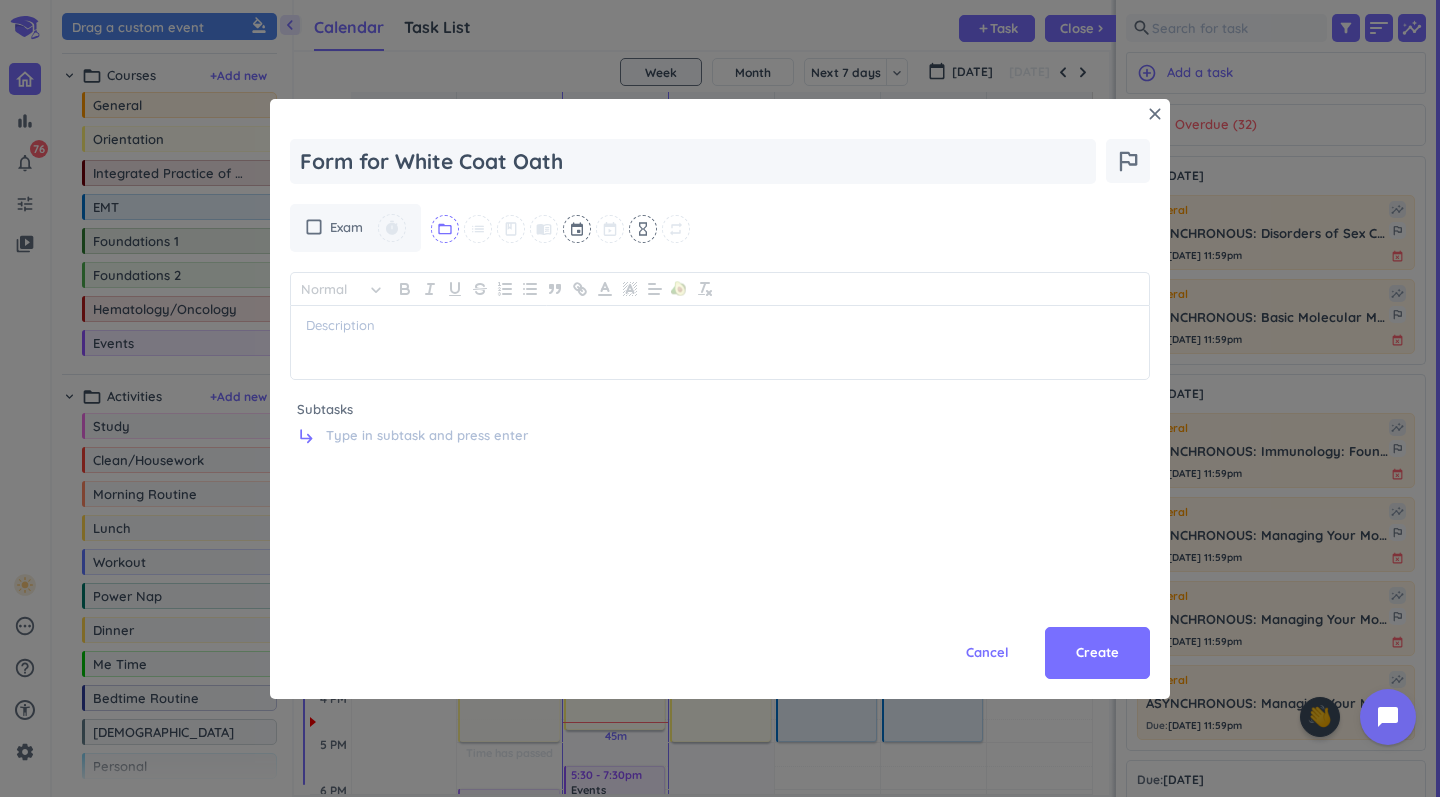 type on "Form for White Coat Oath" 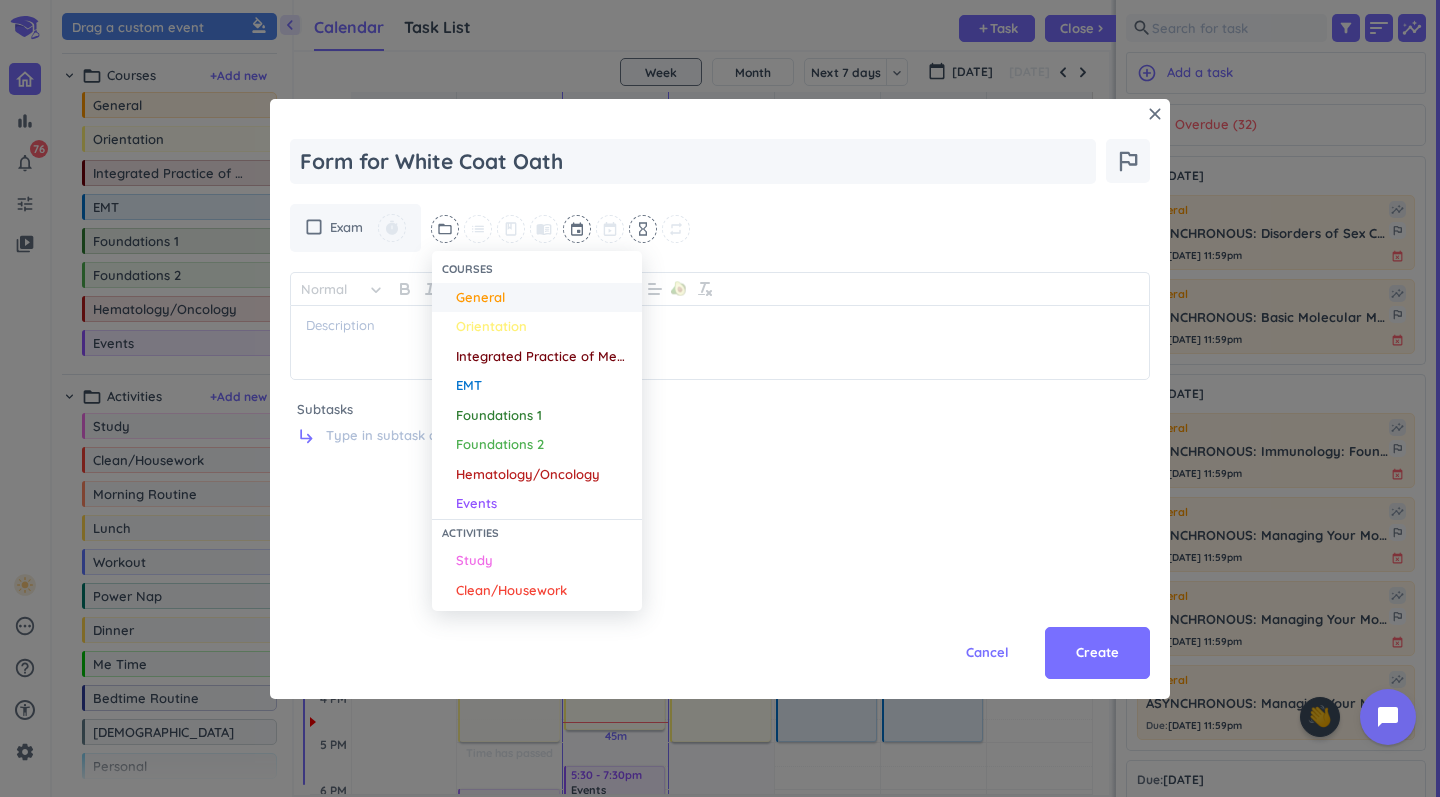 click on "General" at bounding box center (544, 298) 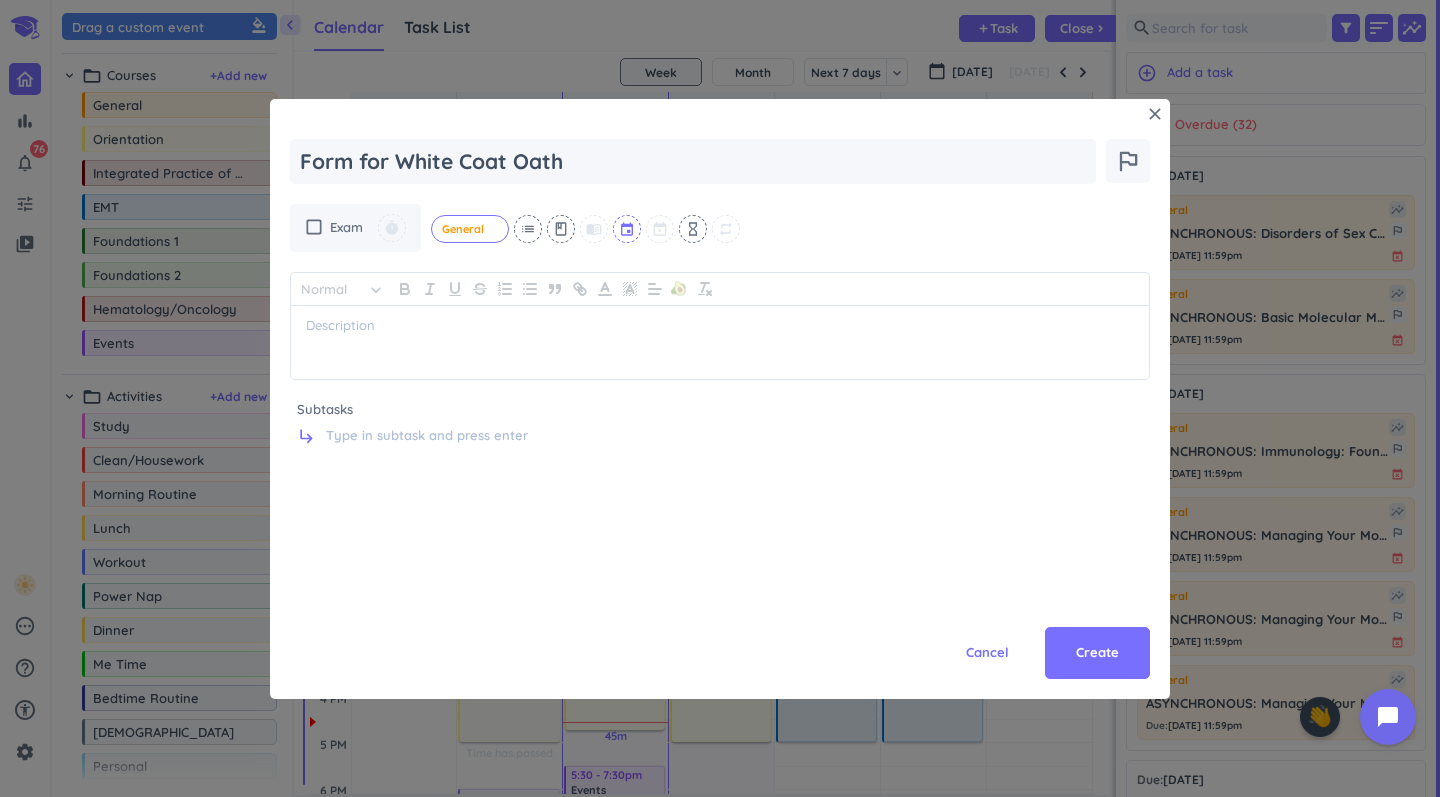 click at bounding box center (628, 229) 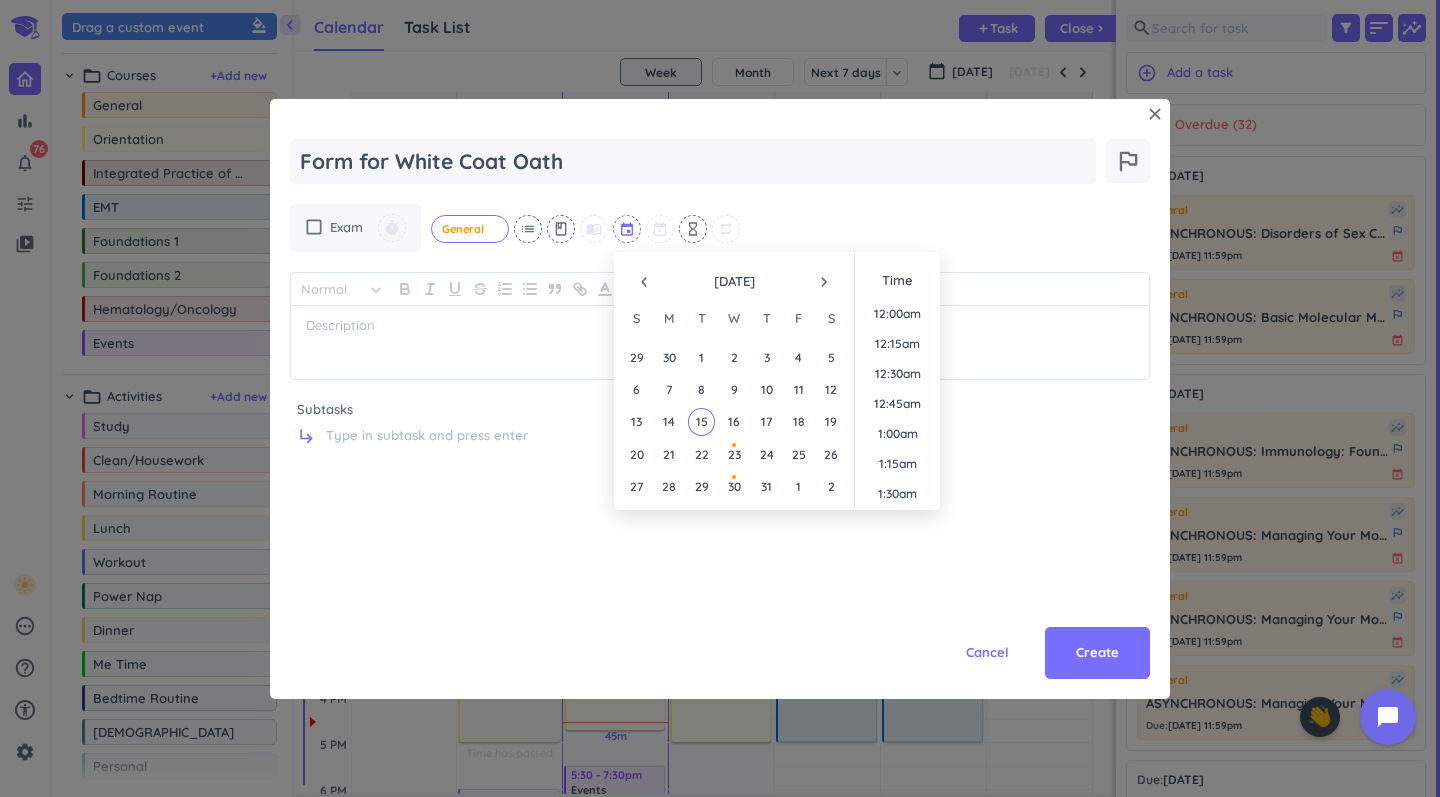 scroll, scrollTop: 1890, scrollLeft: 0, axis: vertical 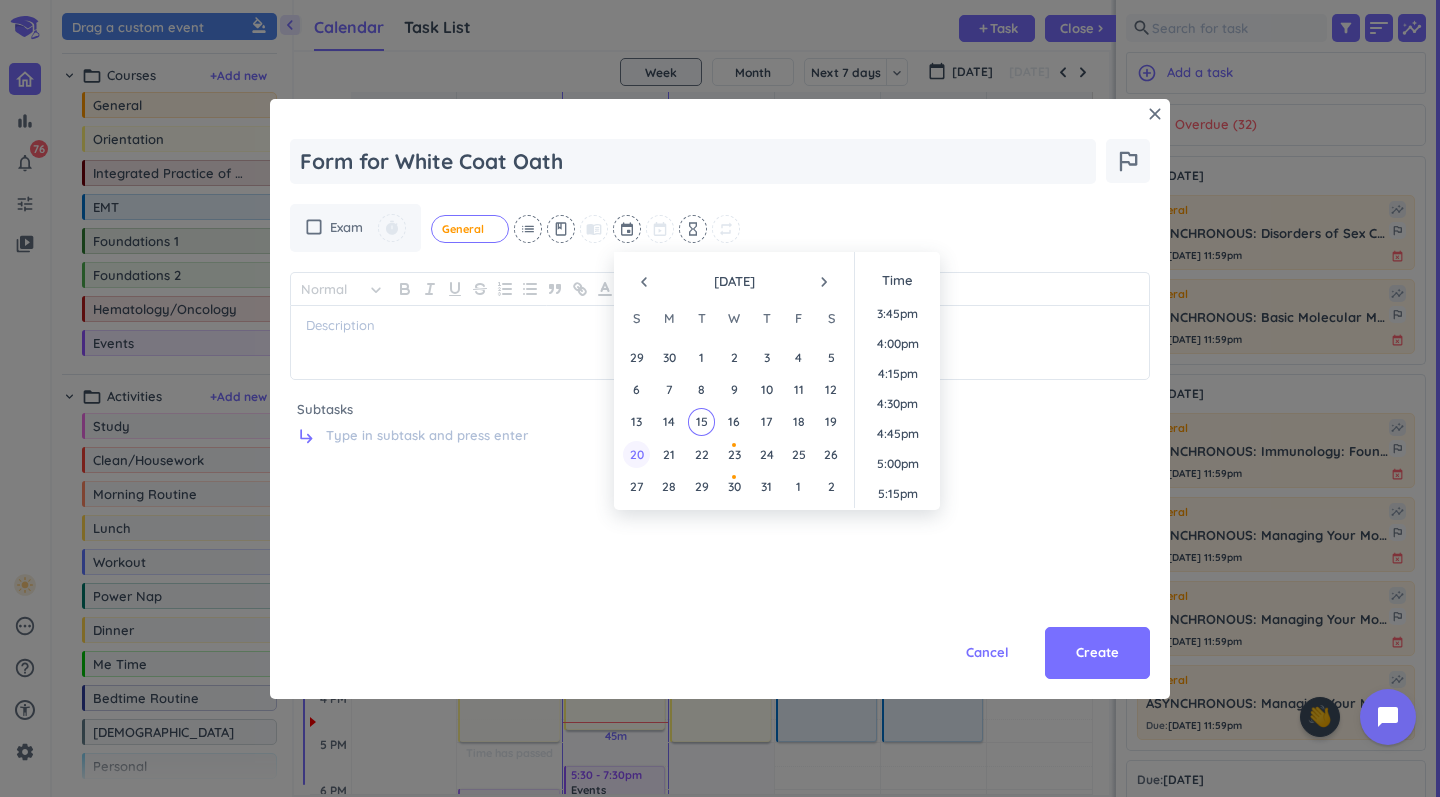 click on "20" at bounding box center [636, 454] 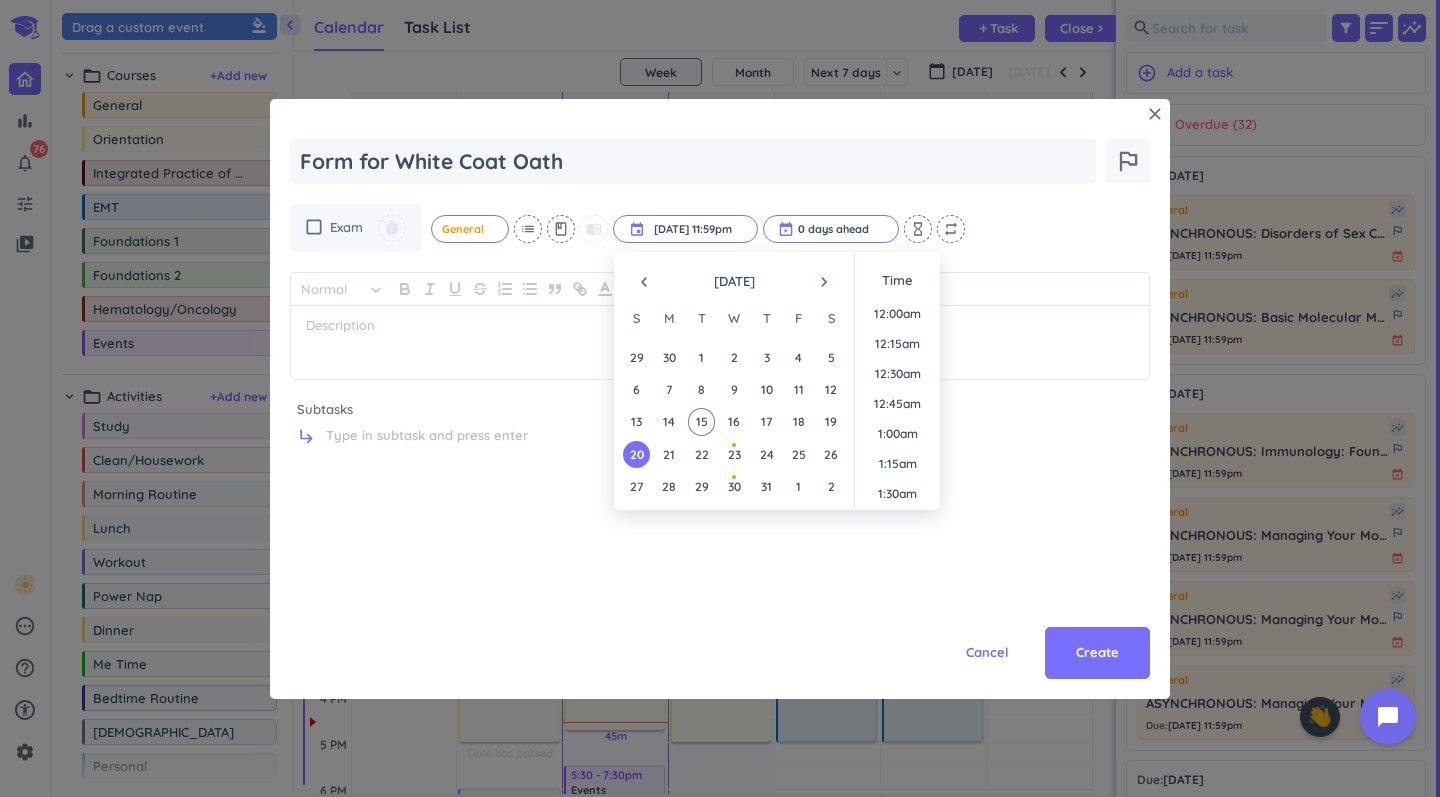 scroll, scrollTop: 2700, scrollLeft: 0, axis: vertical 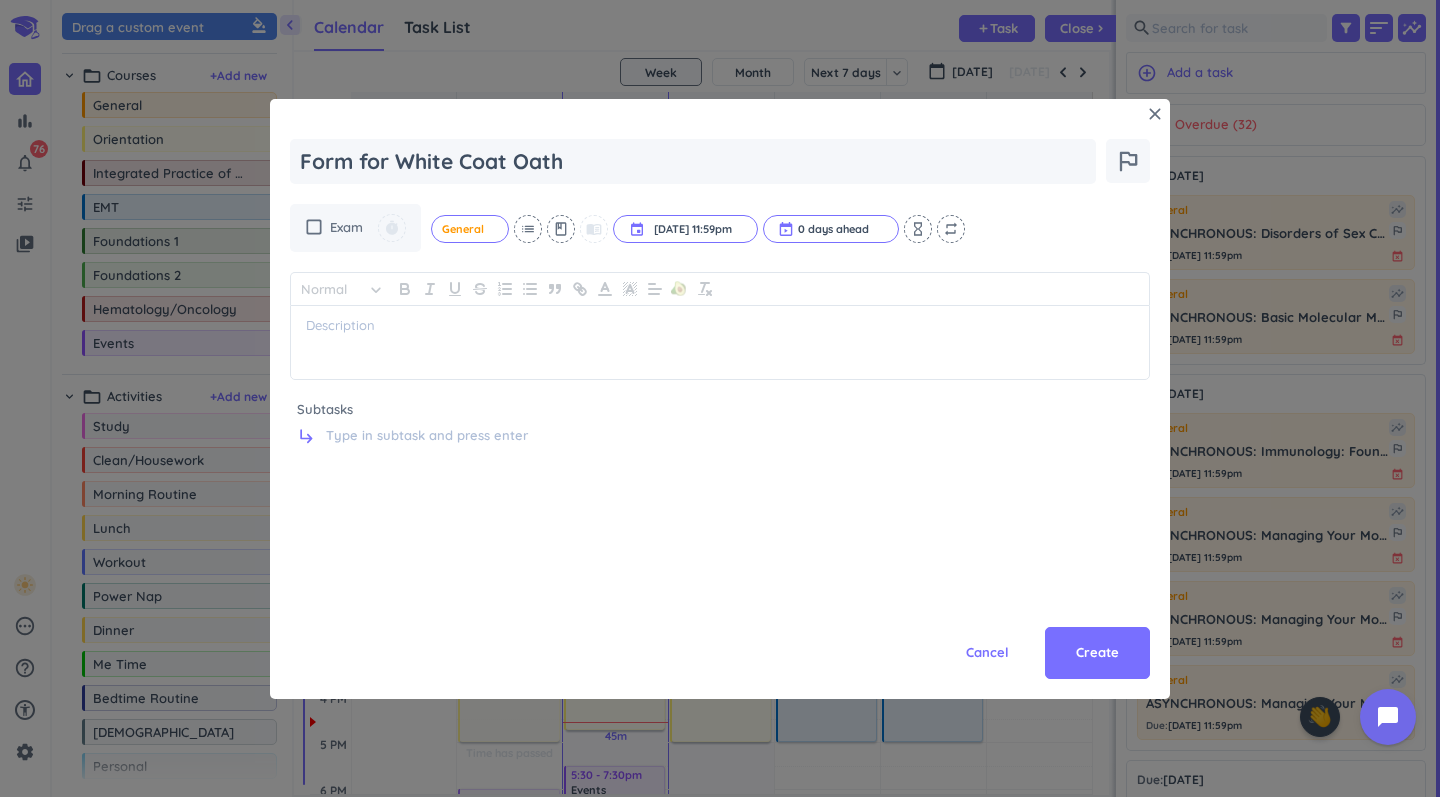 click on "check_box_outline_blank Exam timer General cancel list class menu_book event [DATE] 11:59pm [DATE] 11:59pm cancel 0 days ahead cancel hourglass_empty repeat" at bounding box center (720, 228) 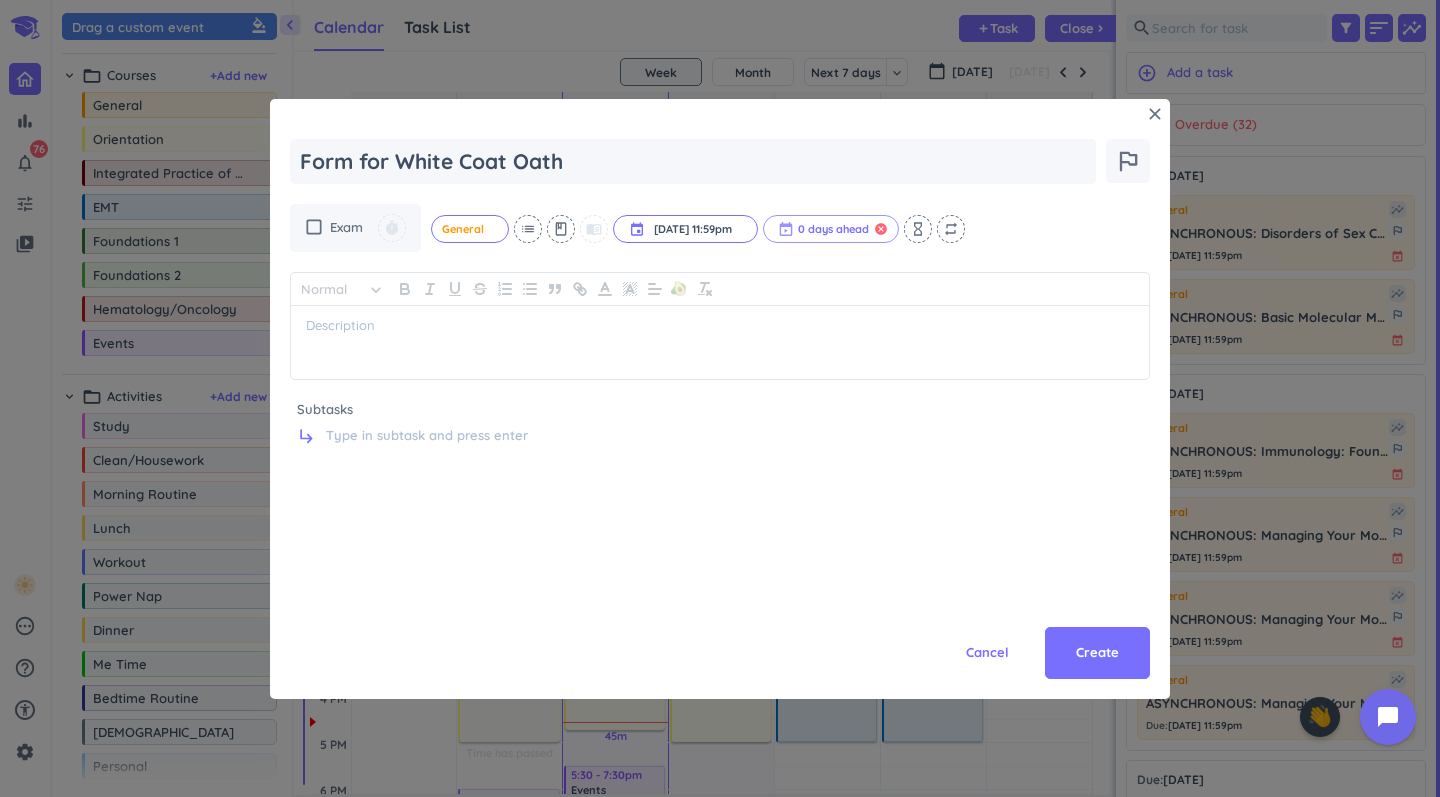 click on "cancel" at bounding box center [881, 229] 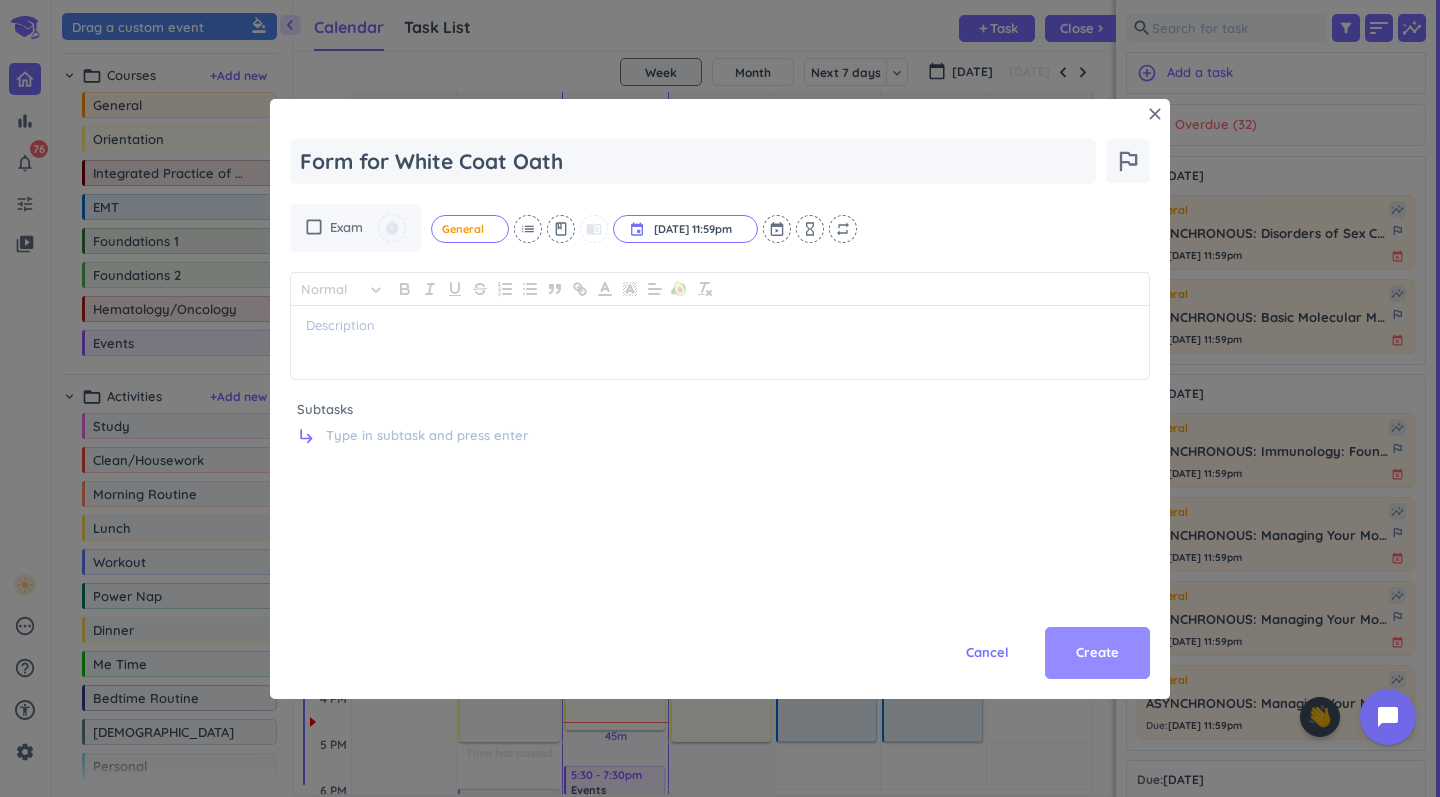 click on "Create" at bounding box center (1097, 653) 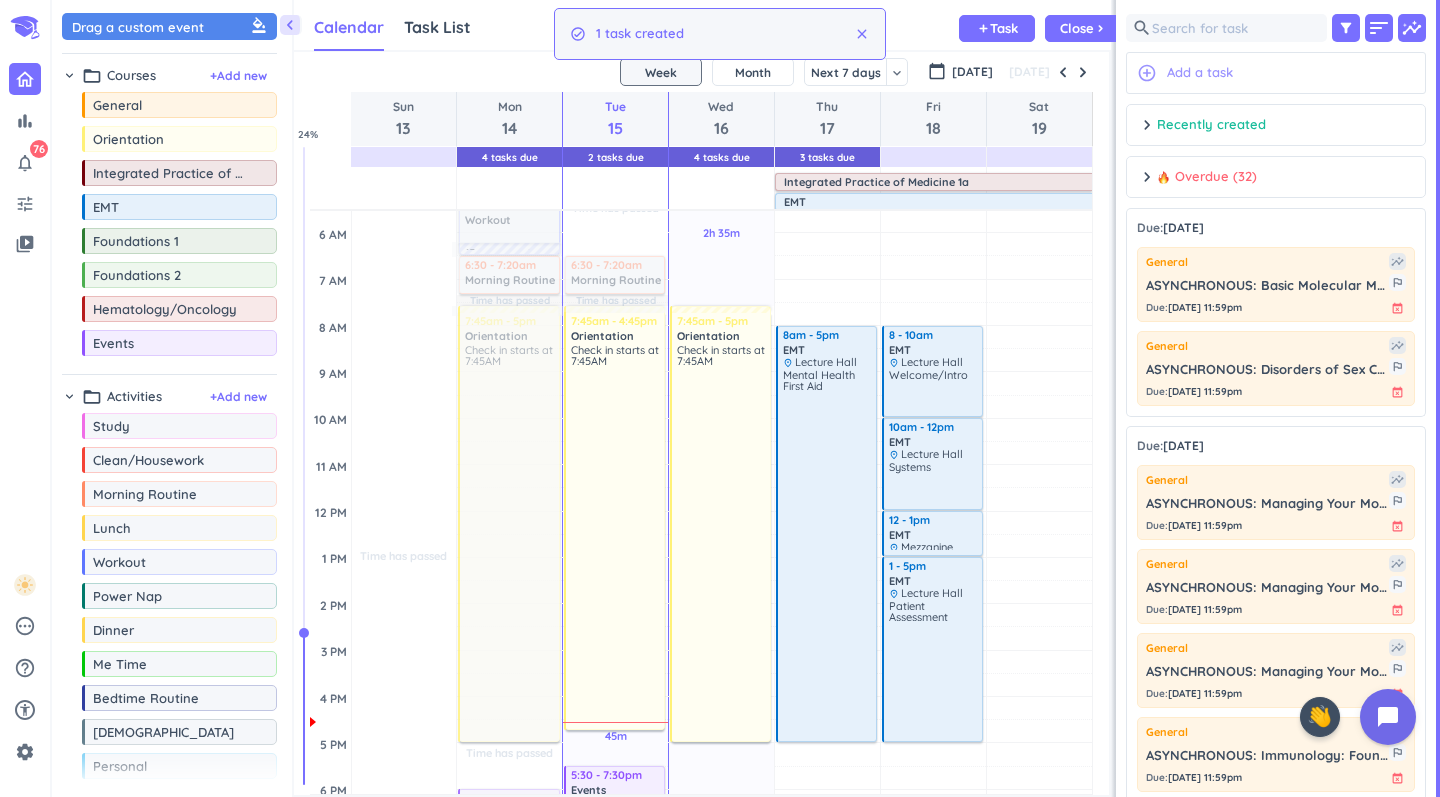 click on "add_circle_outline Add a task" at bounding box center [1276, 73] 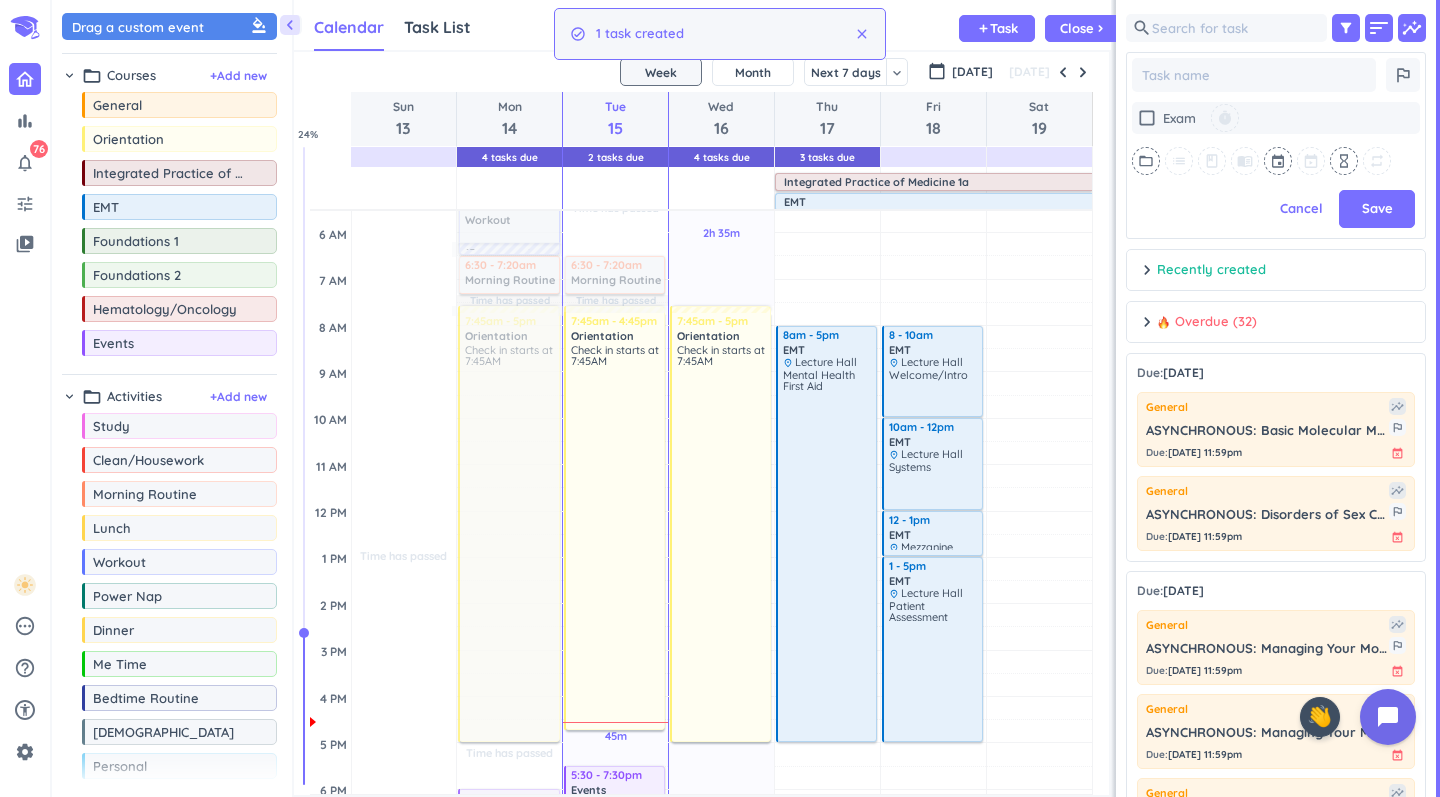 scroll, scrollTop: 549, scrollLeft: 300, axis: both 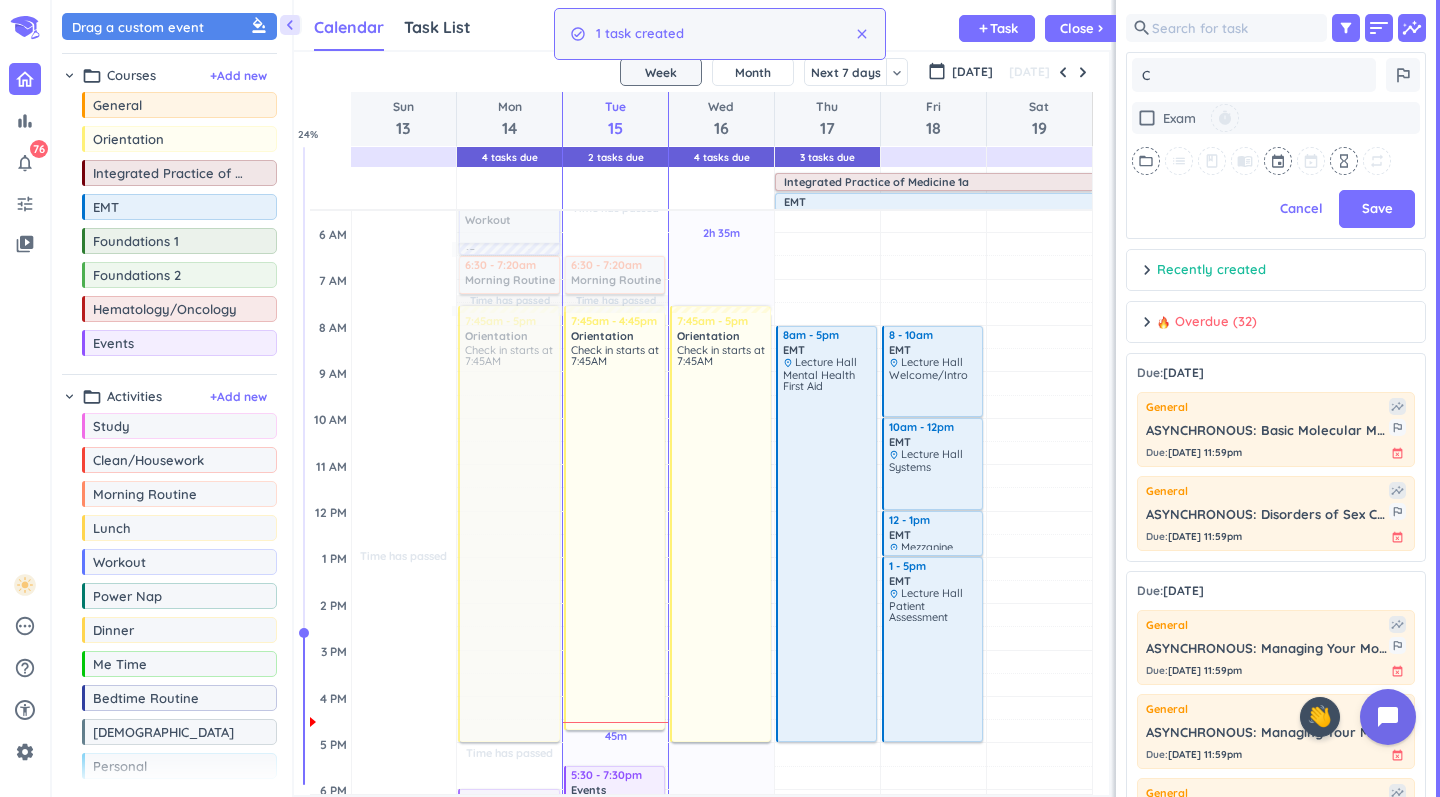 type on "x" 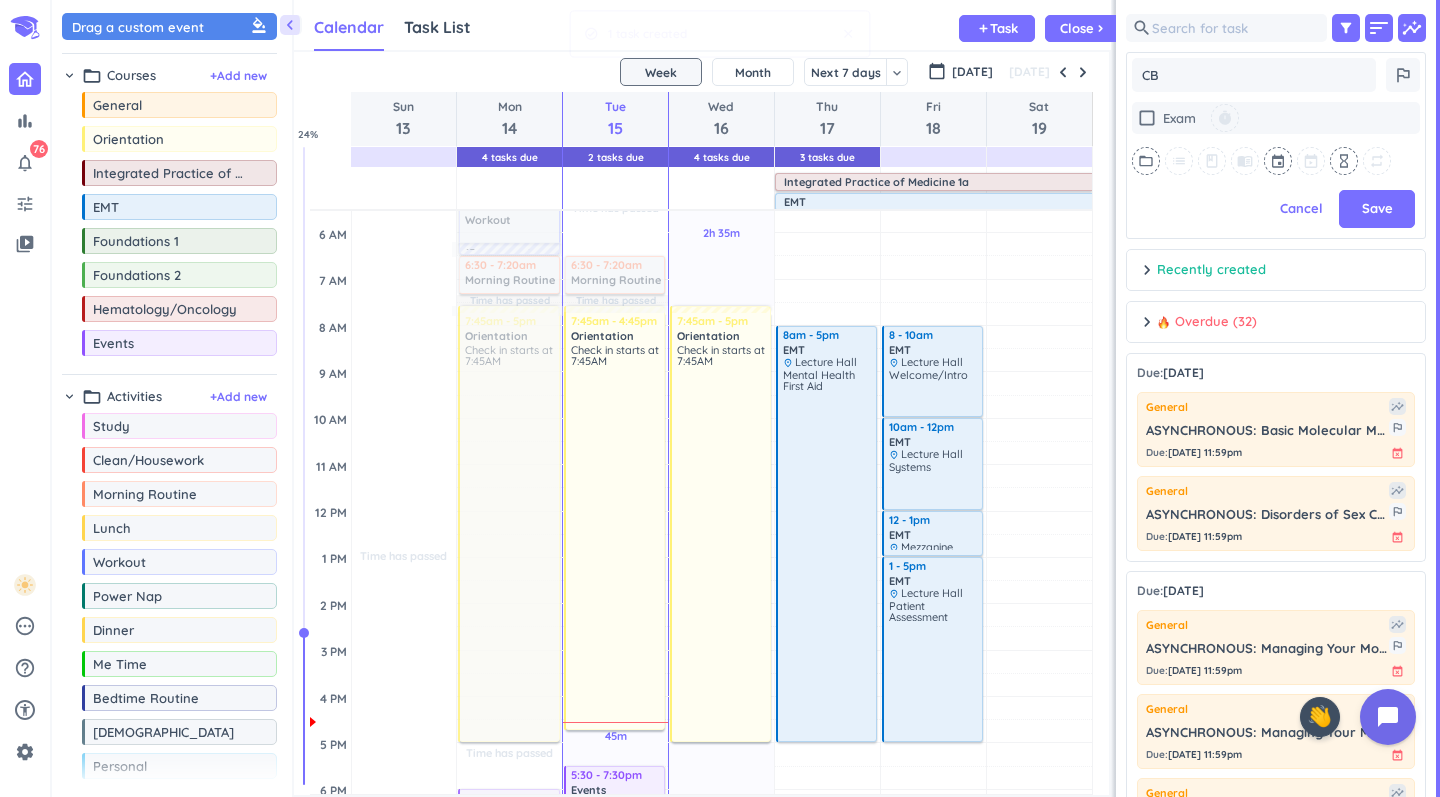 type on "x" 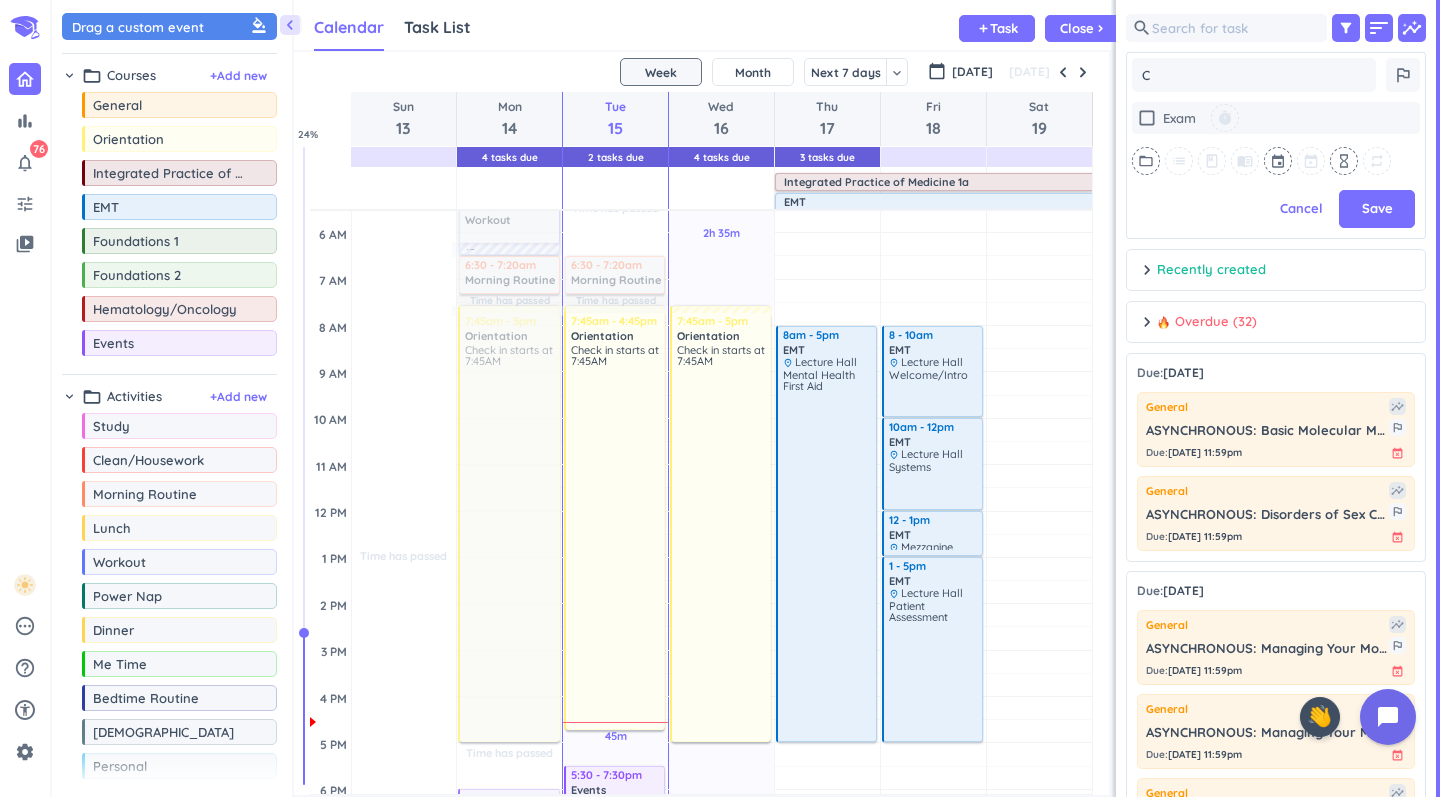 type on "x" 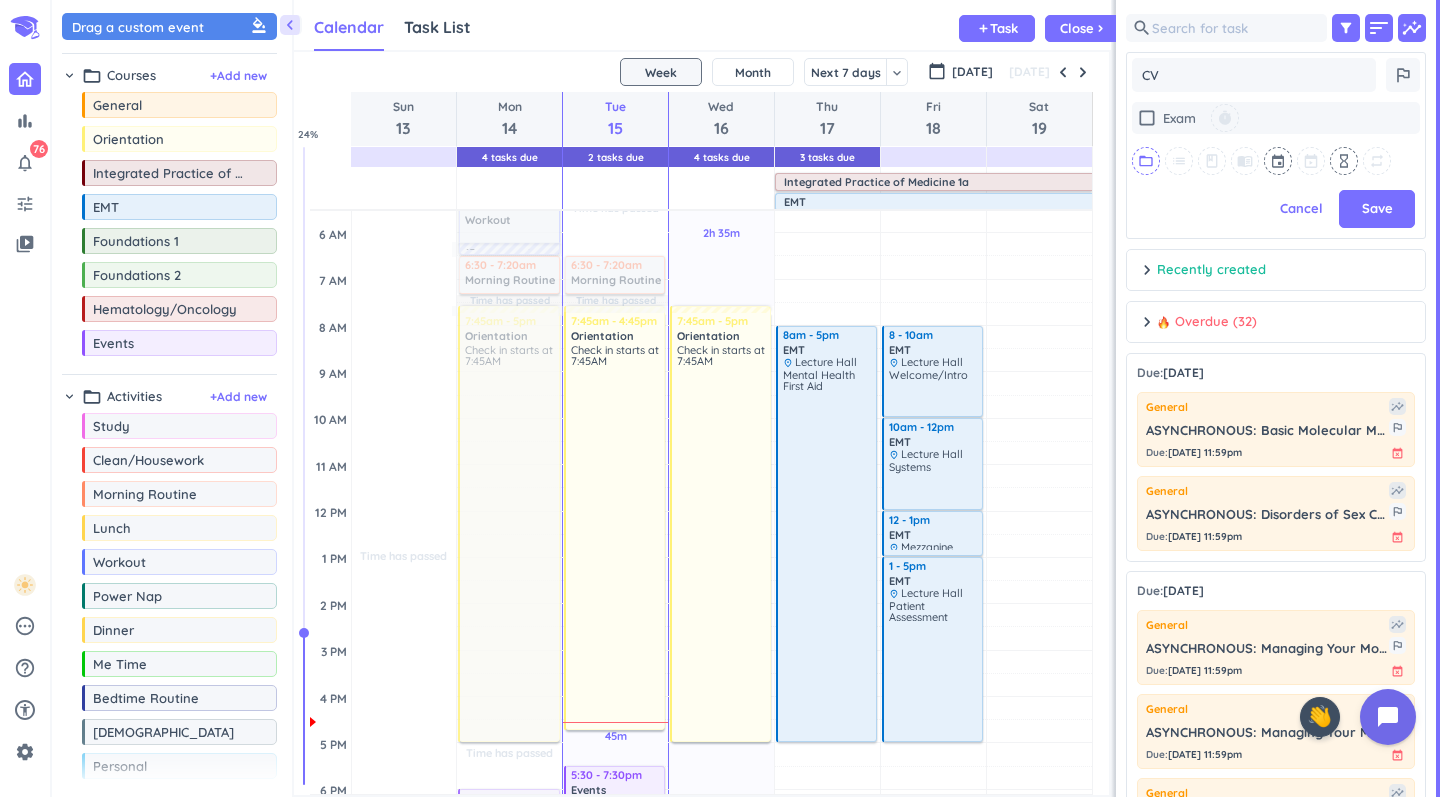 type on "CV" 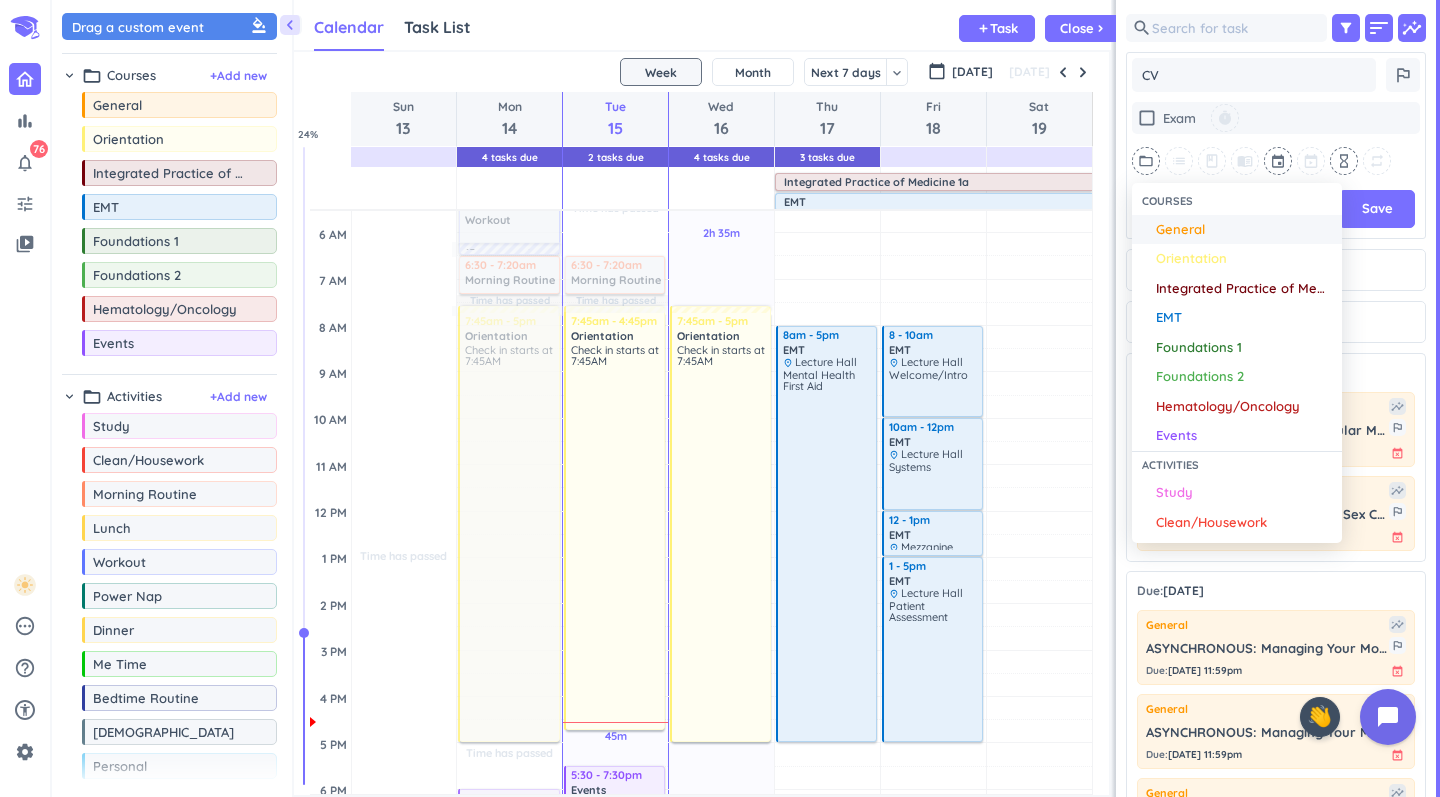 click on "General" at bounding box center [1244, 230] 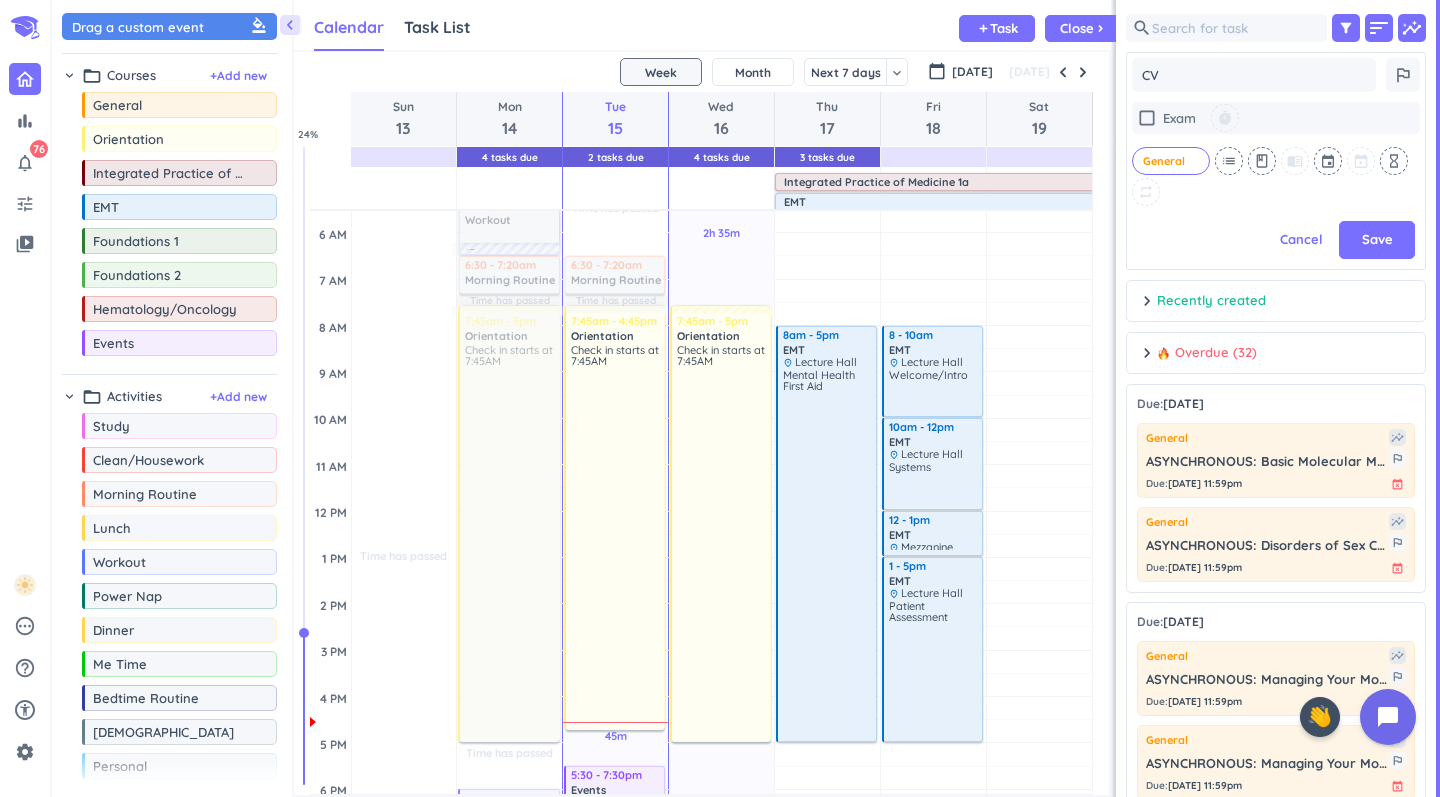 scroll, scrollTop: 518, scrollLeft: 300, axis: both 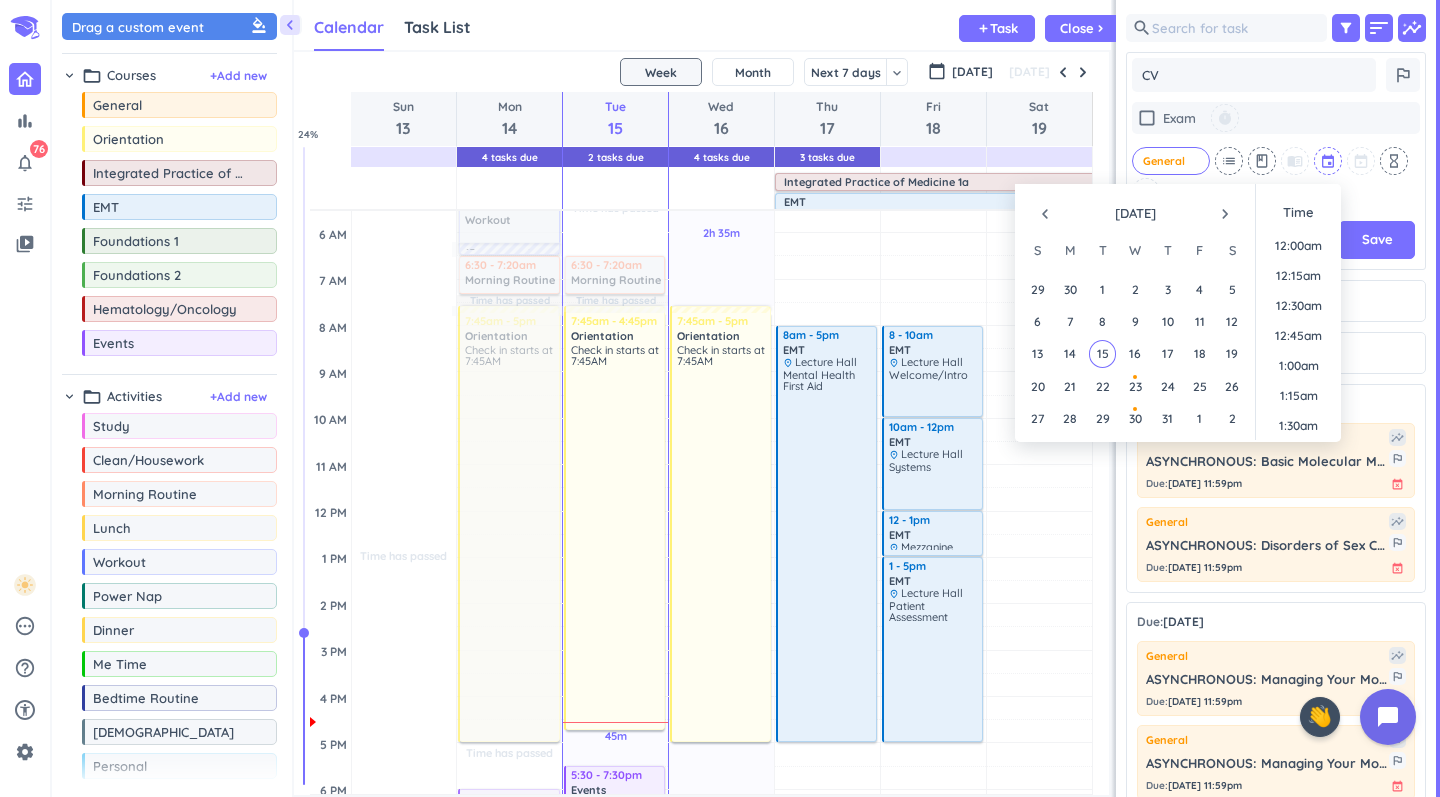 click at bounding box center (1329, 161) 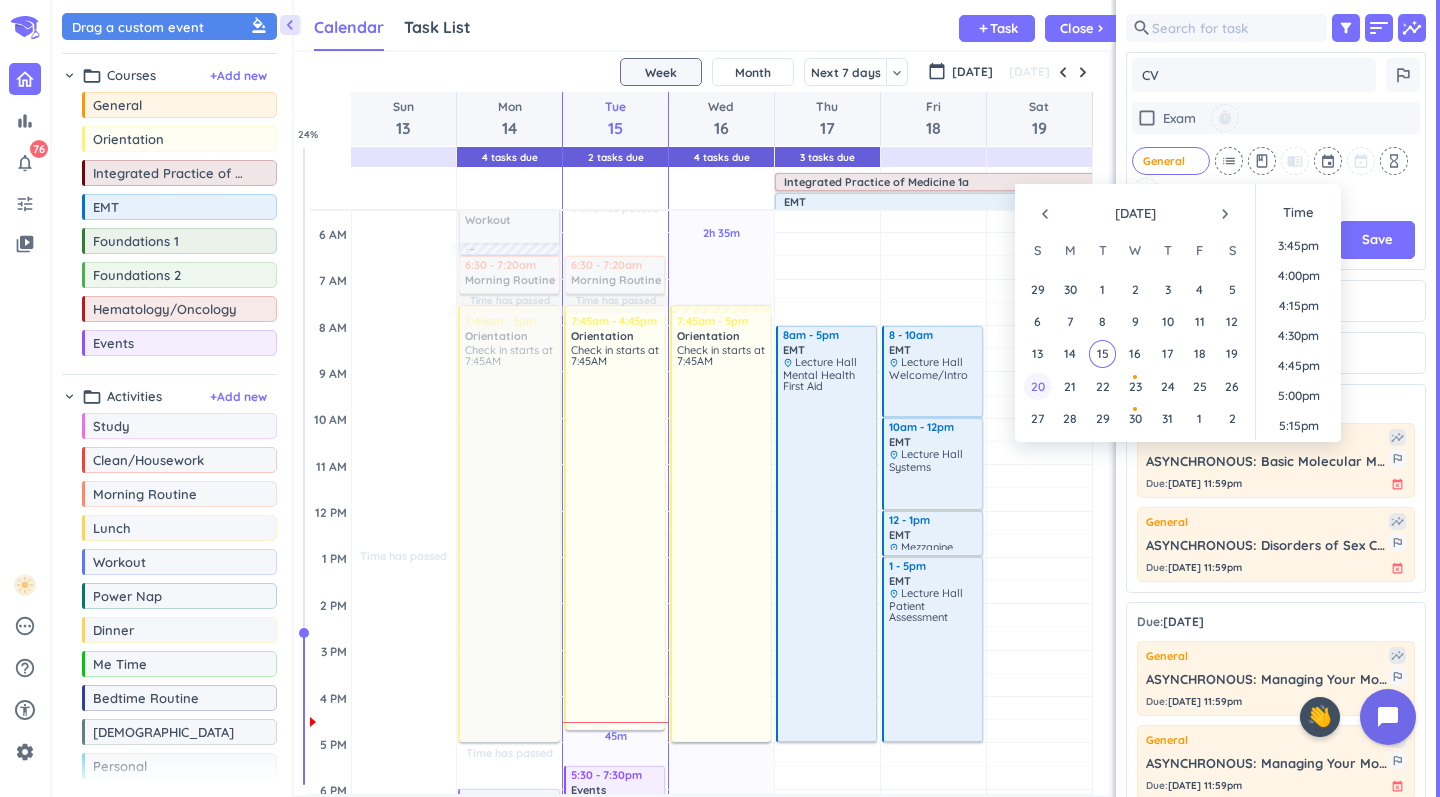 click on "20" at bounding box center [1037, 386] 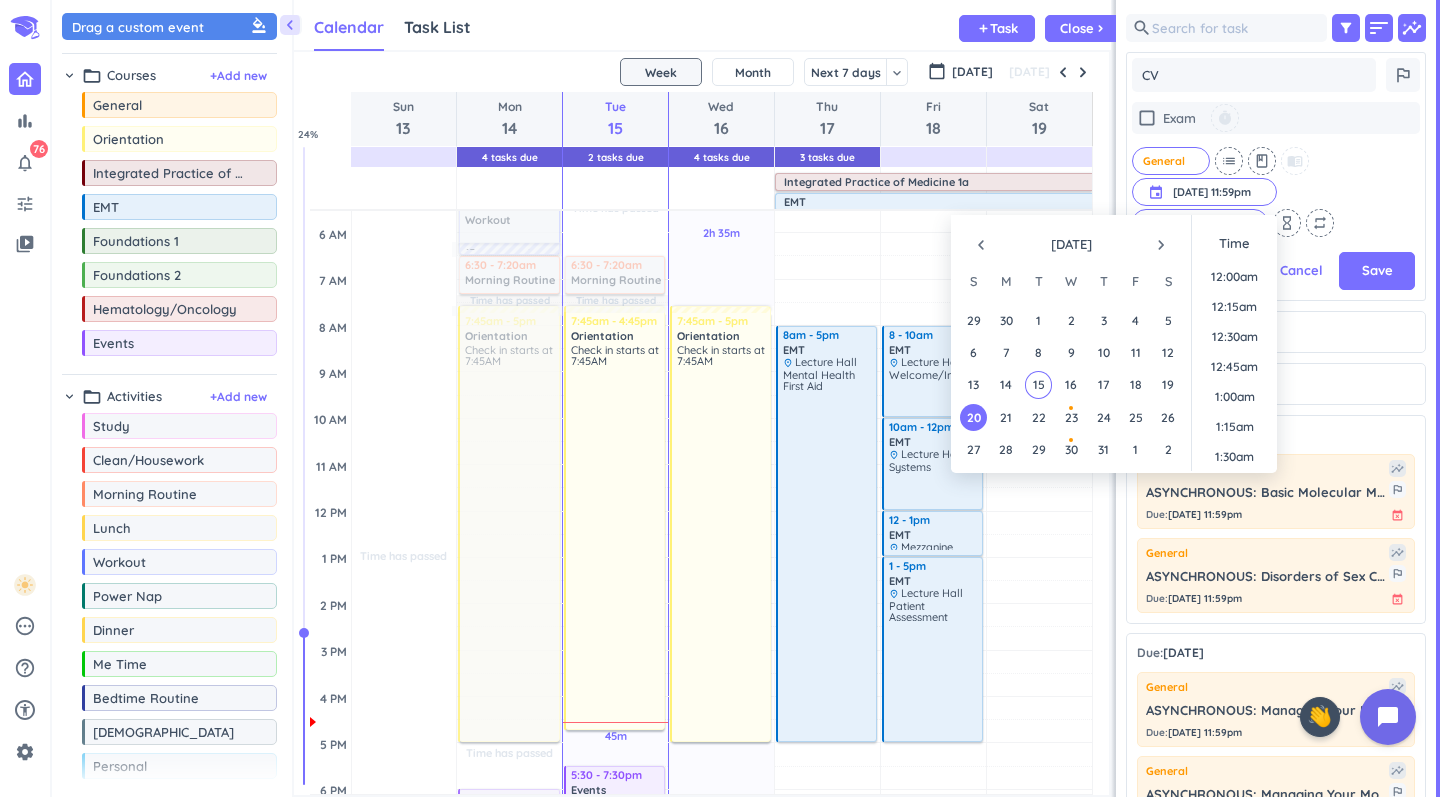 scroll, scrollTop: 487, scrollLeft: 300, axis: both 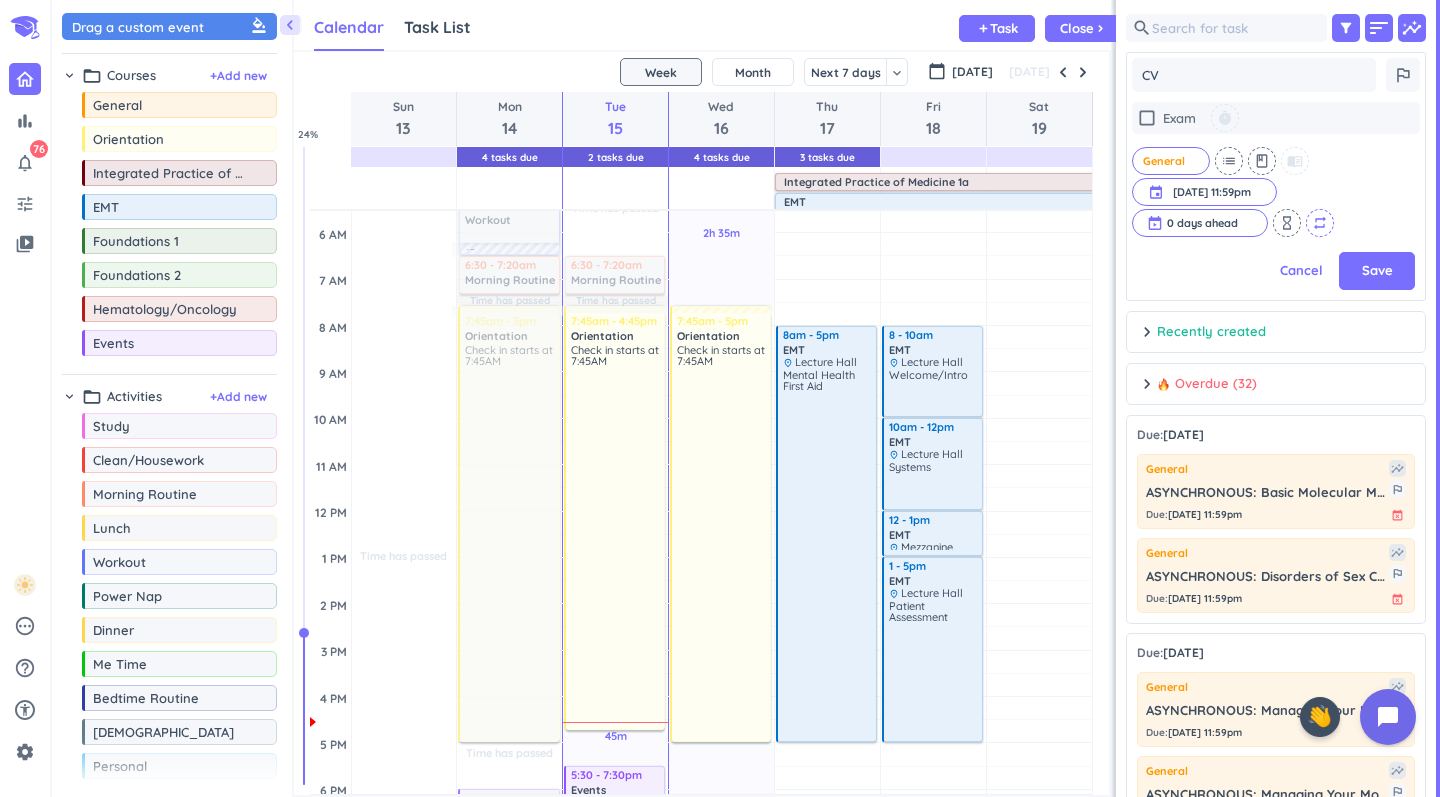 drag, startPoint x: 1356, startPoint y: 196, endPoint x: 1320, endPoint y: 211, distance: 39 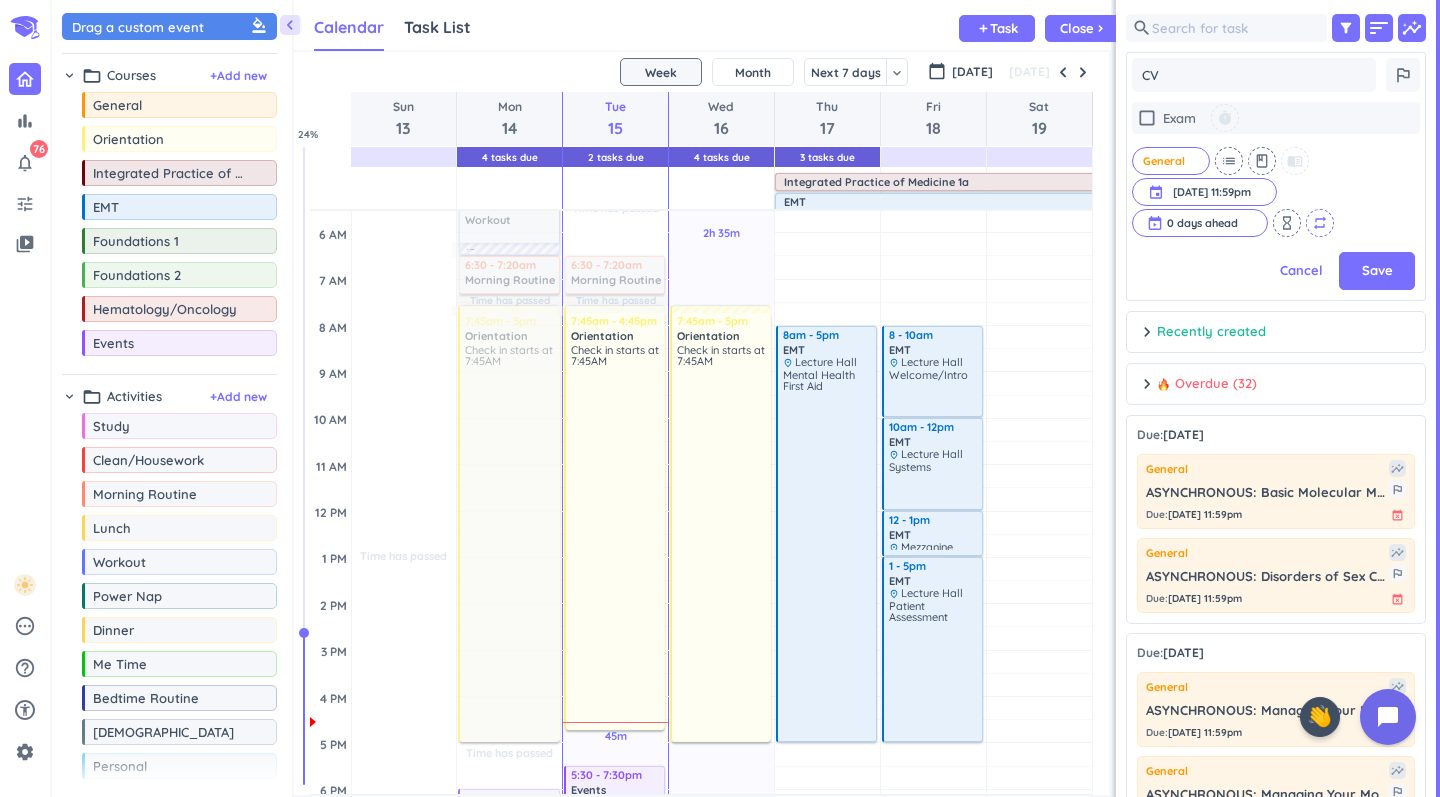 click on "check_box_outline_blank Exam timer General cancel list class menu_book event [DATE] 11:59pm [DATE] 11:59pm cancel 0 days ahead cancel hourglass_empty repeat" at bounding box center [1276, 169] 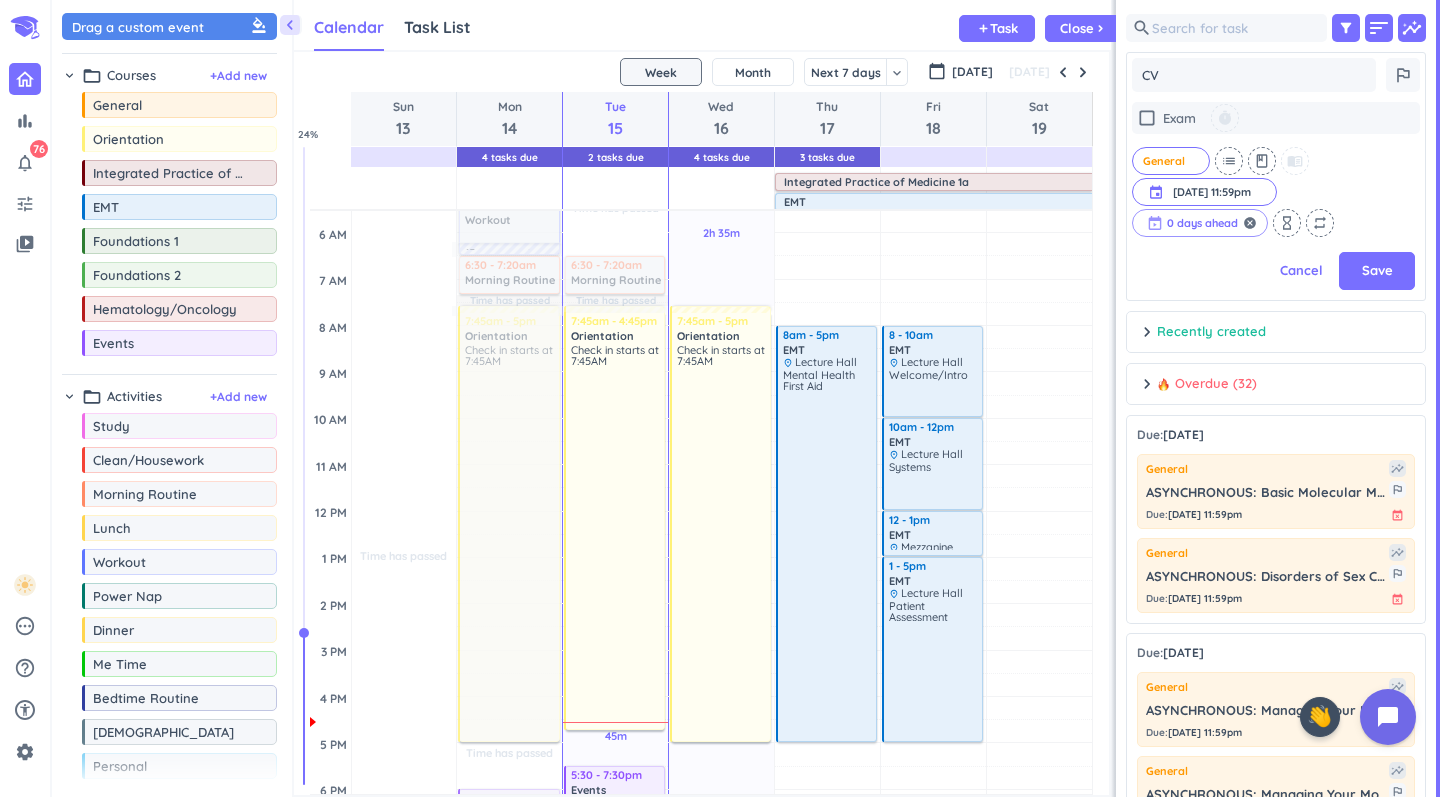 click at bounding box center (1200, 223) 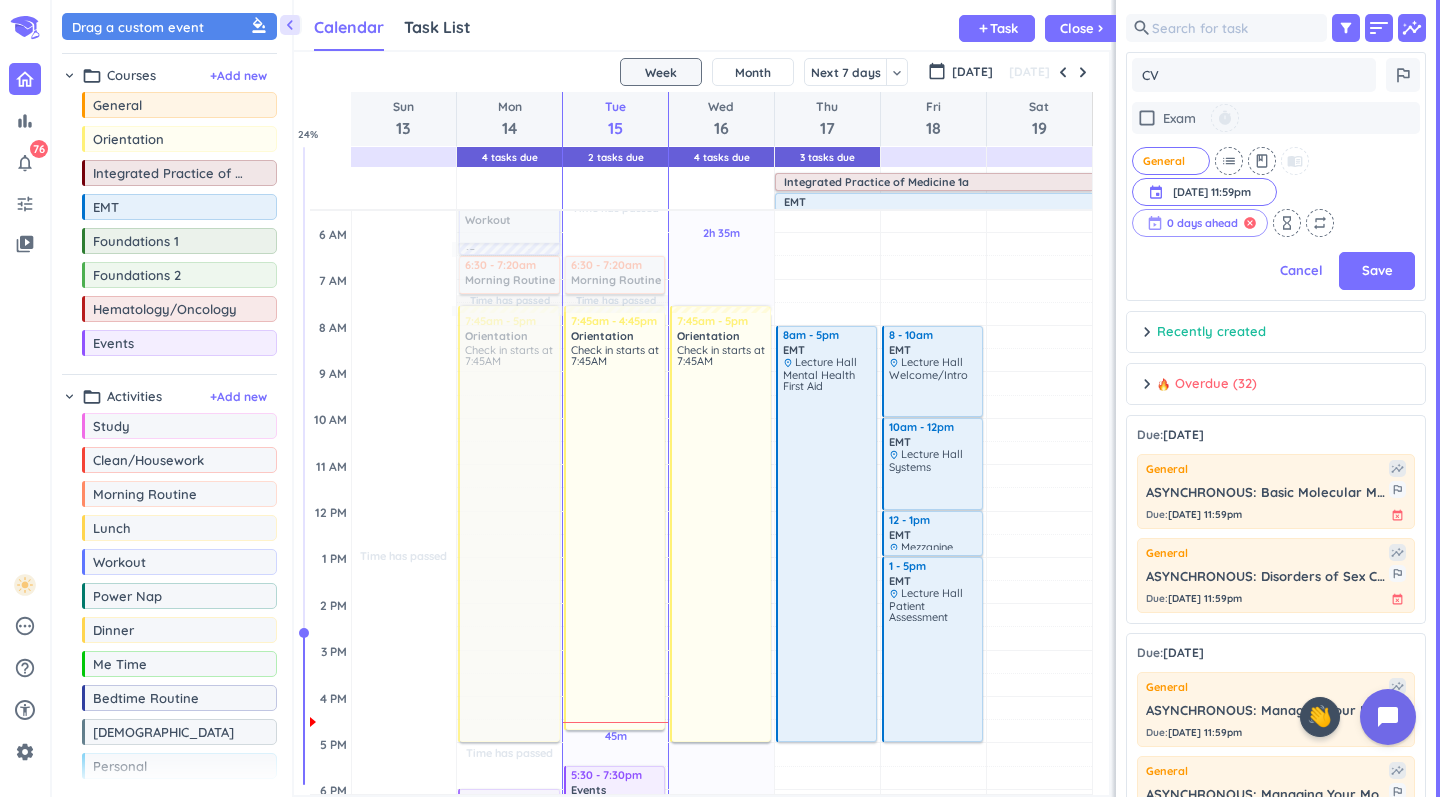 click on "cancel" at bounding box center [1250, 223] 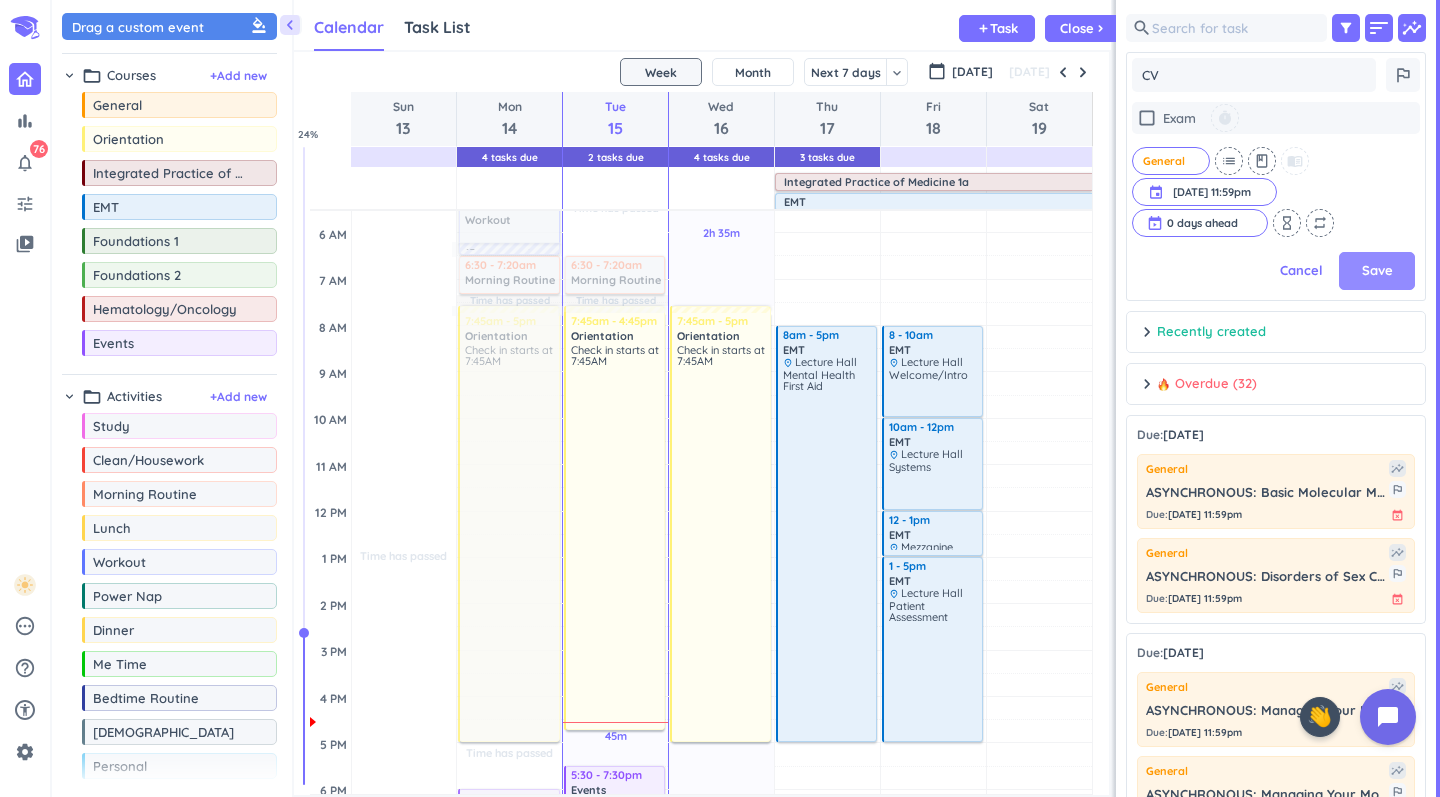 scroll, scrollTop: 1, scrollLeft: 1, axis: both 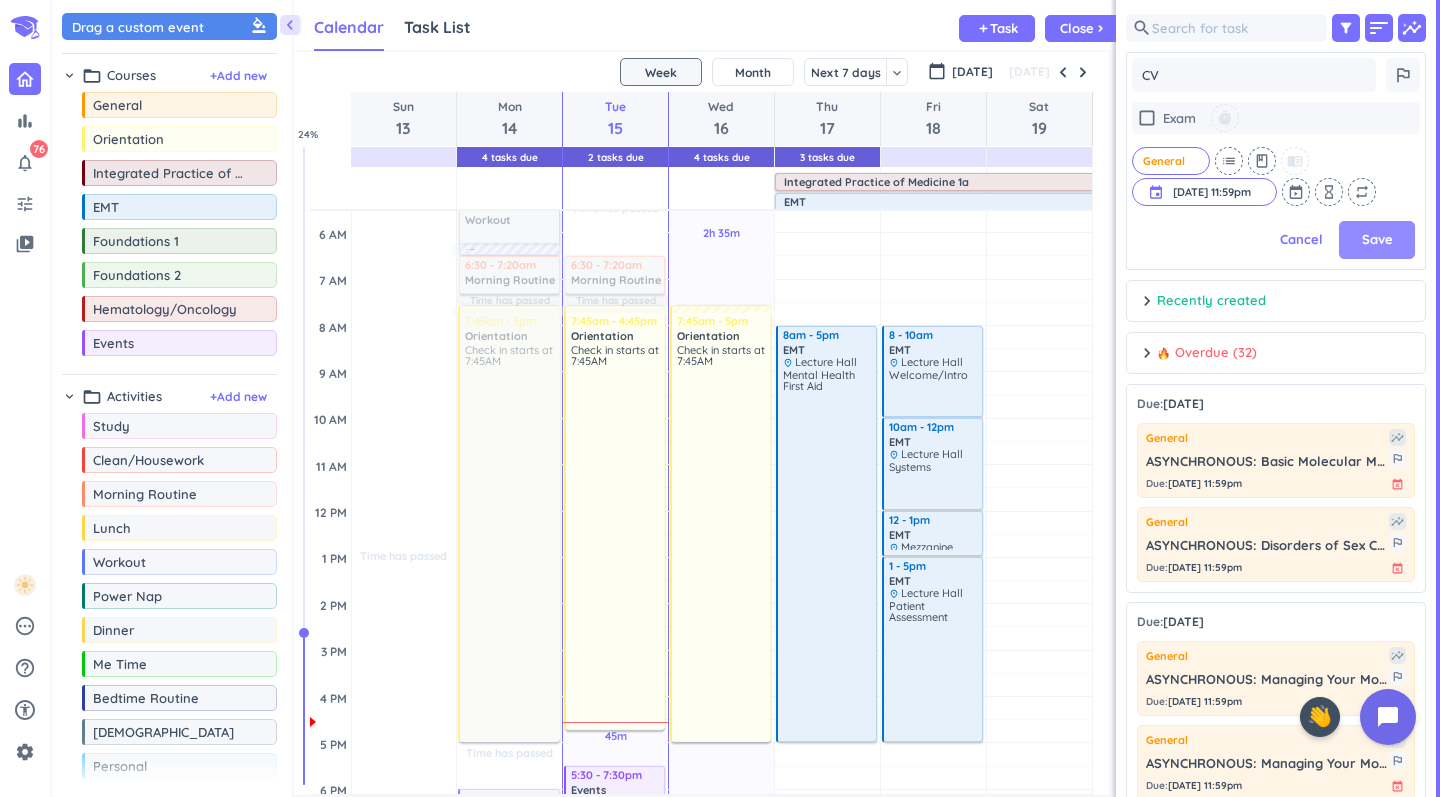 click on "Save" at bounding box center (1377, 240) 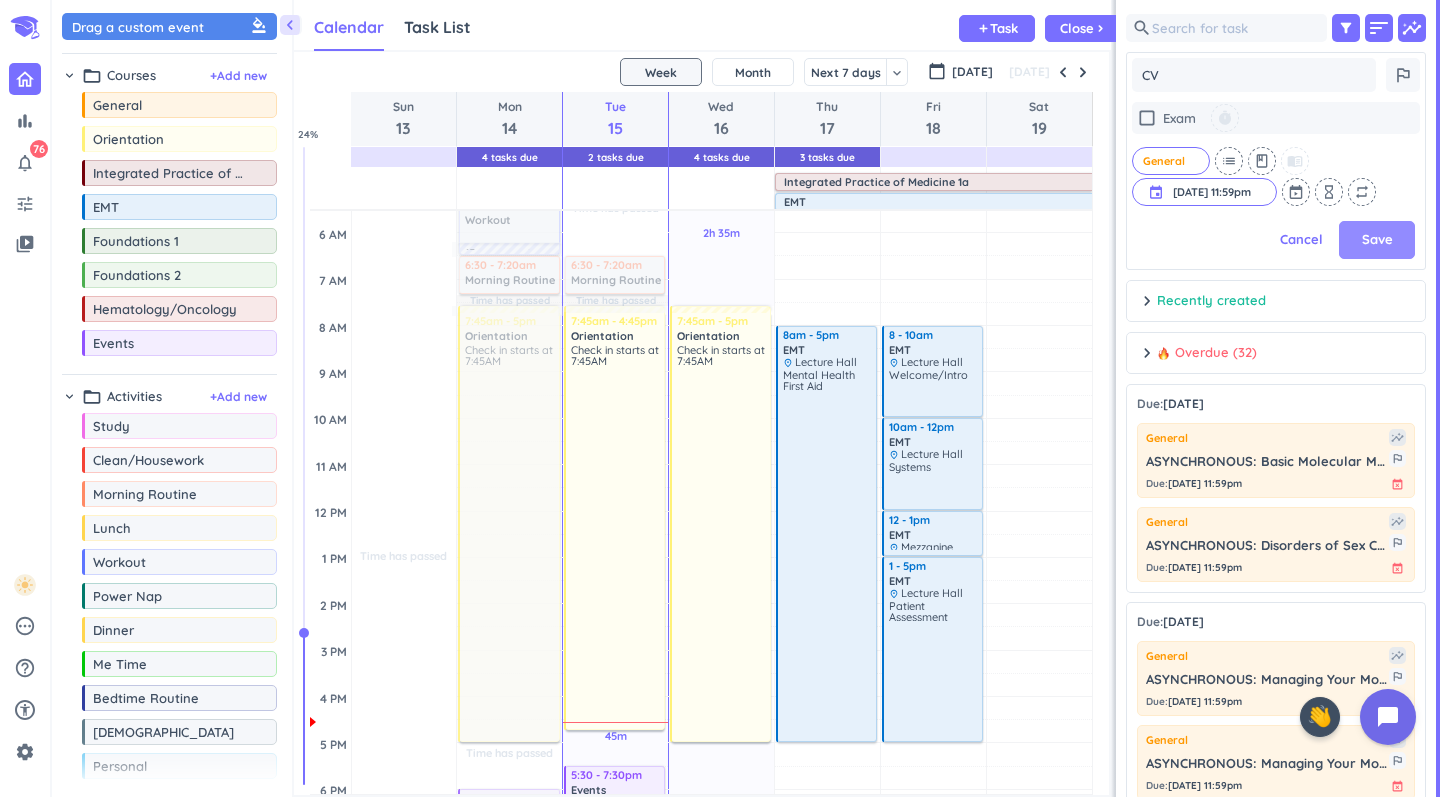 type on "x" 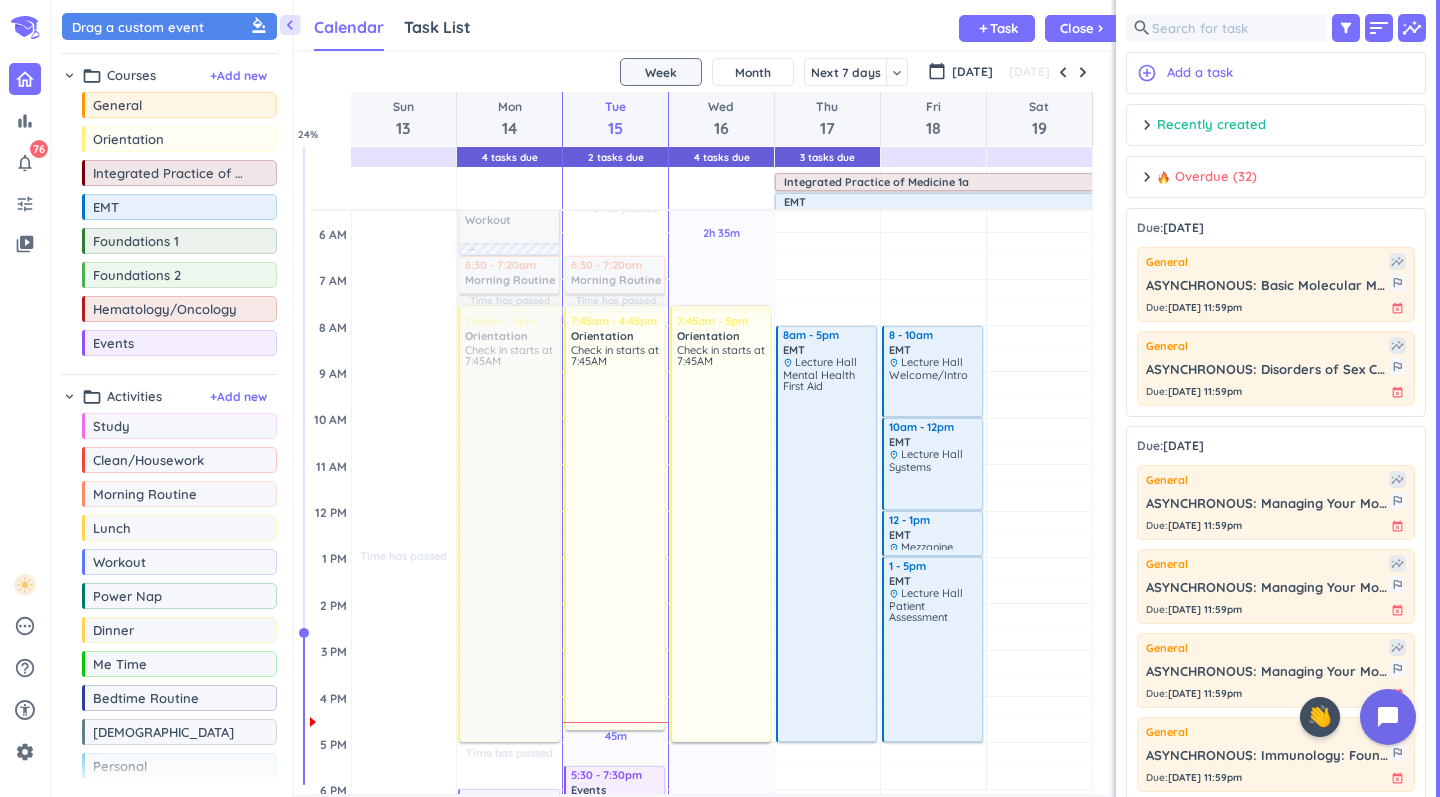 scroll, scrollTop: 1, scrollLeft: 1, axis: both 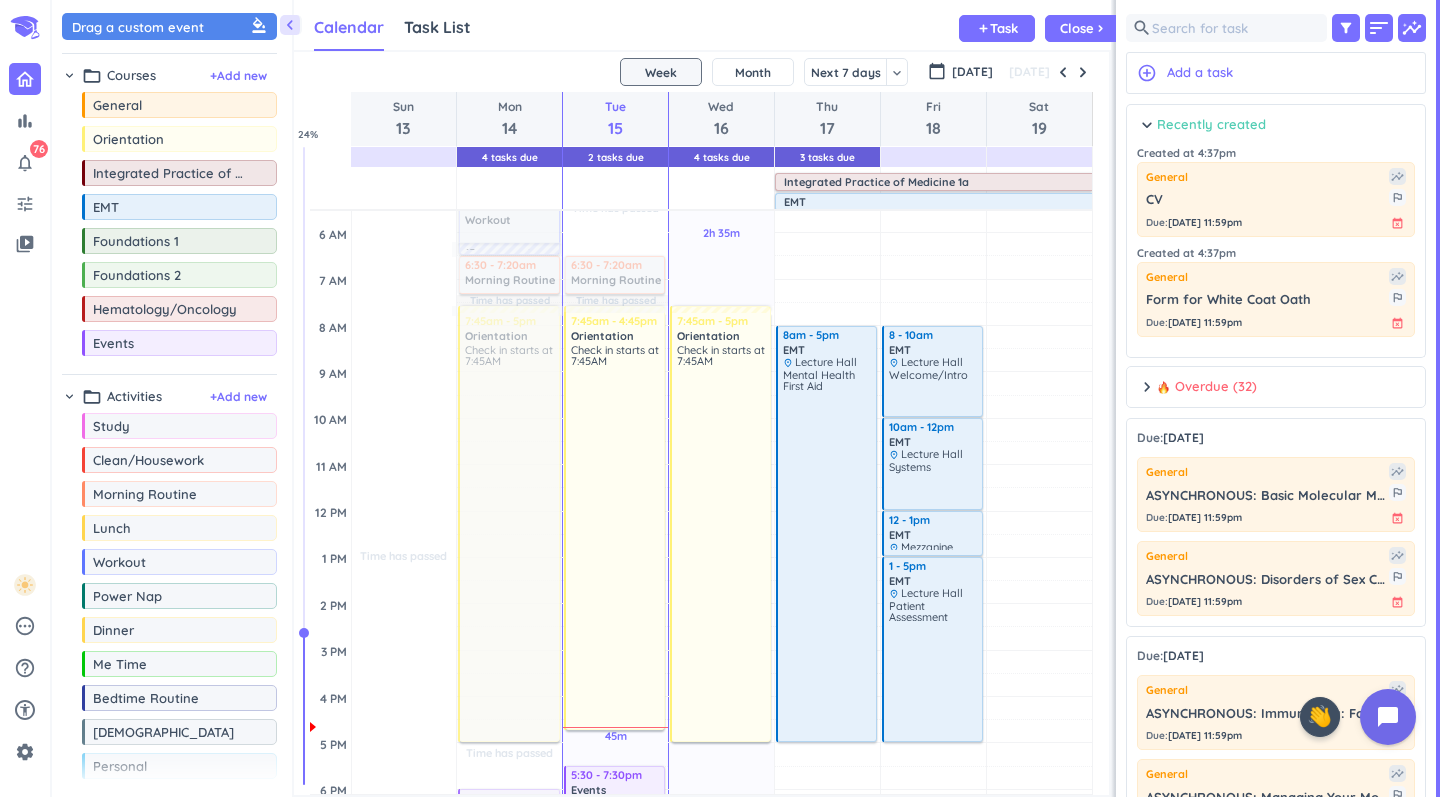 click on "Recently created" at bounding box center (1211, 125) 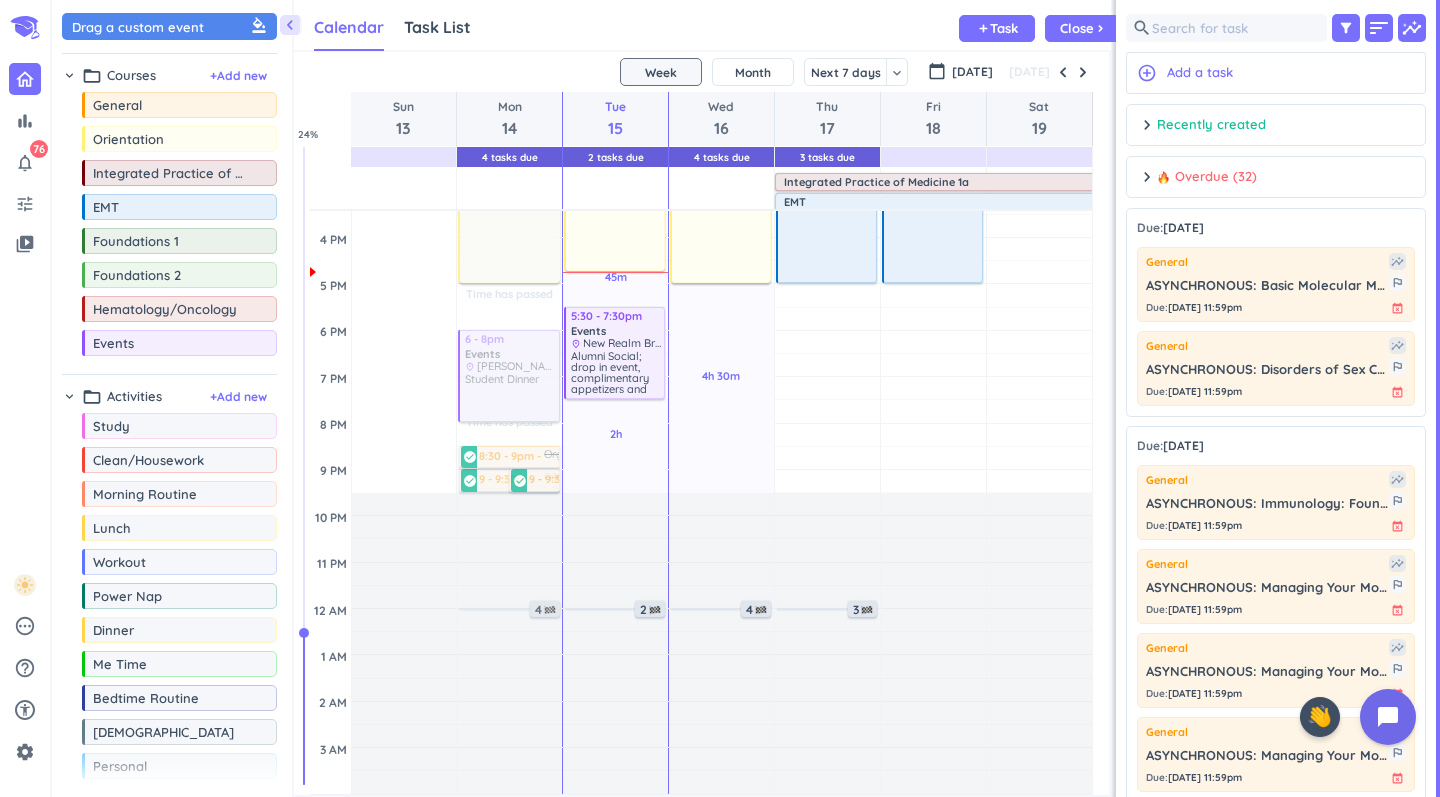 scroll, scrollTop: 530, scrollLeft: 0, axis: vertical 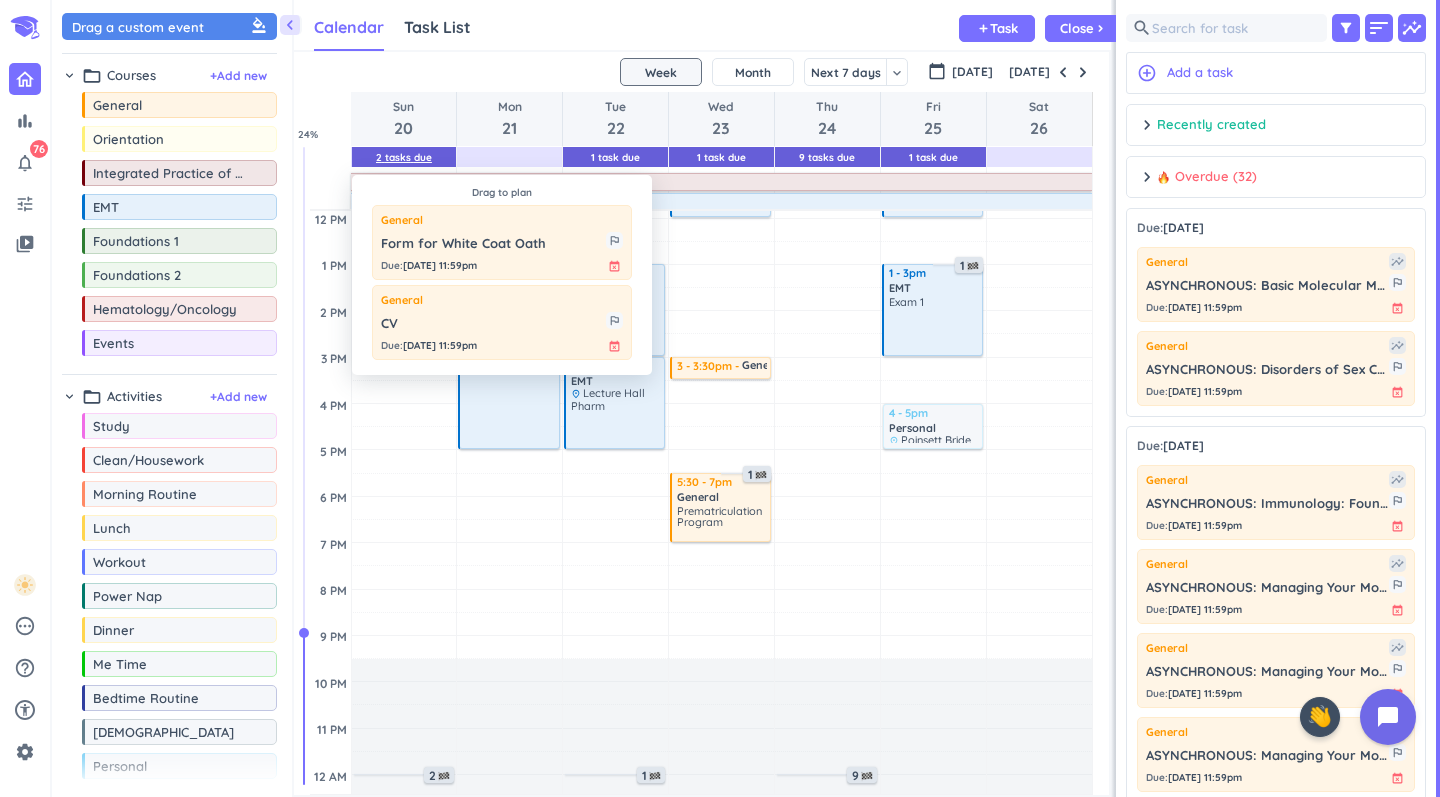 click on "2   Tasks   Due" at bounding box center [404, 157] 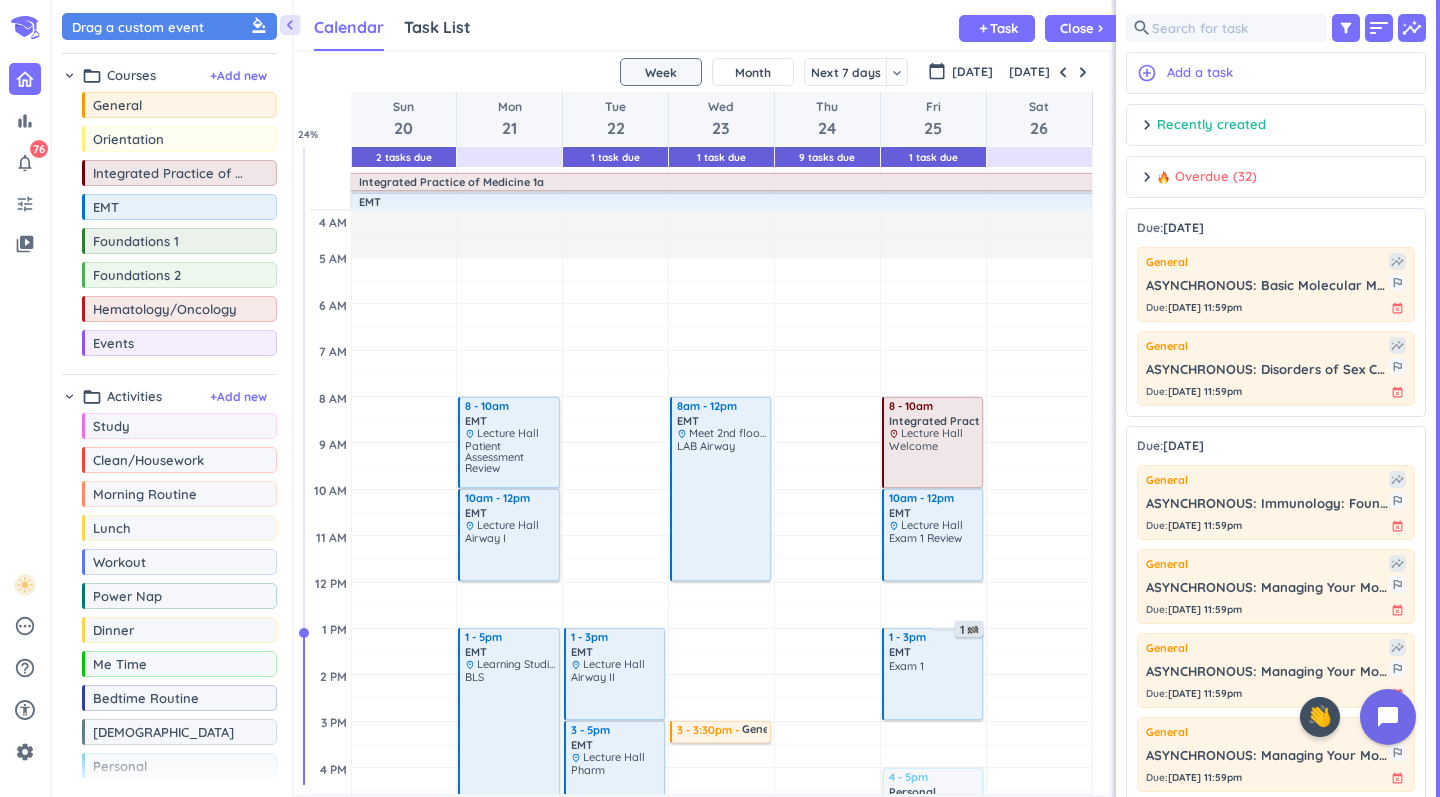 scroll, scrollTop: 107, scrollLeft: 0, axis: vertical 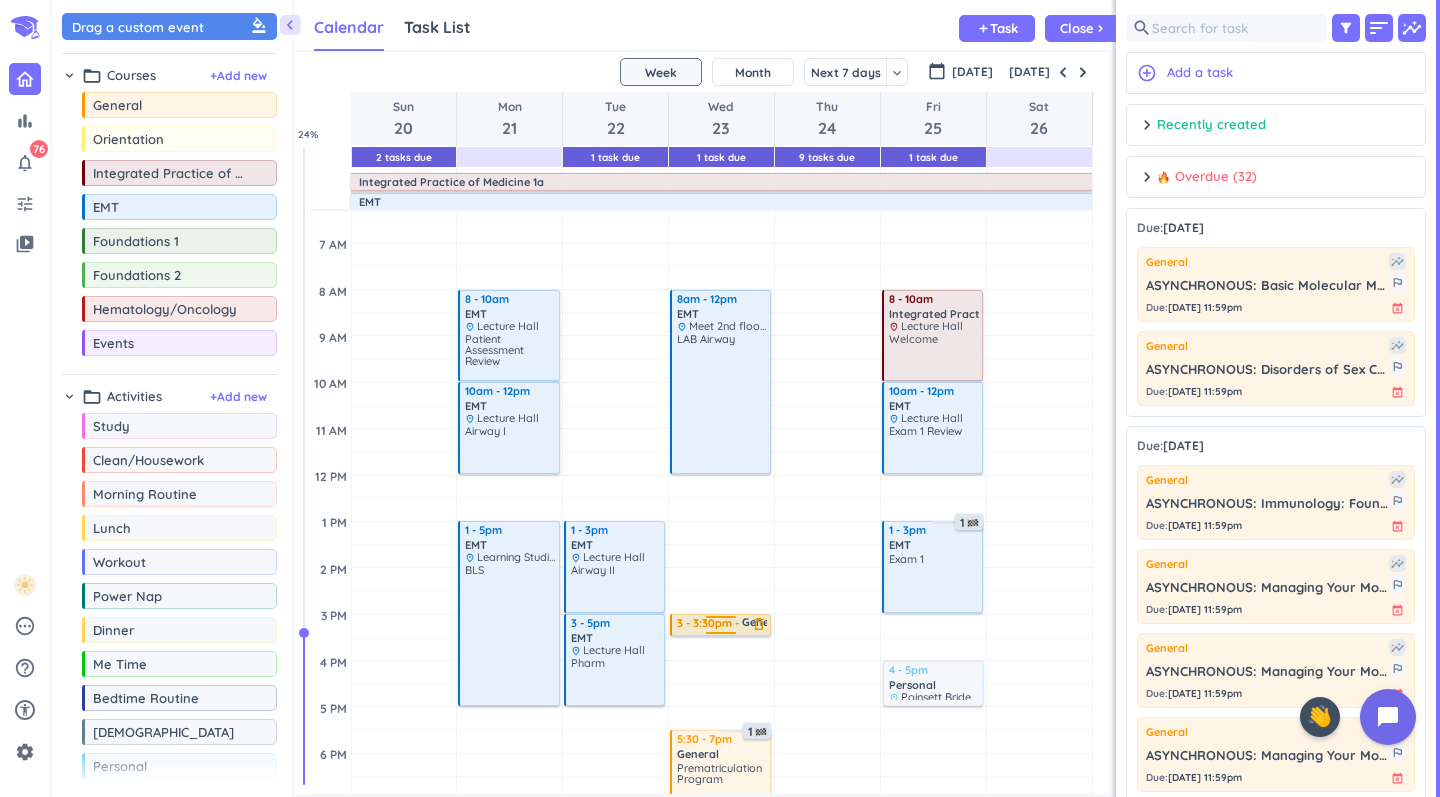 click at bounding box center [721, 620] 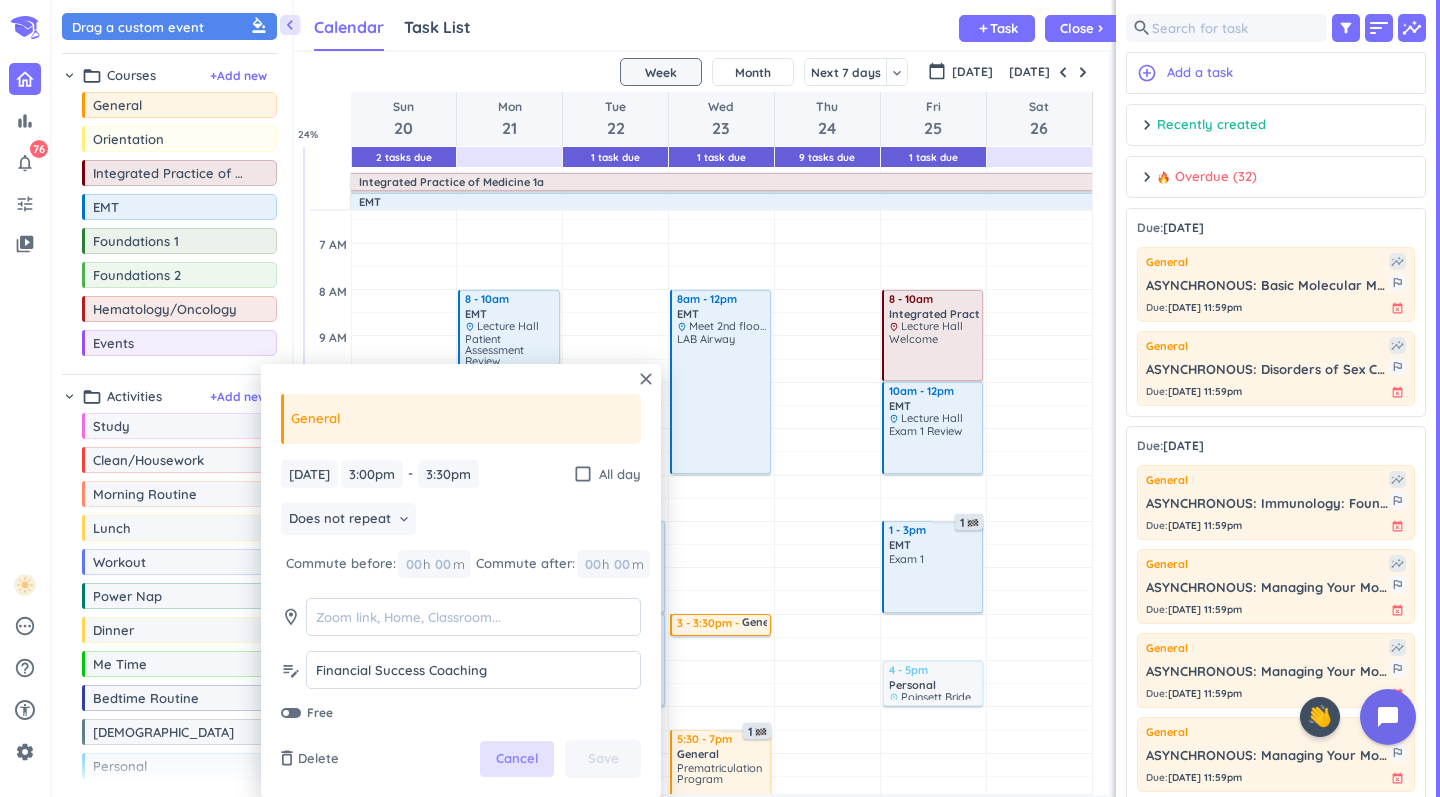 click on "Cancel" at bounding box center (517, 759) 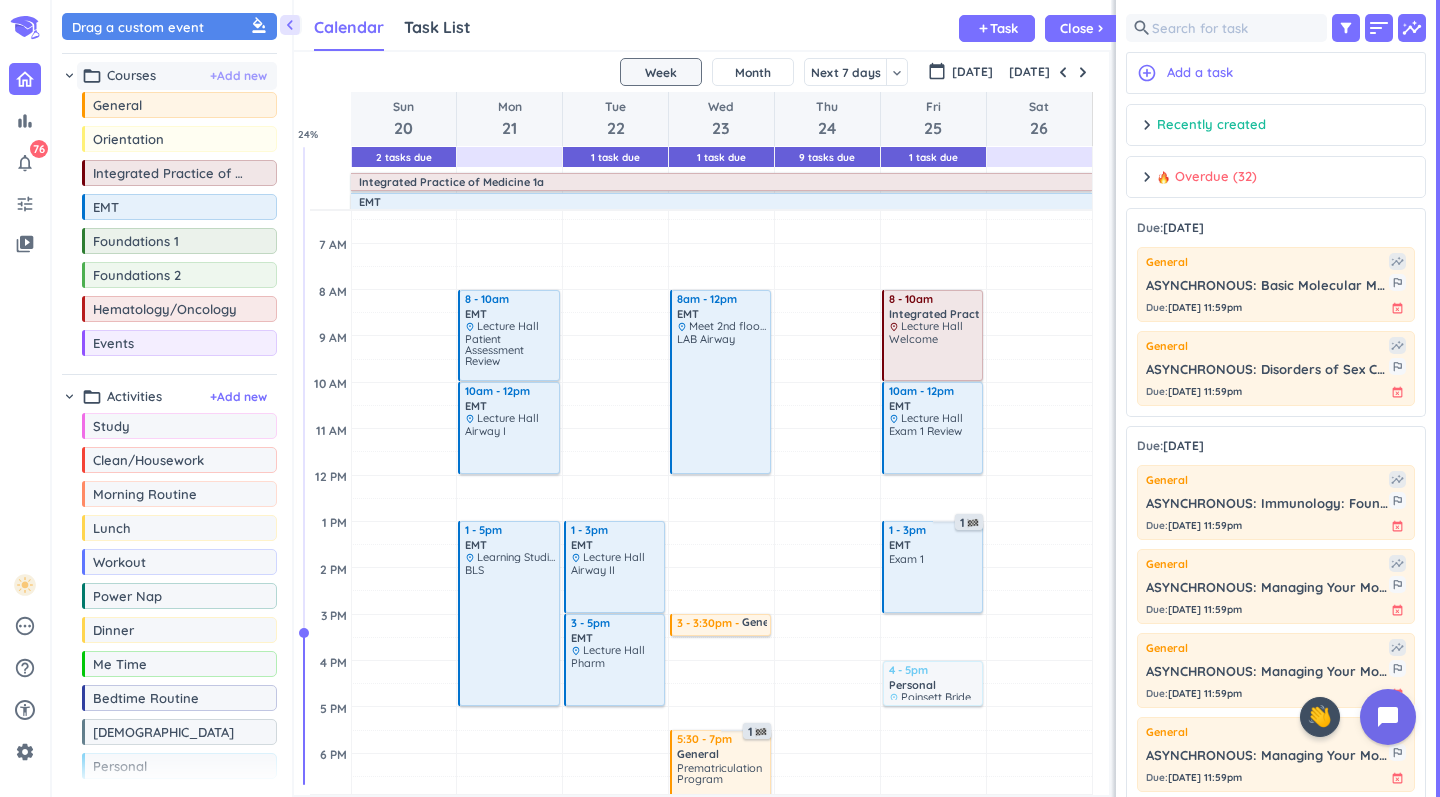 click on "+  Add new" at bounding box center [238, 76] 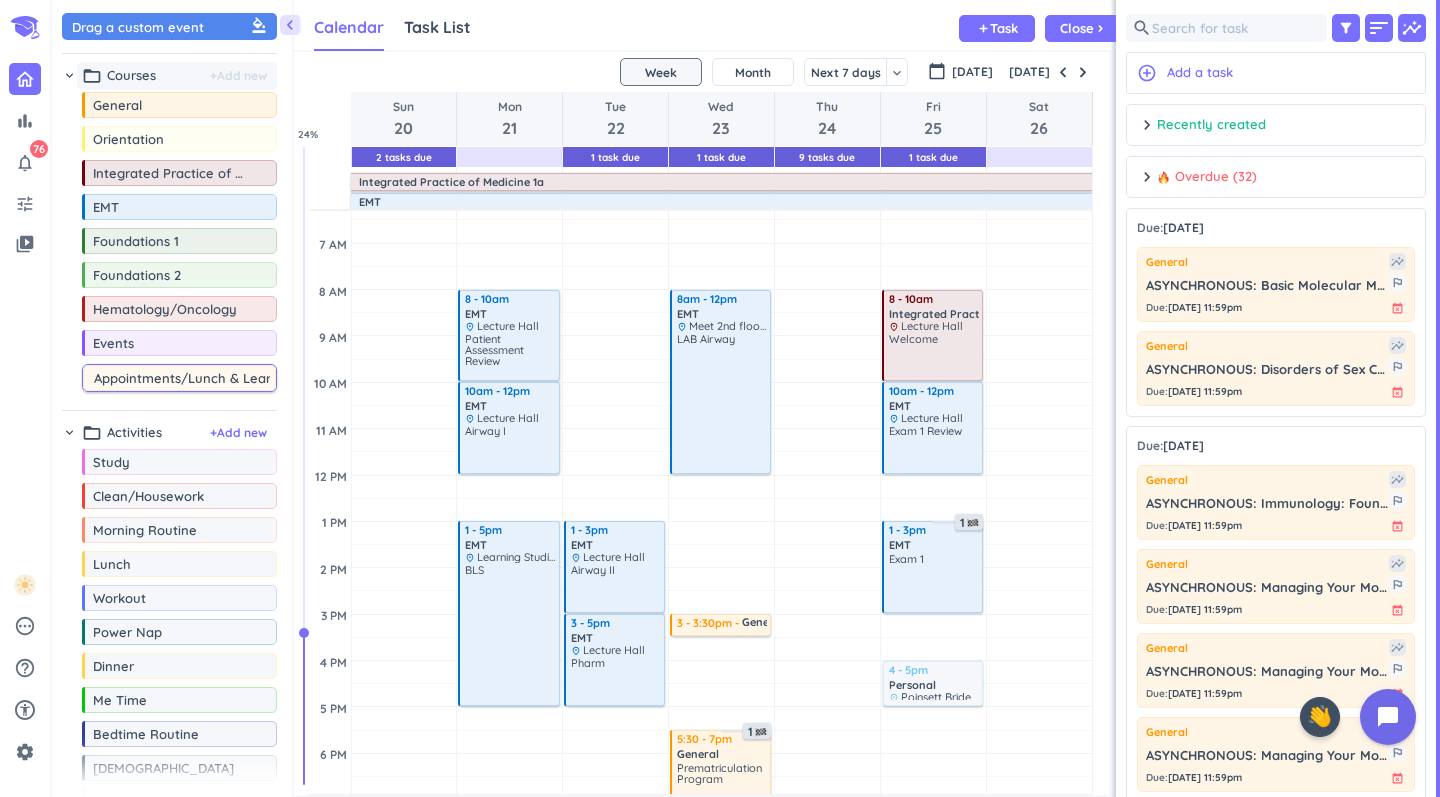 type on "Appointments/Lunch & Learns" 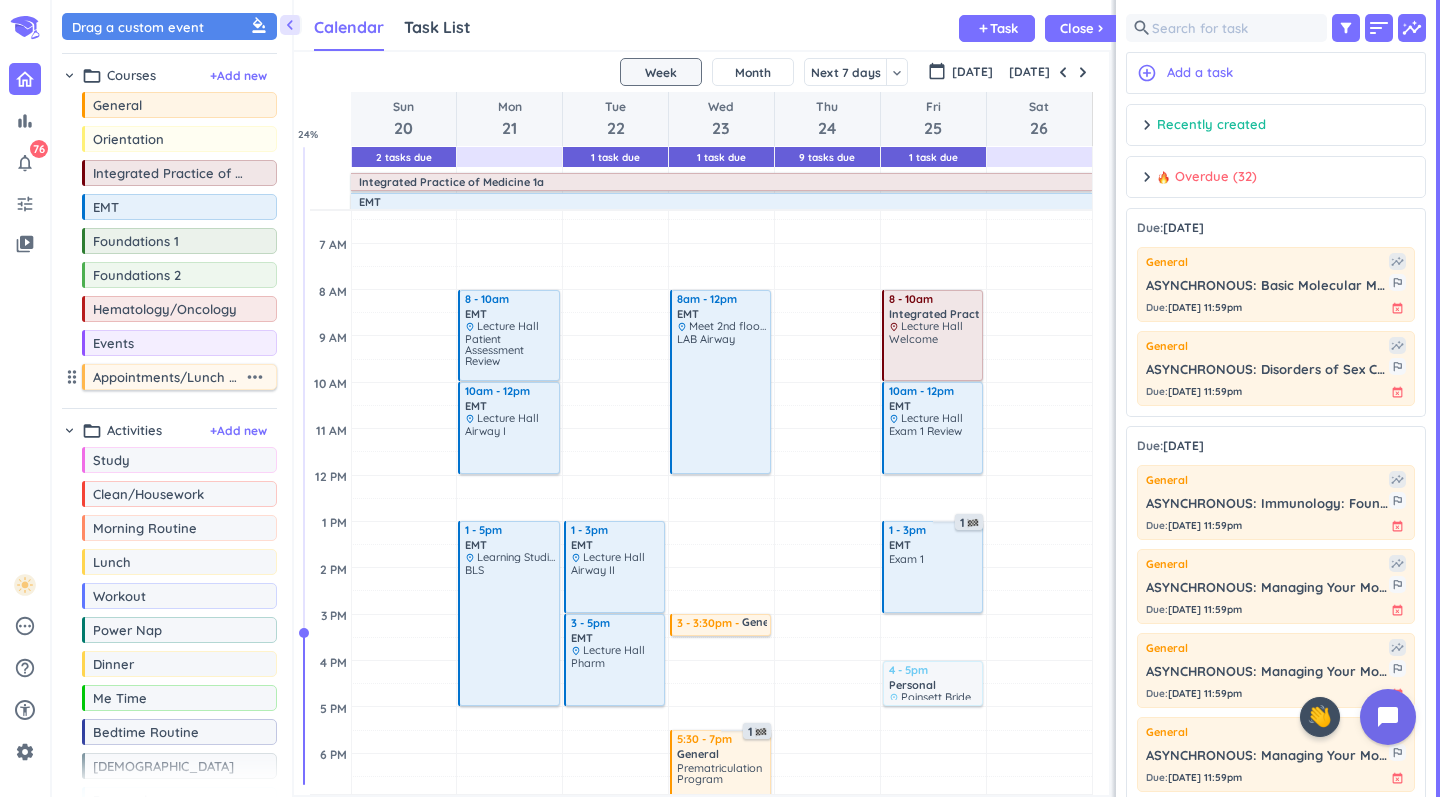 click on "more_horiz" at bounding box center (255, 377) 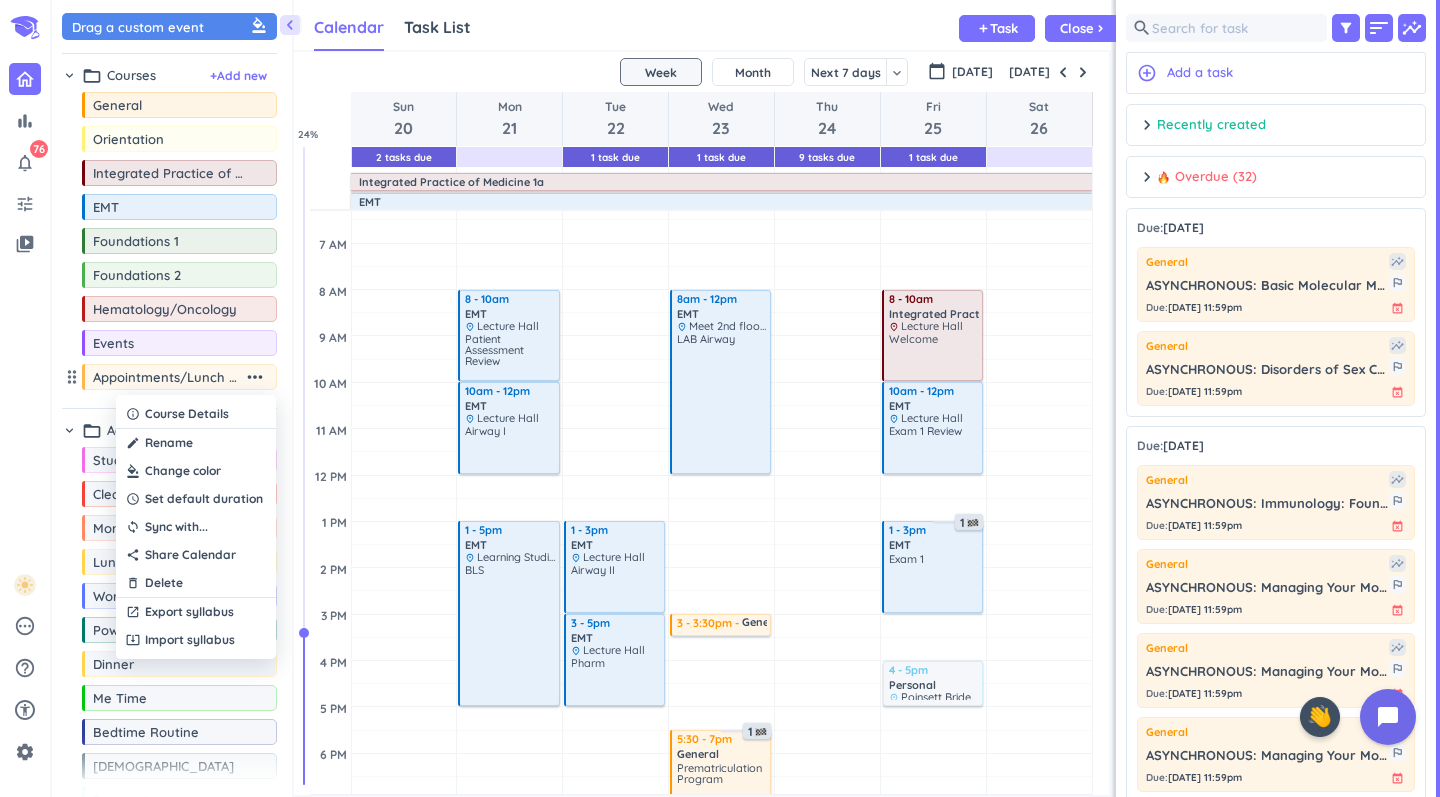 click at bounding box center (196, 471) 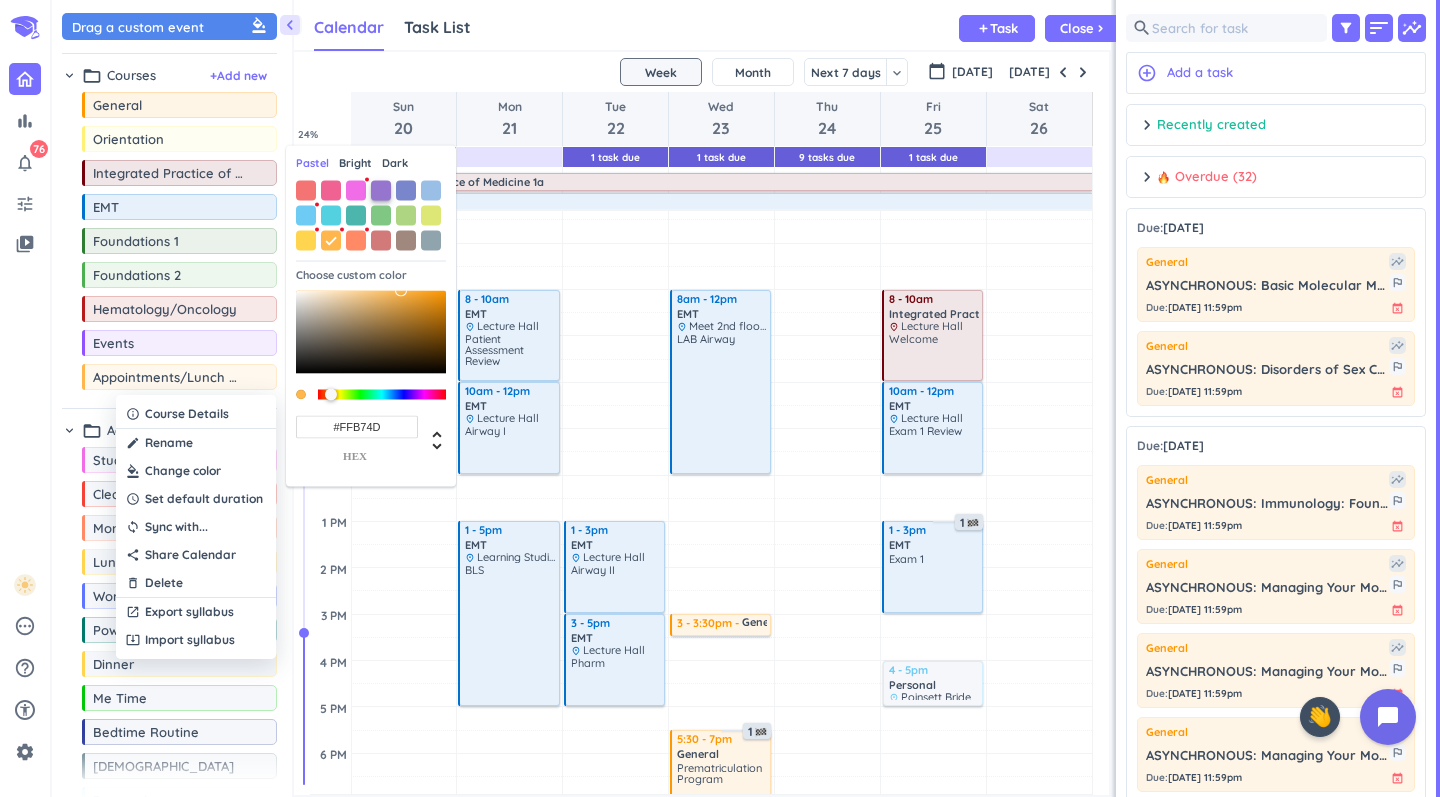 click at bounding box center (381, 190) 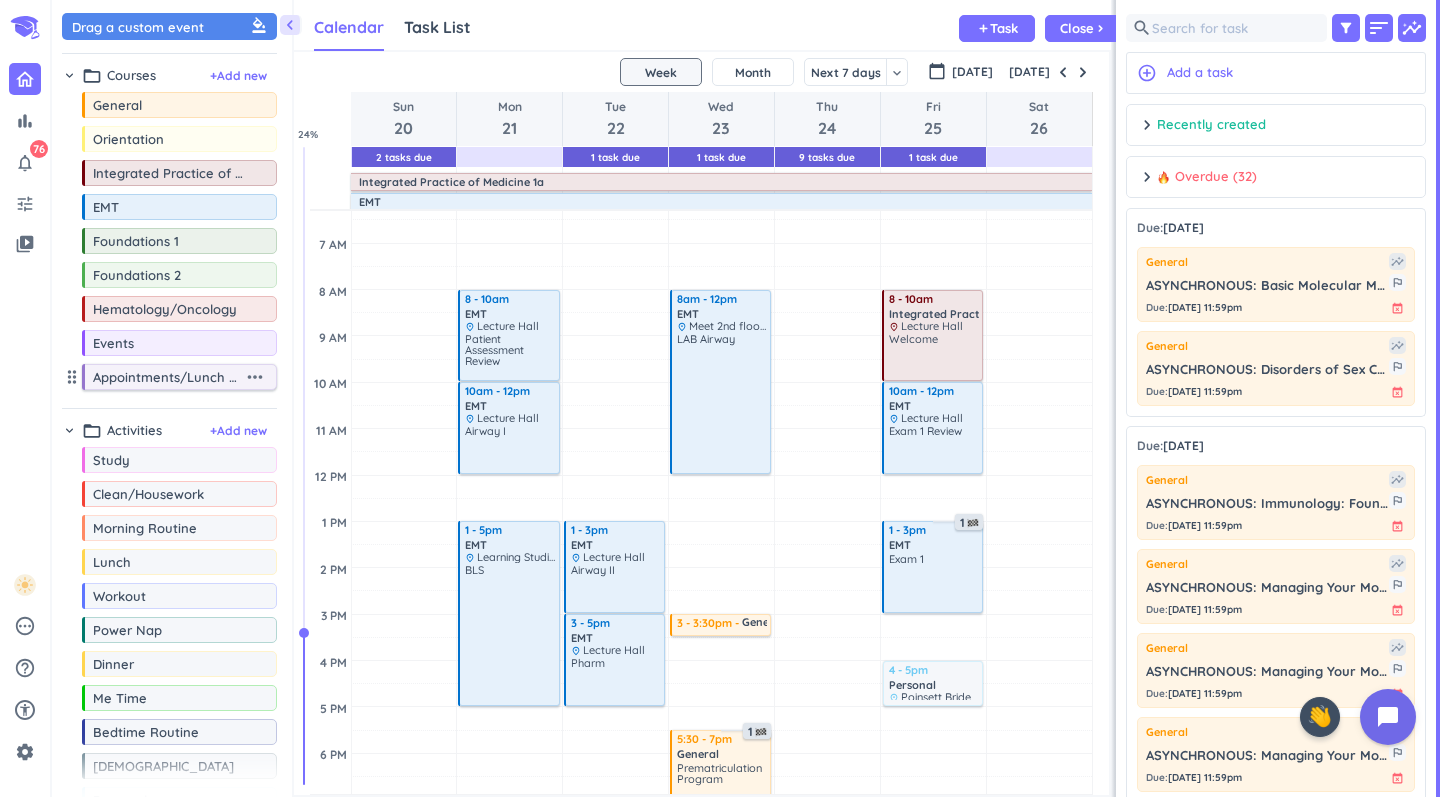 click on "more_horiz" at bounding box center (255, 377) 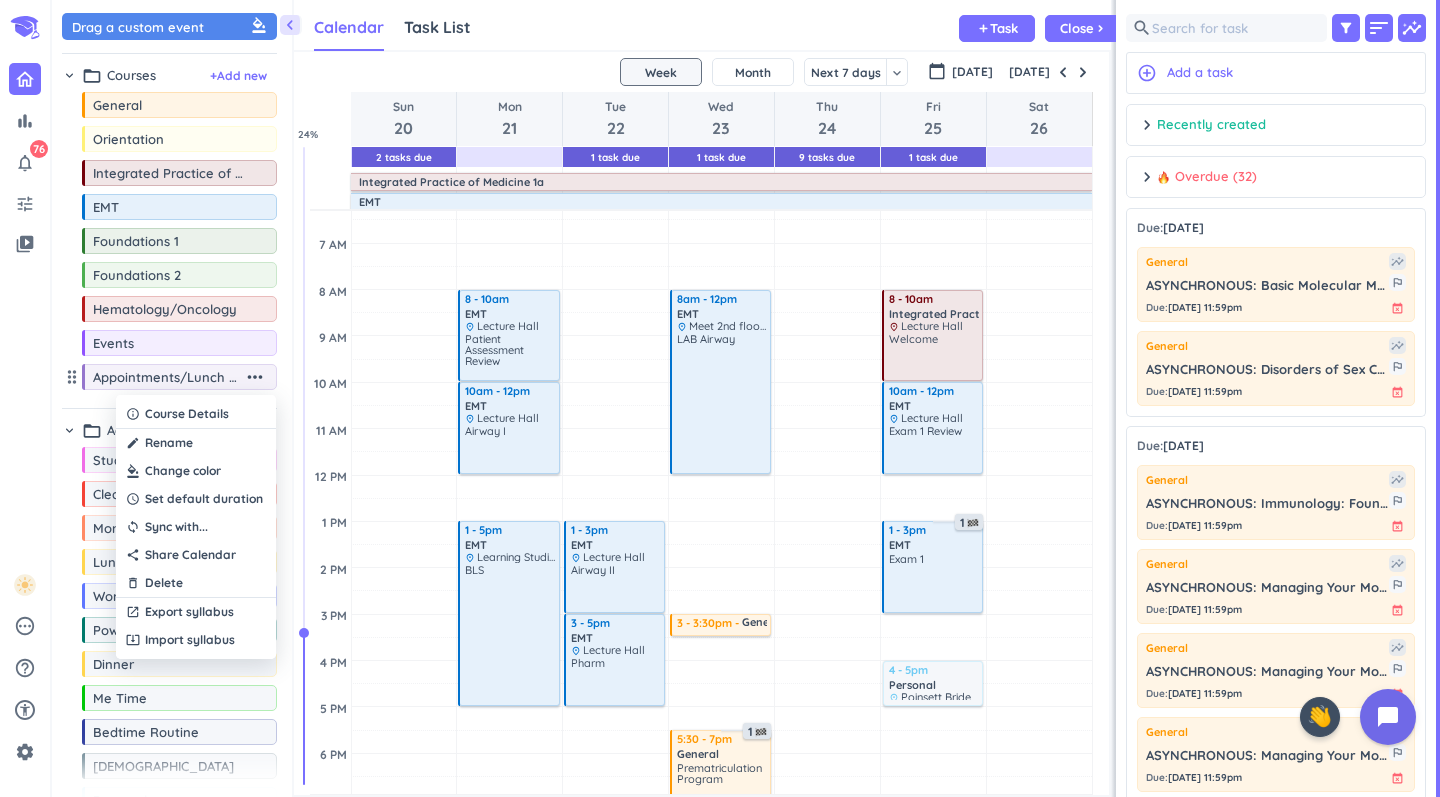 click at bounding box center [196, 471] 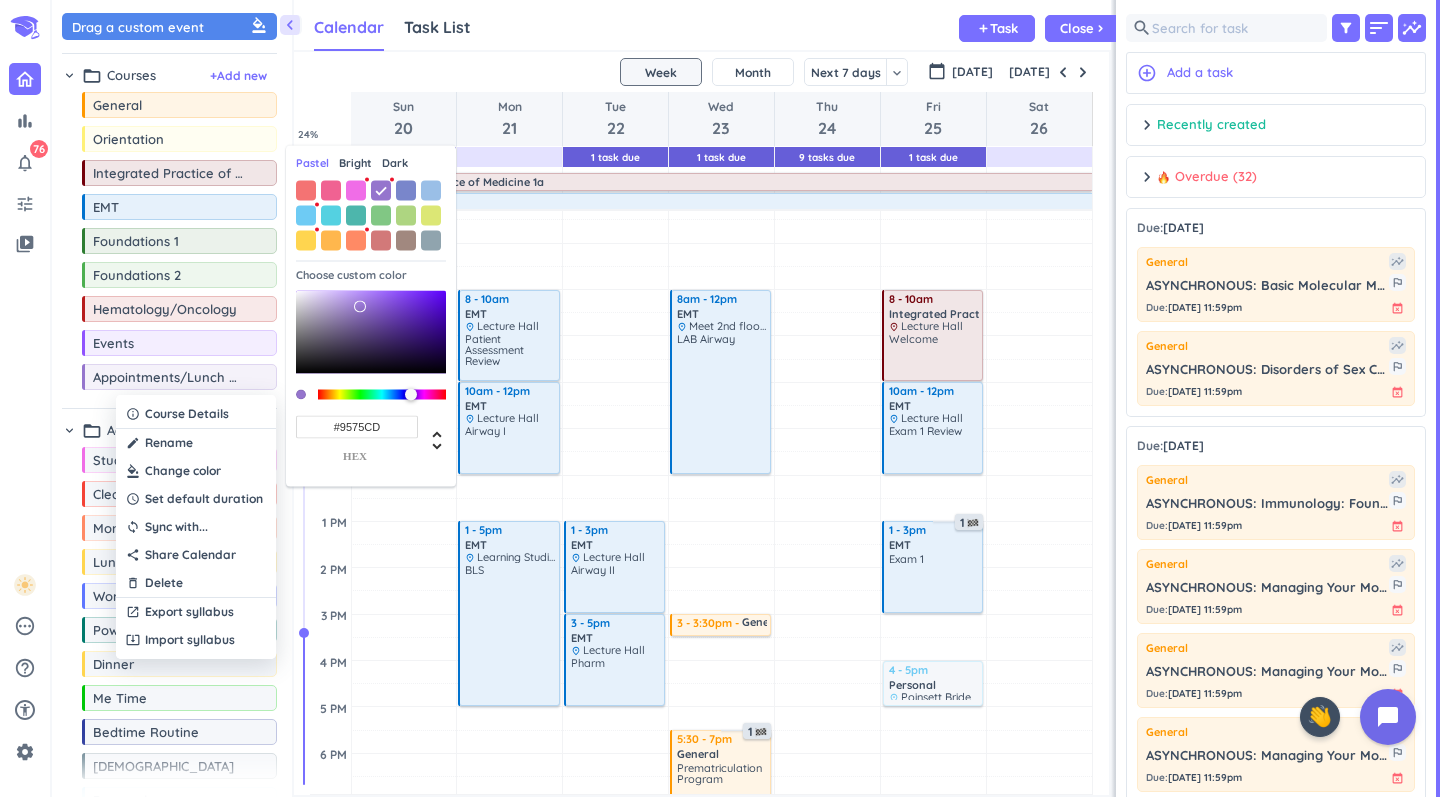 click on "Bright" at bounding box center [355, 163] 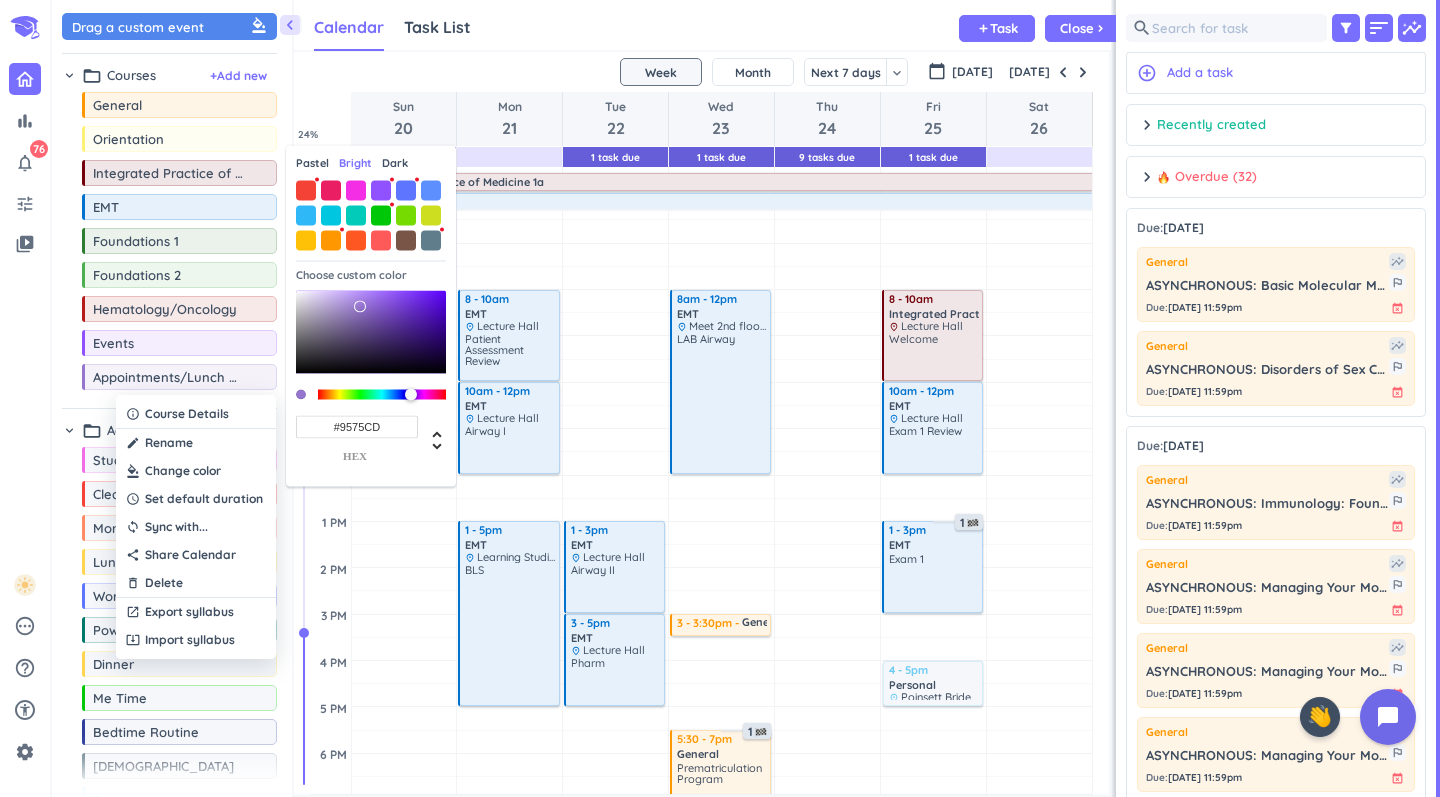 click on "Dark" at bounding box center [395, 163] 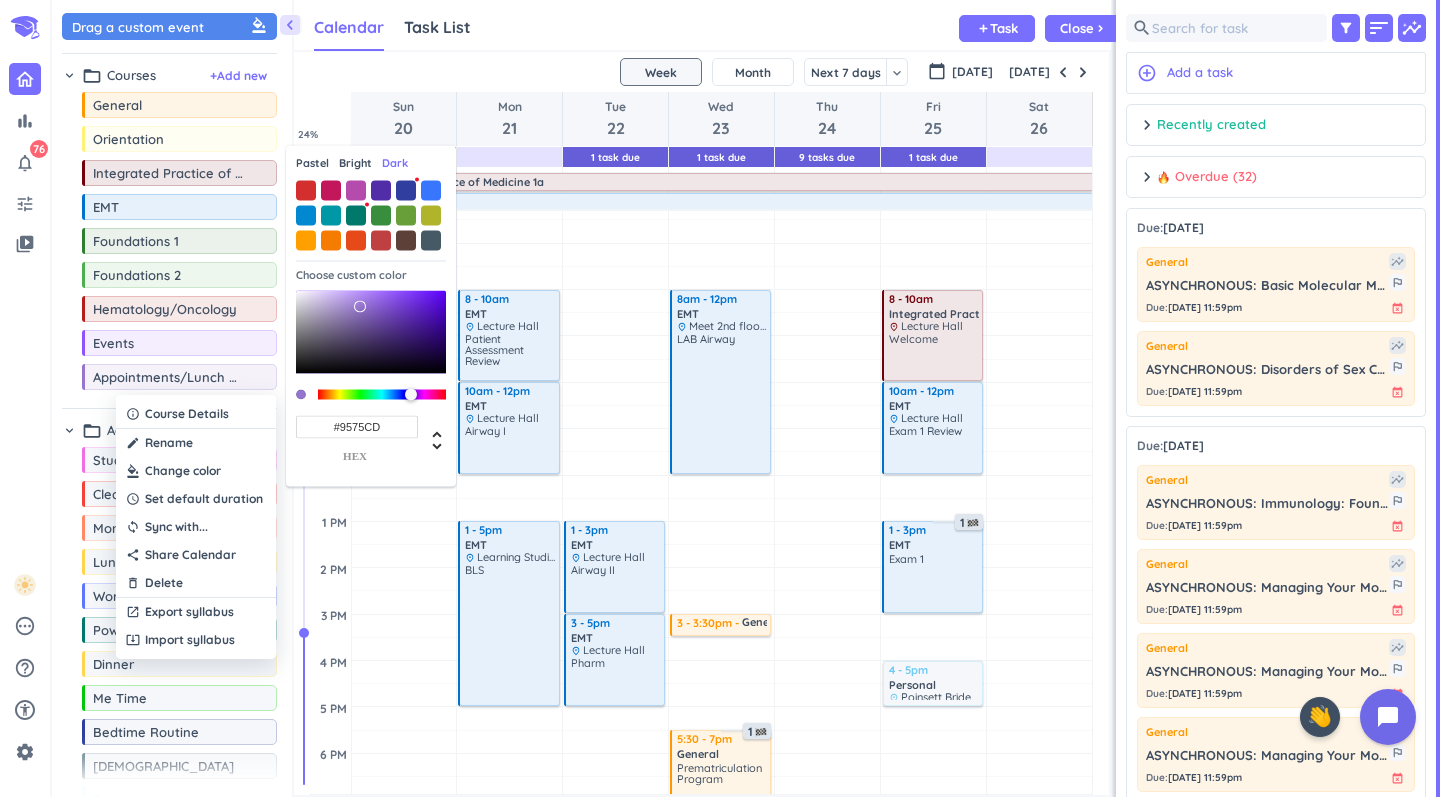click on "Pastel" at bounding box center [312, 163] 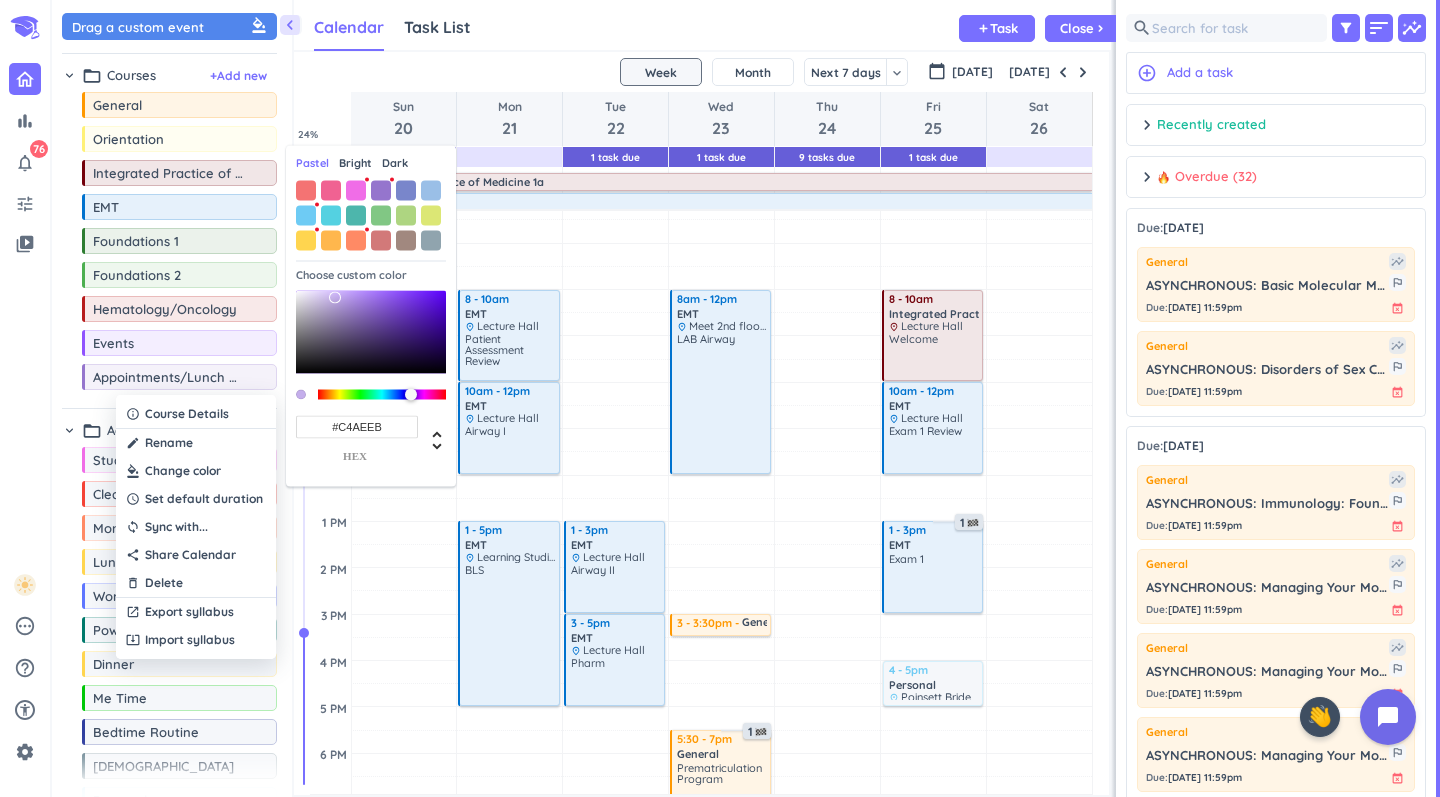 drag, startPoint x: 357, startPoint y: 304, endPoint x: 335, endPoint y: 297, distance: 23.086792 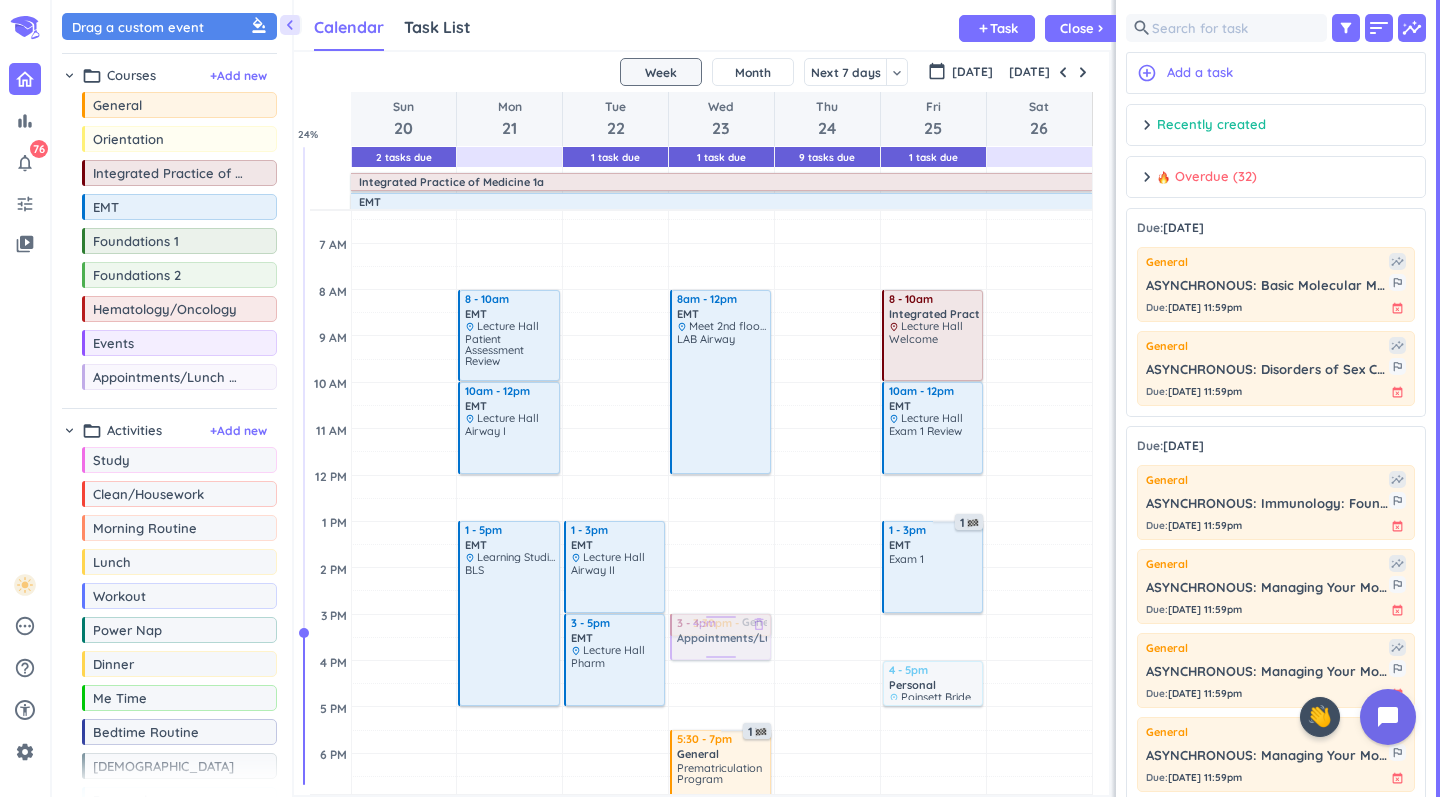 drag, startPoint x: 166, startPoint y: 376, endPoint x: 734, endPoint y: 617, distance: 617.01294 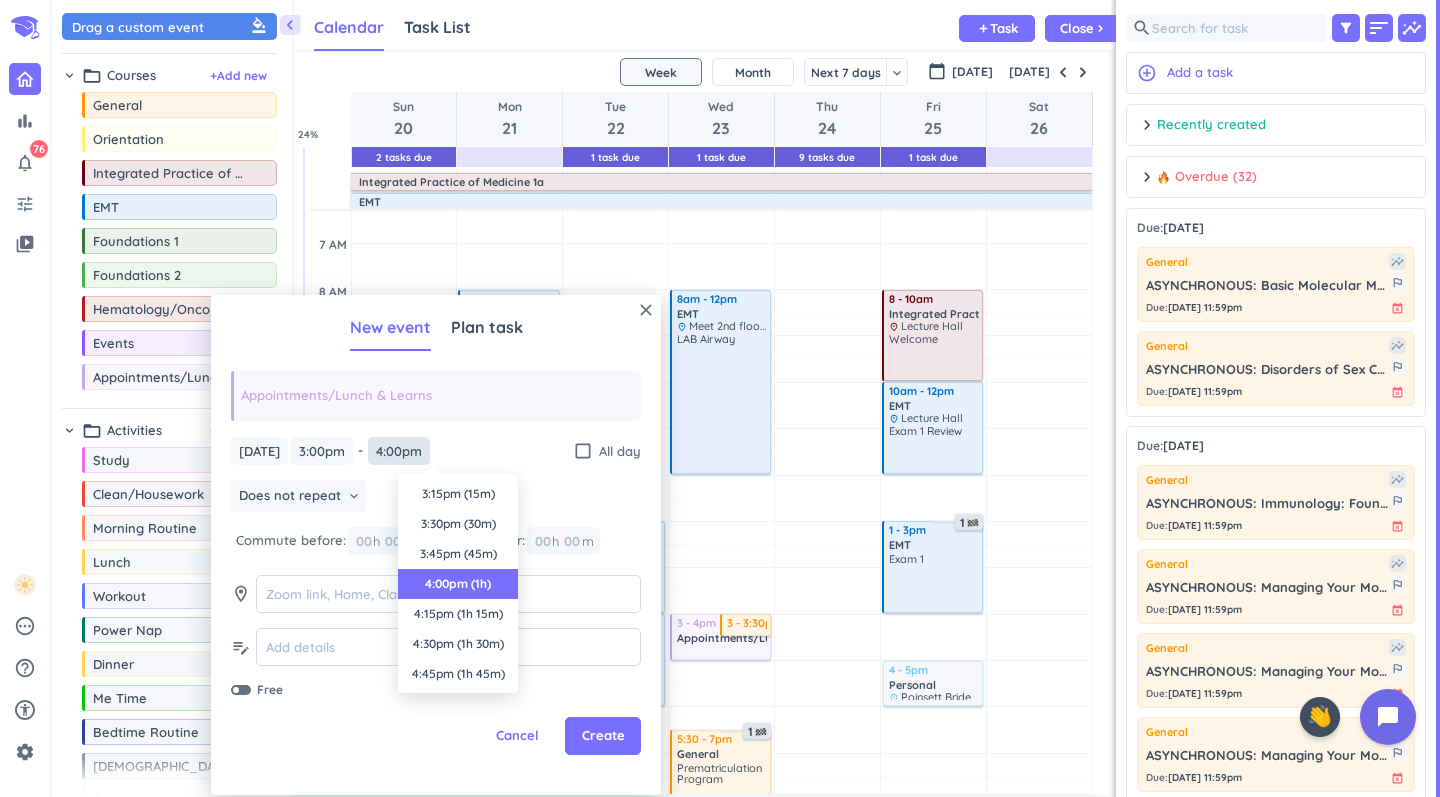 click on "4:00pm" at bounding box center [399, 451] 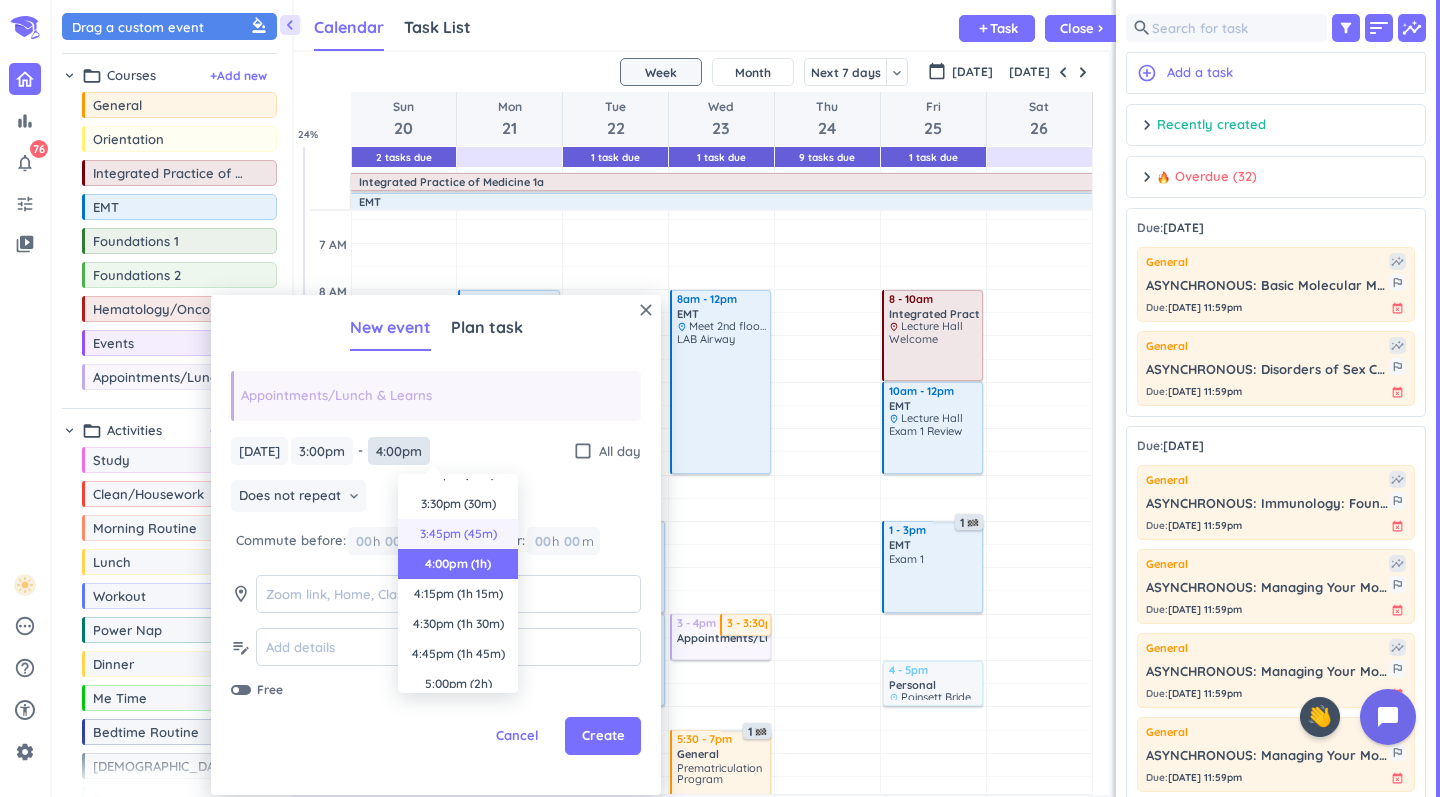 scroll, scrollTop: 1, scrollLeft: 0, axis: vertical 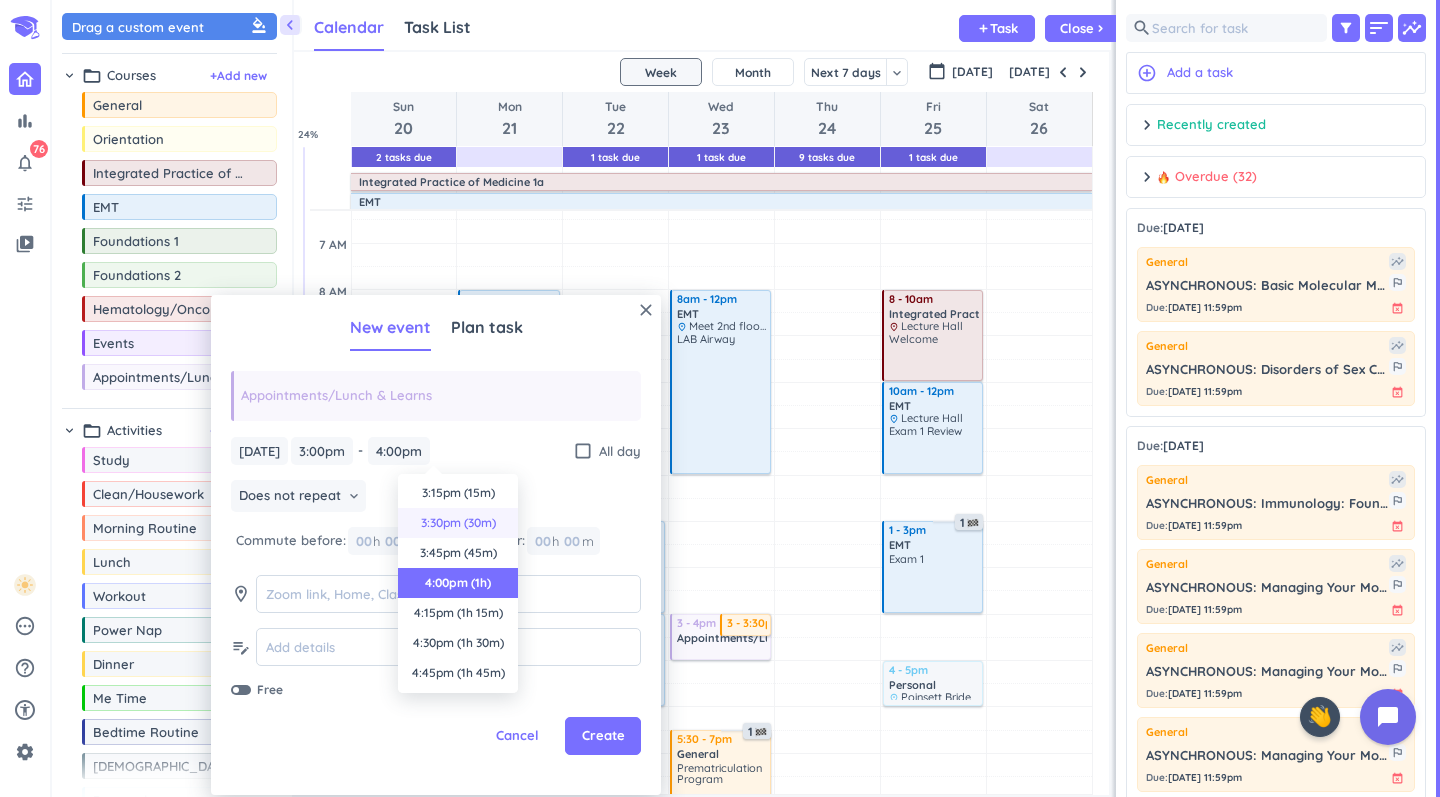 click on "3:30pm (30m)" at bounding box center (458, 523) 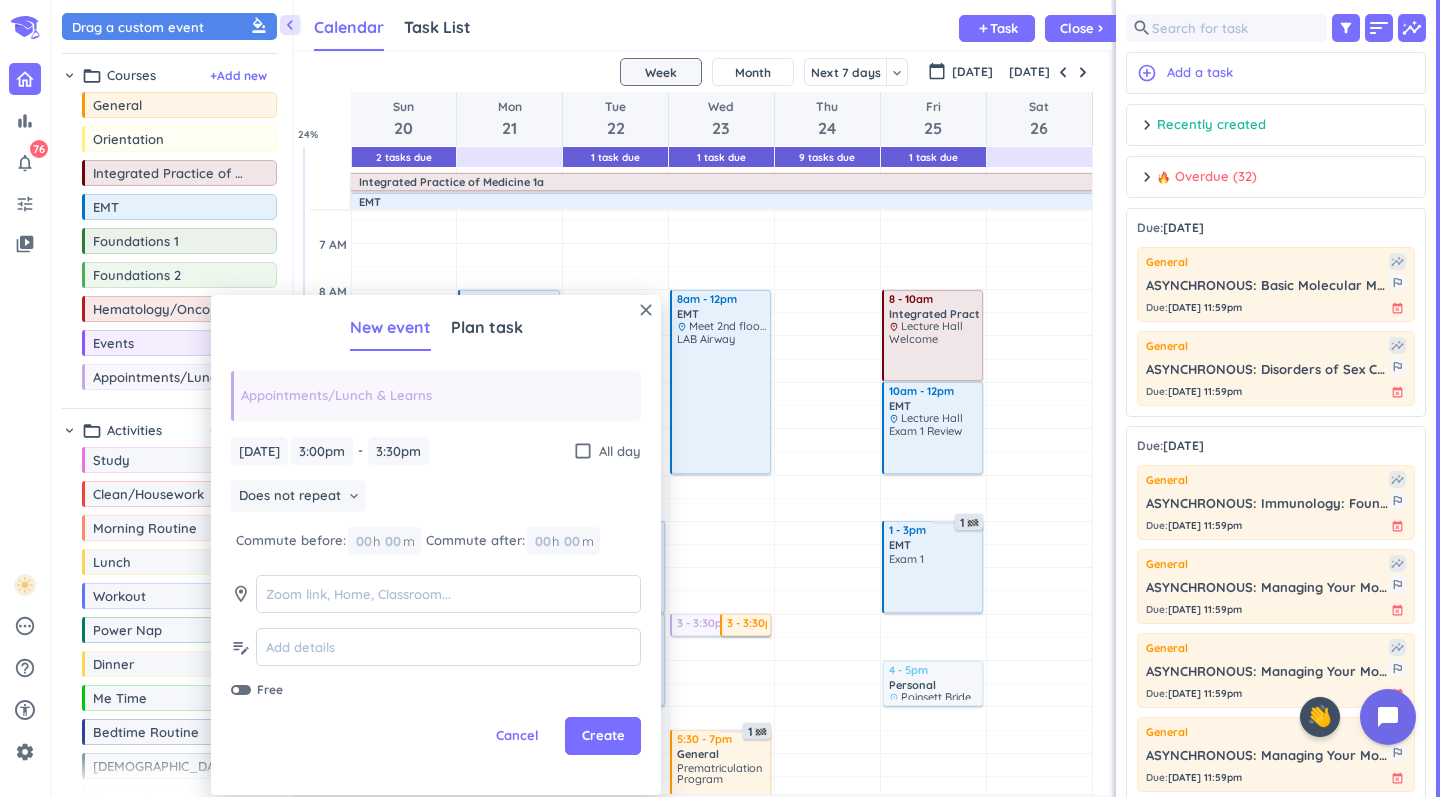 type on "3:30pm" 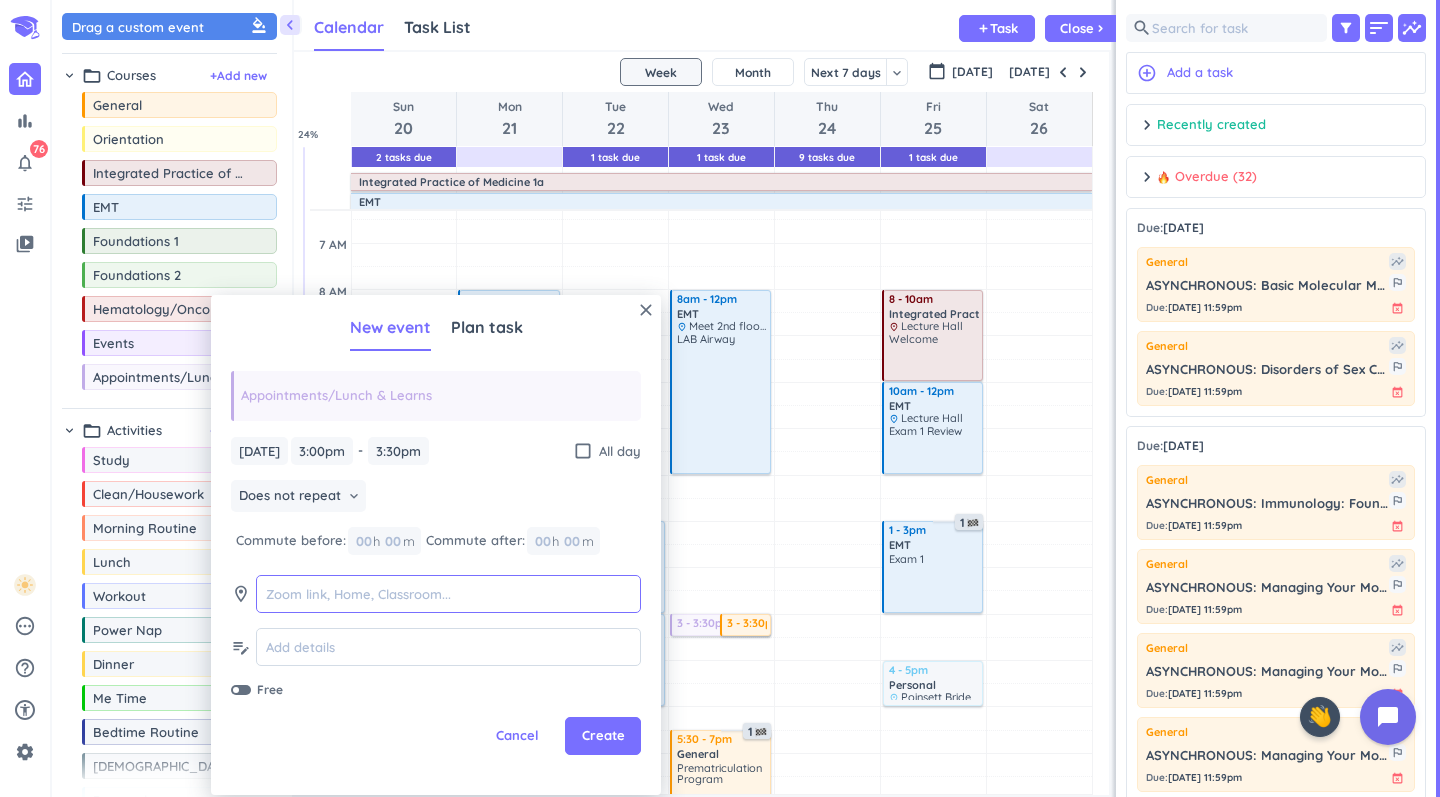 click at bounding box center (448, 594) 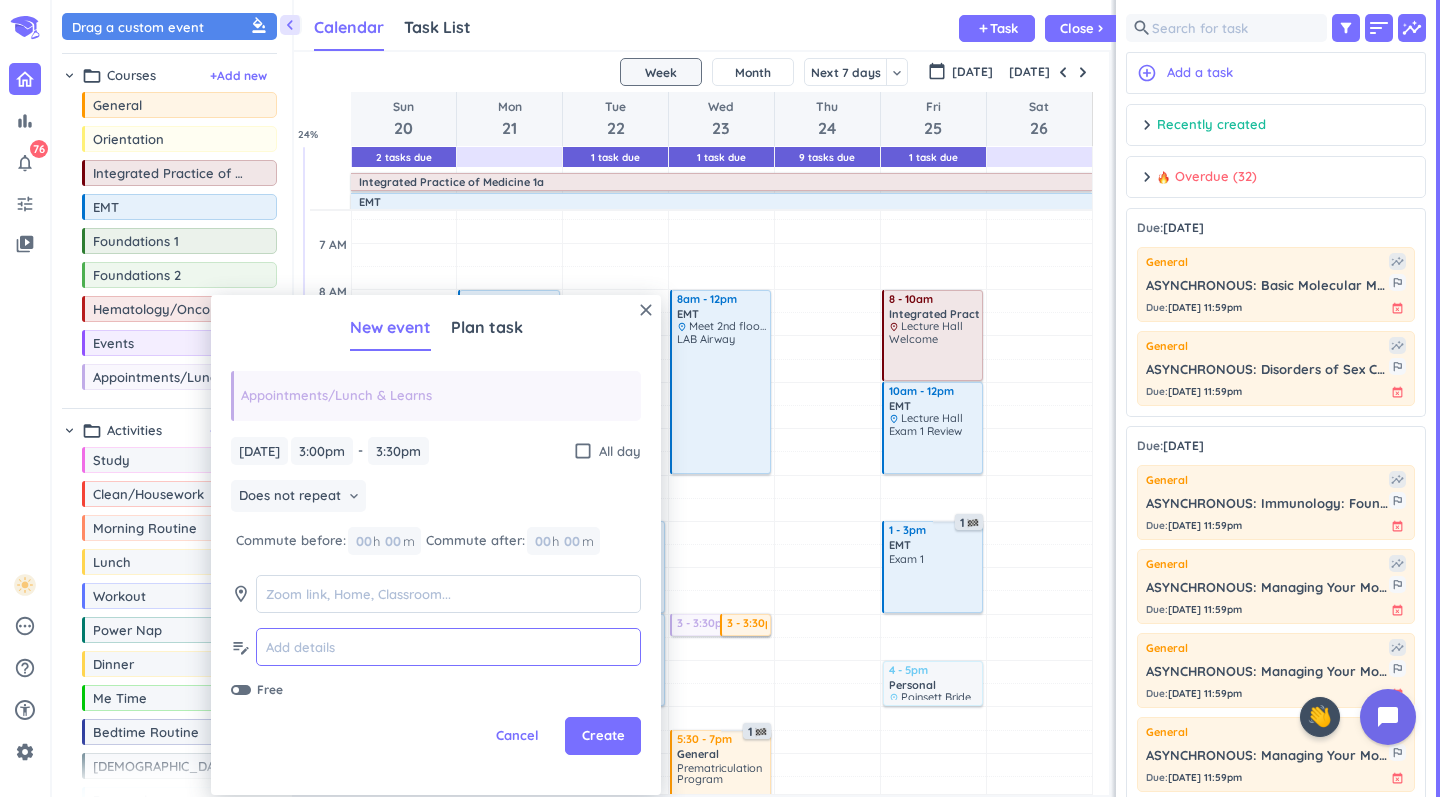 click at bounding box center (448, 647) 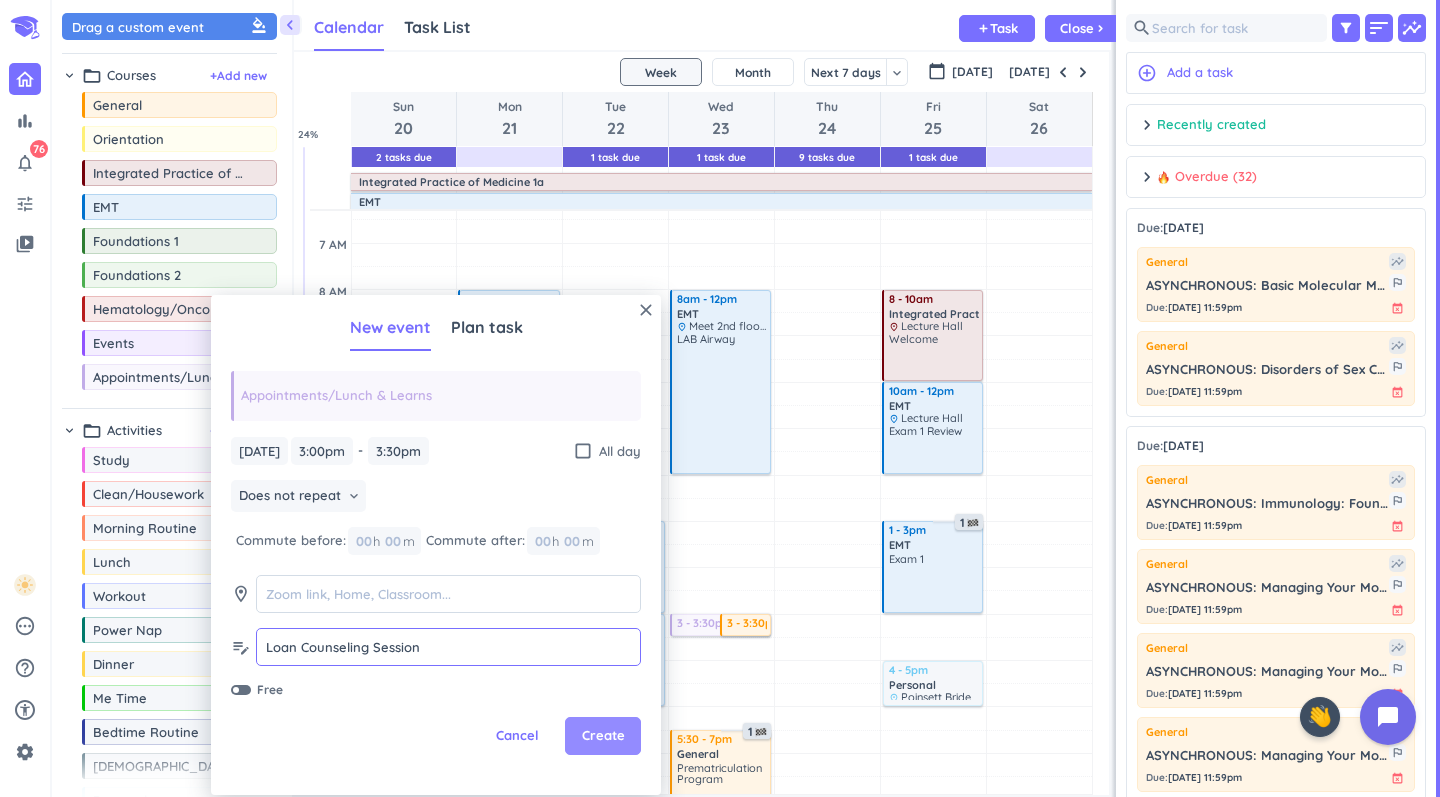 type on "Loan Counseling Session" 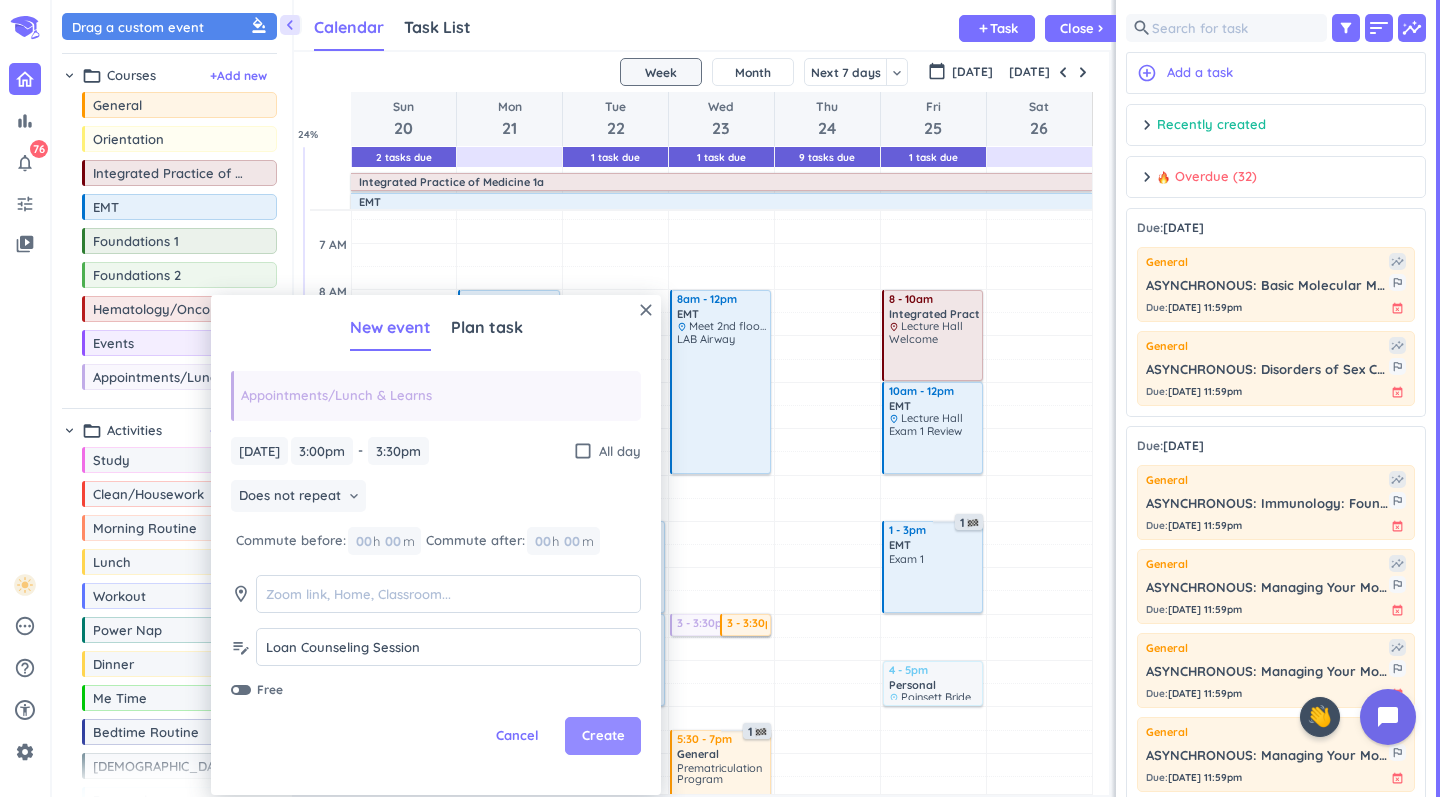 click on "Create" at bounding box center (603, 736) 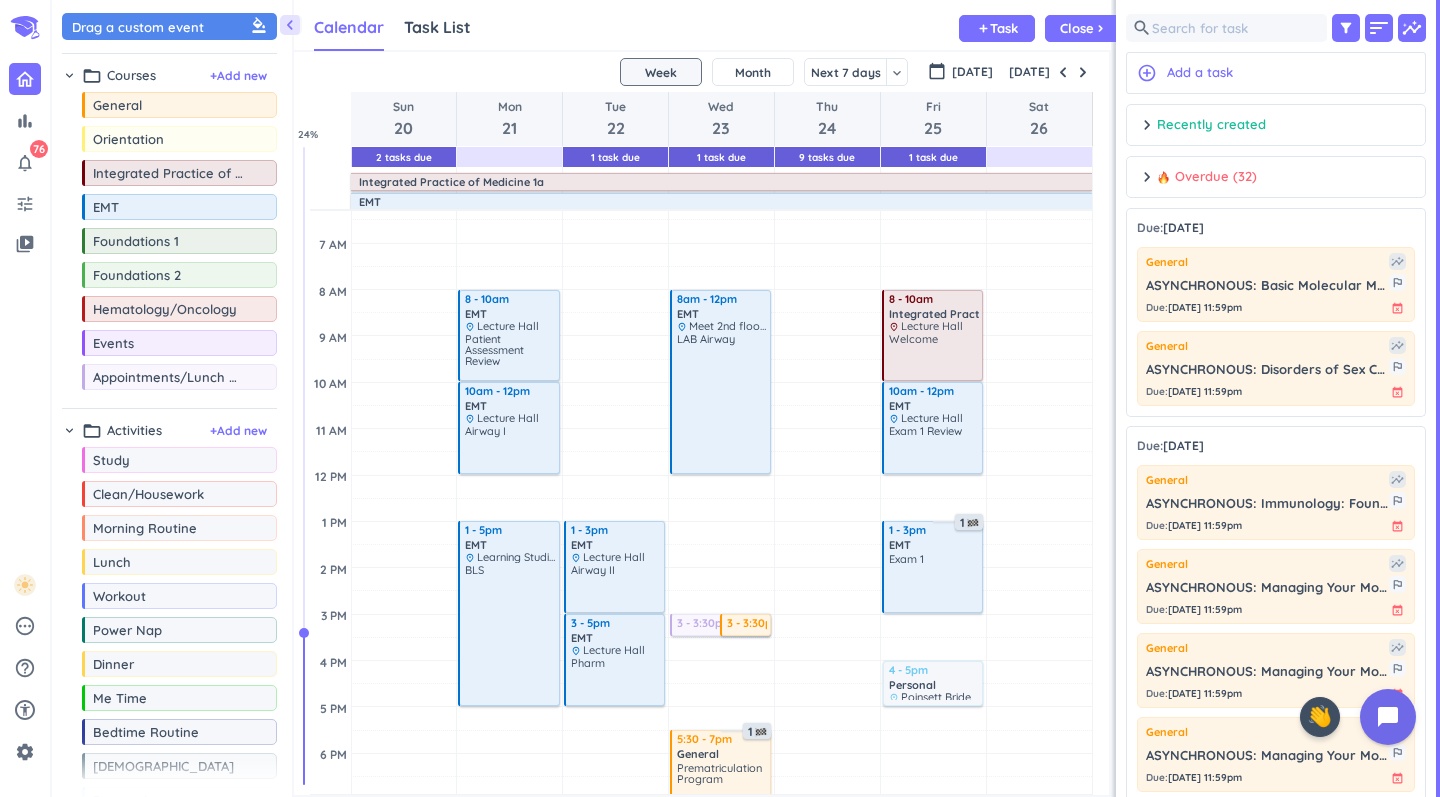 click on "3 - 3:30pm" at bounding box center [759, 623] 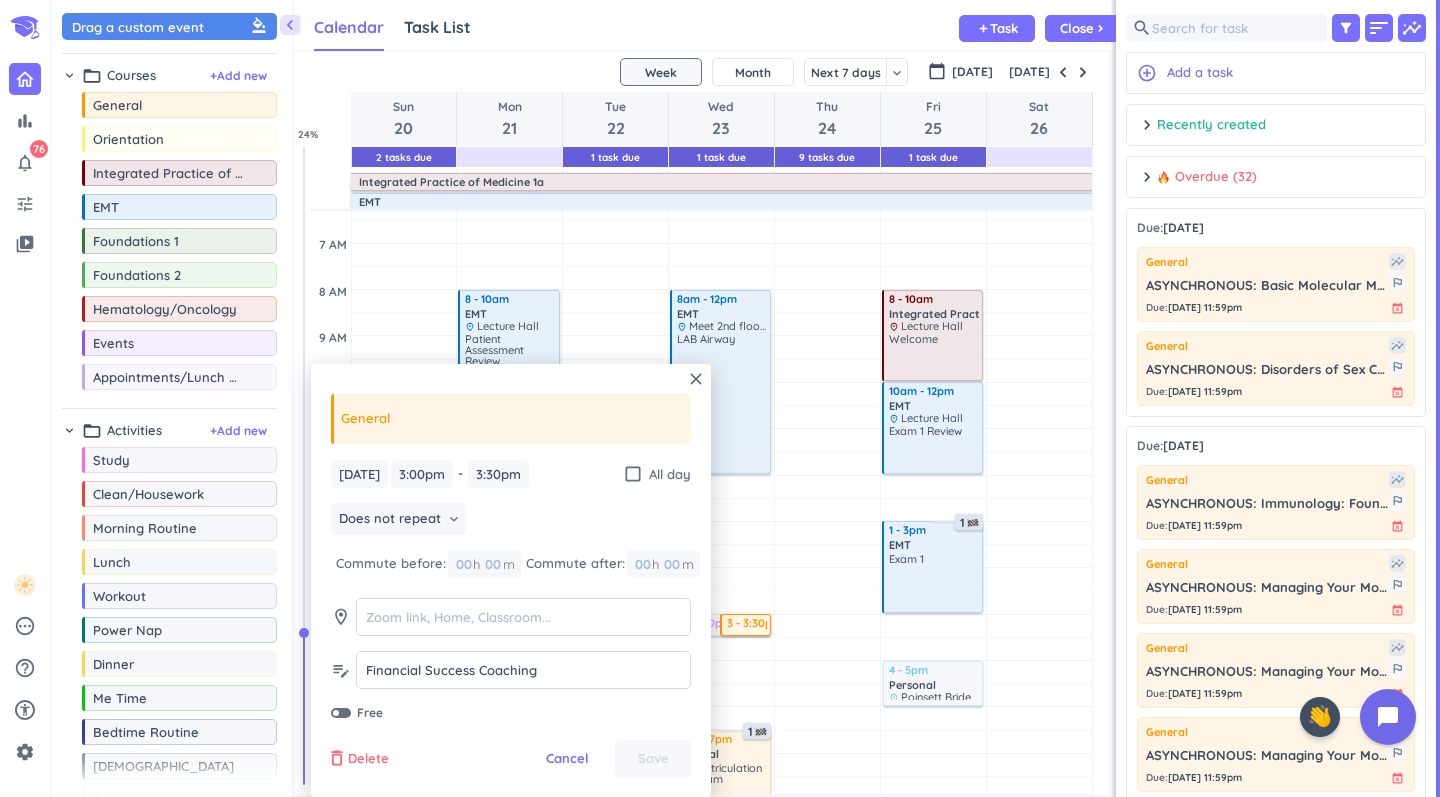 click on "Delete" at bounding box center [368, 759] 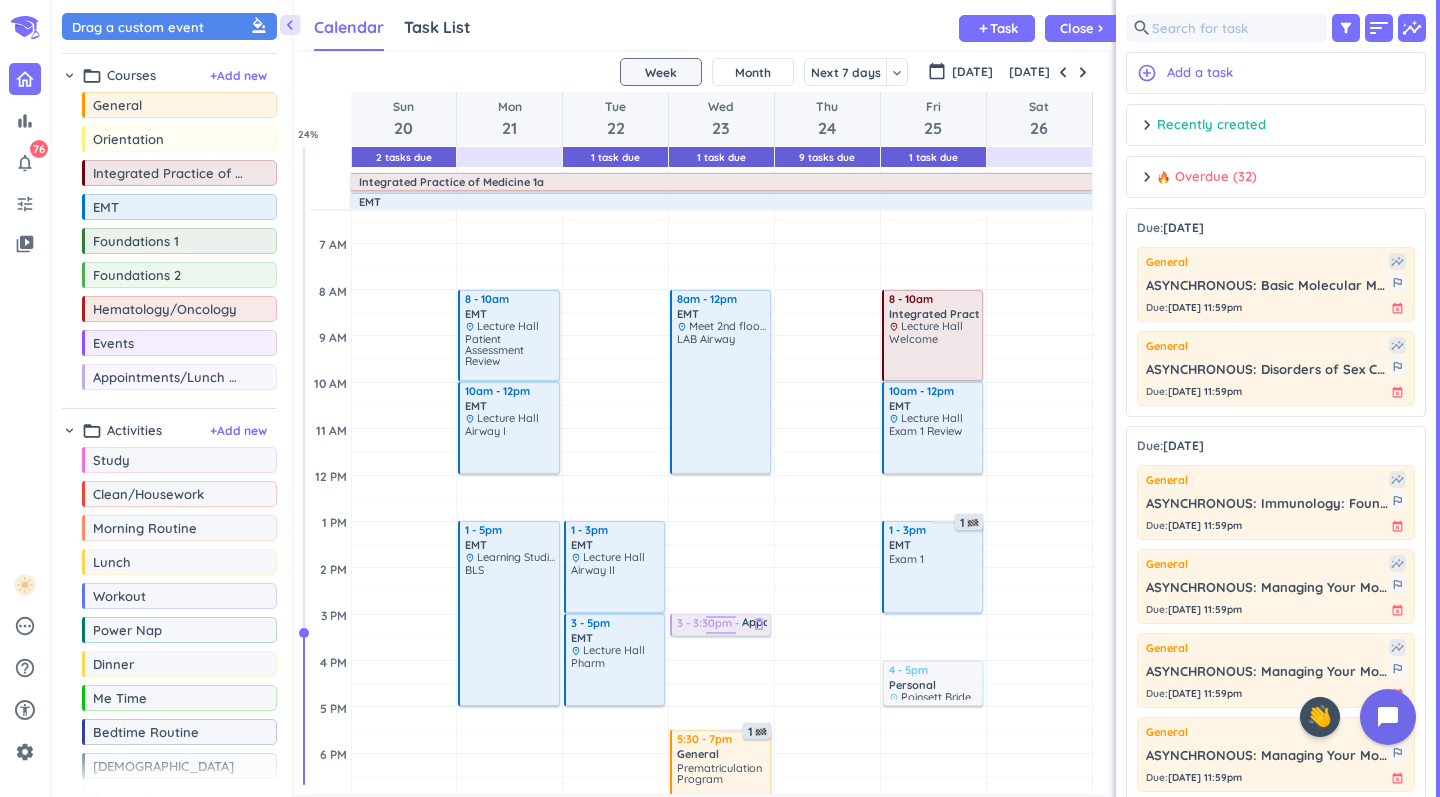 click on "3 - 3:30pm" at bounding box center (709, 623) 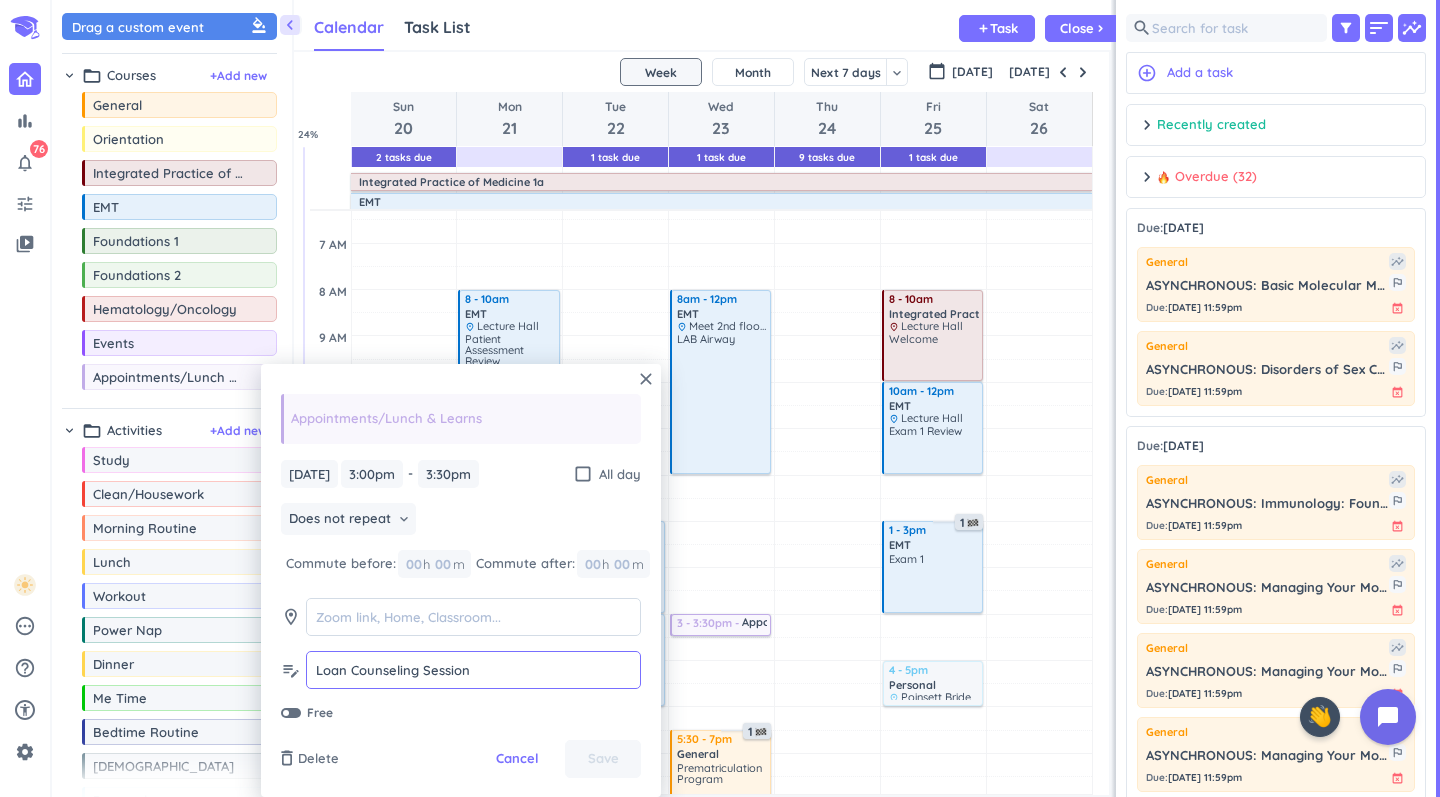 click on "Loan Counseling Session" at bounding box center [473, 670] 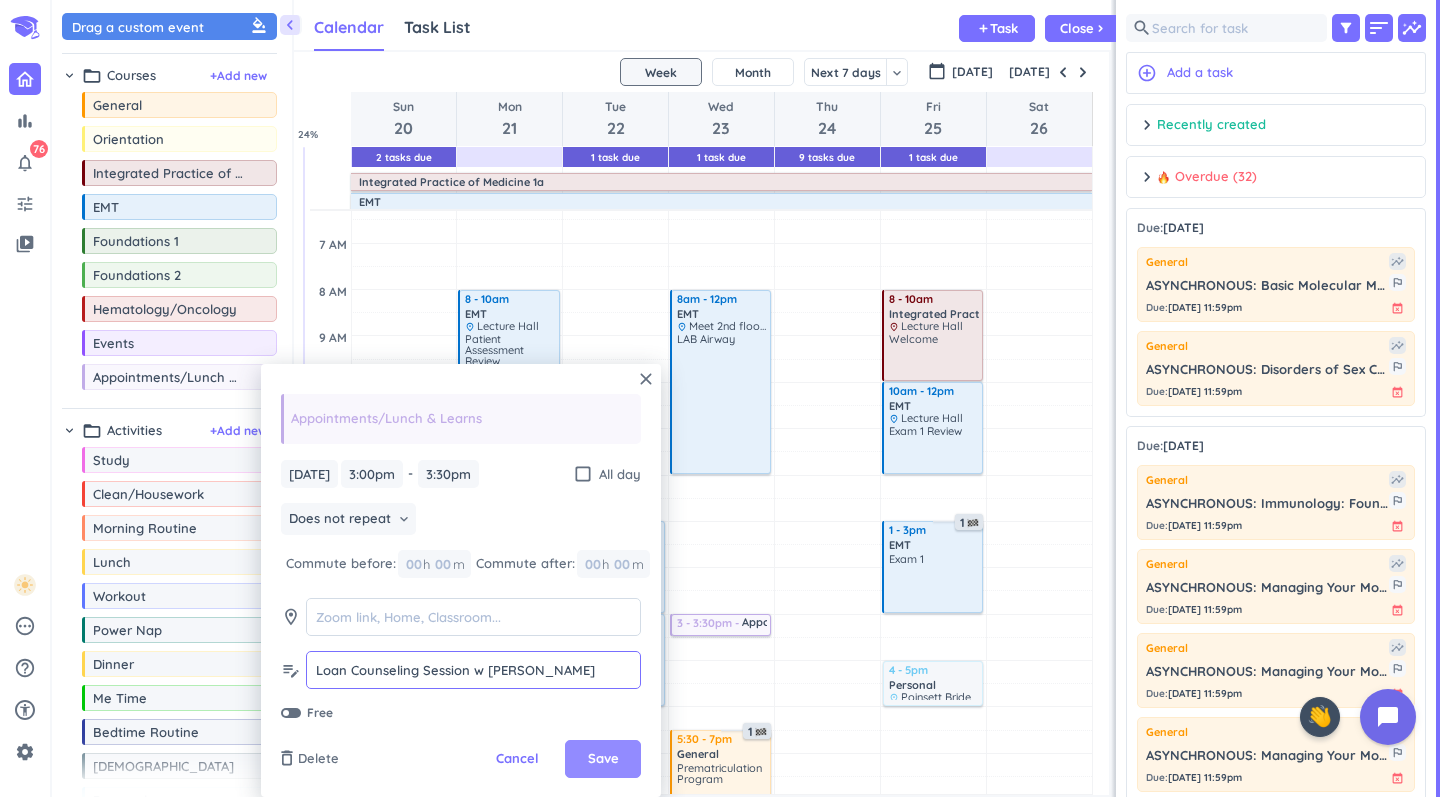 type on "Loan Counseling Session w [PERSON_NAME]" 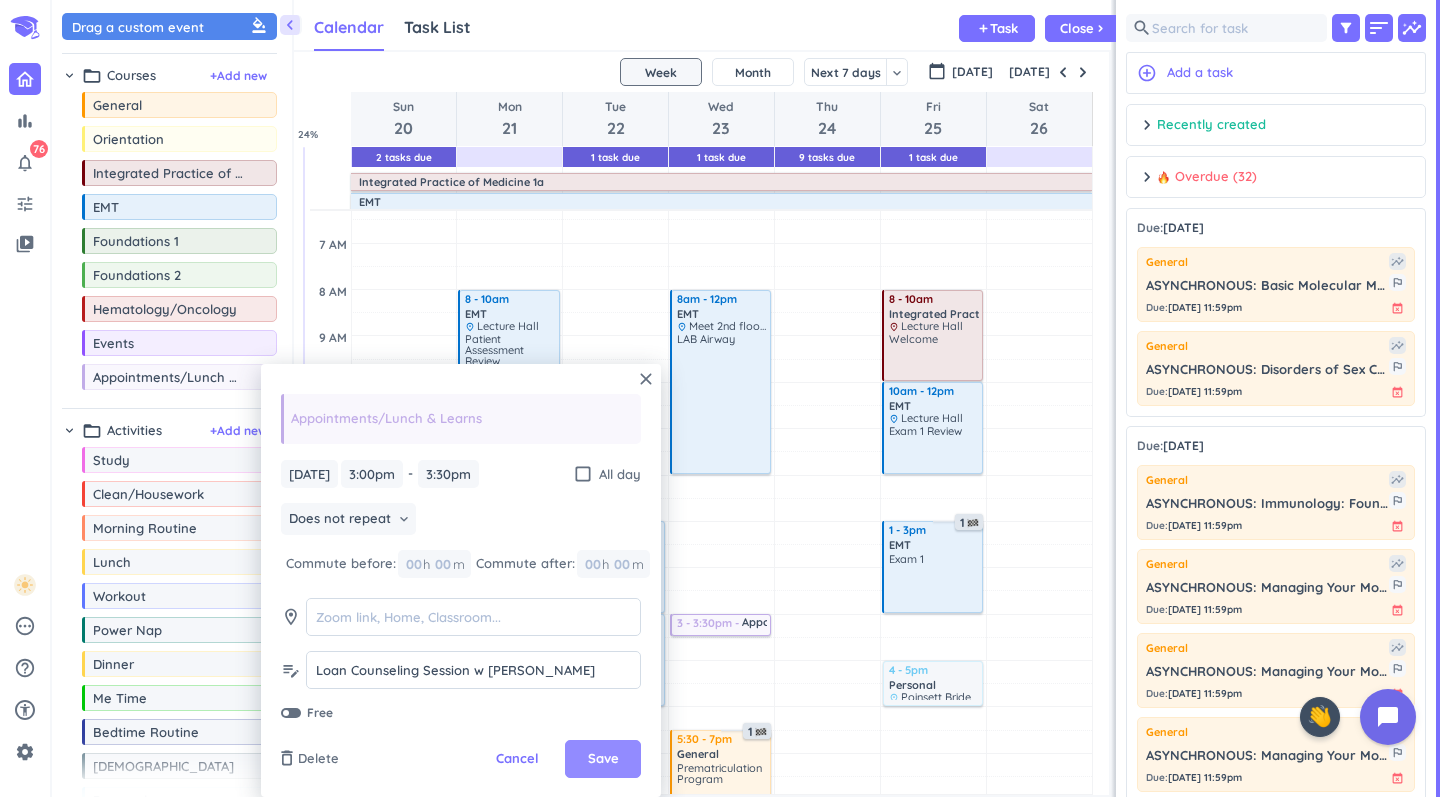 click on "Save" at bounding box center (603, 759) 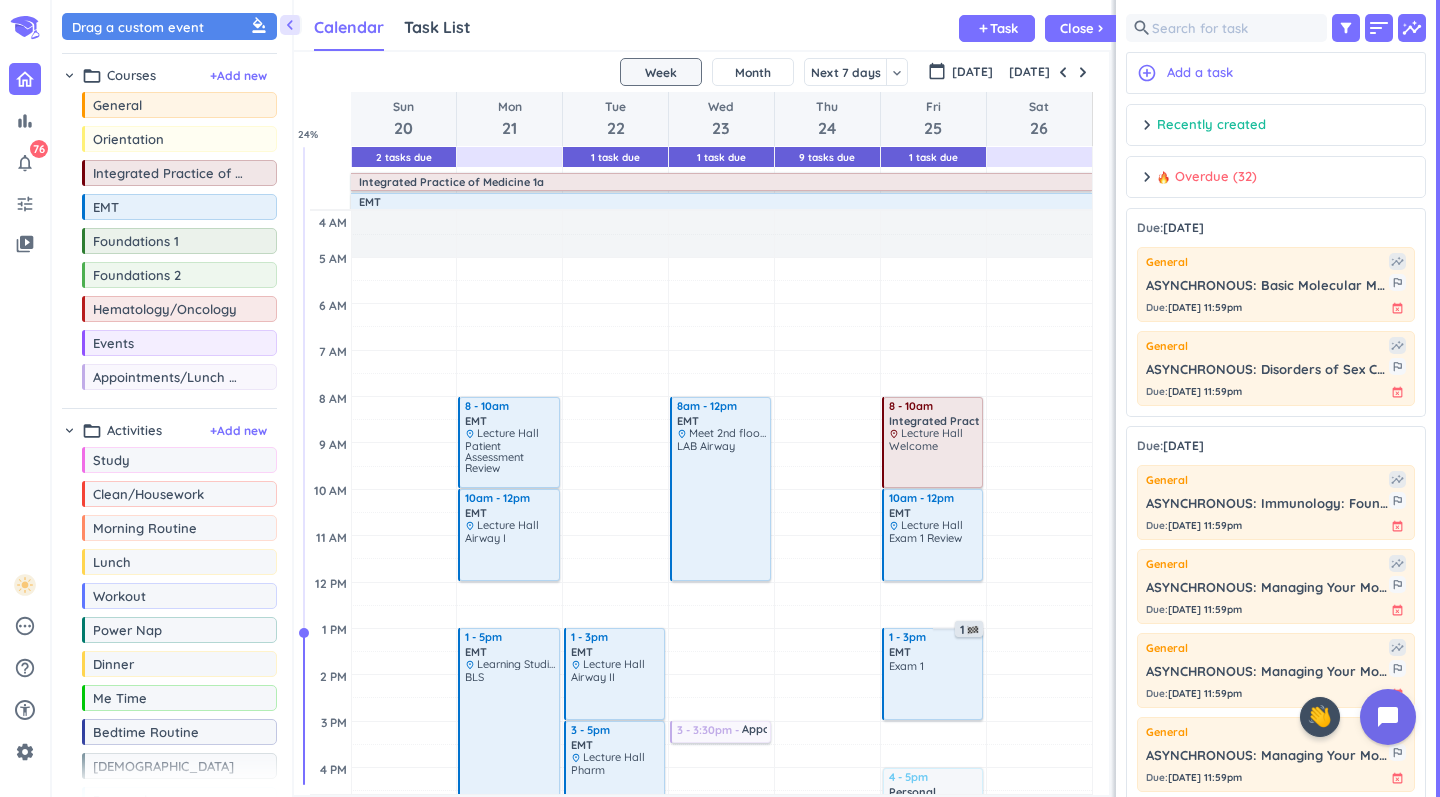 scroll, scrollTop: 0, scrollLeft: 0, axis: both 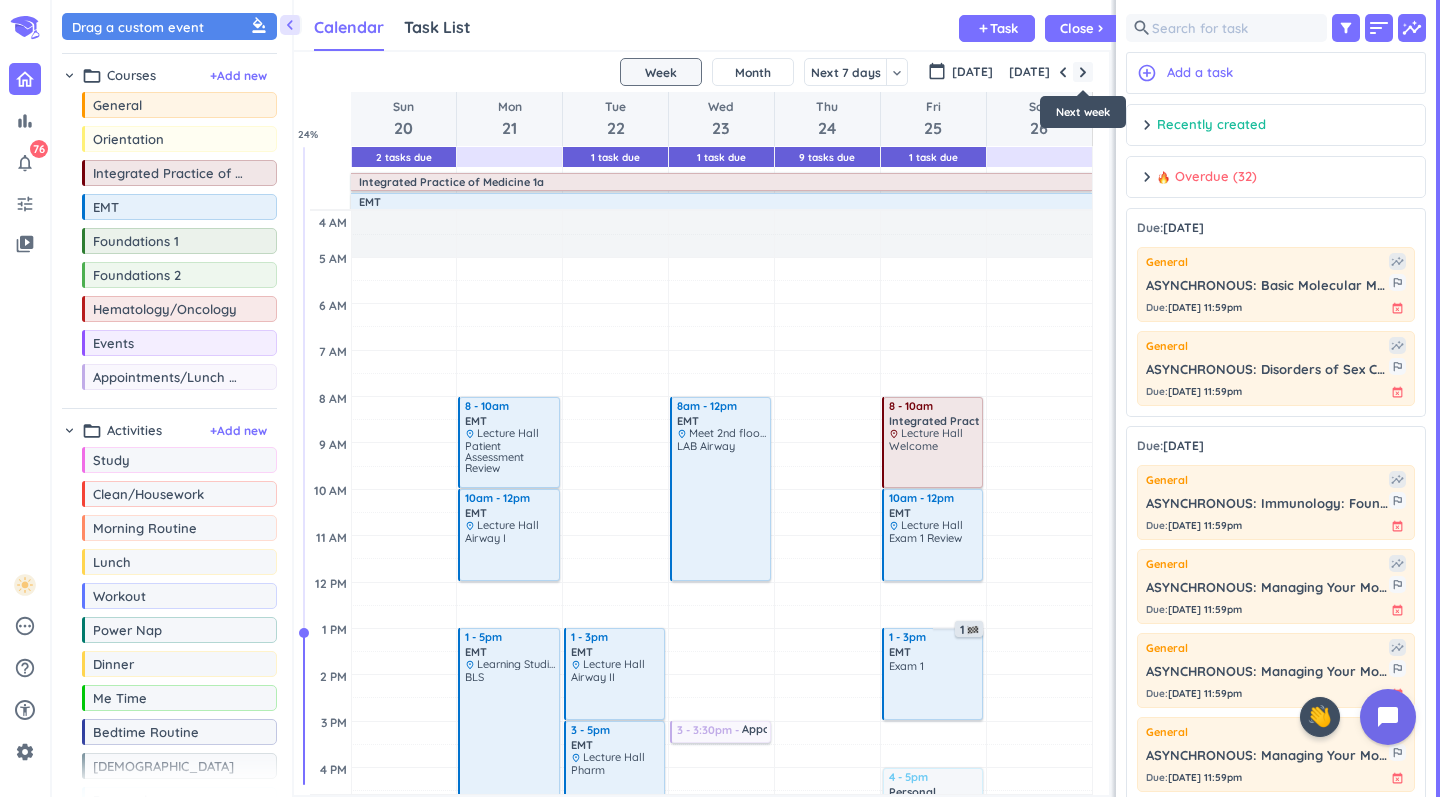 click at bounding box center (1083, 72) 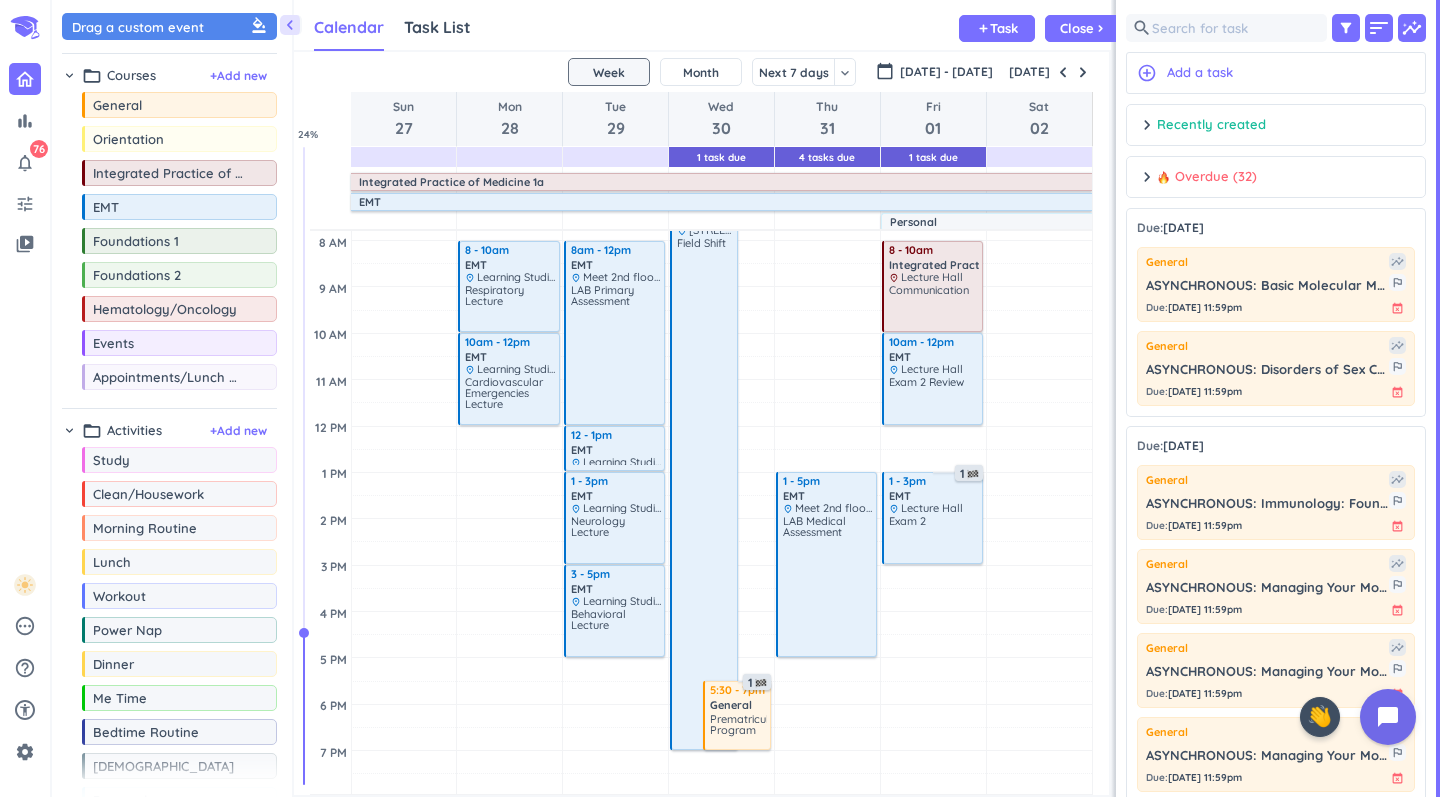 scroll, scrollTop: 180, scrollLeft: 0, axis: vertical 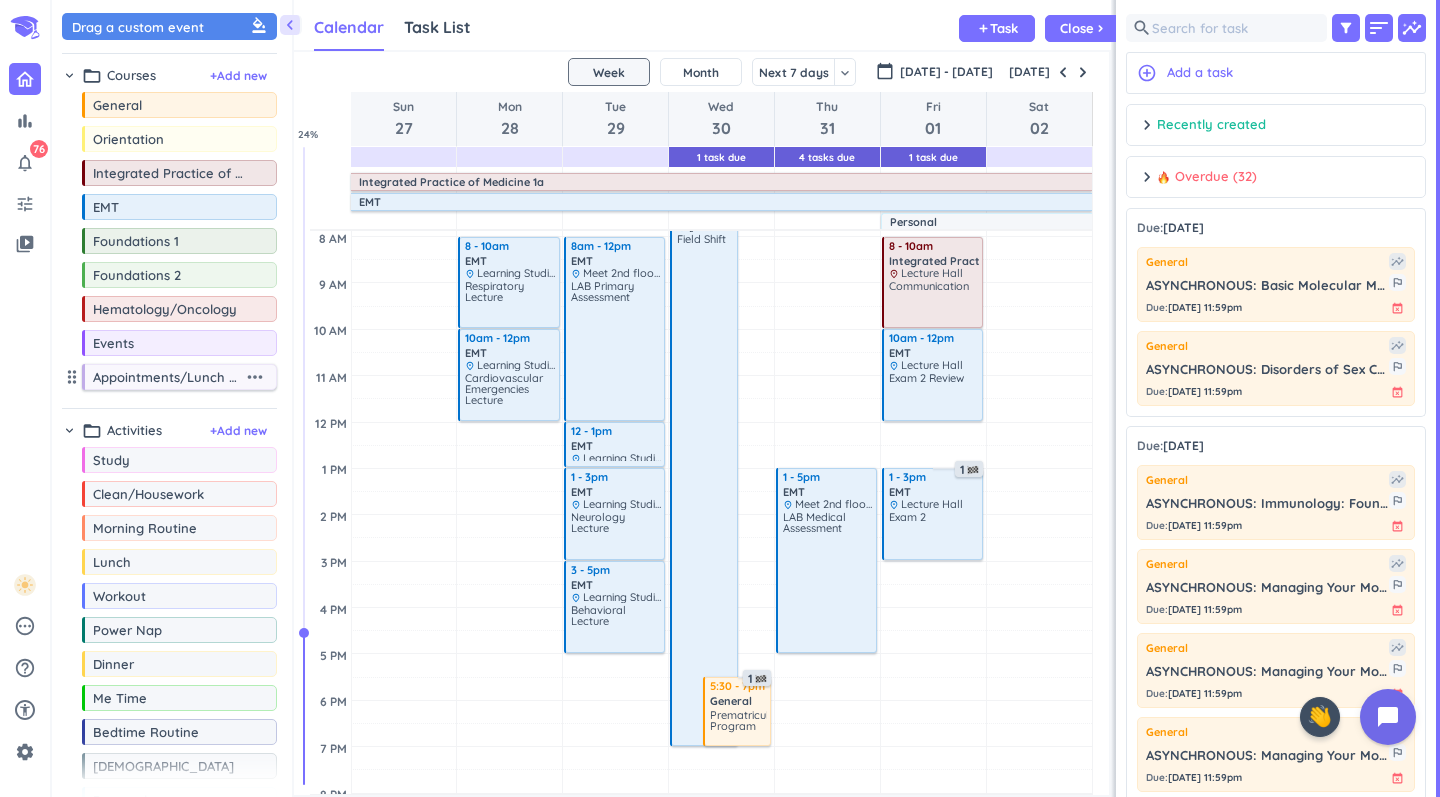 click on "more_horiz" at bounding box center [255, 377] 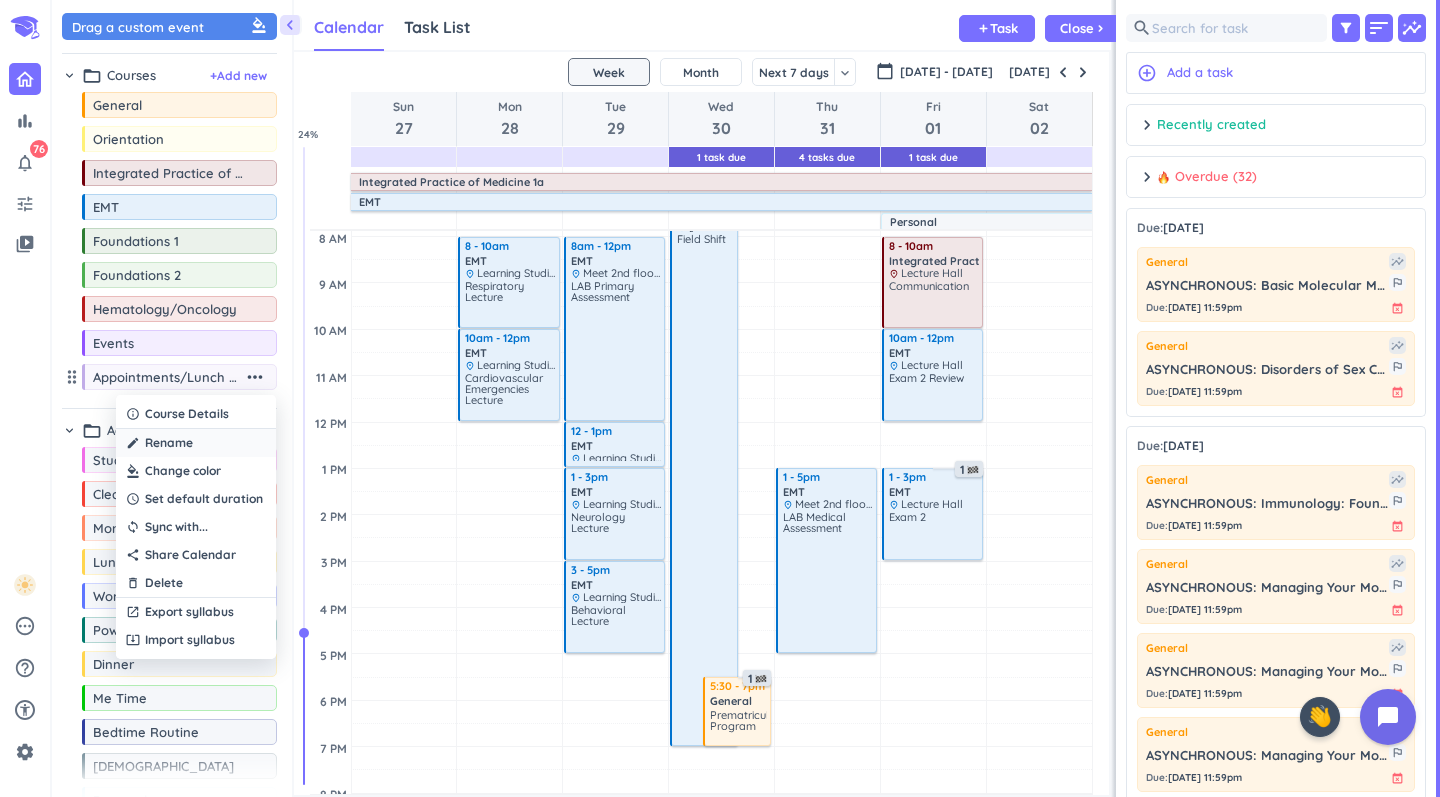 click on "create Rename" at bounding box center [196, 443] 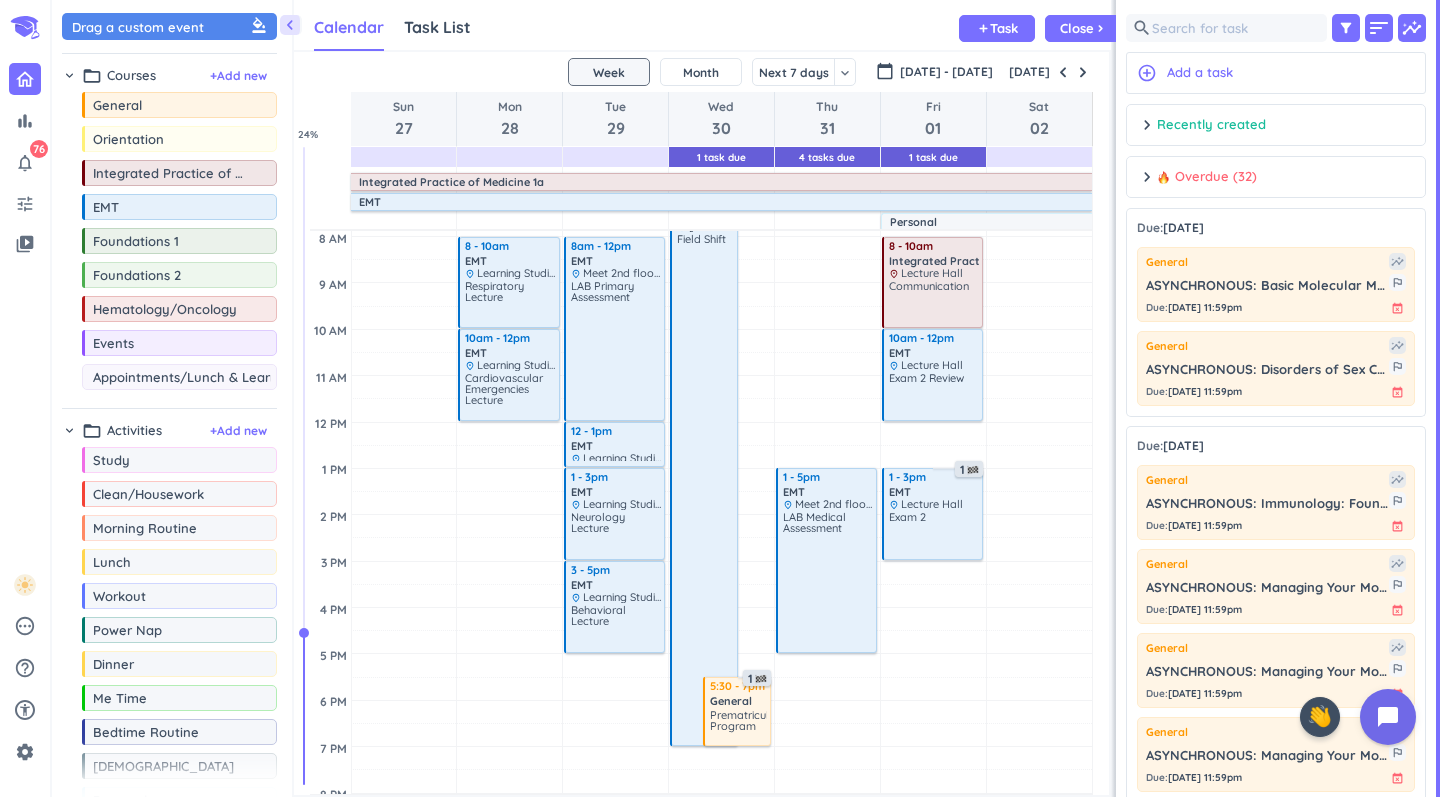 scroll, scrollTop: 0, scrollLeft: 13, axis: horizontal 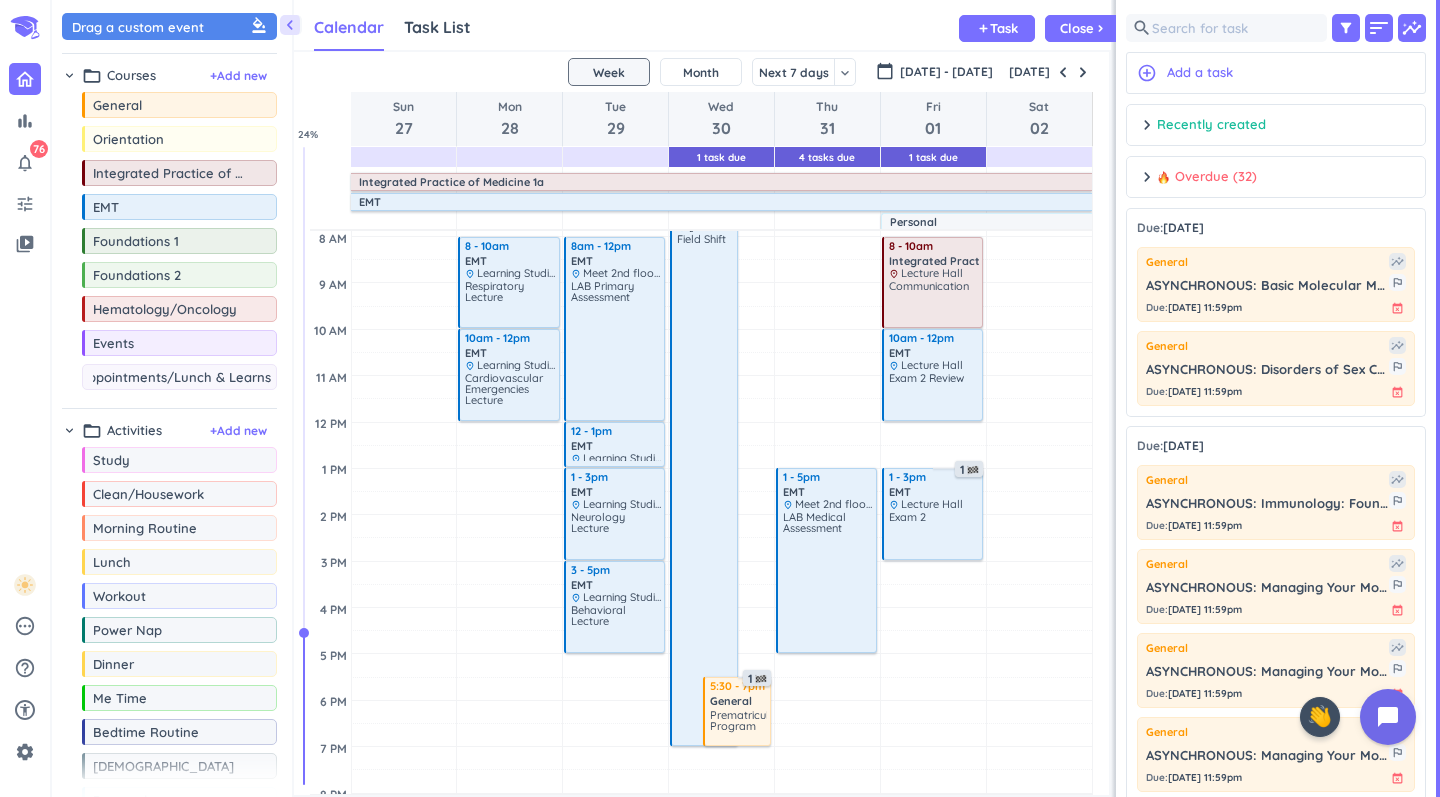 click on "Appointments/Lunch & Learns" at bounding box center [184, 377] 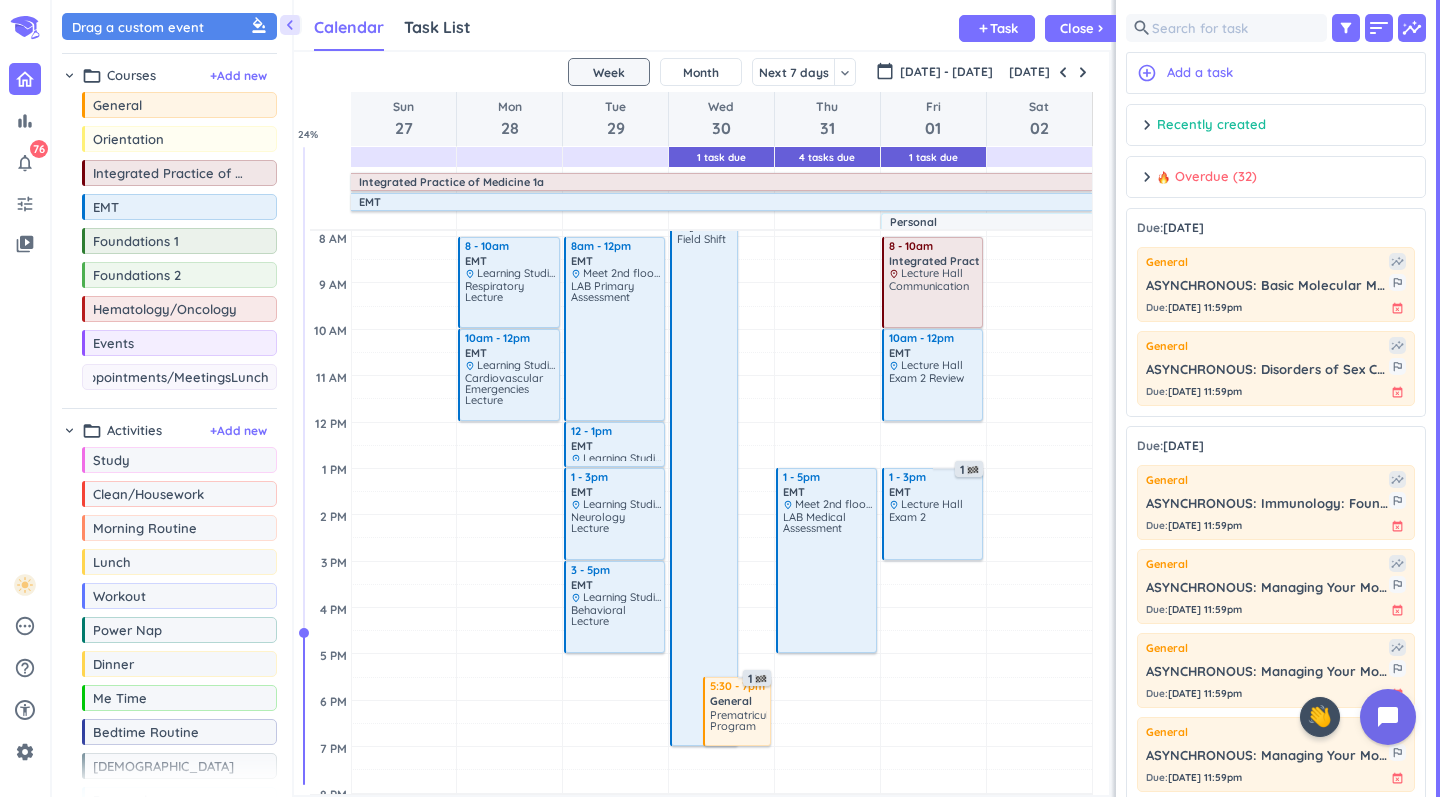 type on "Appointments/Meetings/Lunch & Learns" 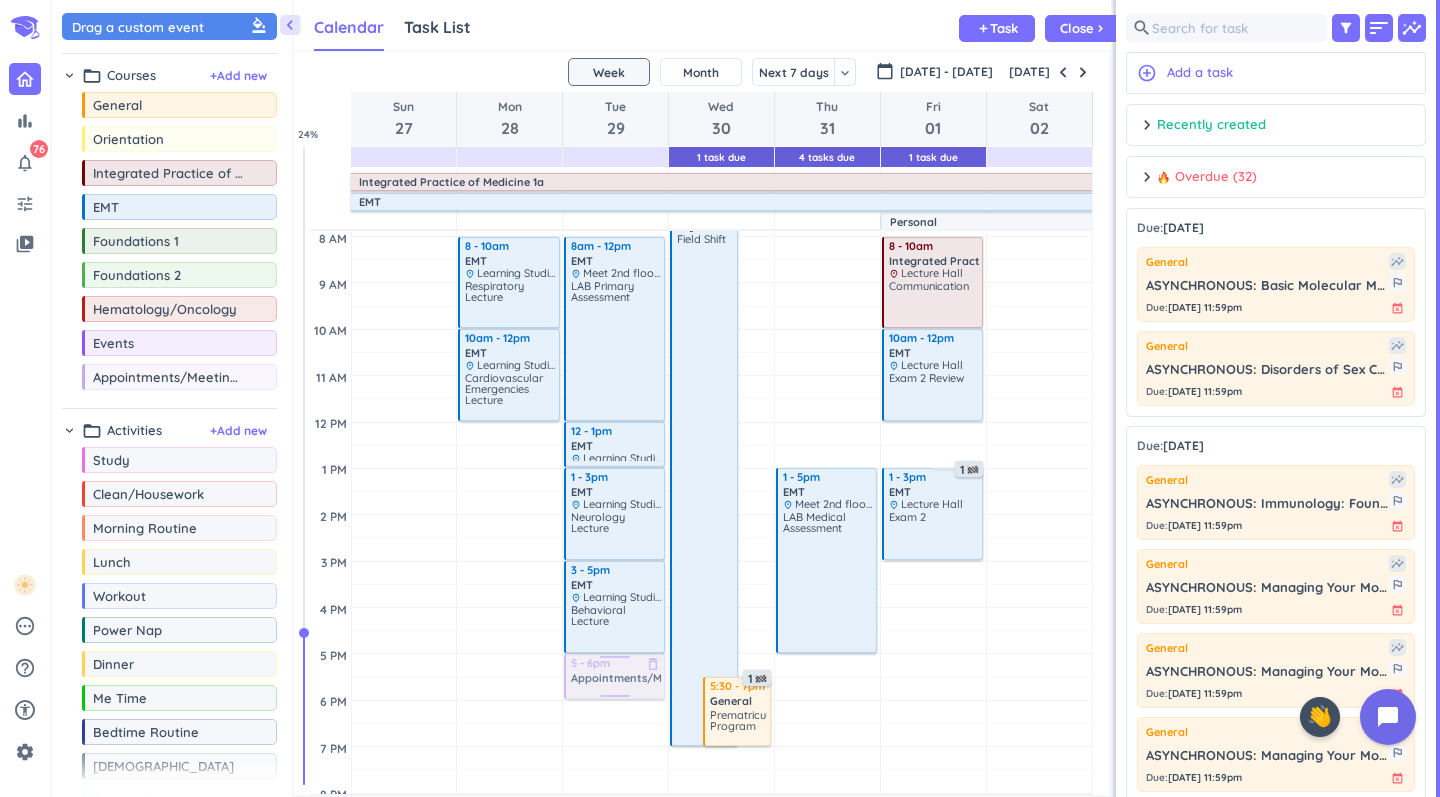 drag, startPoint x: 192, startPoint y: 381, endPoint x: 638, endPoint y: 656, distance: 523.9666 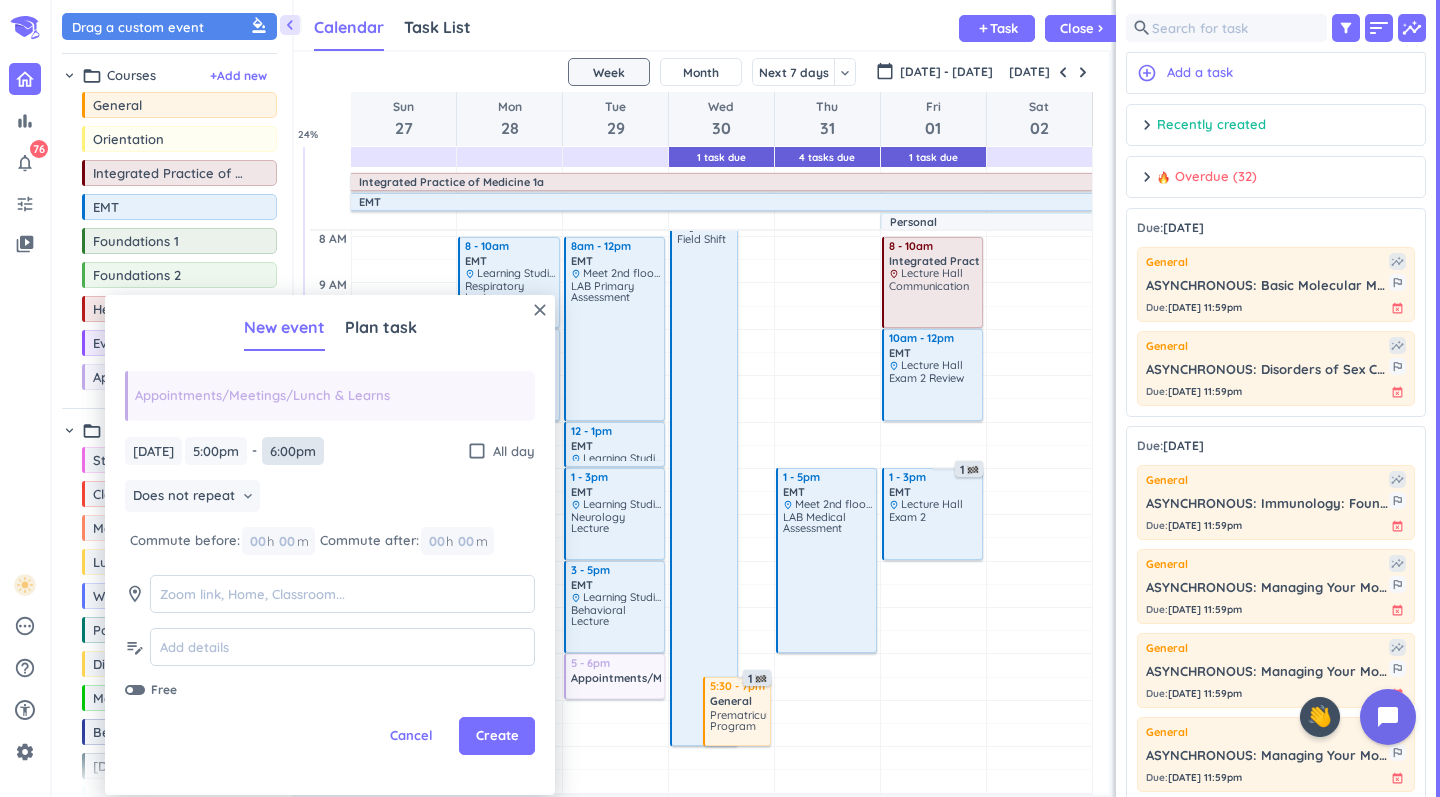 click on "6:00pm" at bounding box center (293, 451) 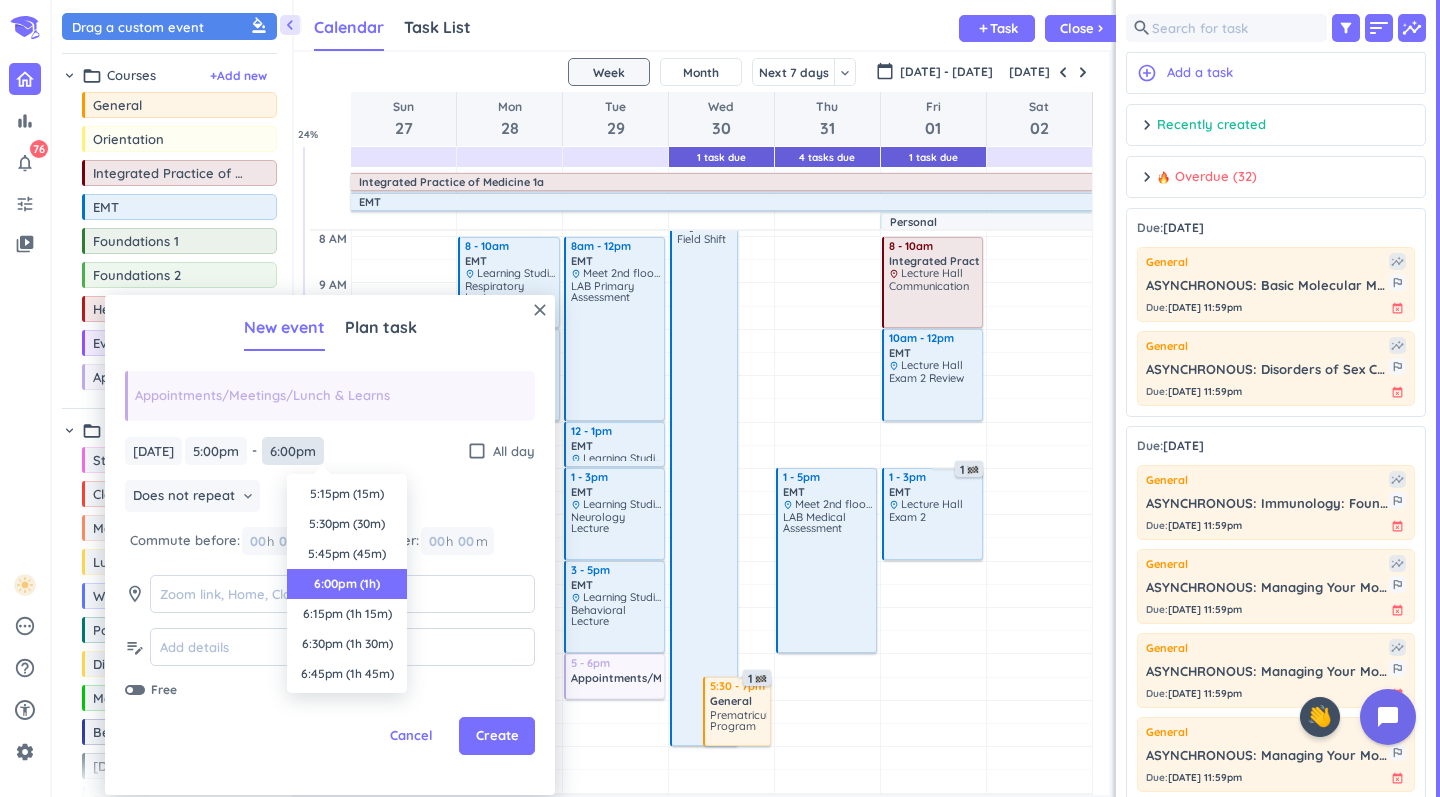 scroll, scrollTop: 90, scrollLeft: 0, axis: vertical 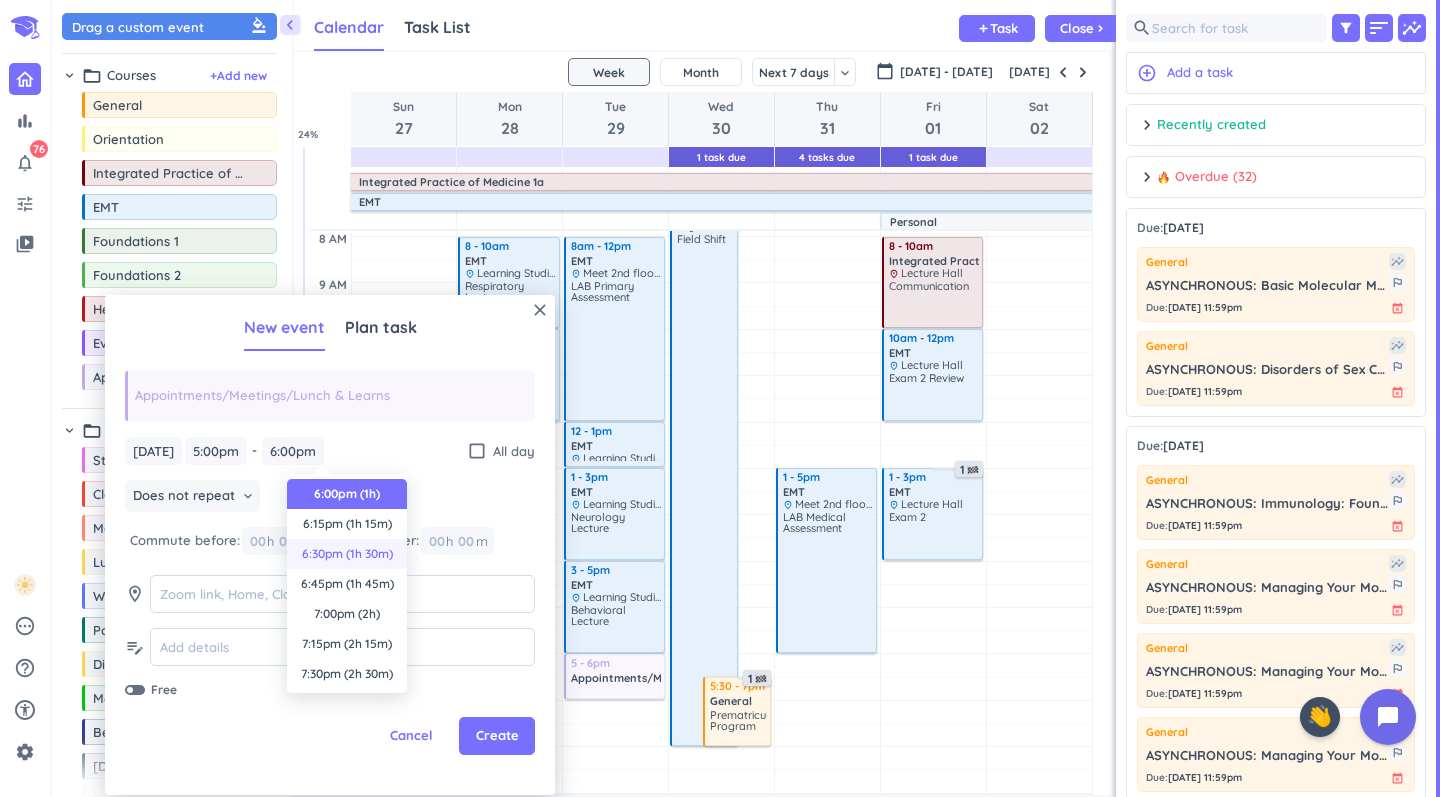 click on "6:30pm (1h 30m)" at bounding box center (347, 554) 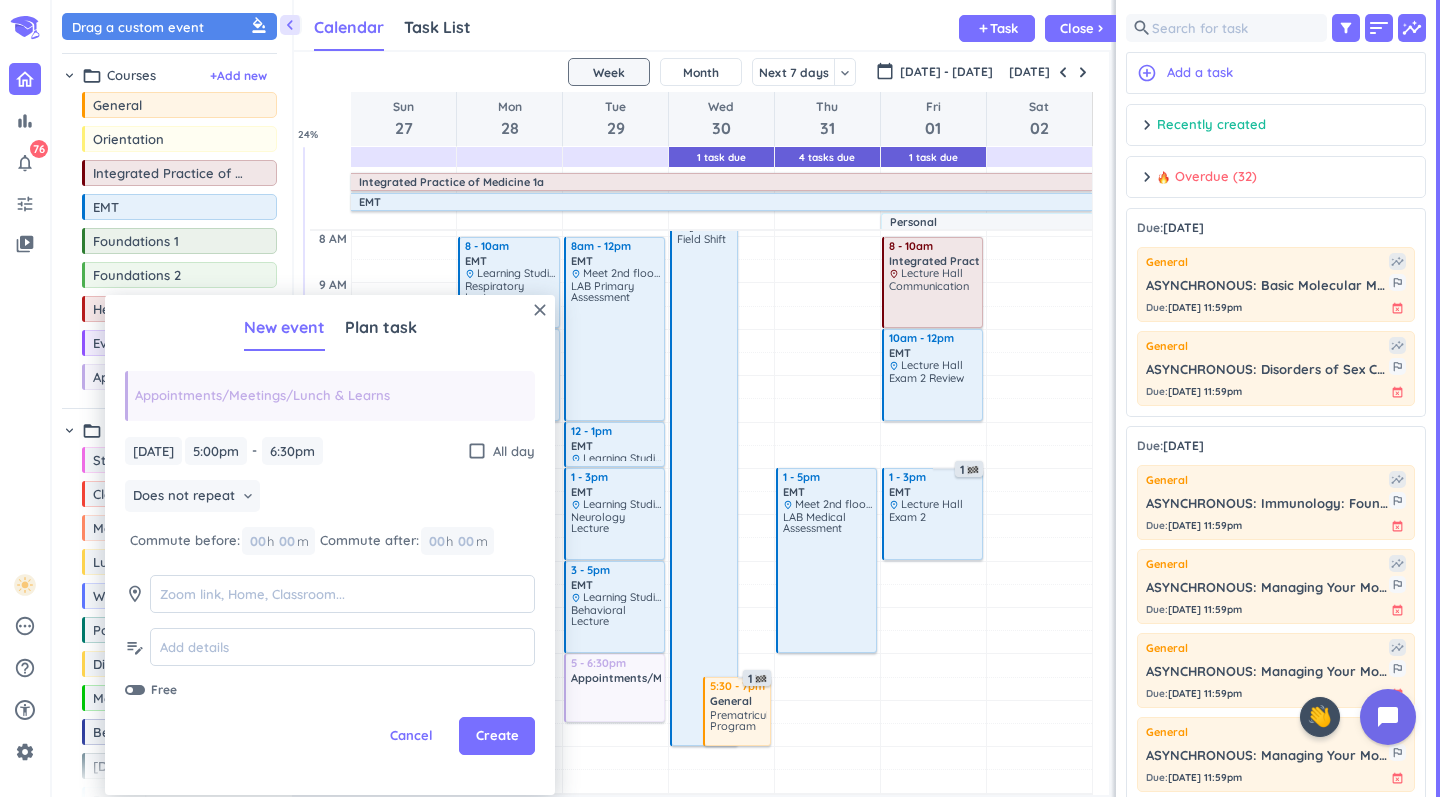 type on "6:30pm" 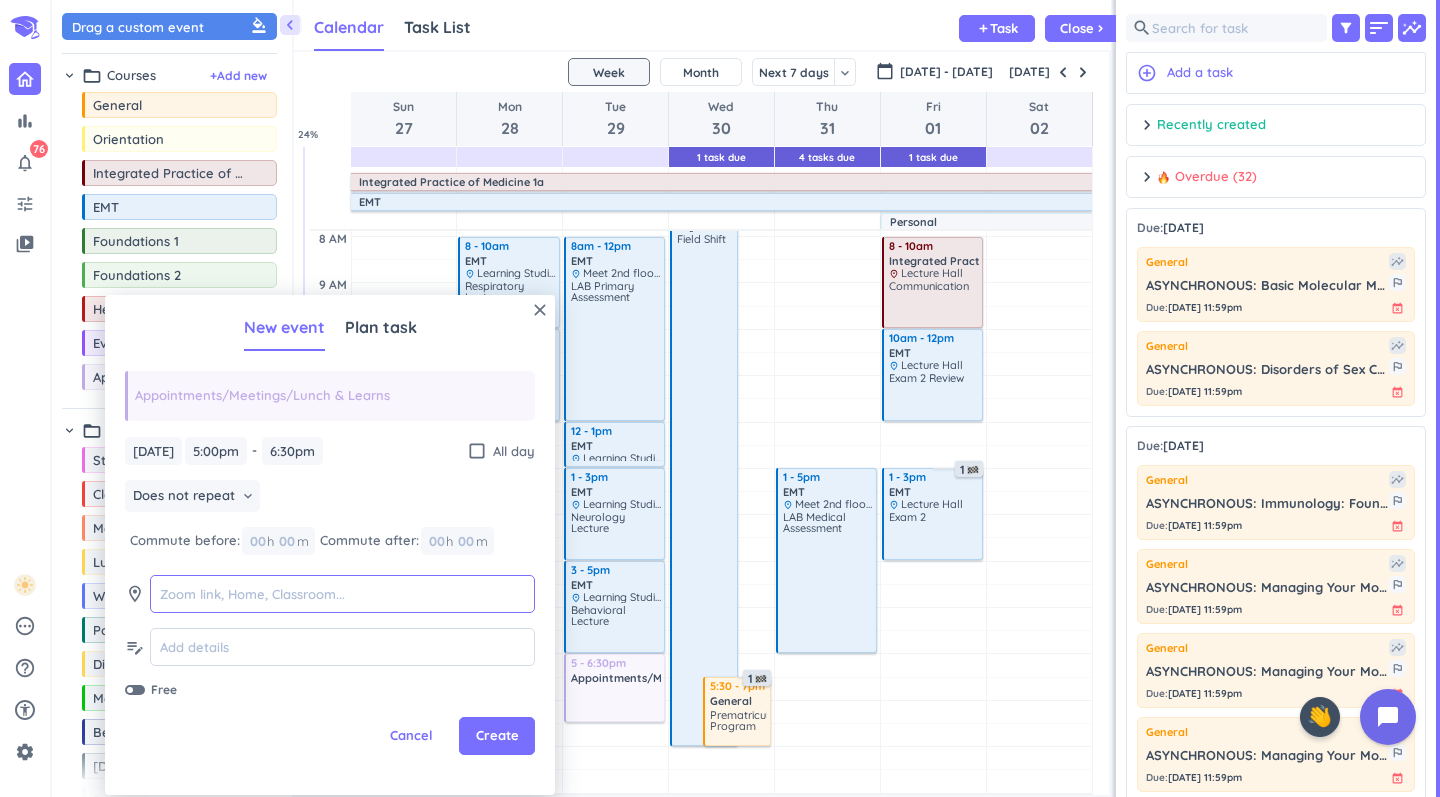 click at bounding box center [342, 594] 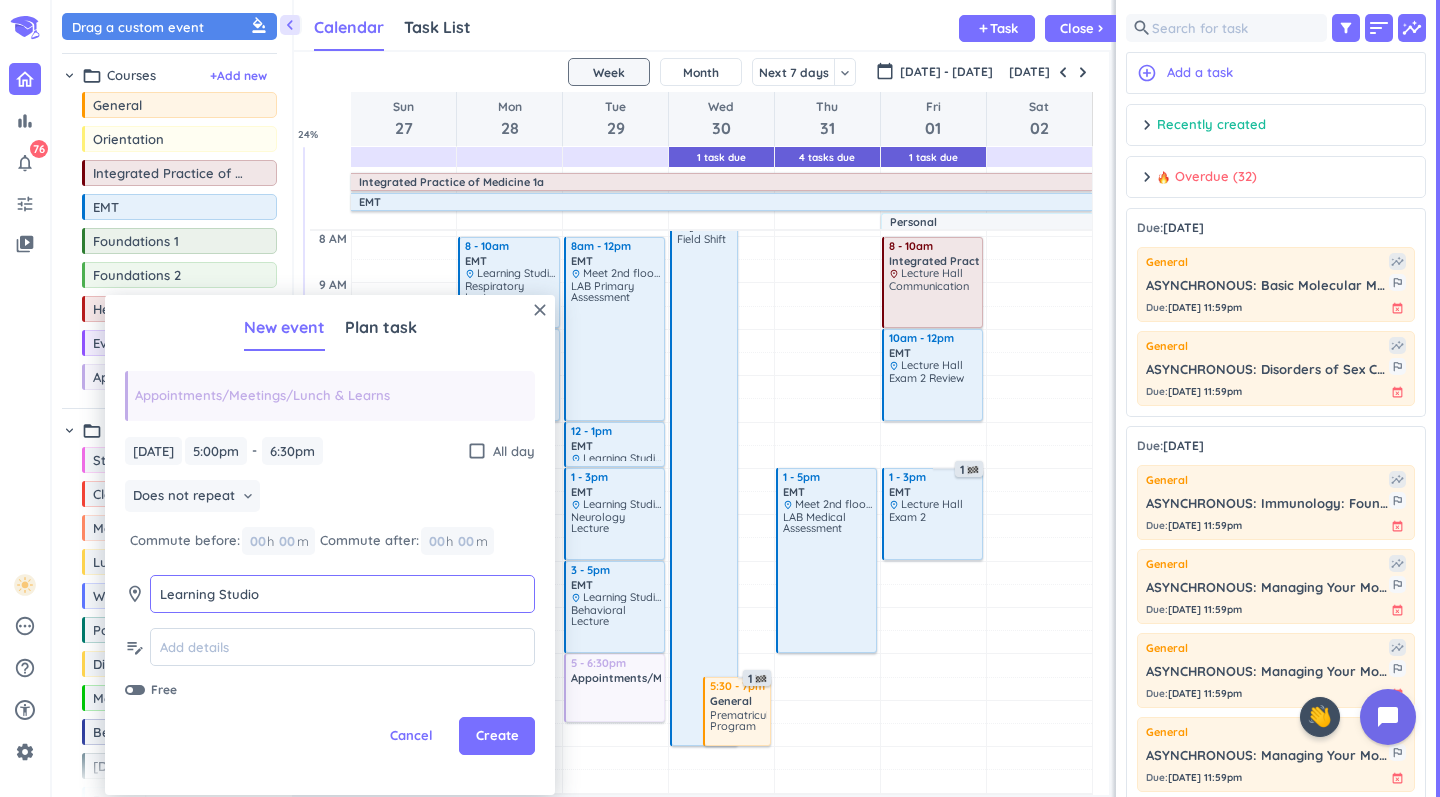 click on "Learning Studio" at bounding box center [342, 594] 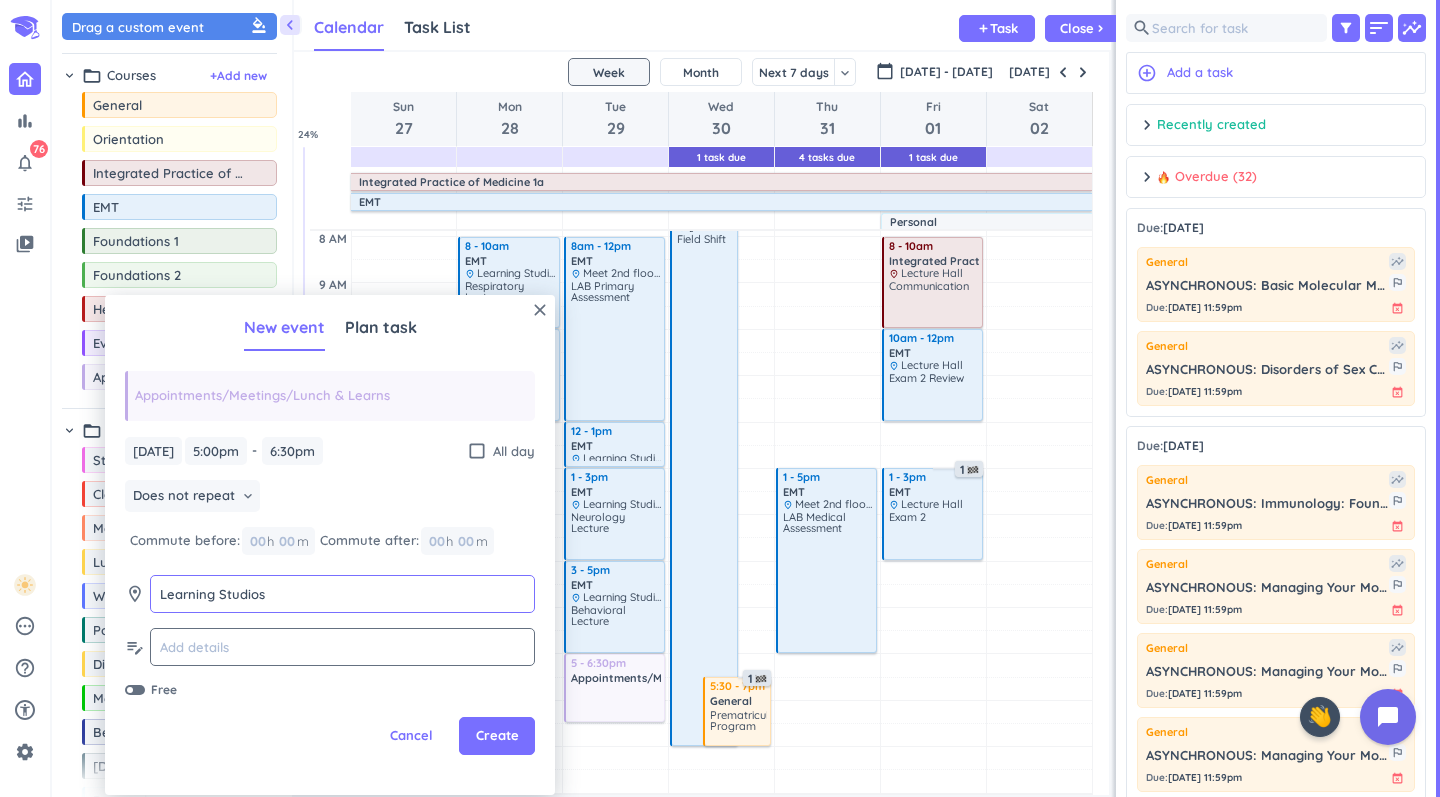 type on "Learning Studio" 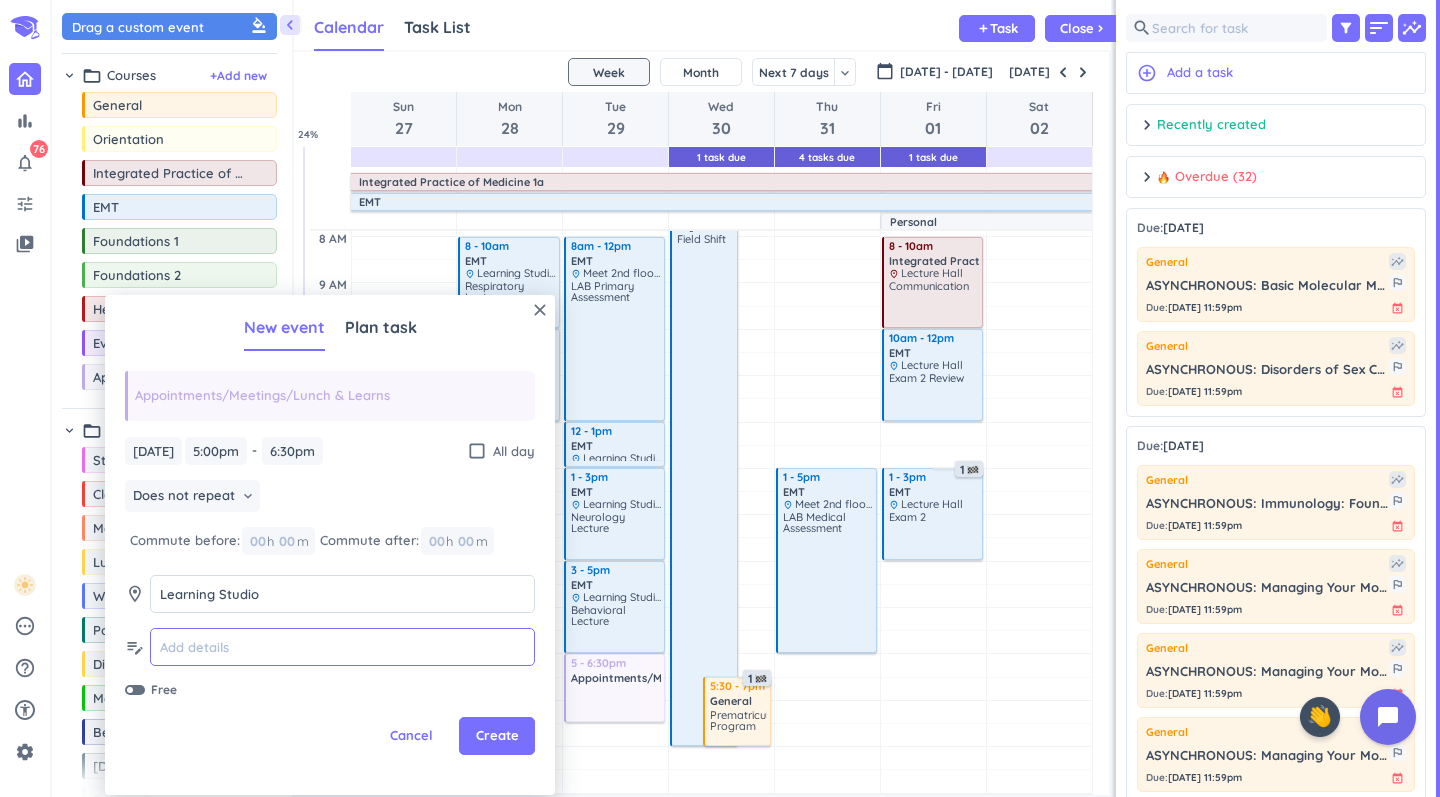 click at bounding box center [342, 647] 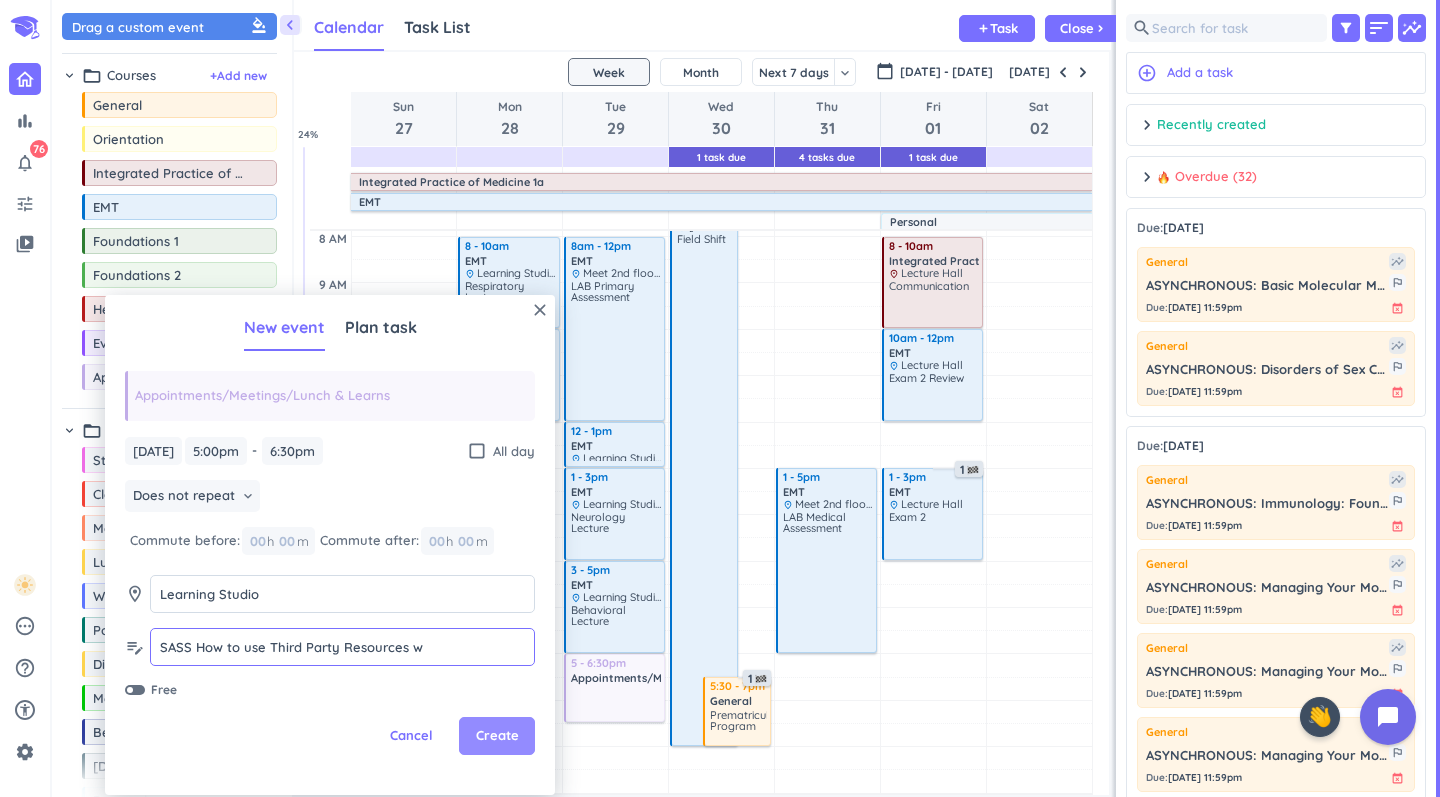 type on "SASS How to use Third Party Resources w [PERSON_NAME]" 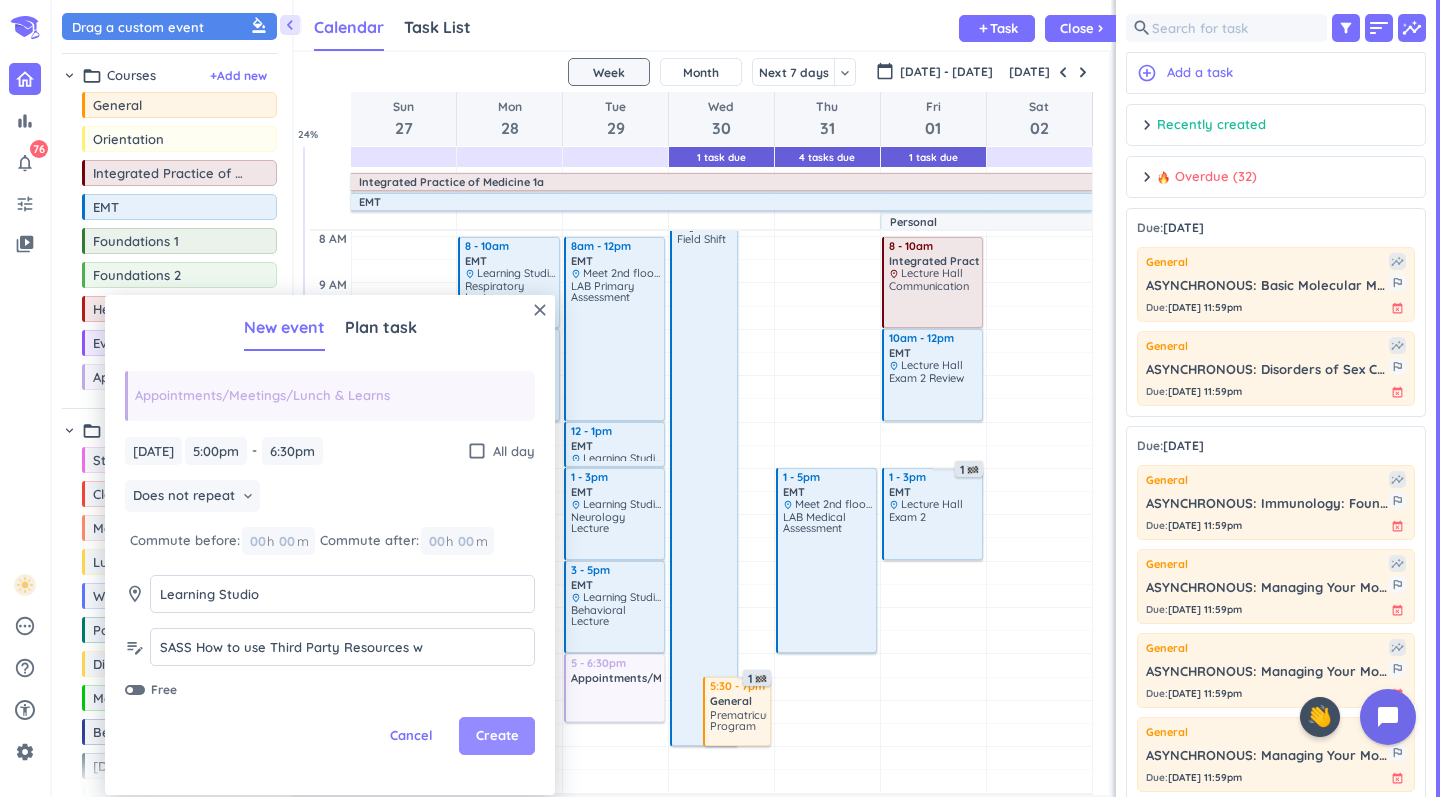 click on "Create" at bounding box center (497, 736) 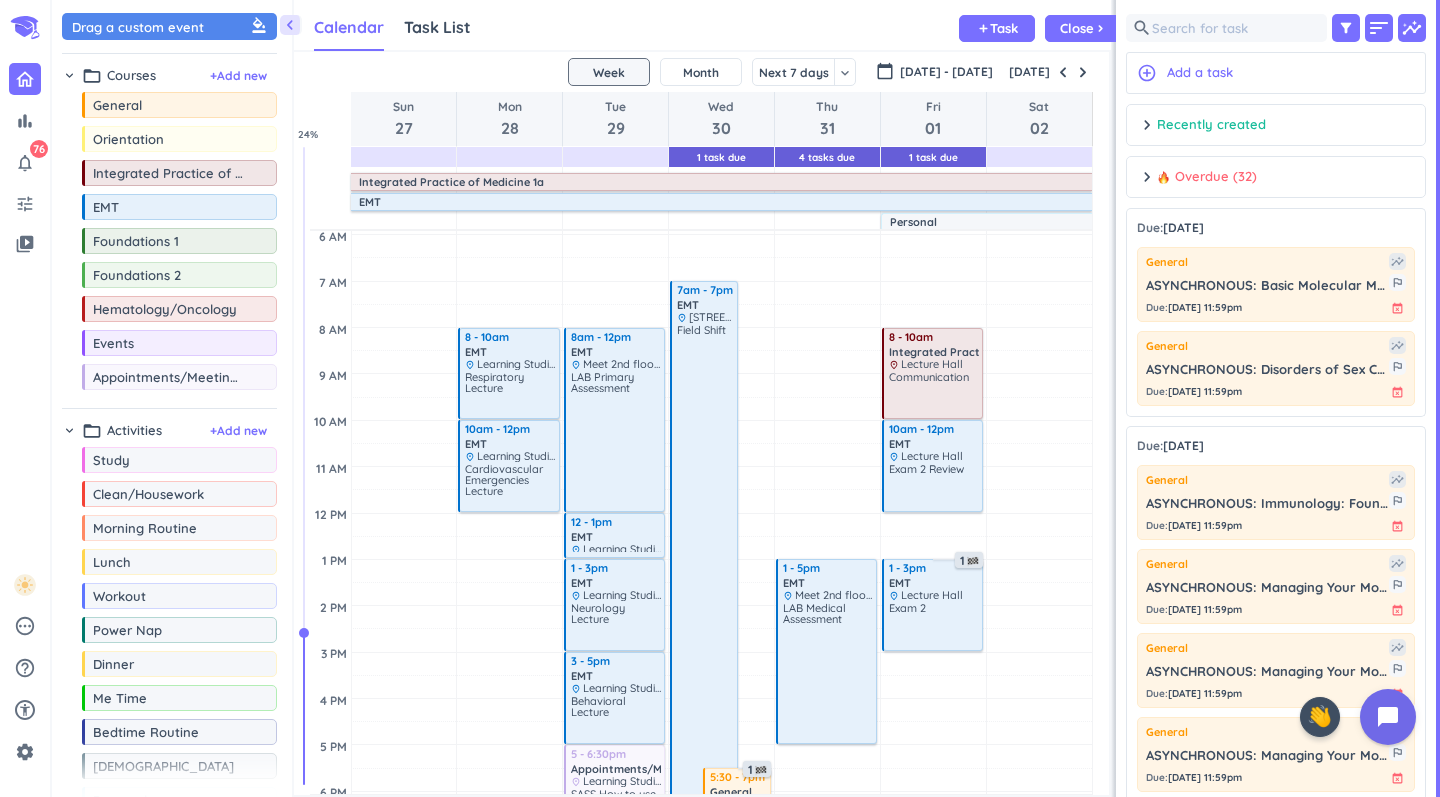 scroll, scrollTop: 136, scrollLeft: 0, axis: vertical 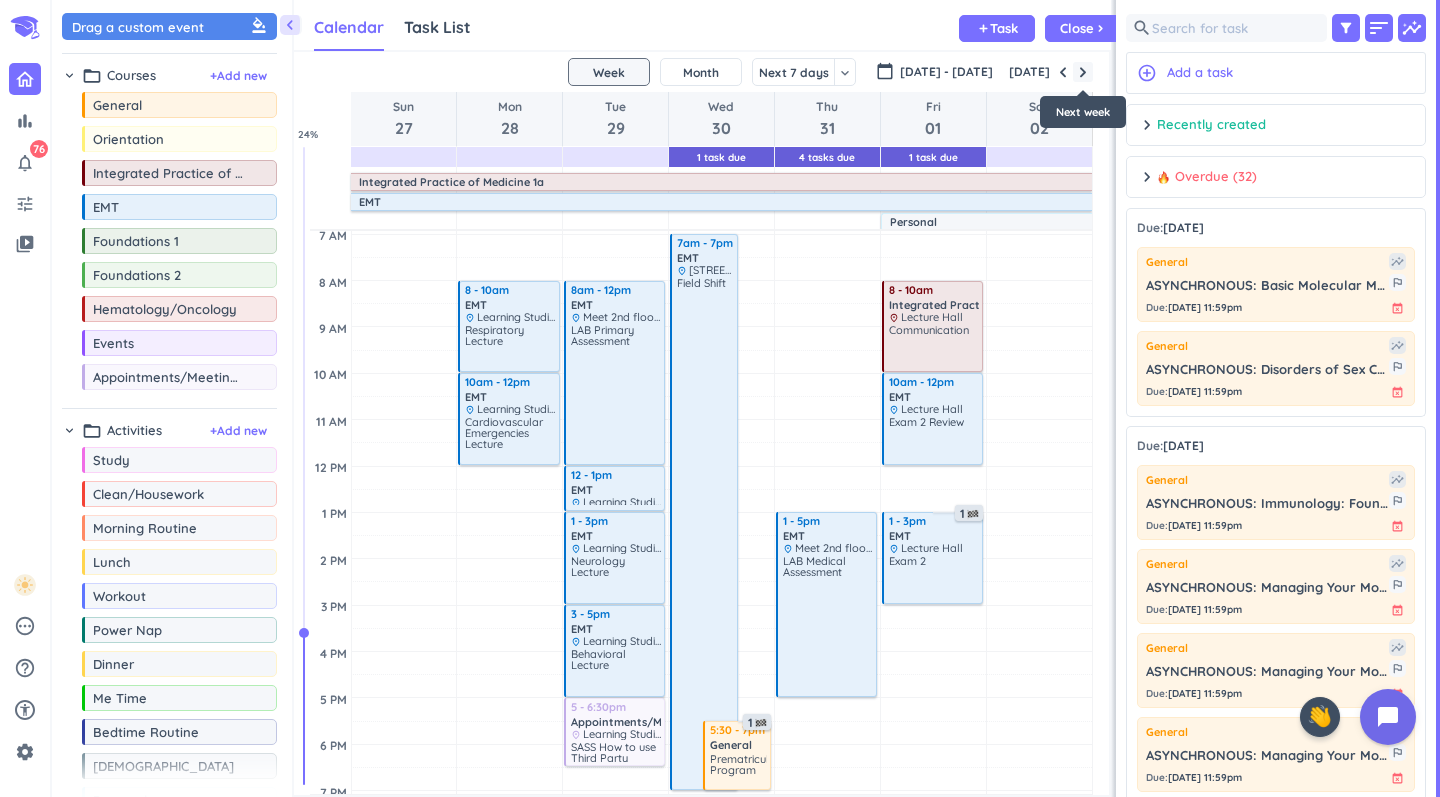 click at bounding box center (1083, 72) 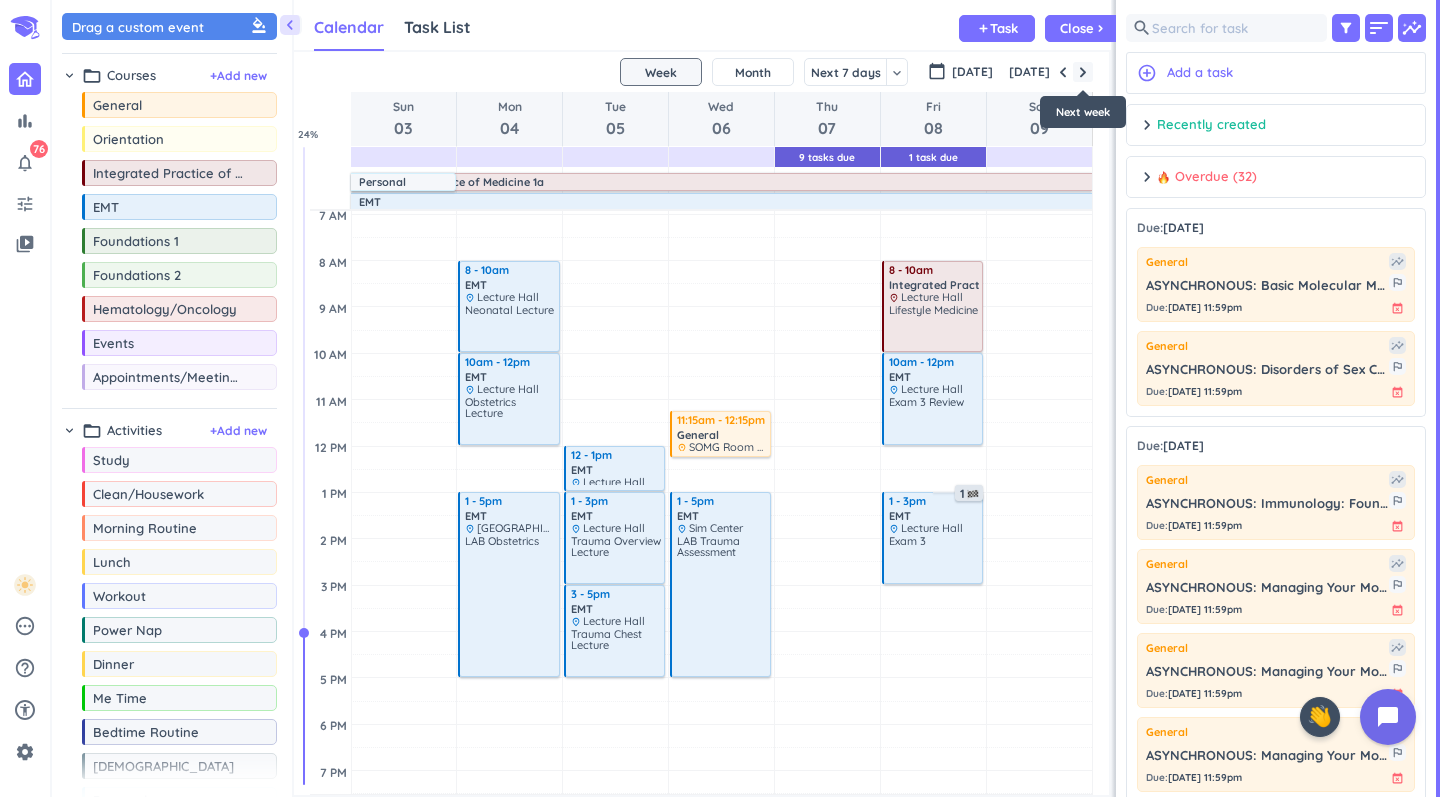 scroll, scrollTop: 71, scrollLeft: 0, axis: vertical 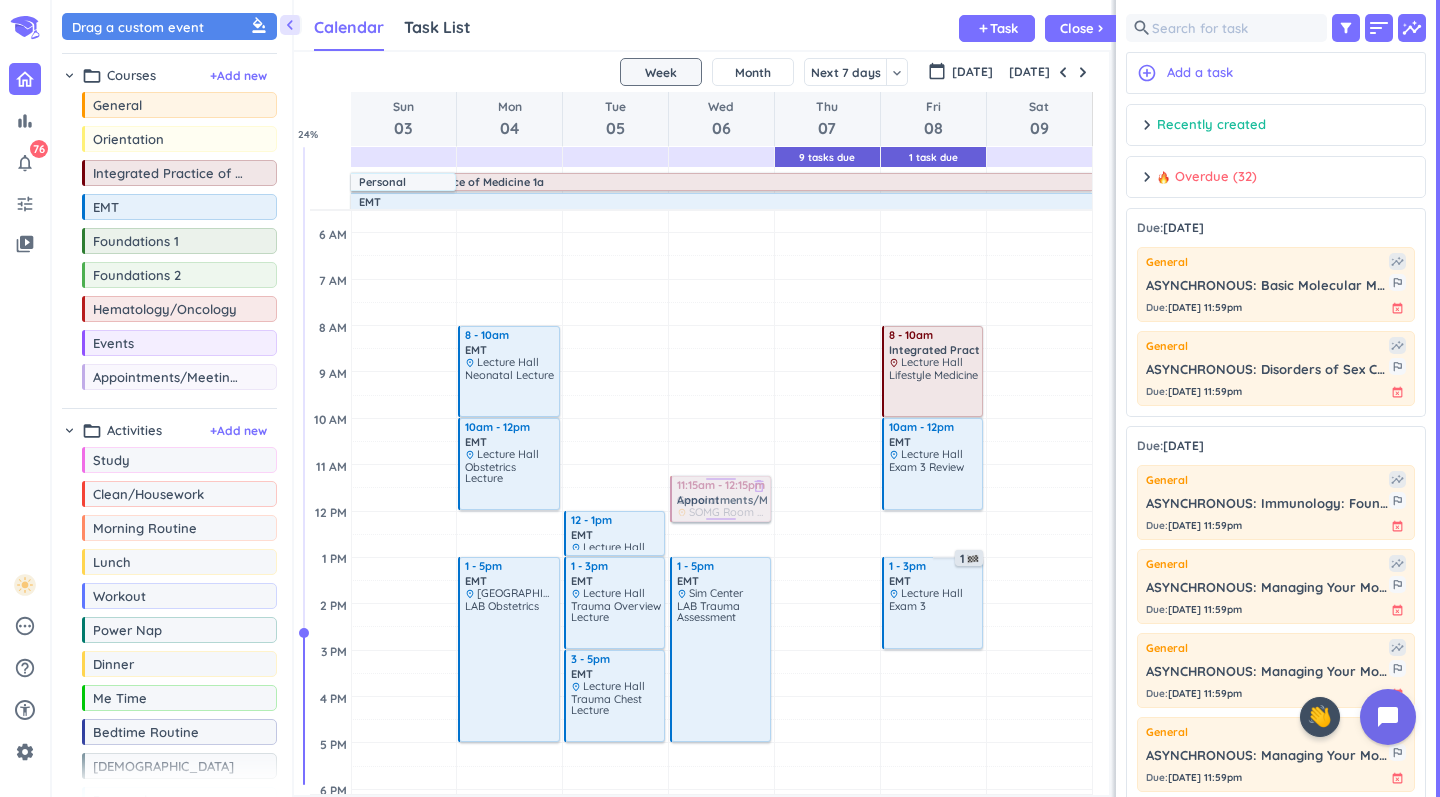 drag, startPoint x: 177, startPoint y: 378, endPoint x: 737, endPoint y: 479, distance: 569.03516 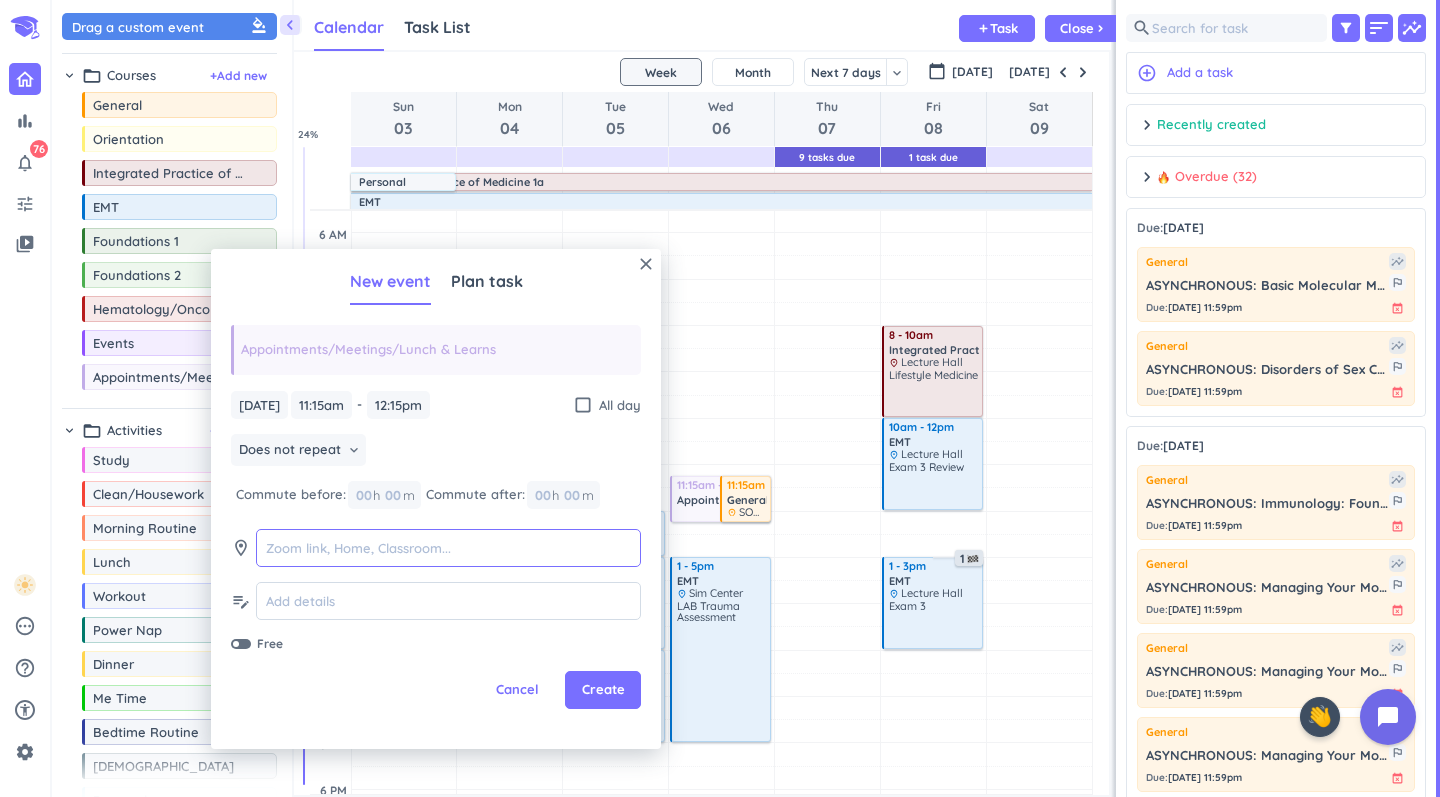 click at bounding box center [448, 548] 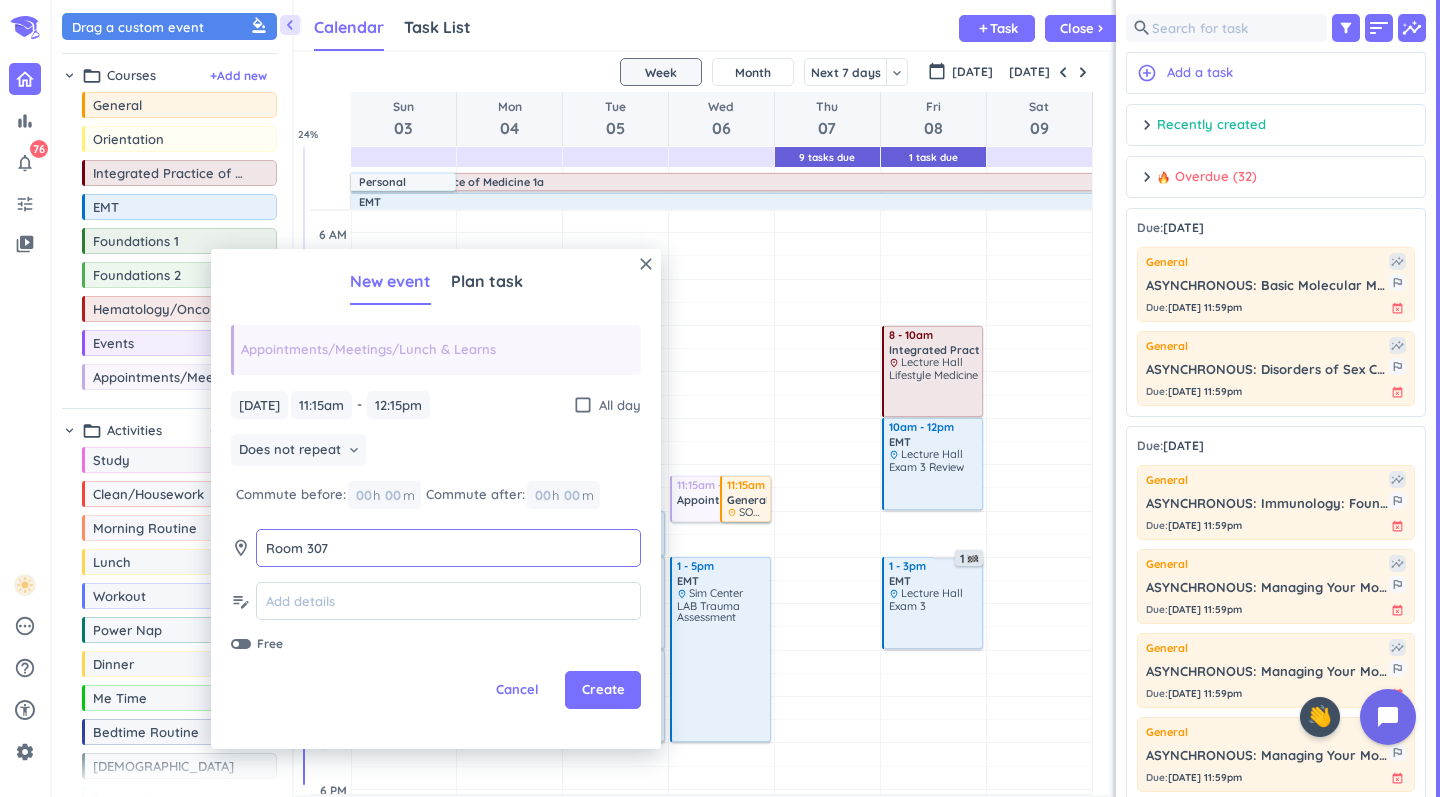 type on "Room 307" 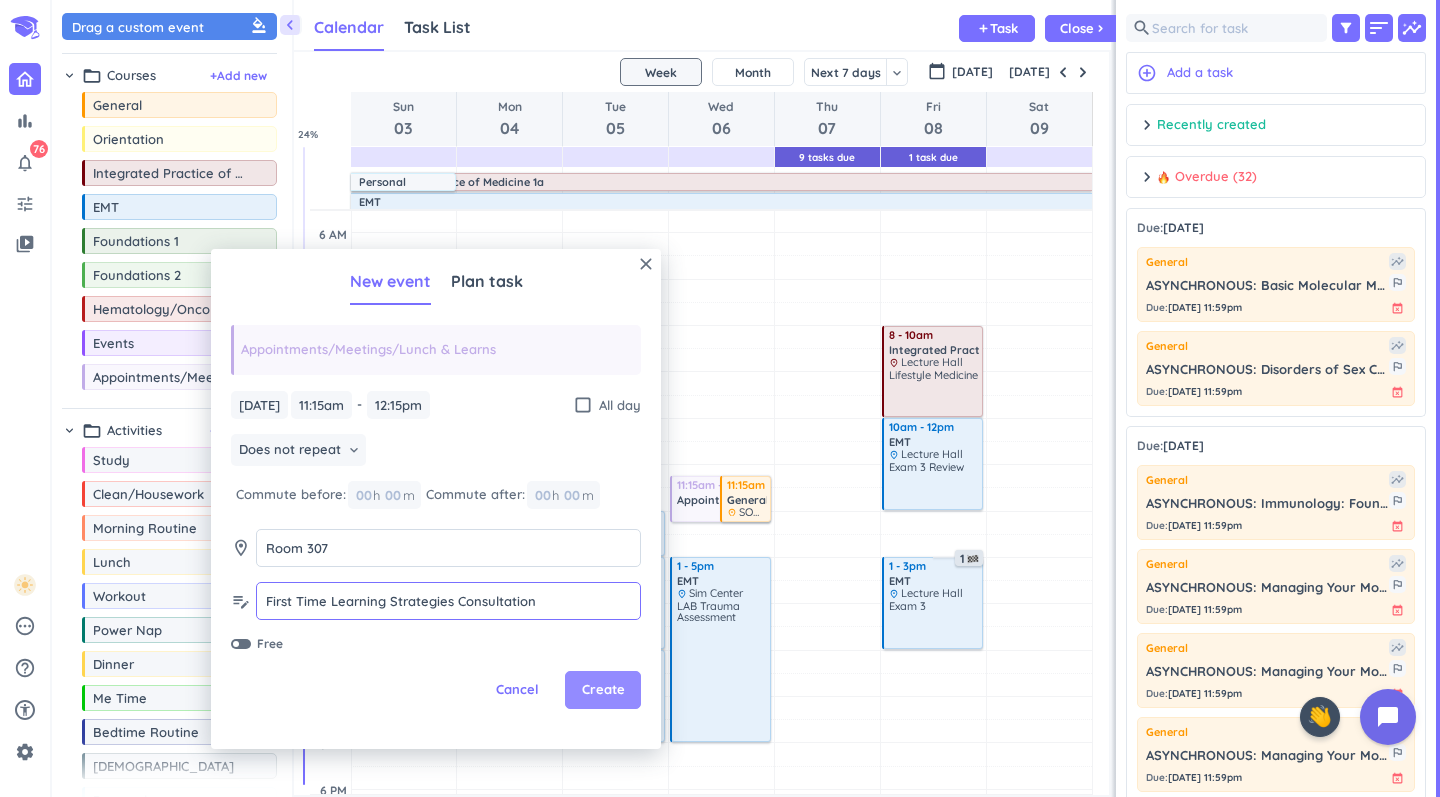type on "First Time Learning Strategies Consultation" 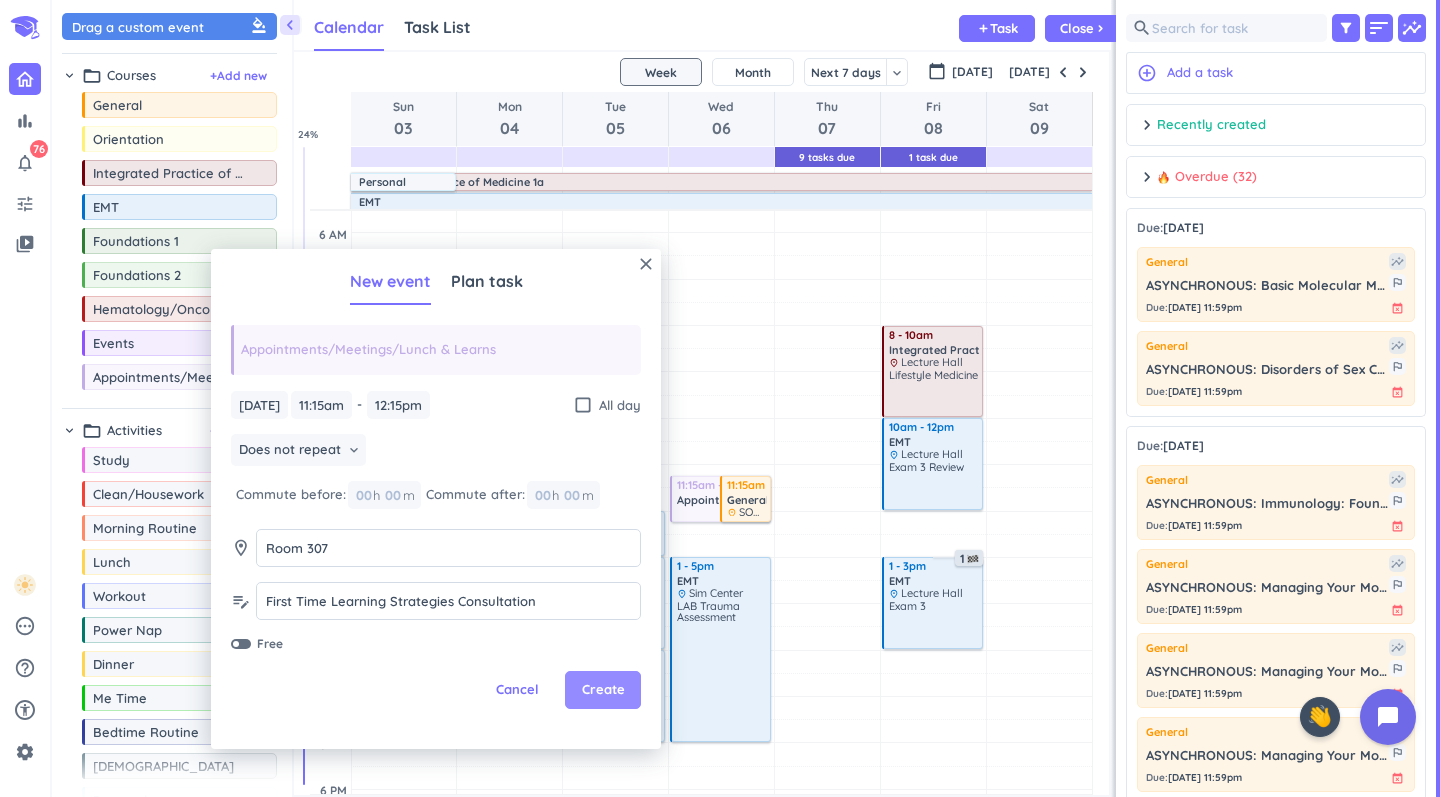 click on "Create" at bounding box center (603, 690) 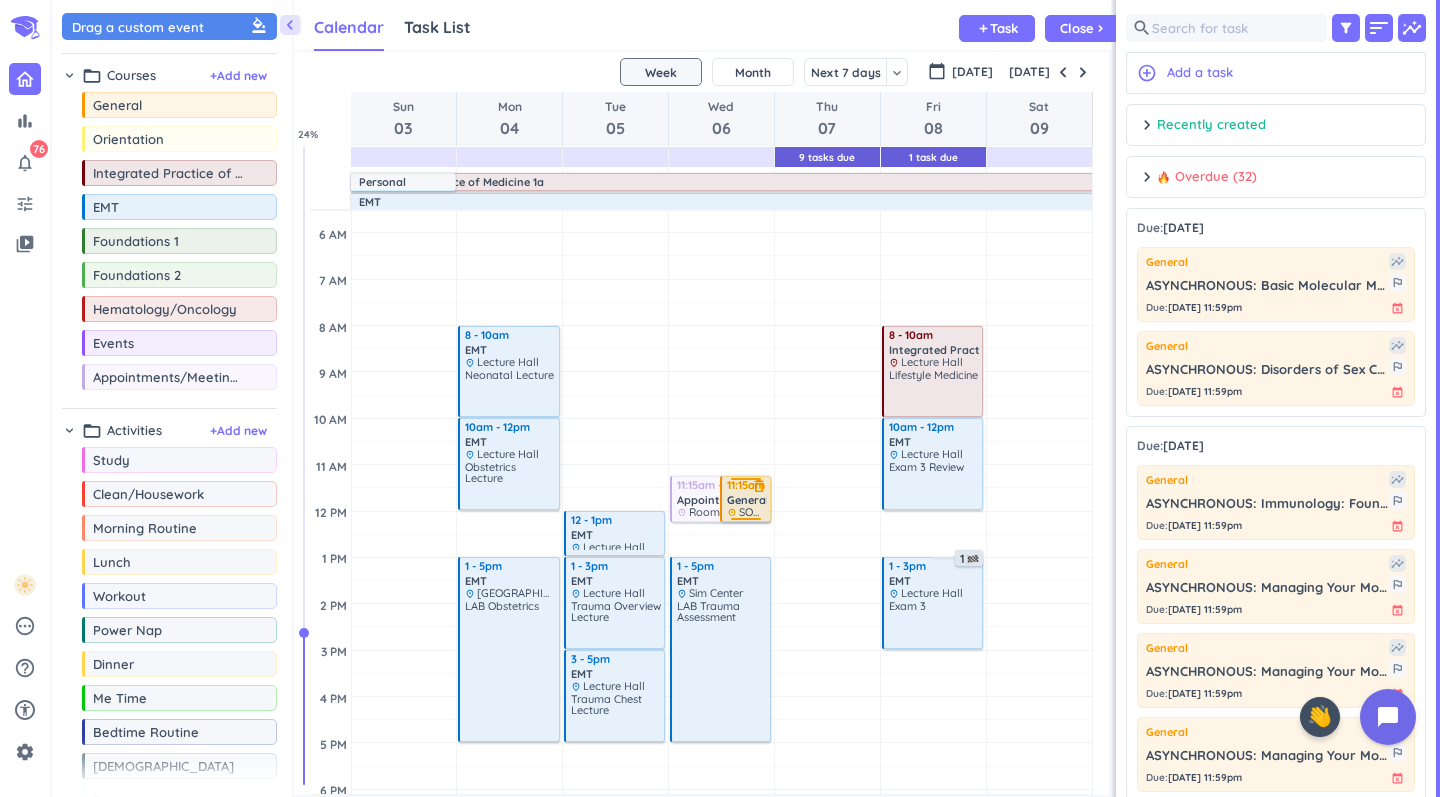 click on "General" at bounding box center (748, 500) 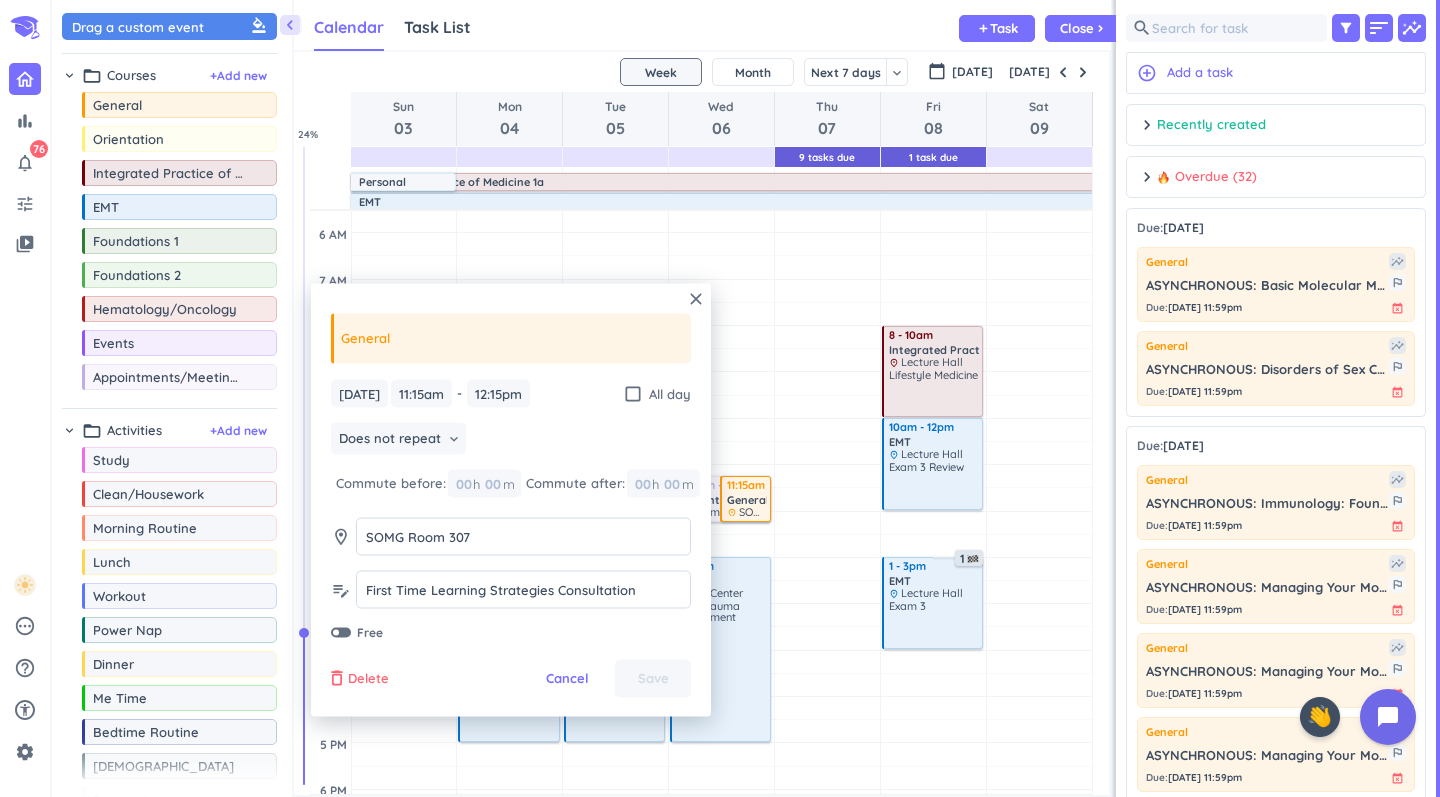 click on "Delete" at bounding box center (368, 679) 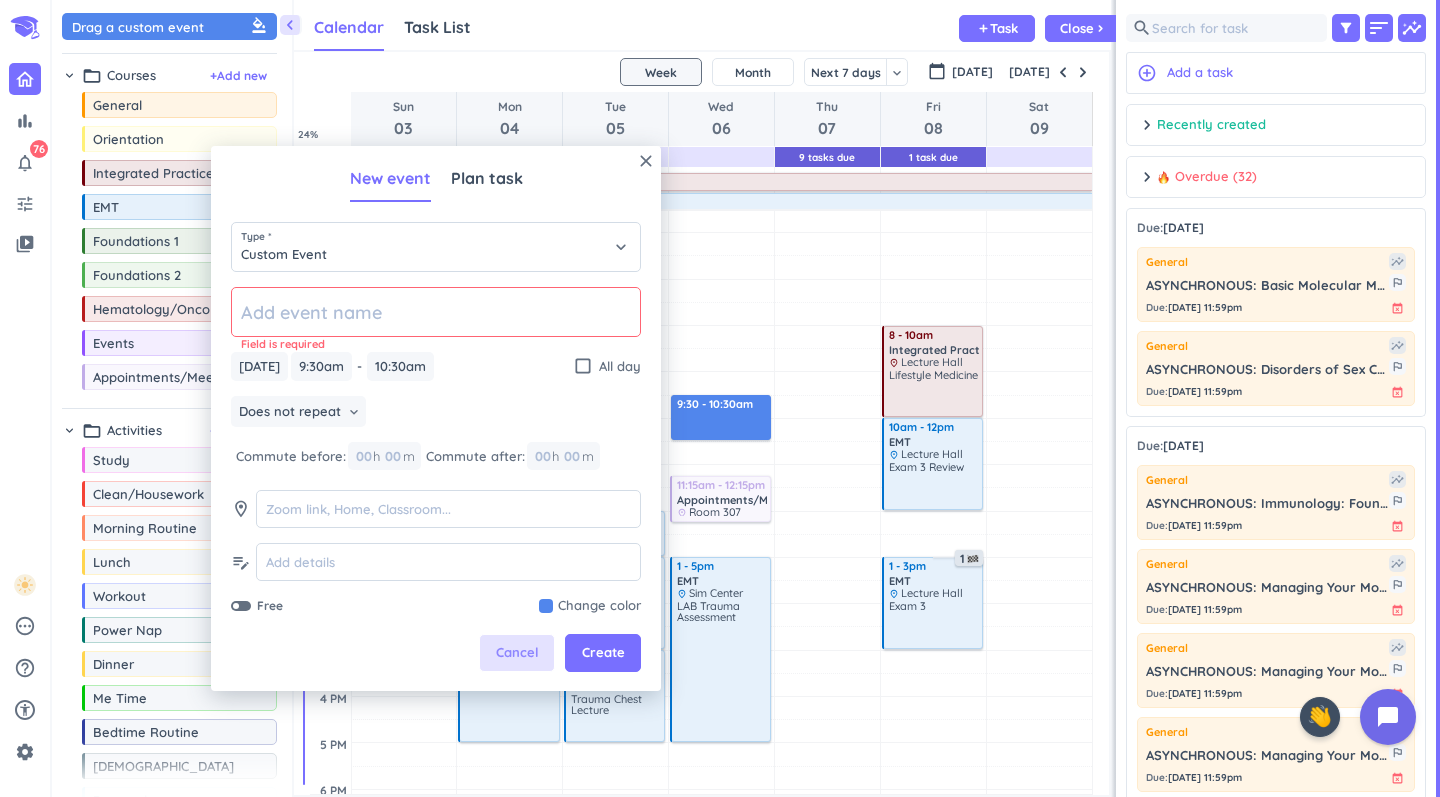 click on "Cancel" at bounding box center (517, 653) 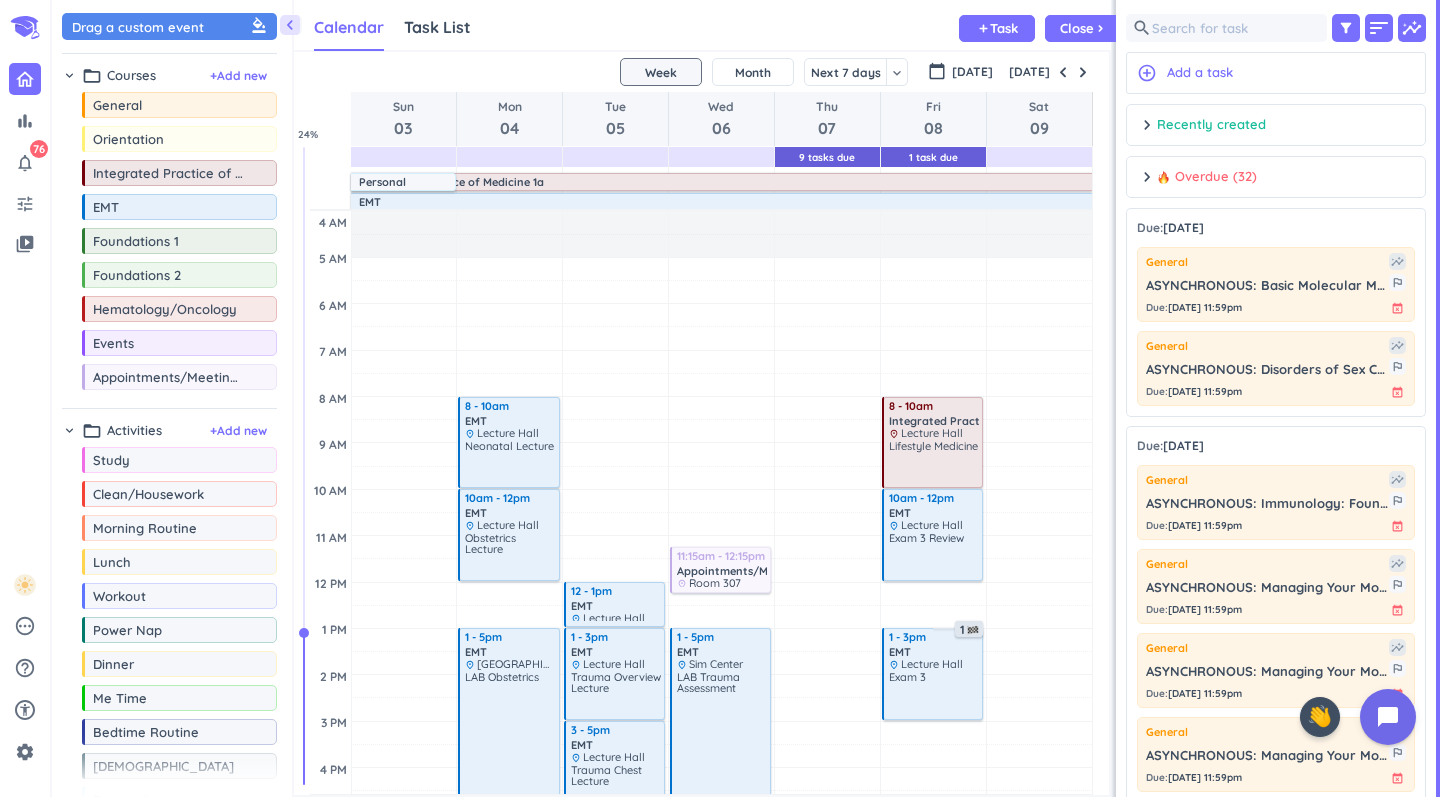 scroll, scrollTop: 0, scrollLeft: 0, axis: both 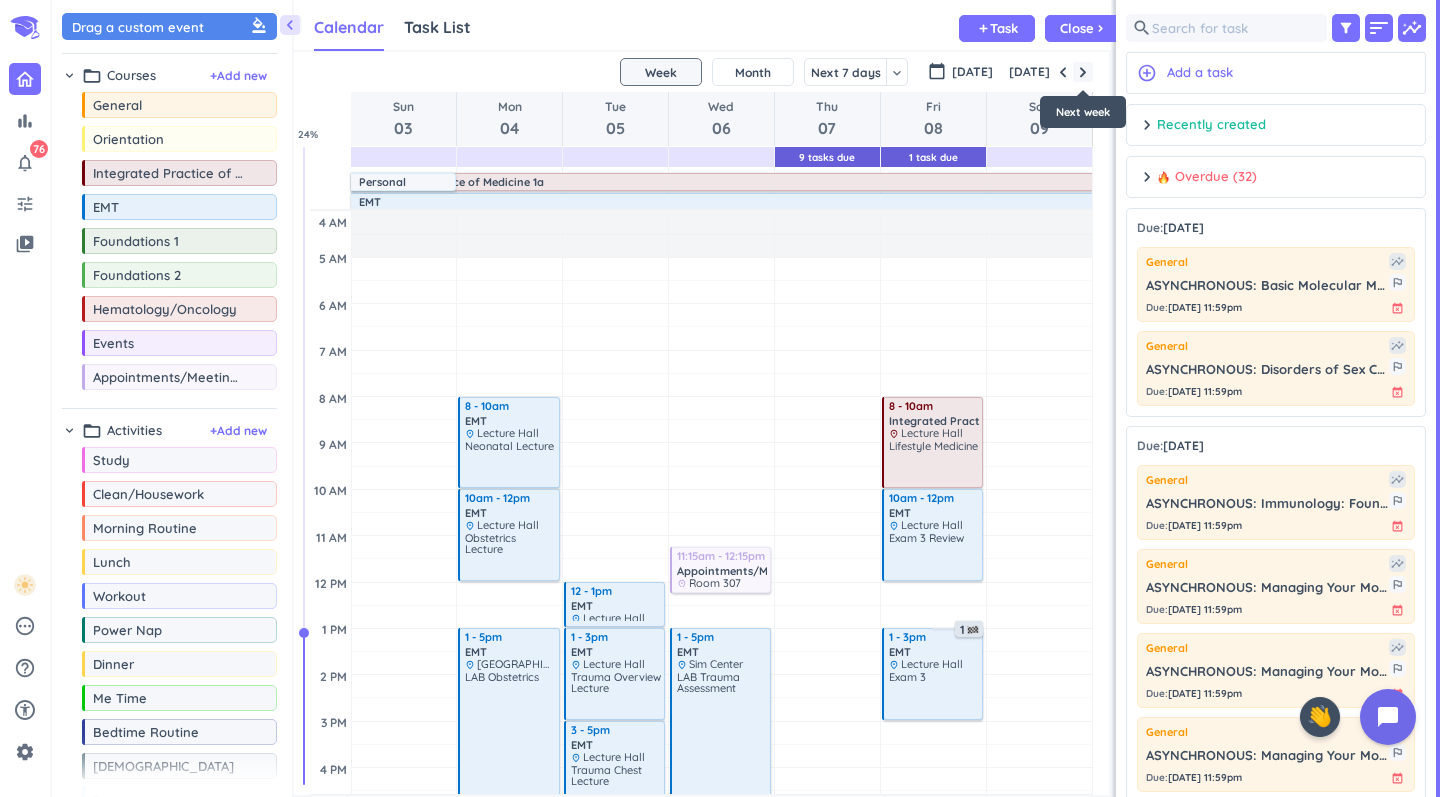 click at bounding box center (1083, 72) 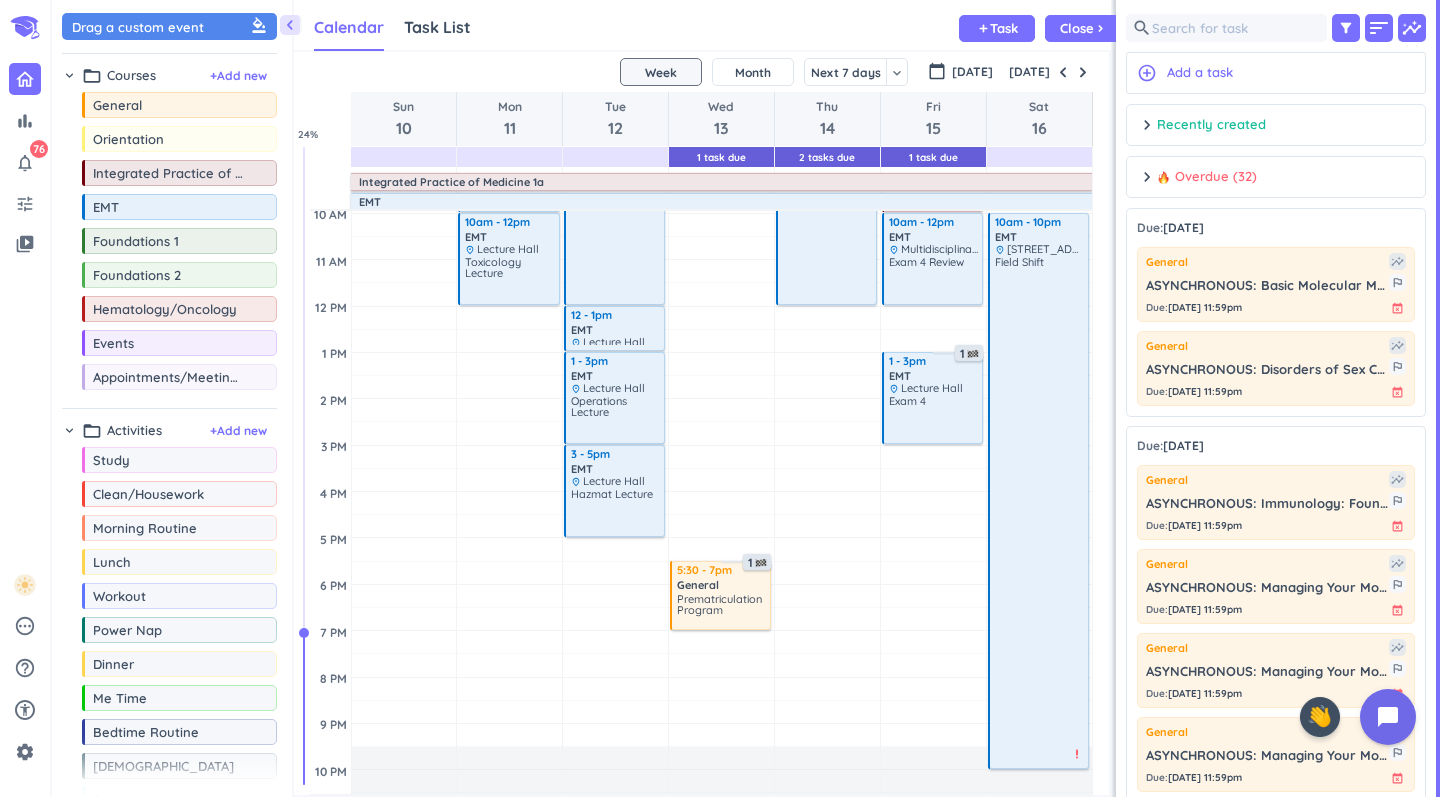 scroll, scrollTop: 278, scrollLeft: 0, axis: vertical 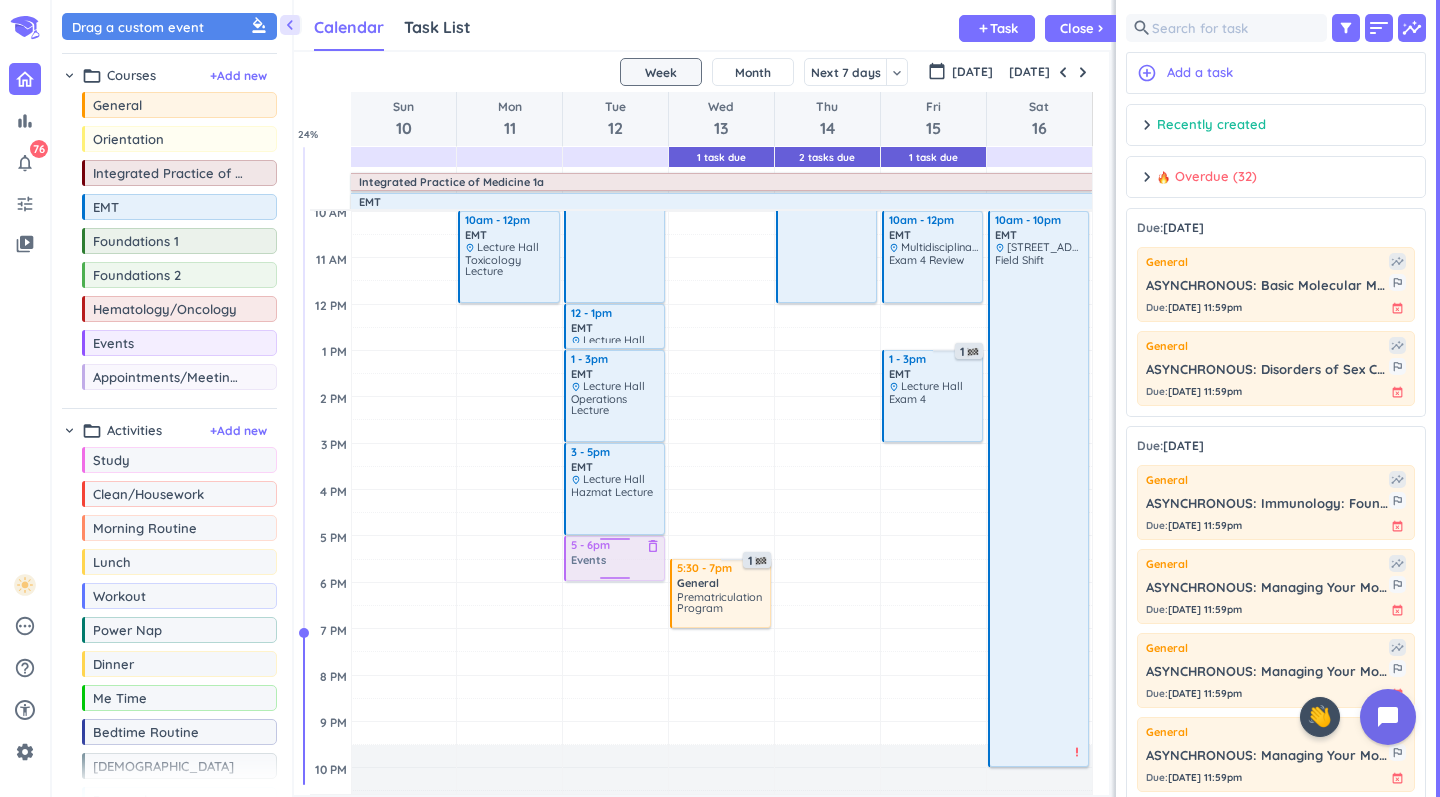 drag, startPoint x: 156, startPoint y: 349, endPoint x: 621, endPoint y: 538, distance: 501.94223 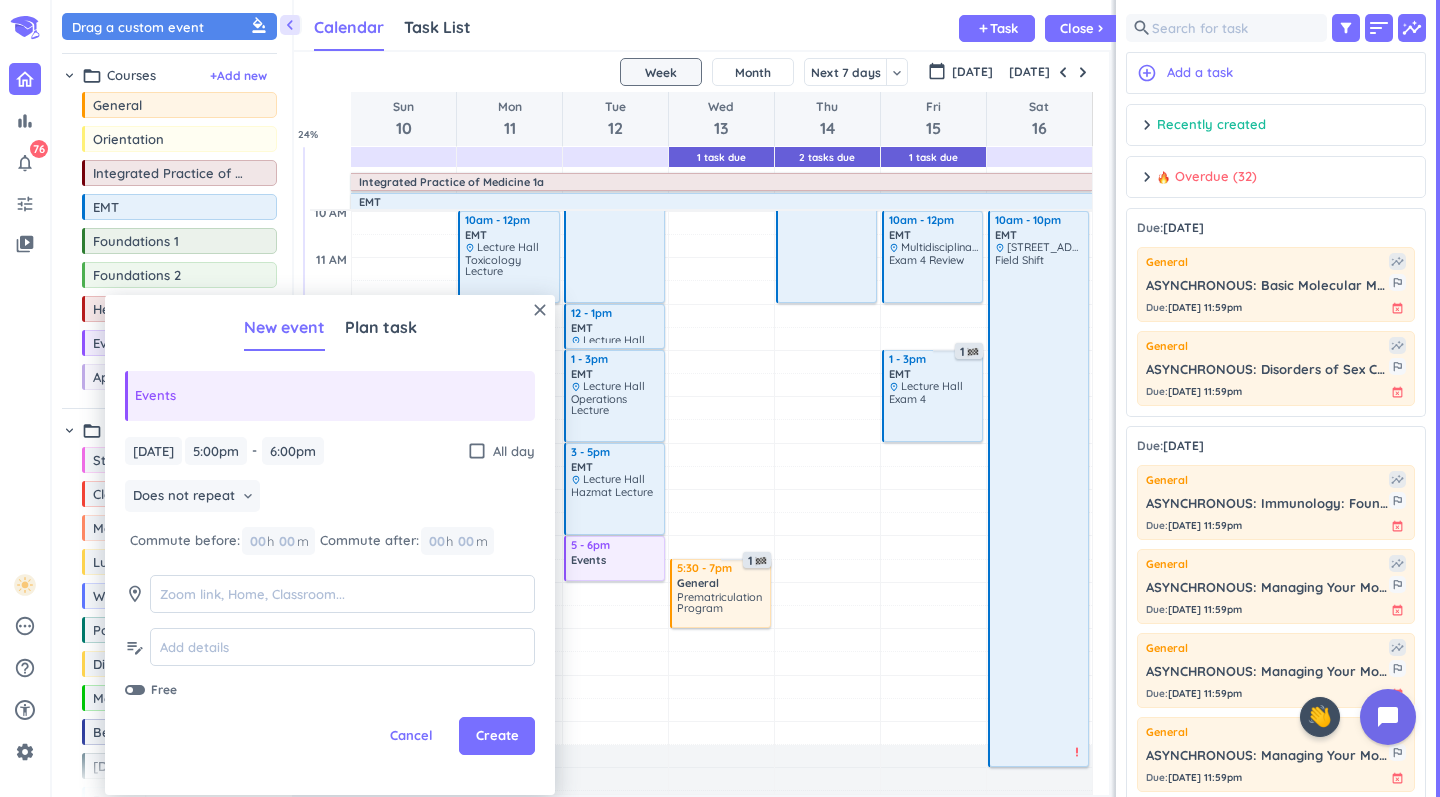 click on "close New event Plan task Events [DATE] [DATE]   5:00pm 5:00pm - 6:00pm 6:00pm check_box_outline_blank All day Does not repeat keyboard_arrow_down Commute before: 00 h 00 m Commute after: 00 h 00 m room edit_note Free Cancel Create" at bounding box center [330, 545] 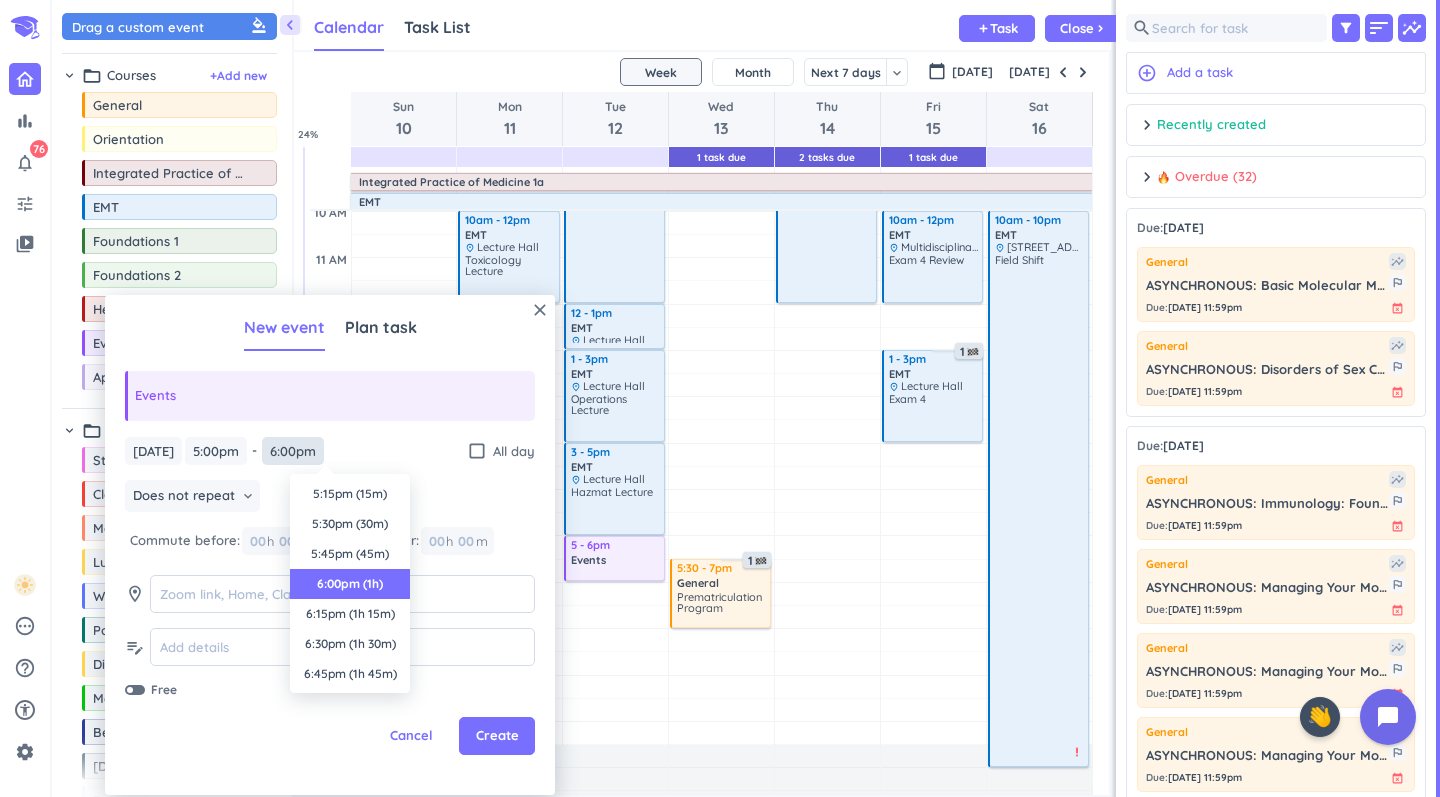 click on "6:00pm" at bounding box center (293, 451) 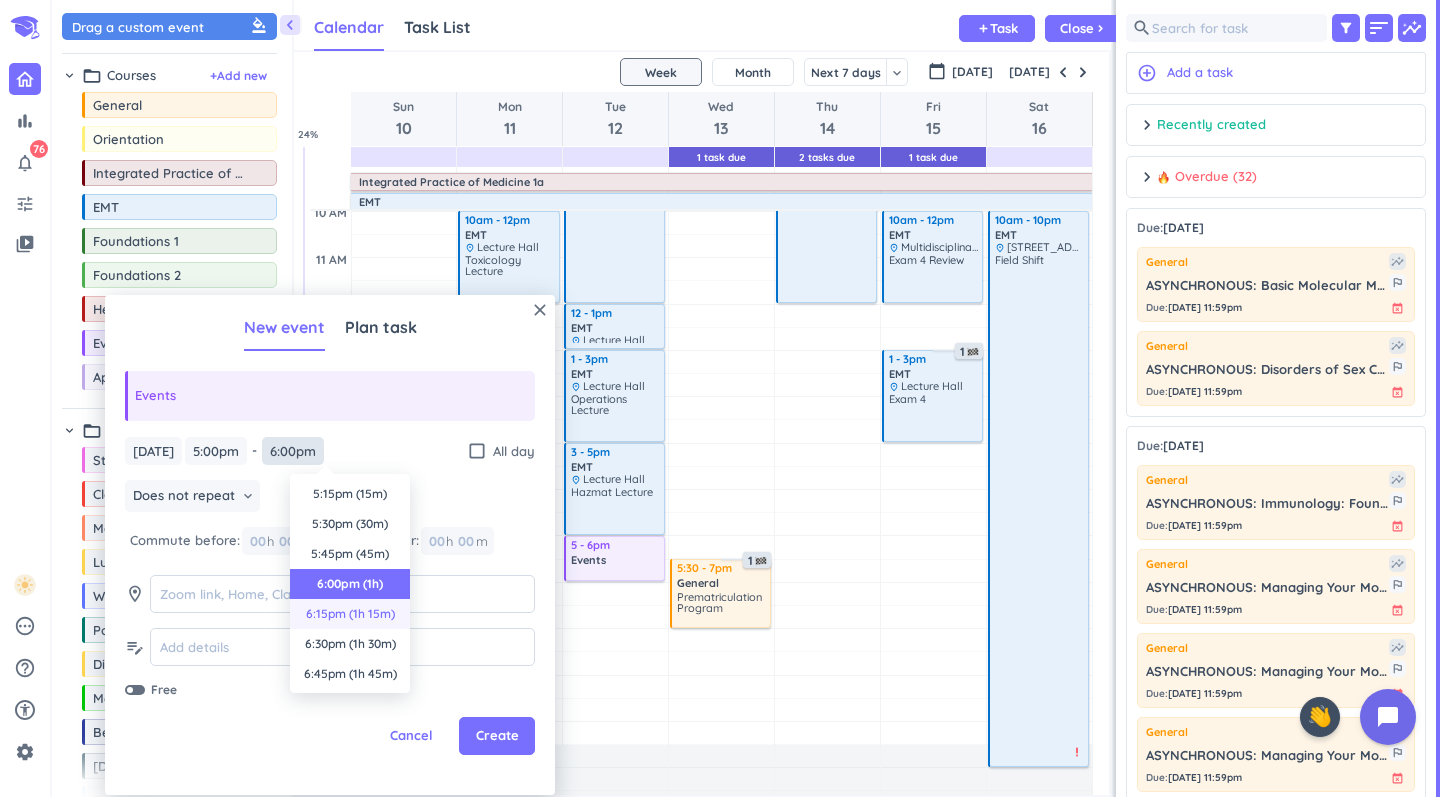 scroll, scrollTop: 90, scrollLeft: 0, axis: vertical 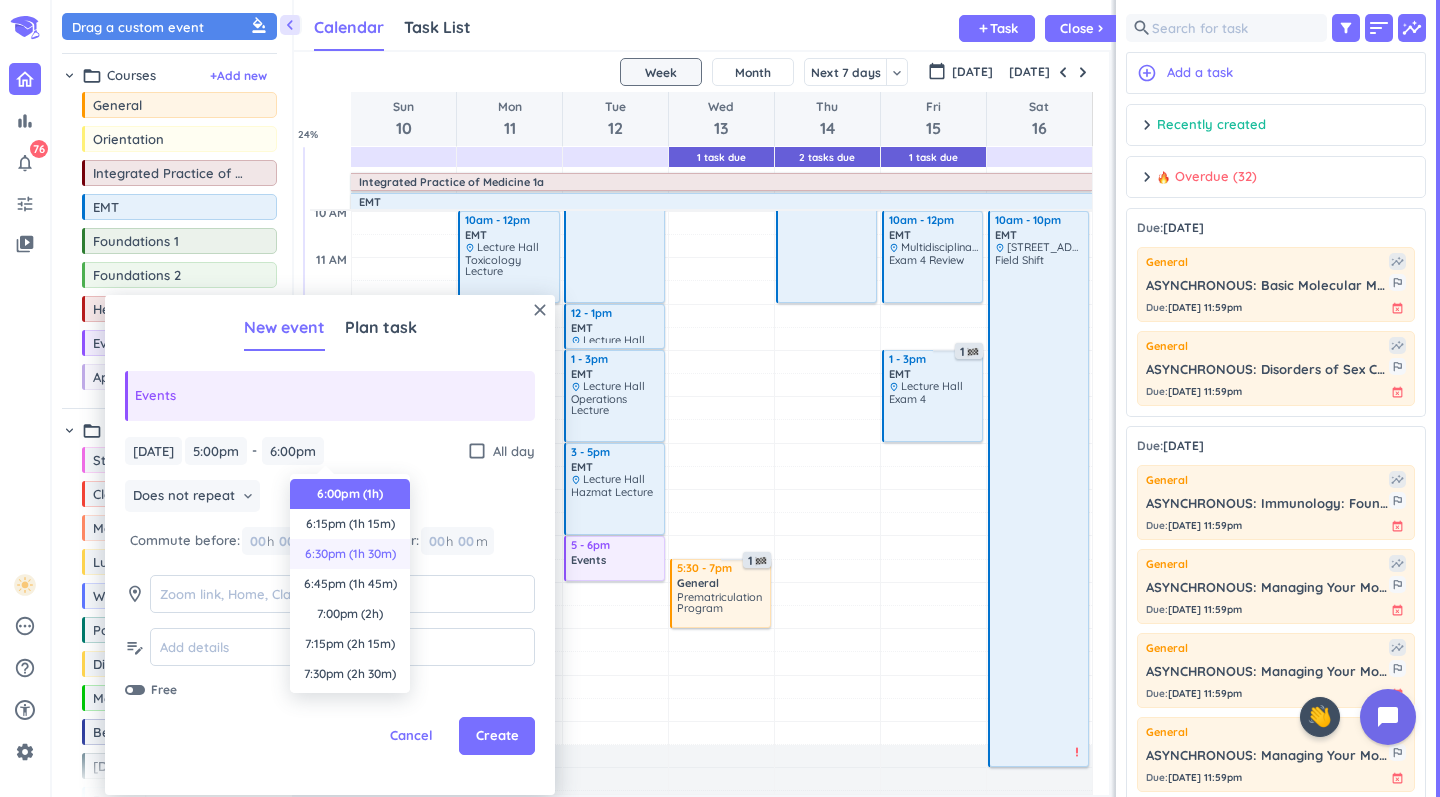 click on "6:30pm (1h 30m)" at bounding box center [350, 554] 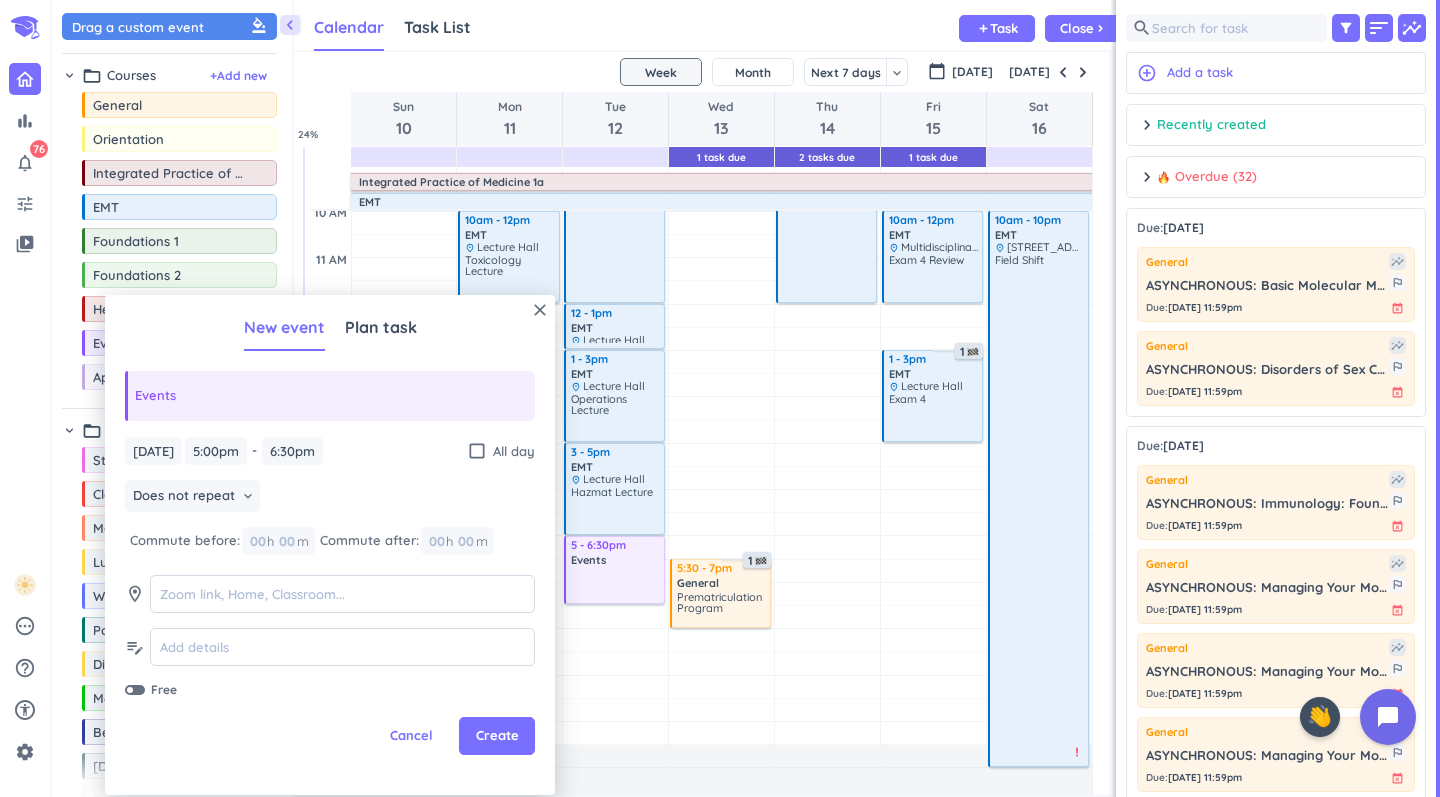 type on "6:30pm" 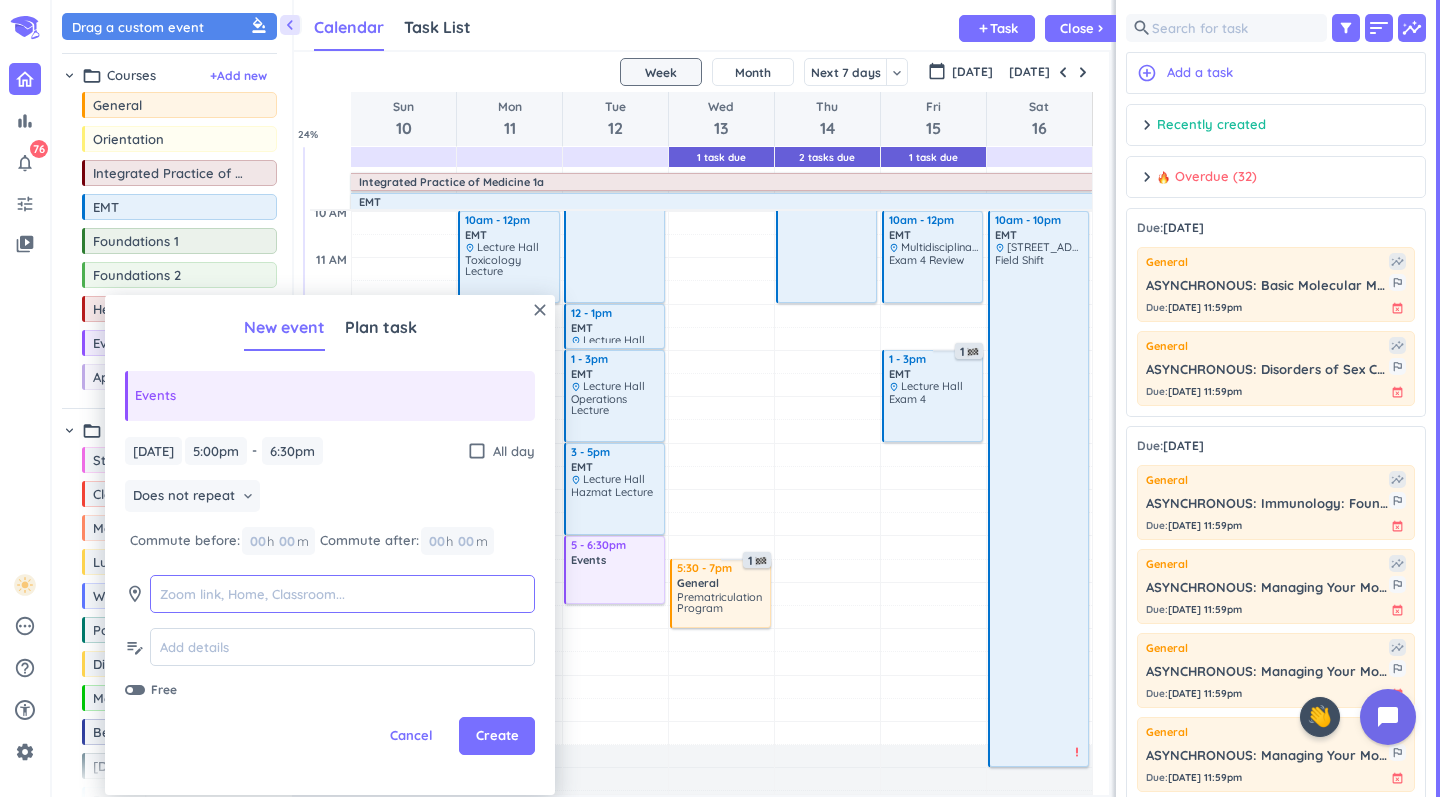 click at bounding box center [342, 594] 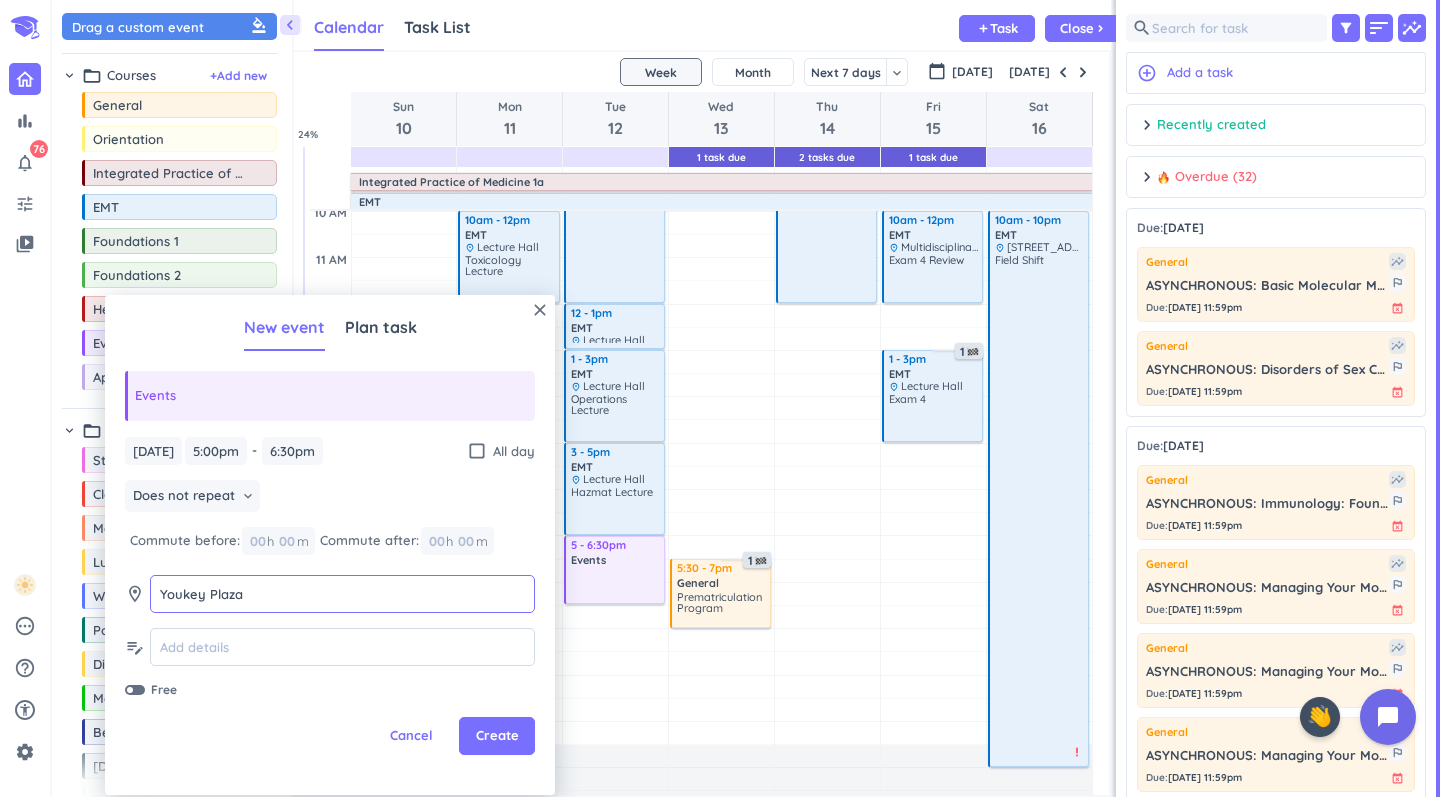 type on "Youkey Plaza" 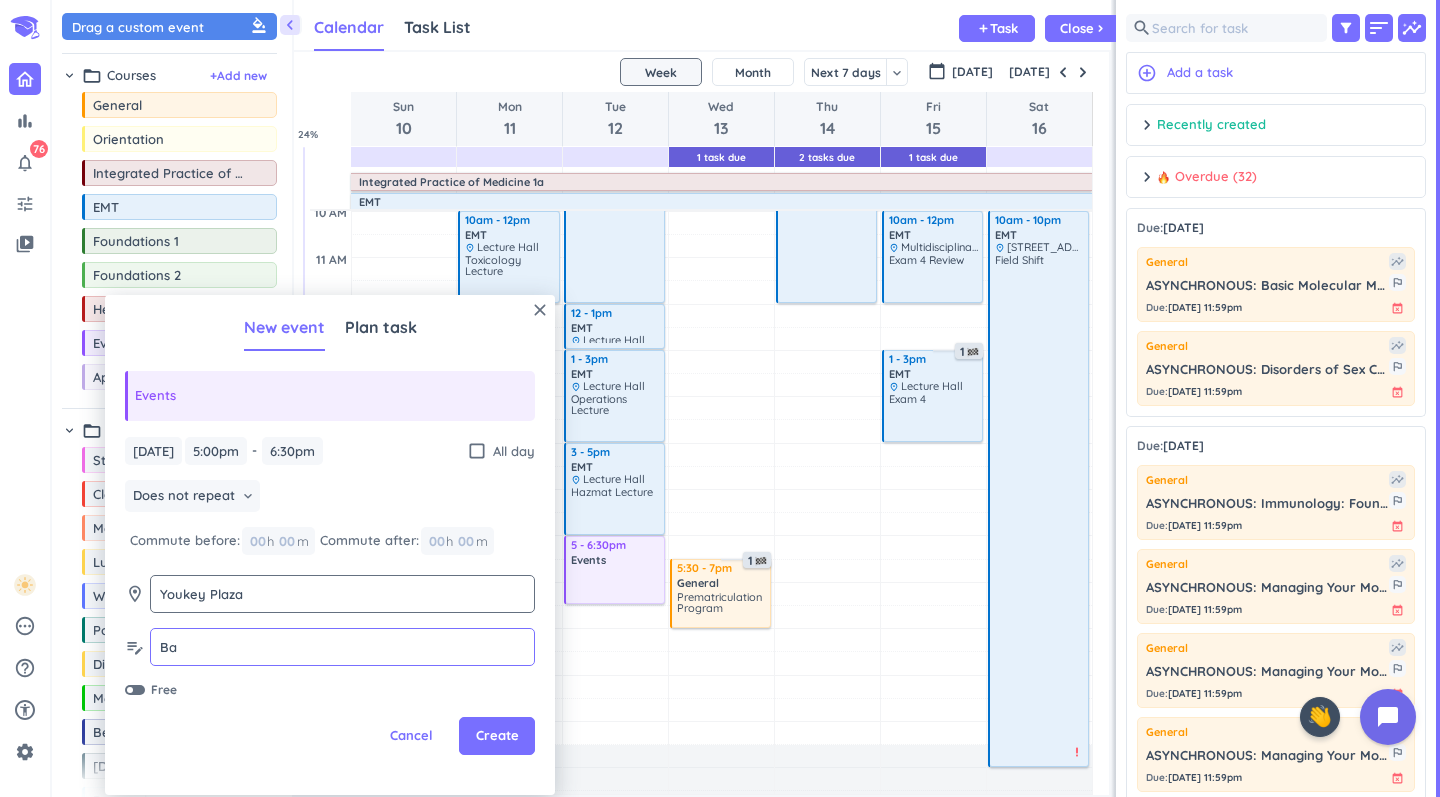 type on "B" 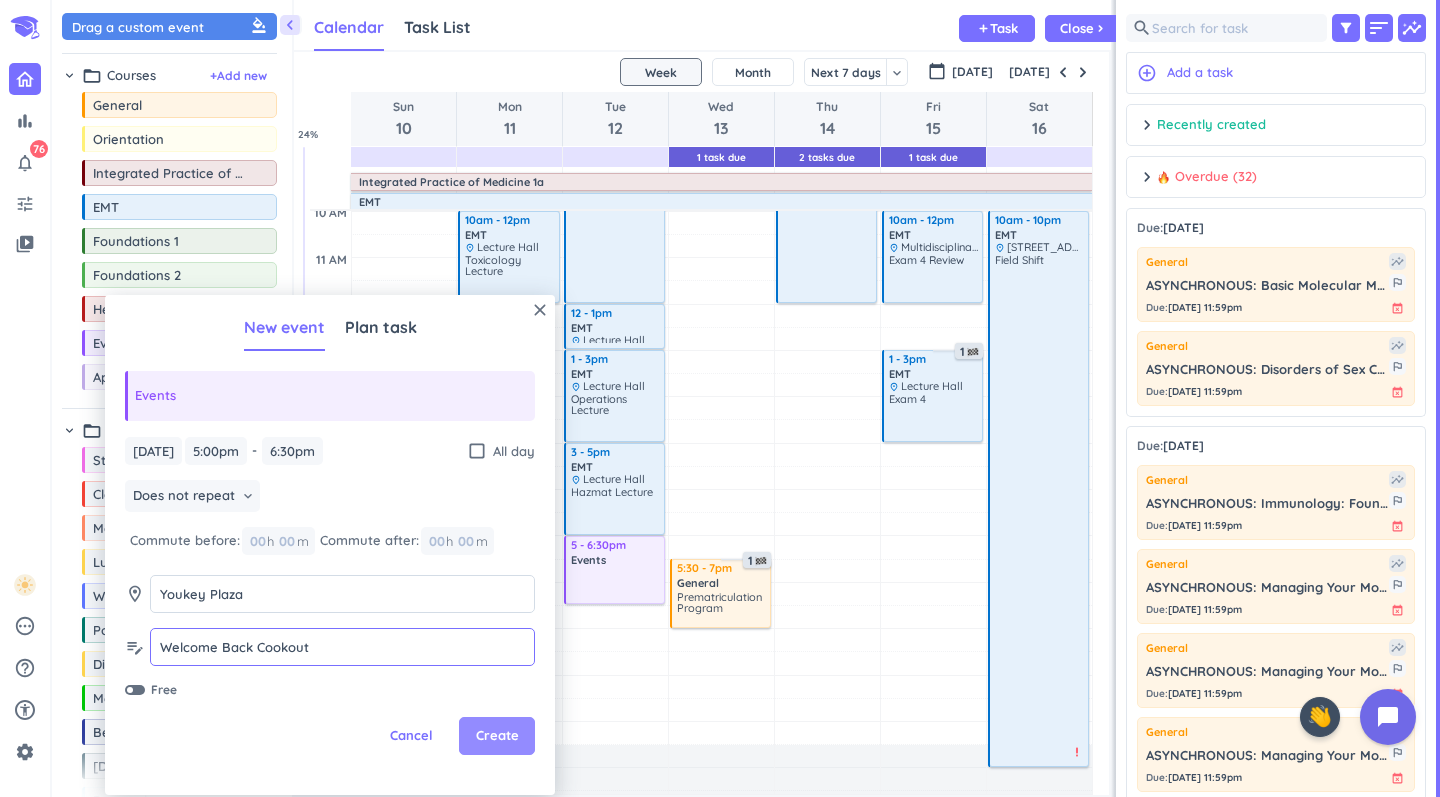 type on "Welcome Back Cookout" 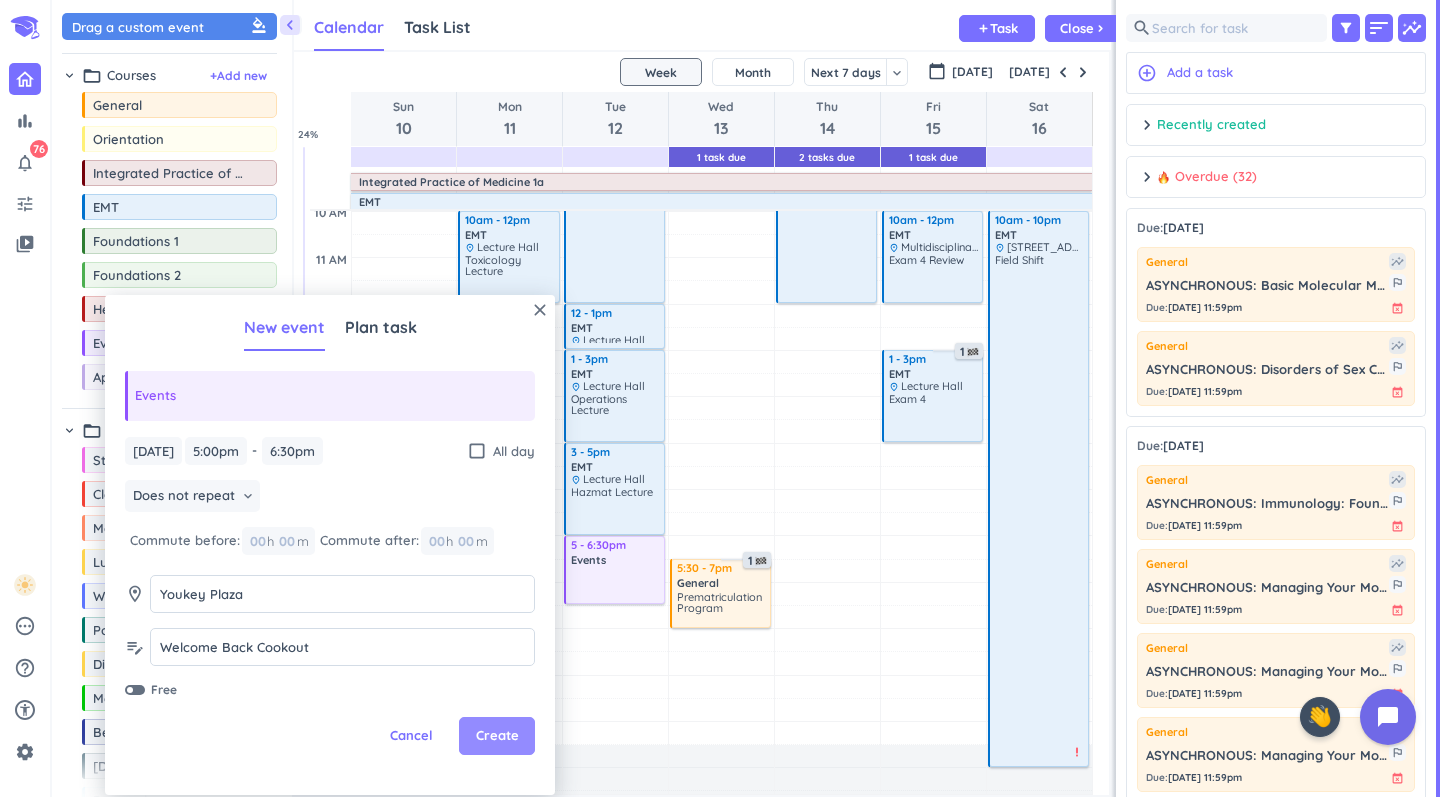 click on "Create" at bounding box center (497, 736) 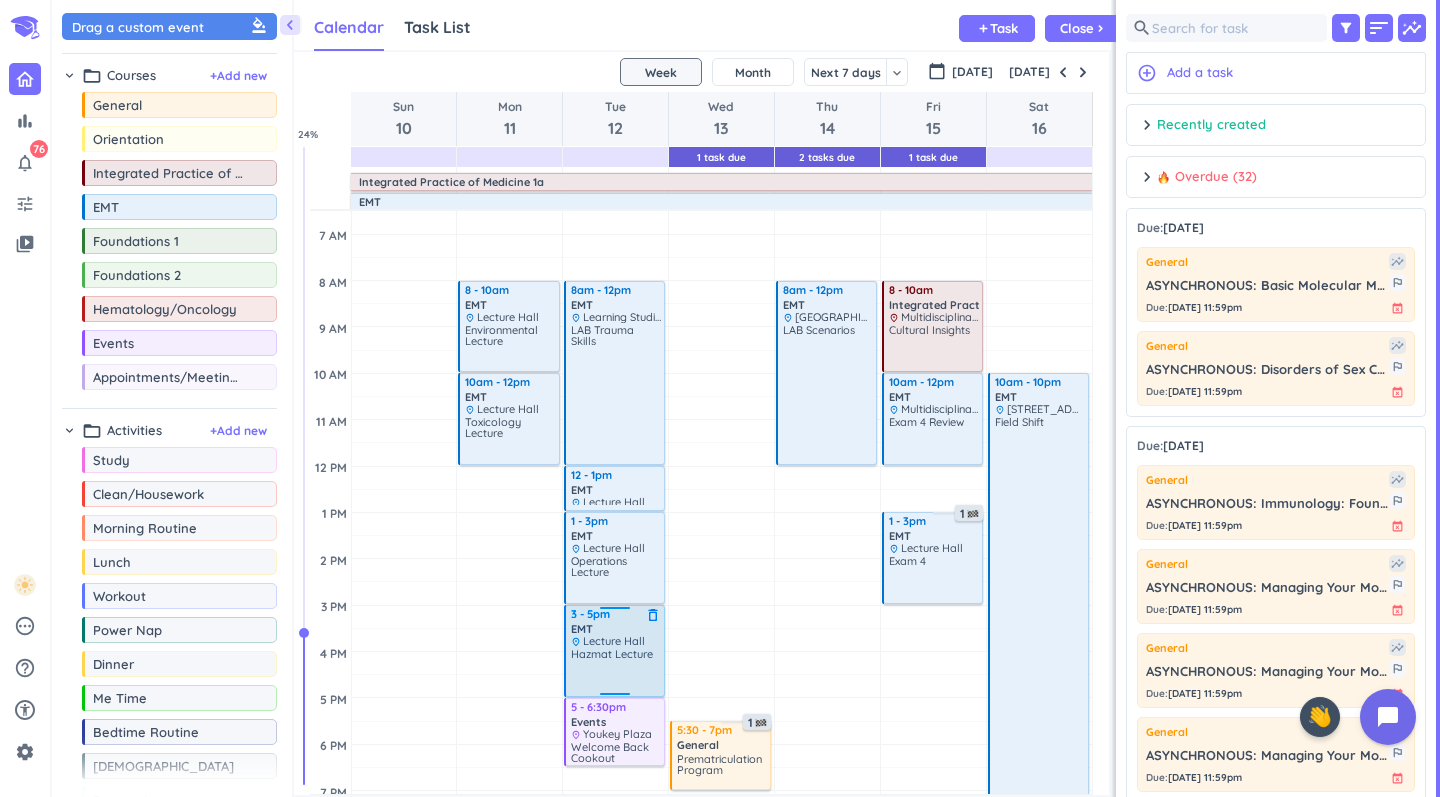 scroll, scrollTop: 100, scrollLeft: 0, axis: vertical 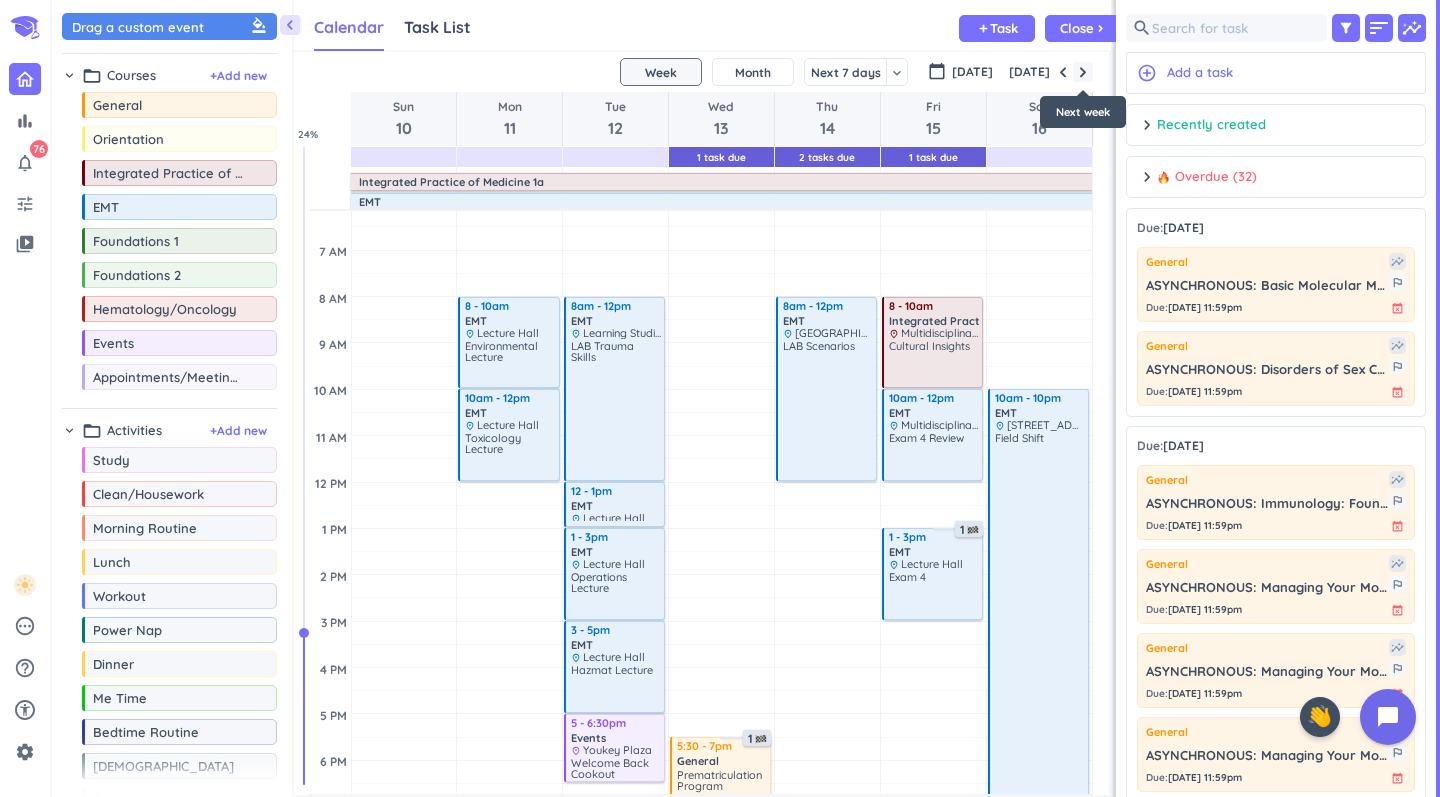 click at bounding box center [1083, 72] 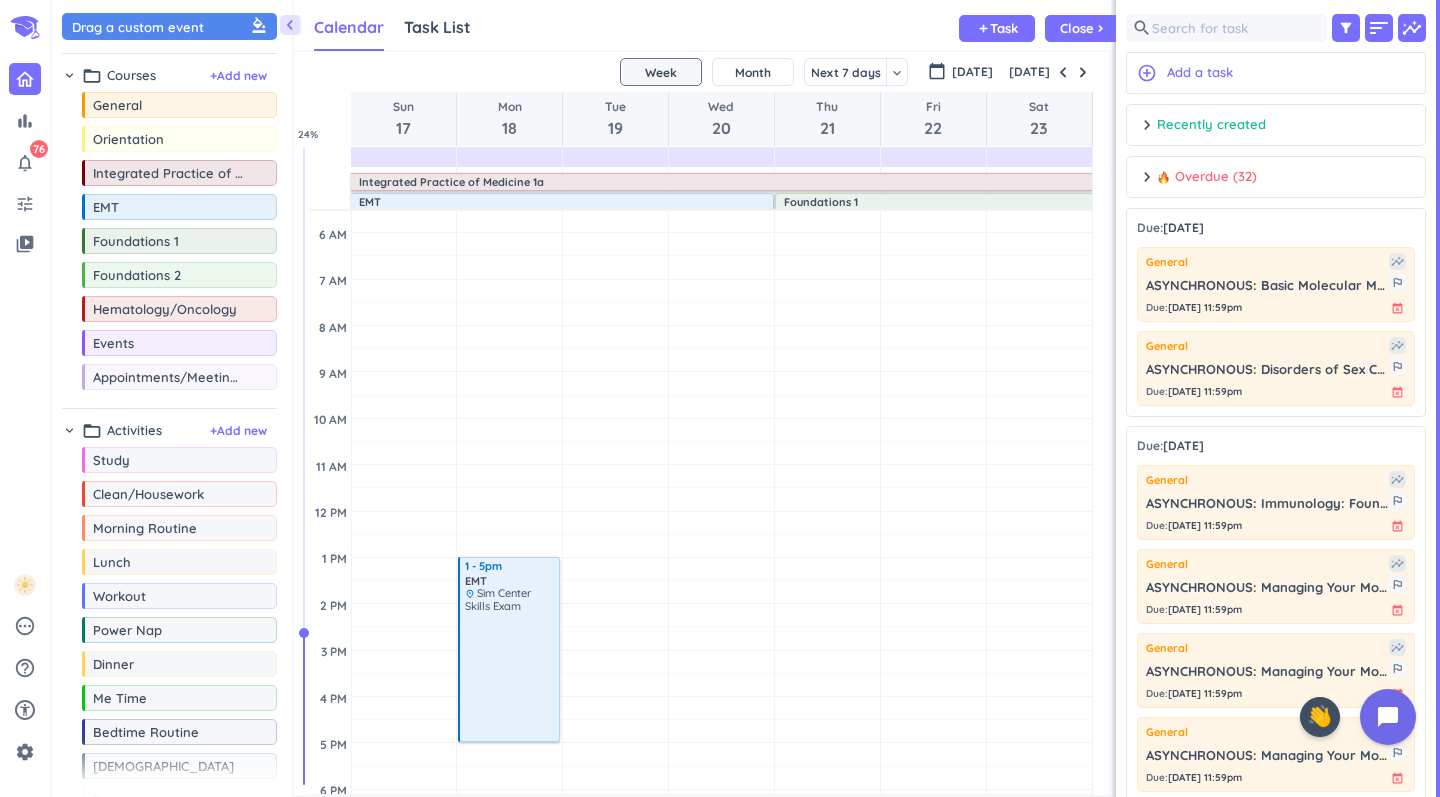 scroll, scrollTop: 0, scrollLeft: 0, axis: both 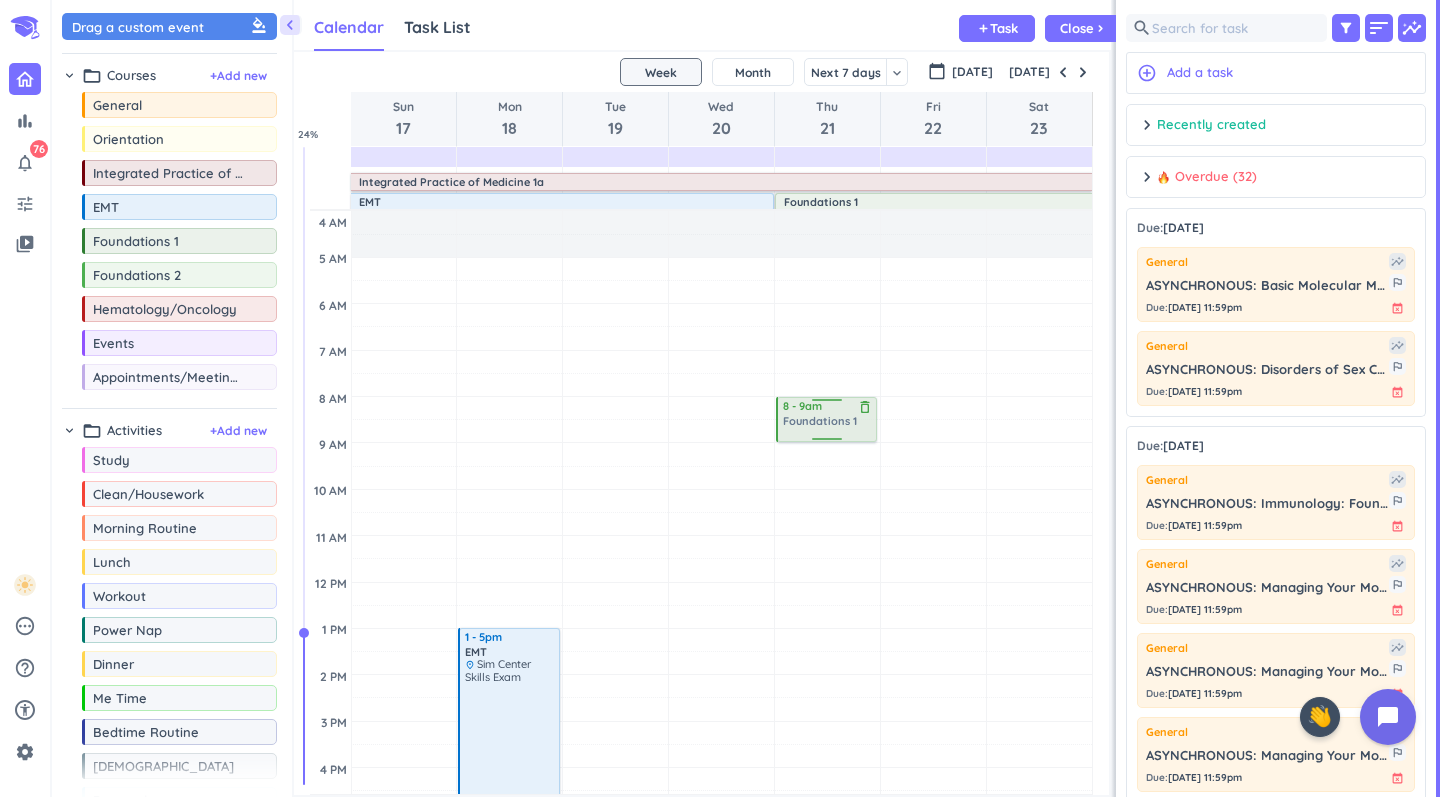 drag, startPoint x: 199, startPoint y: 242, endPoint x: 864, endPoint y: 397, distance: 682.825 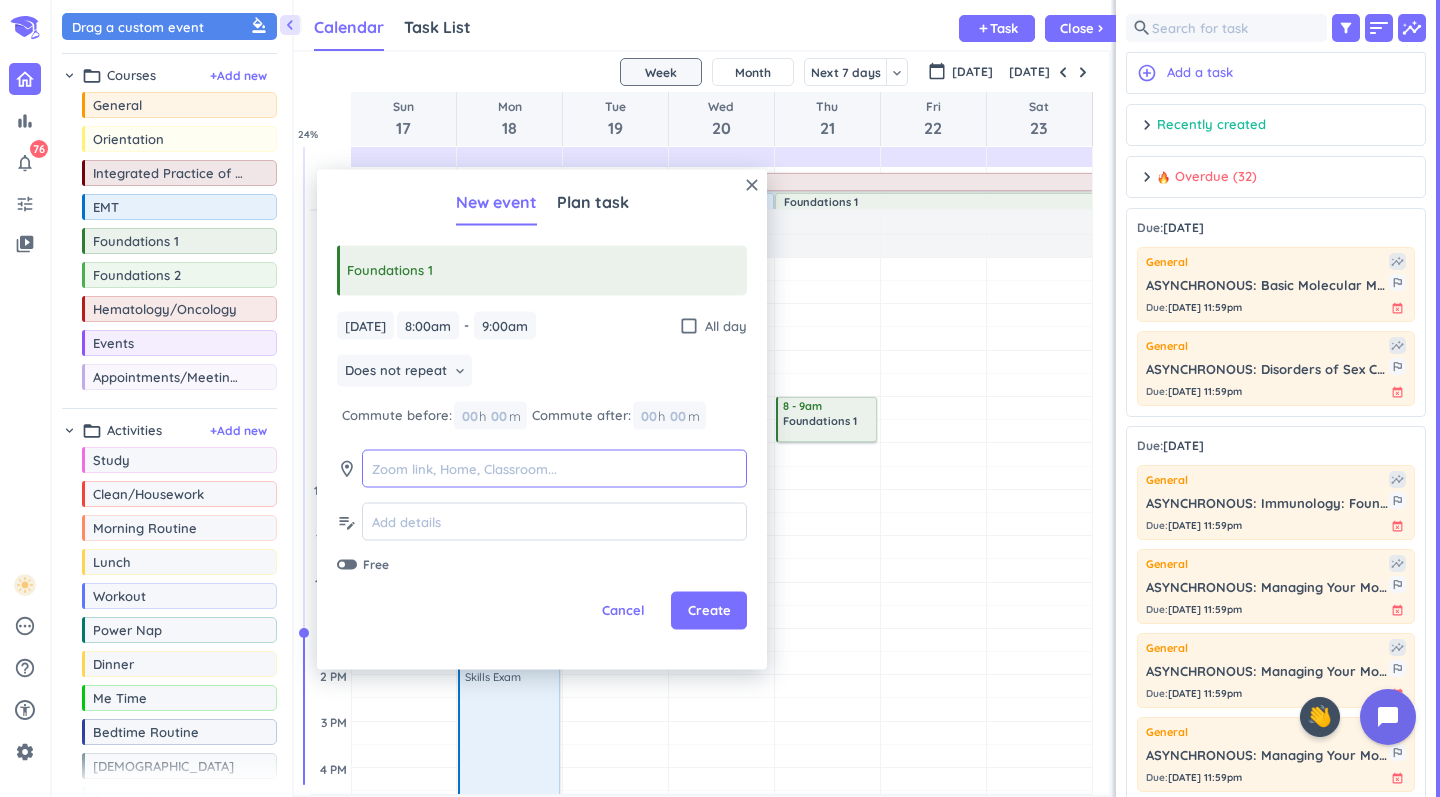 click at bounding box center (554, 468) 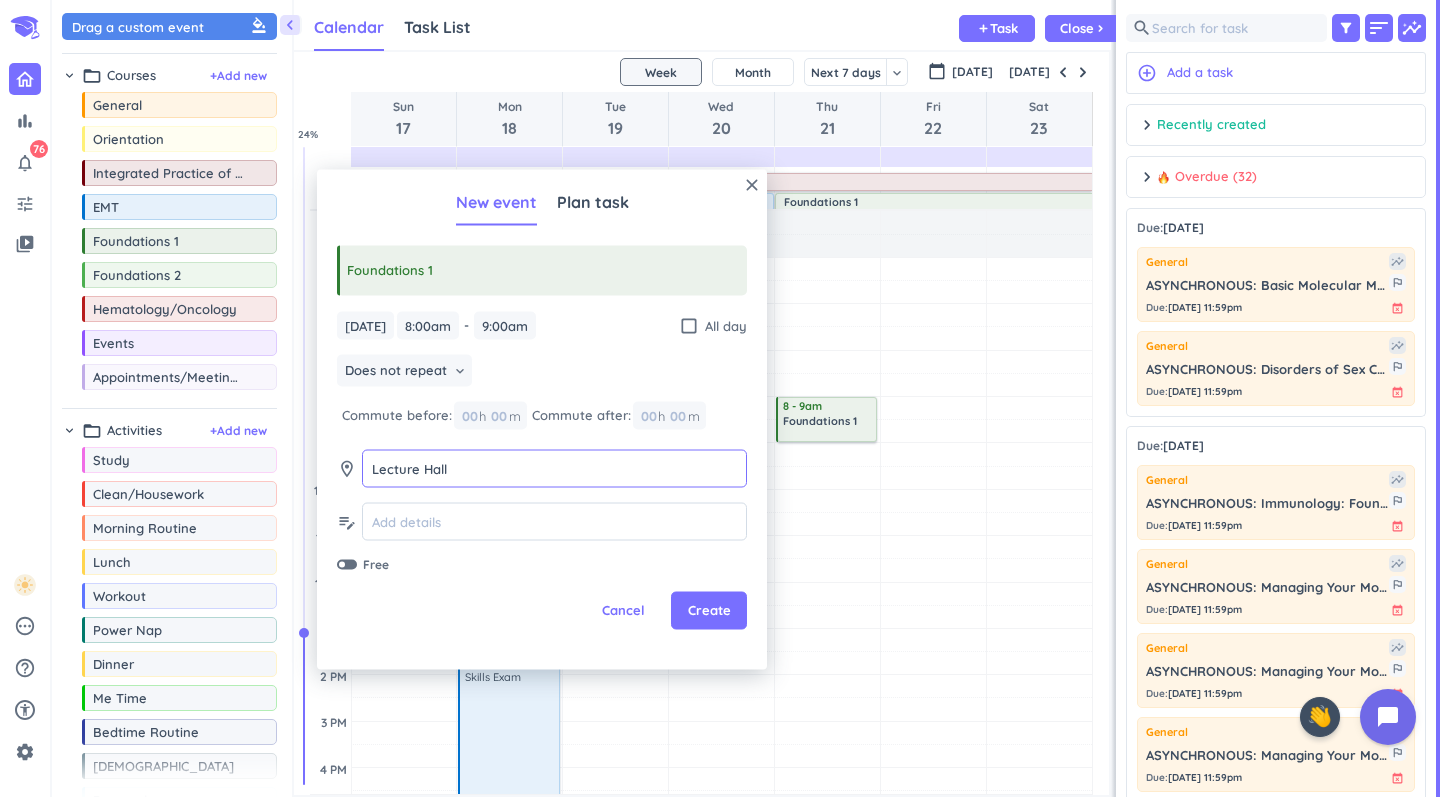 type on "Lecture Hall" 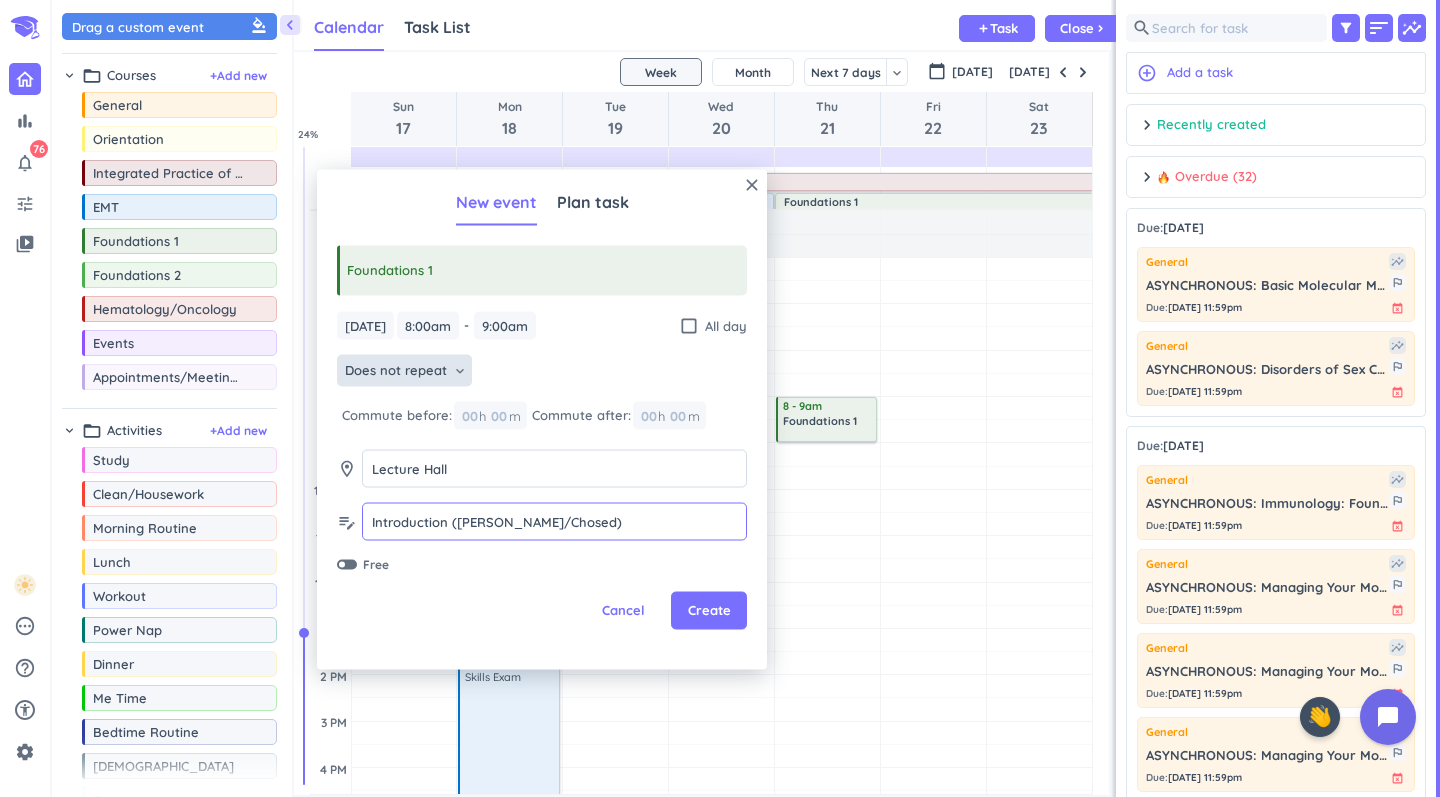 type on "Introduction ([PERSON_NAME]/Chosed)" 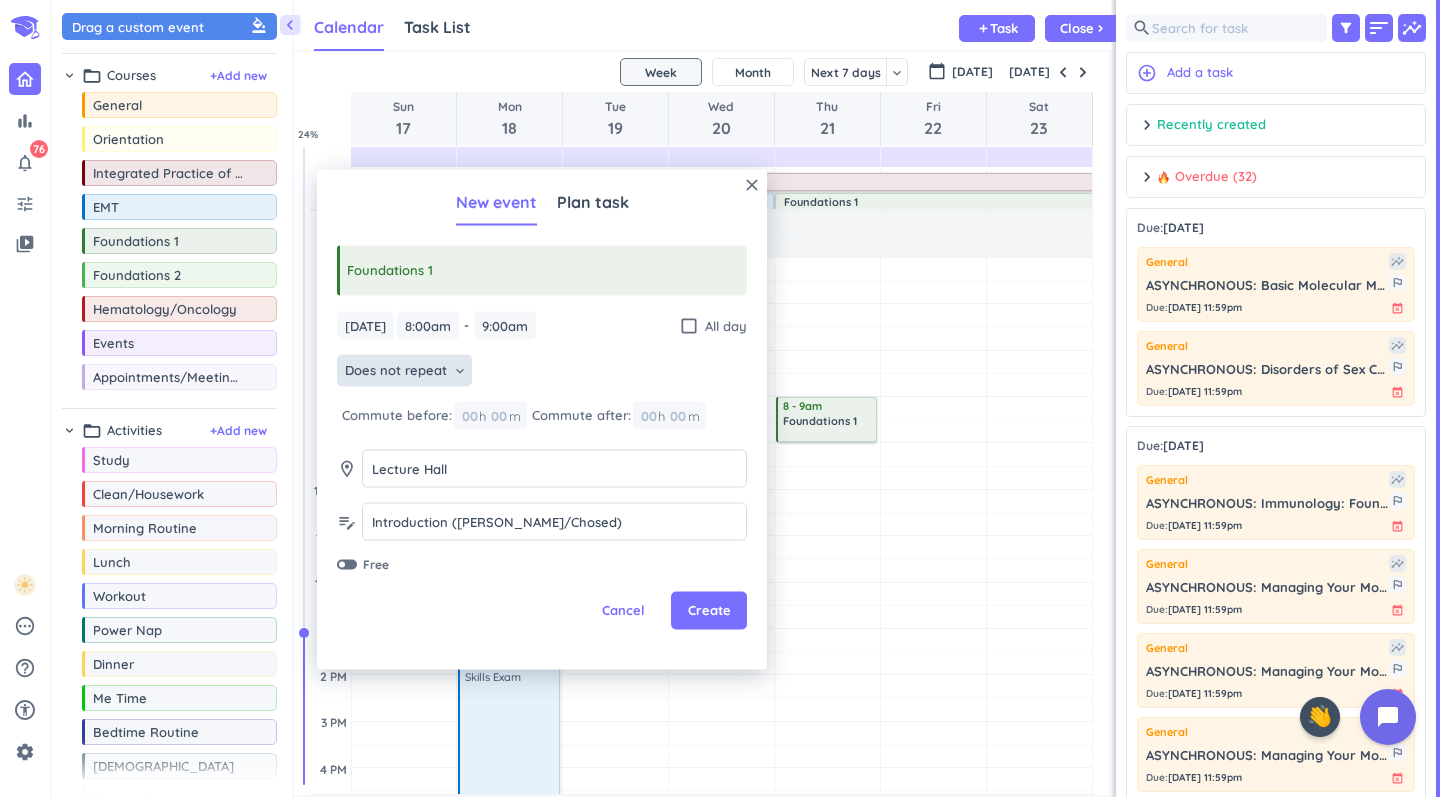 click on "Does not repeat" at bounding box center [396, 371] 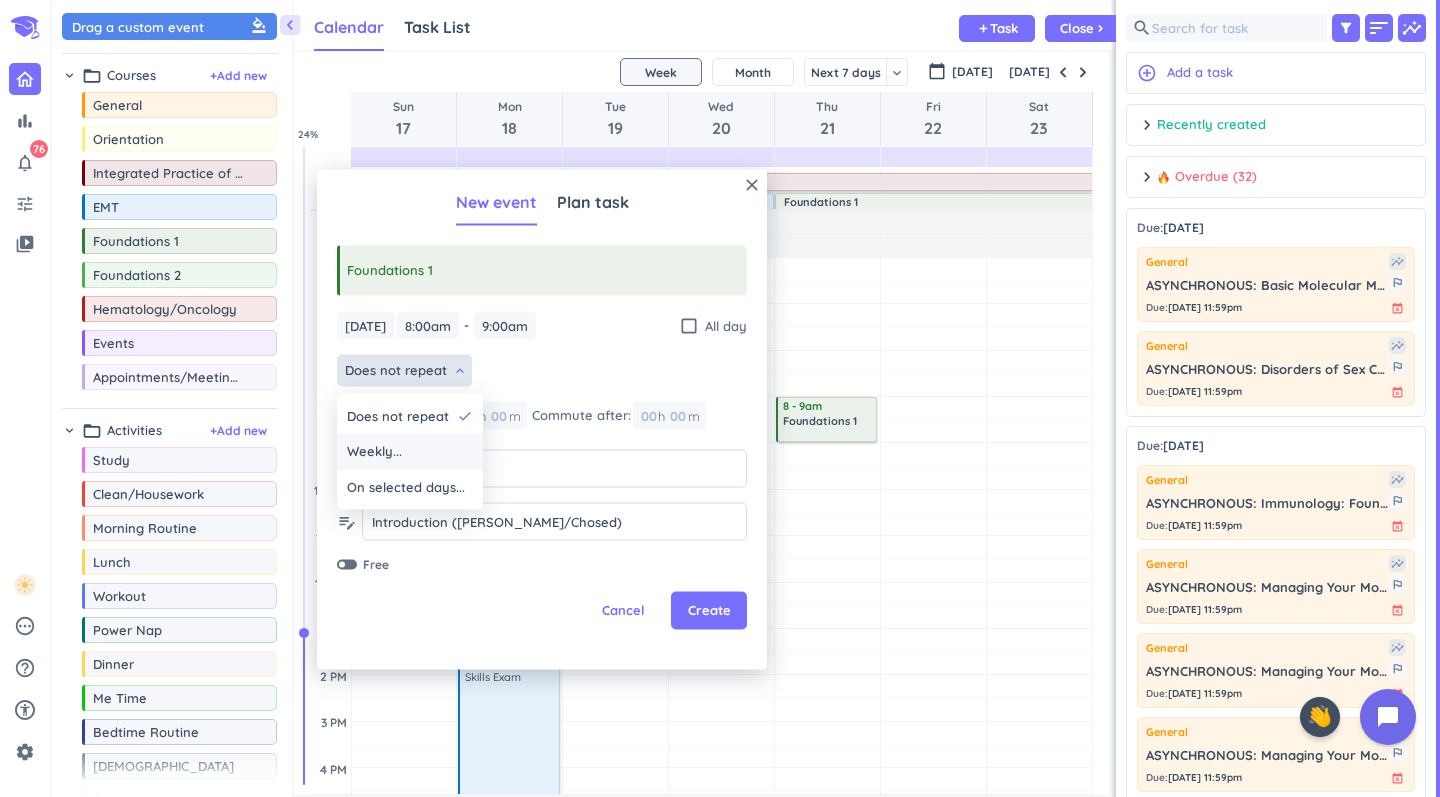click on "Weekly..." at bounding box center (410, 452) 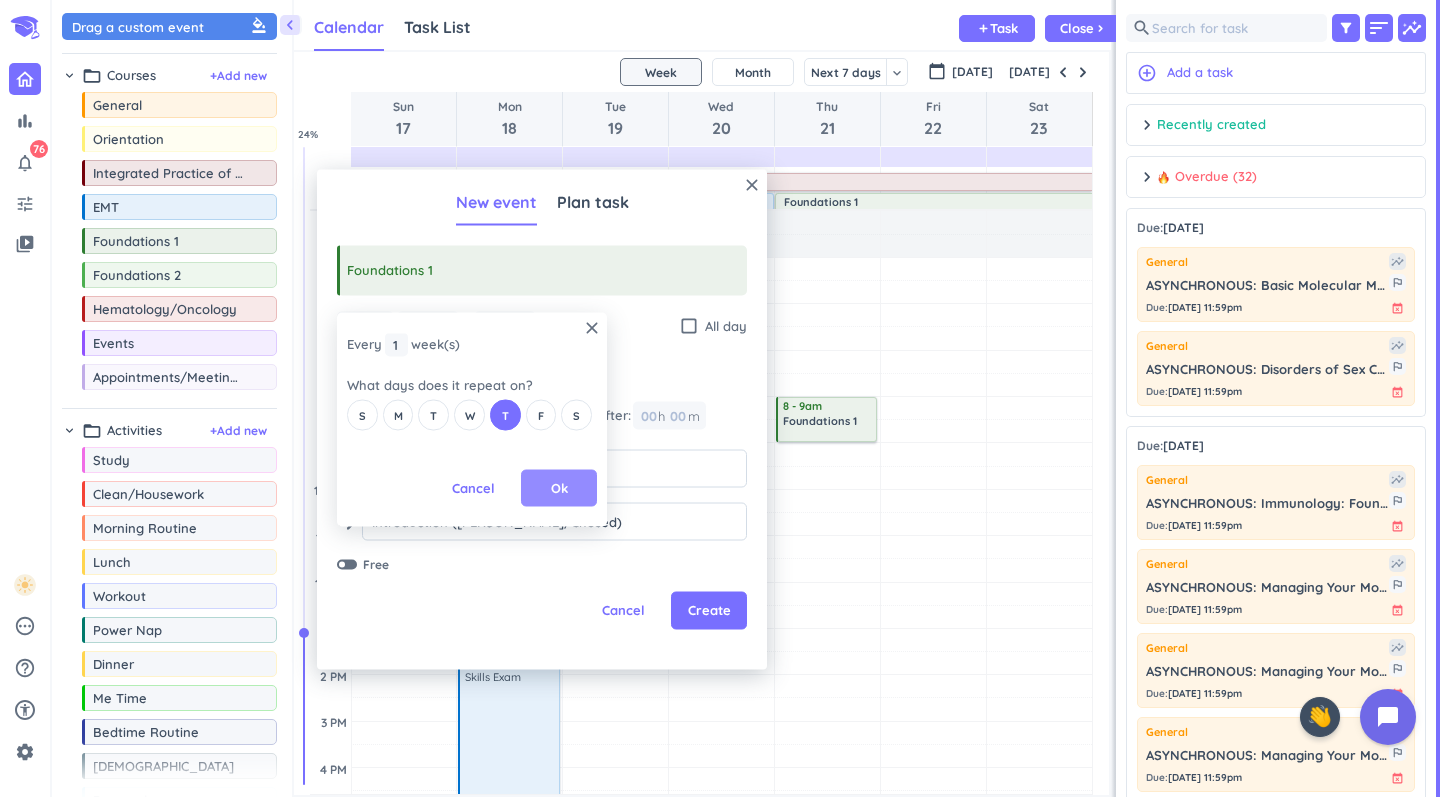 click on "Ok" at bounding box center (559, 488) 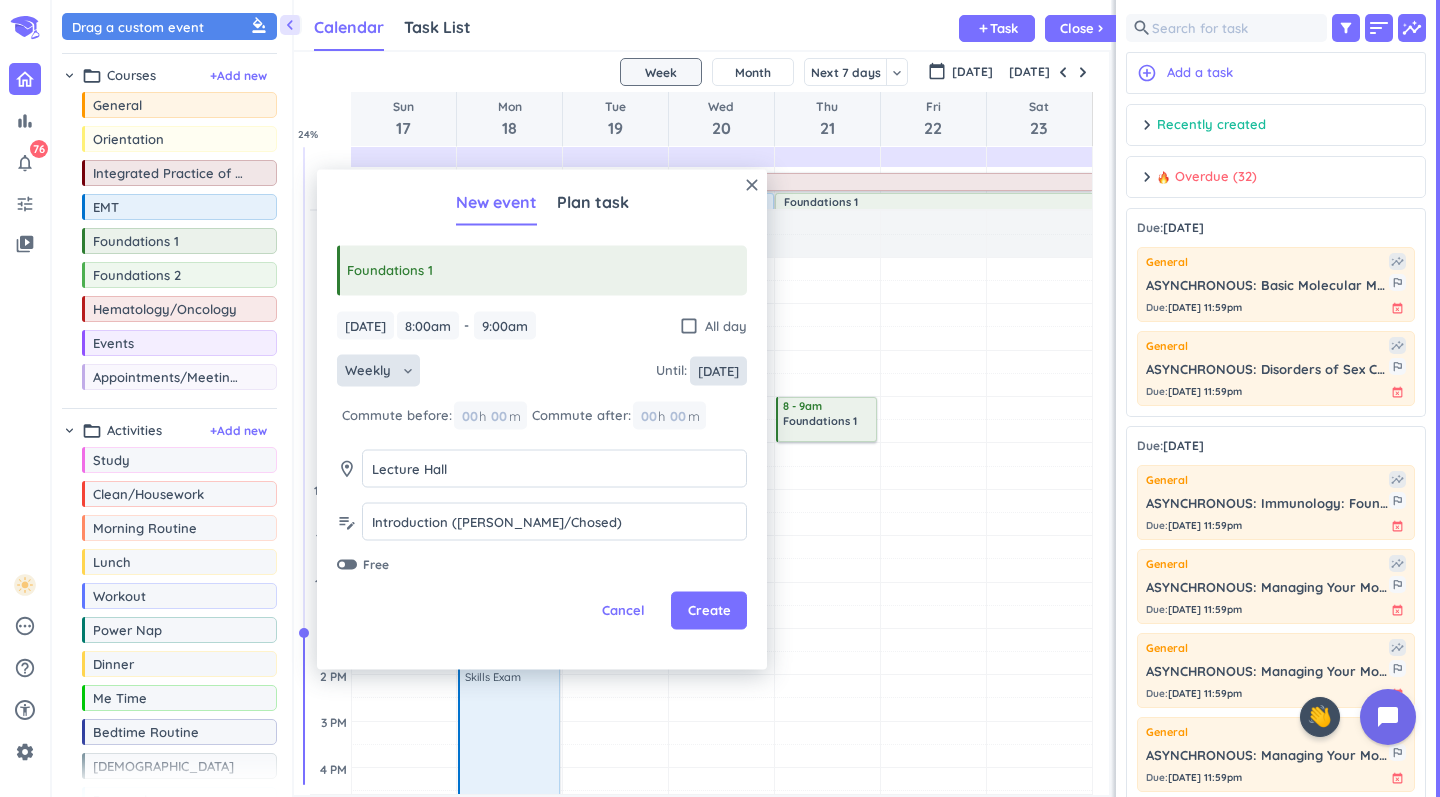 click on "[DATE]" at bounding box center [718, 370] 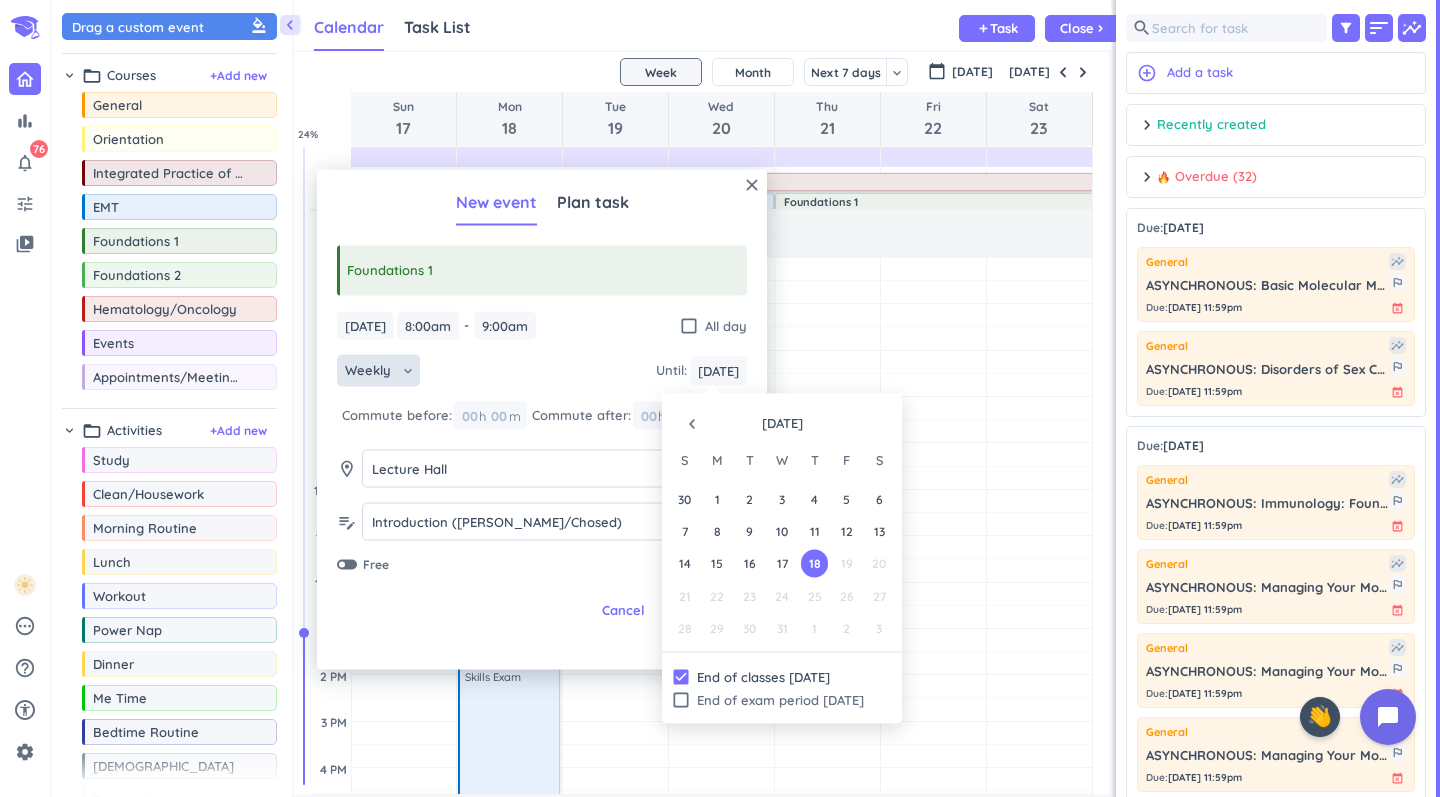 click on "navigate_before" at bounding box center (692, 424) 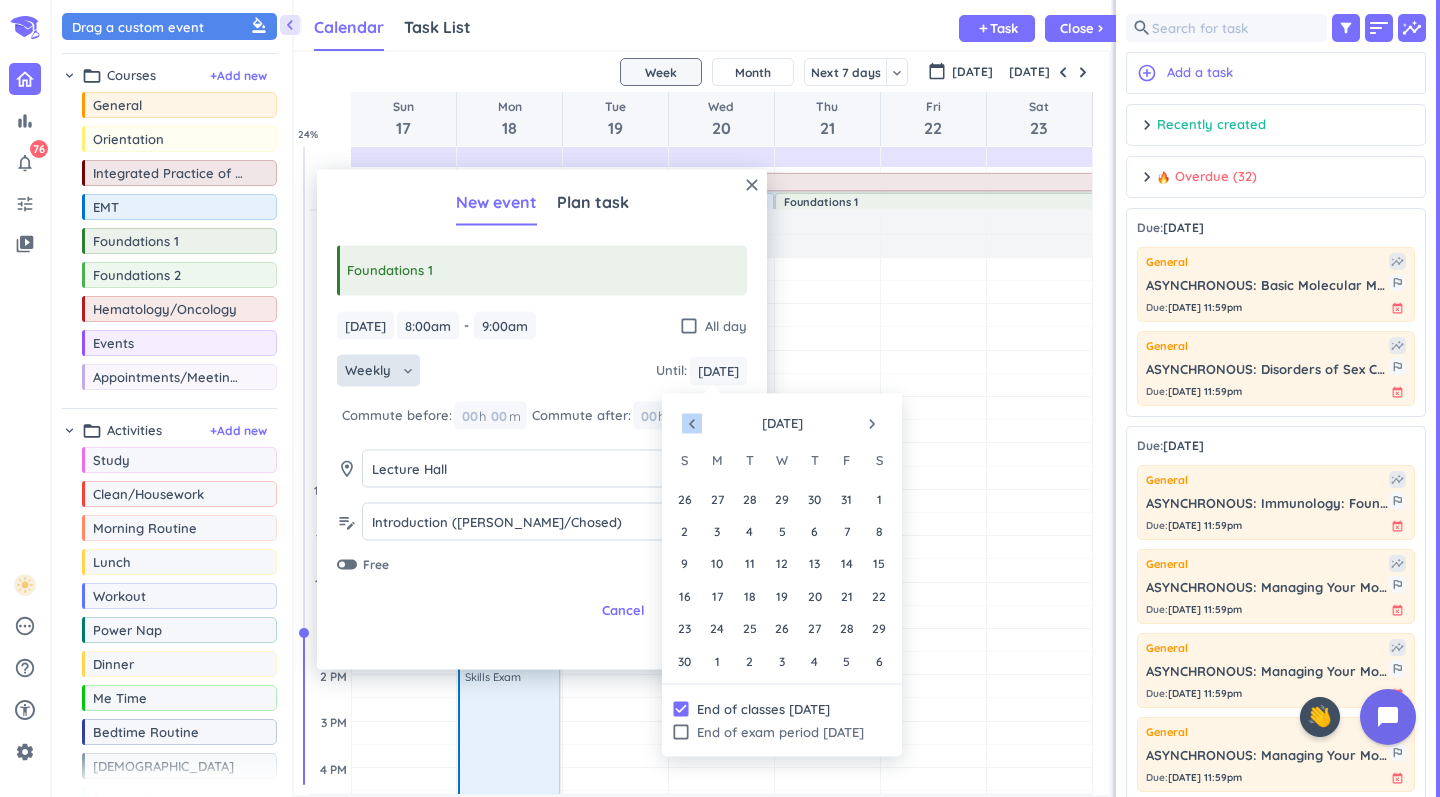 click on "navigate_before" at bounding box center (692, 424) 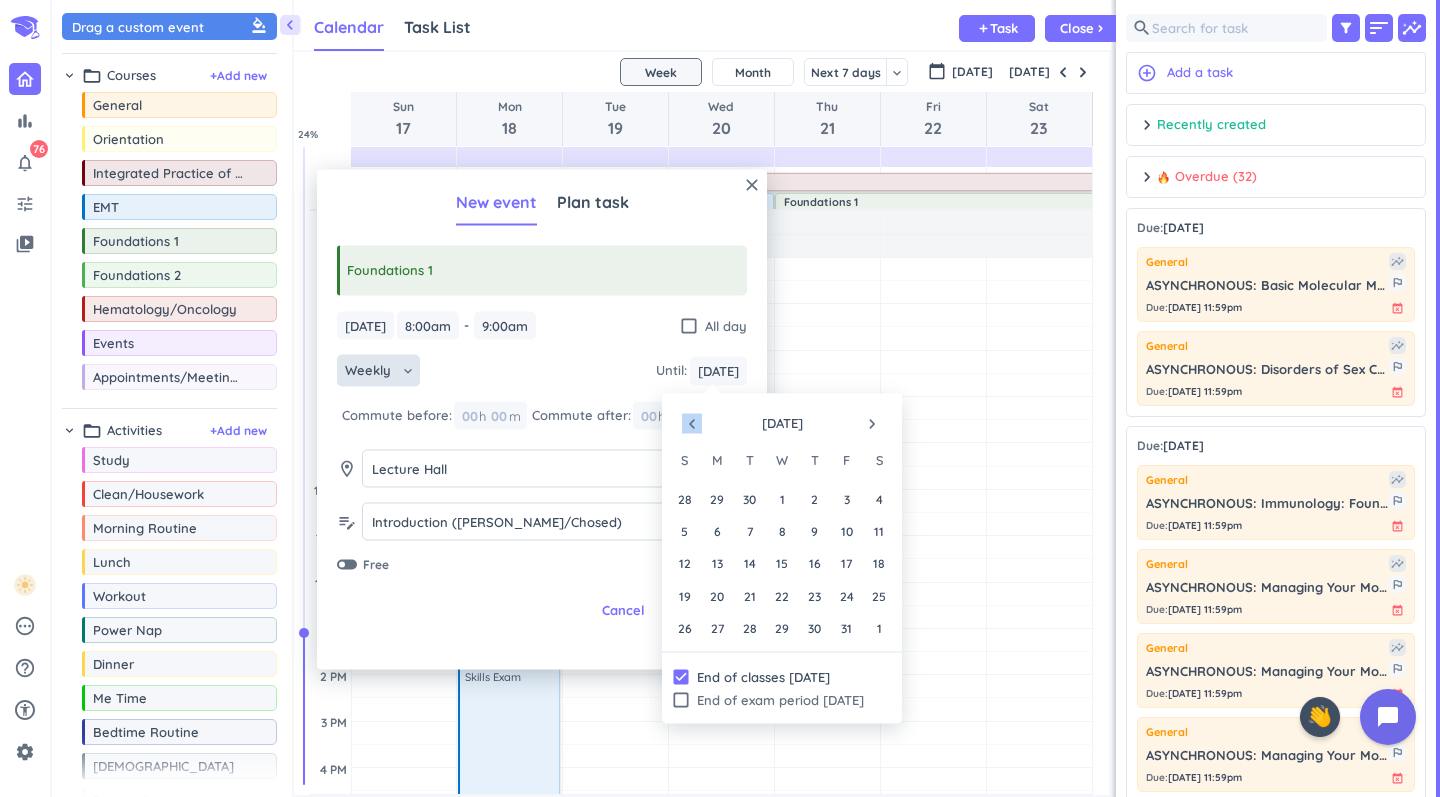 click on "navigate_before" at bounding box center (692, 424) 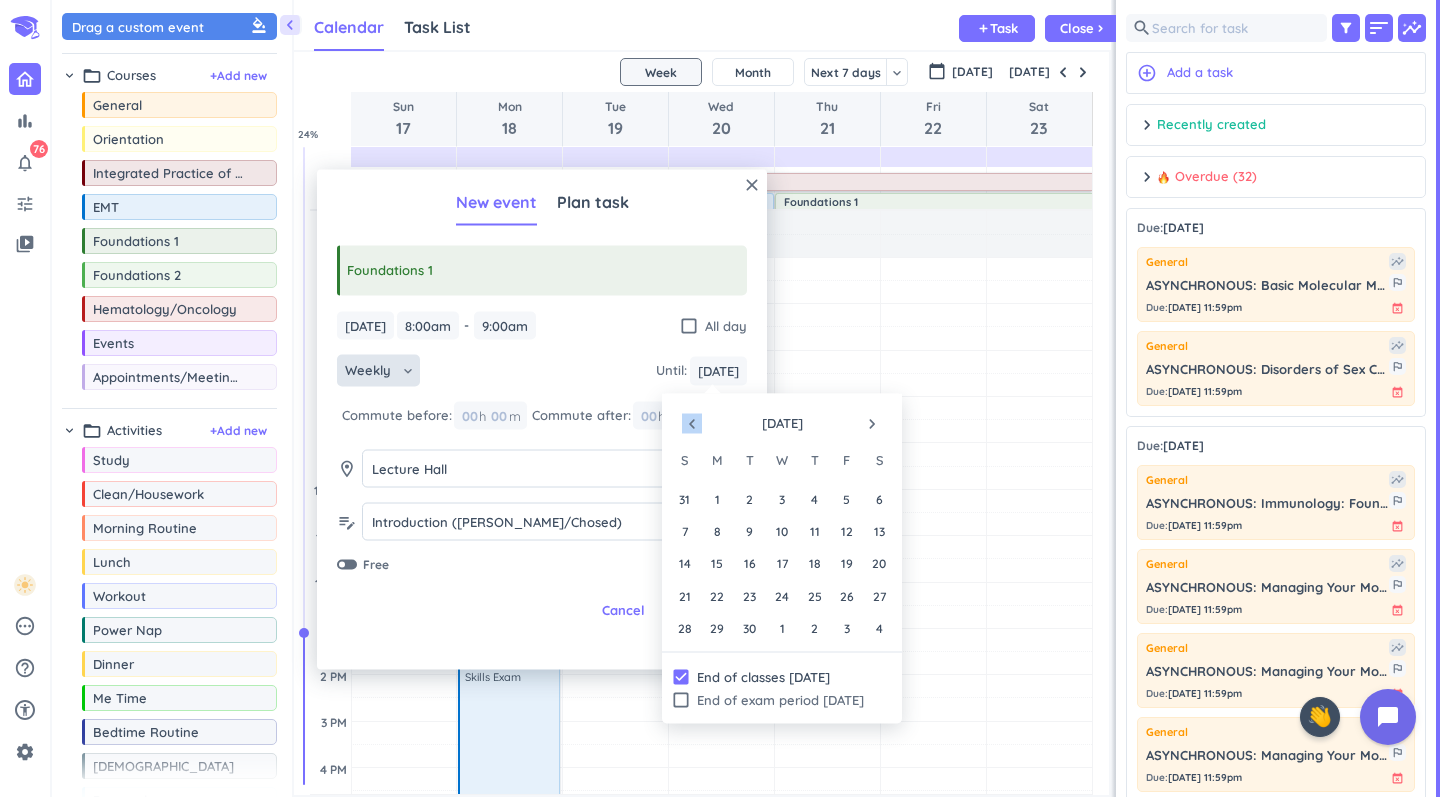 click on "navigate_before" at bounding box center (692, 424) 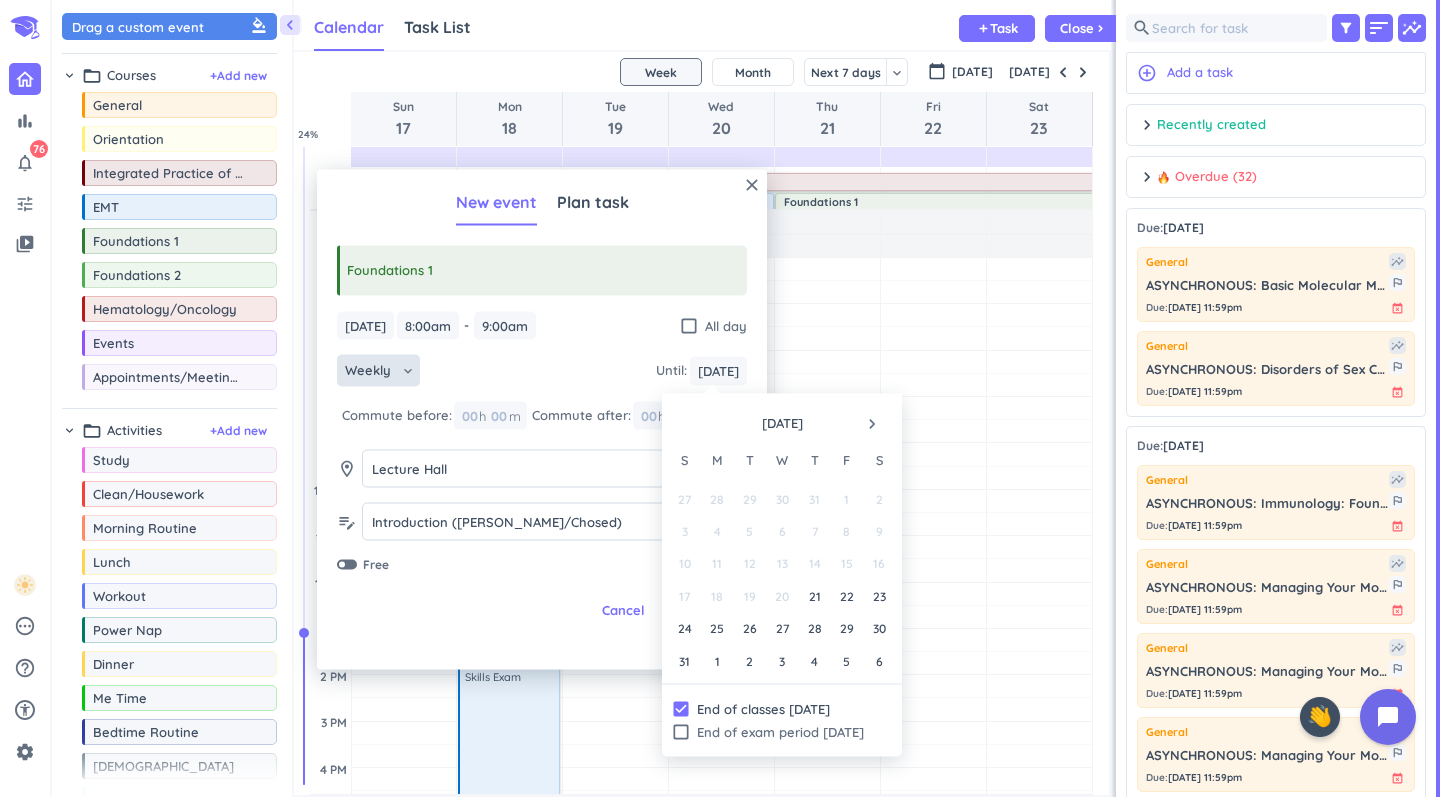 click on "navigate_next" at bounding box center [872, 424] 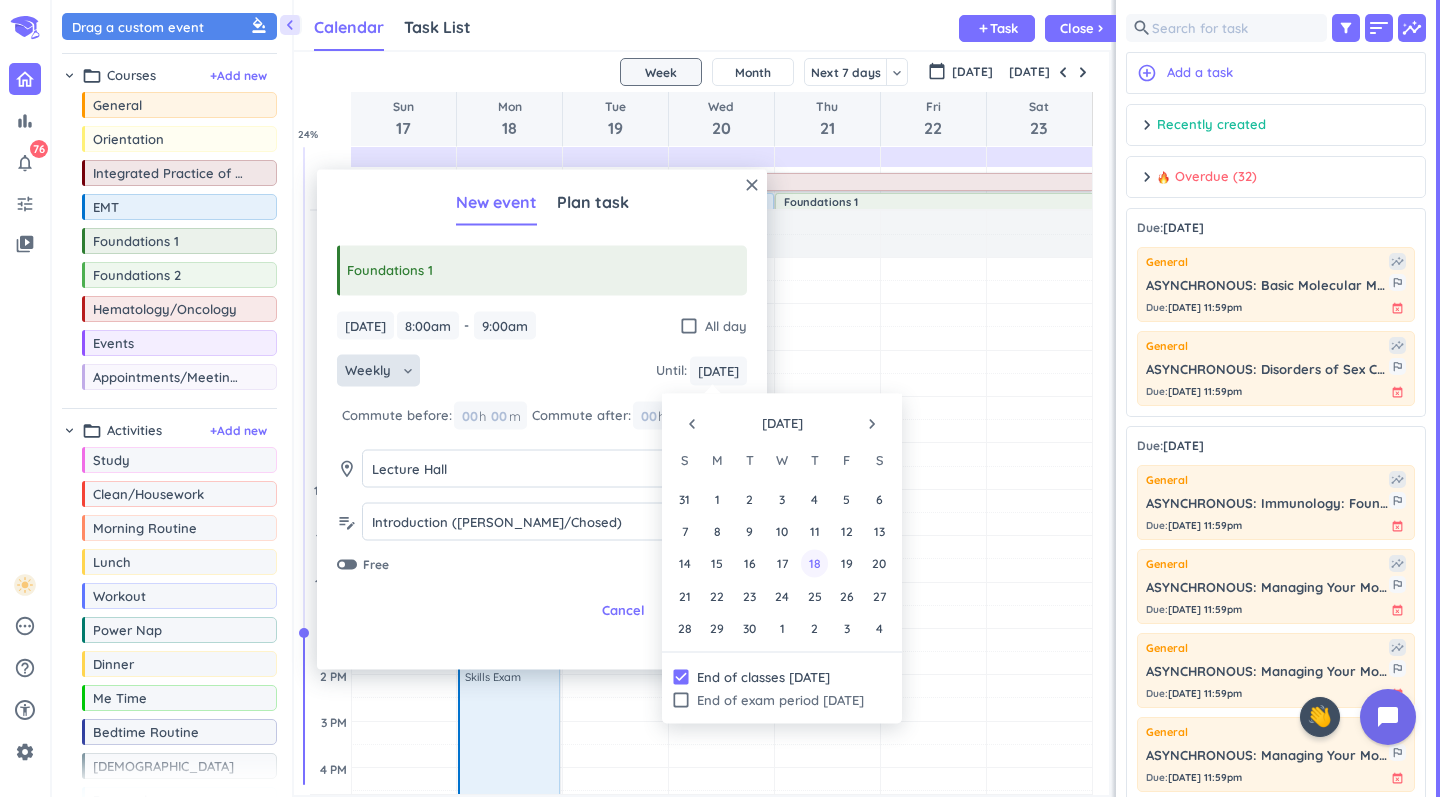 click on "18" at bounding box center [814, 563] 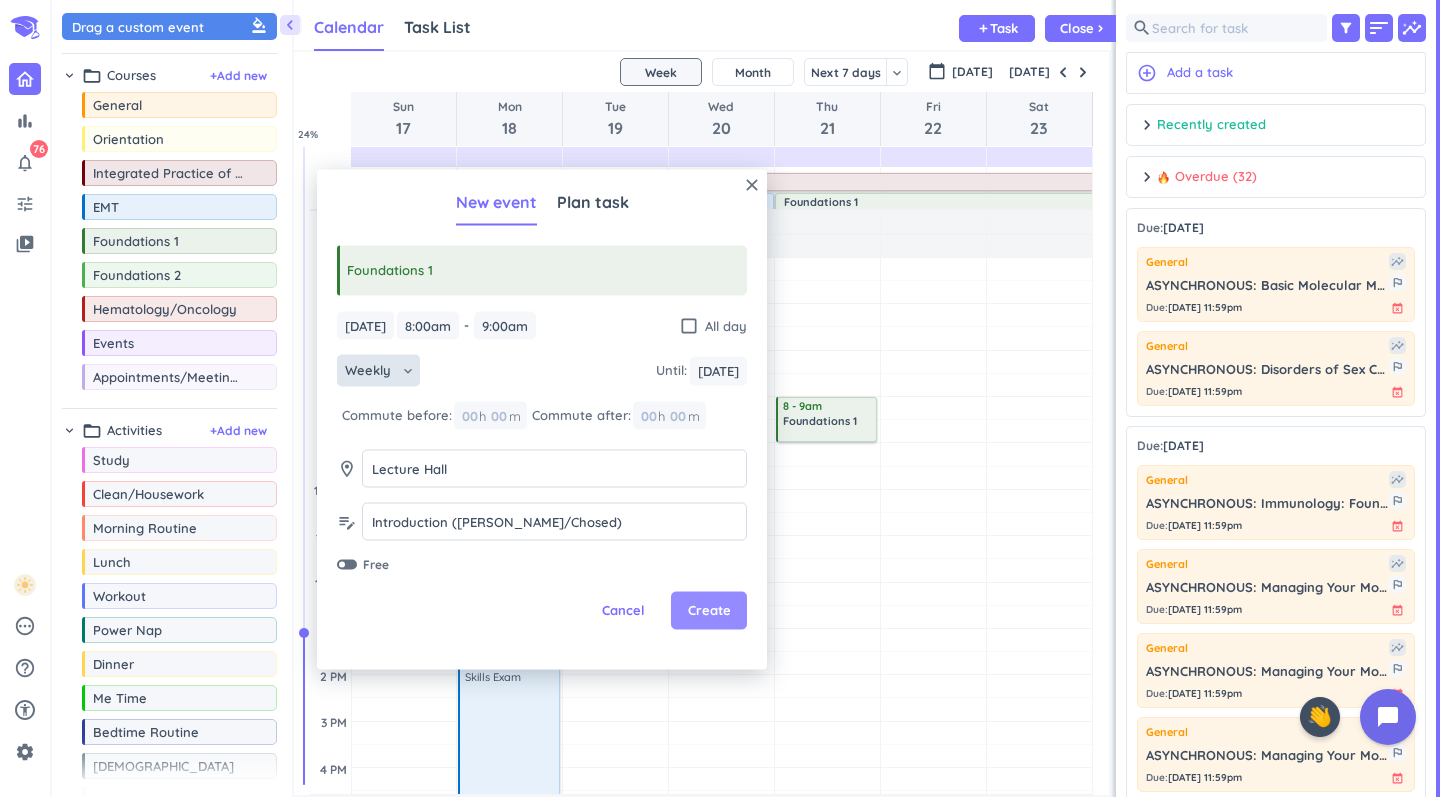 click on "Create" at bounding box center (709, 611) 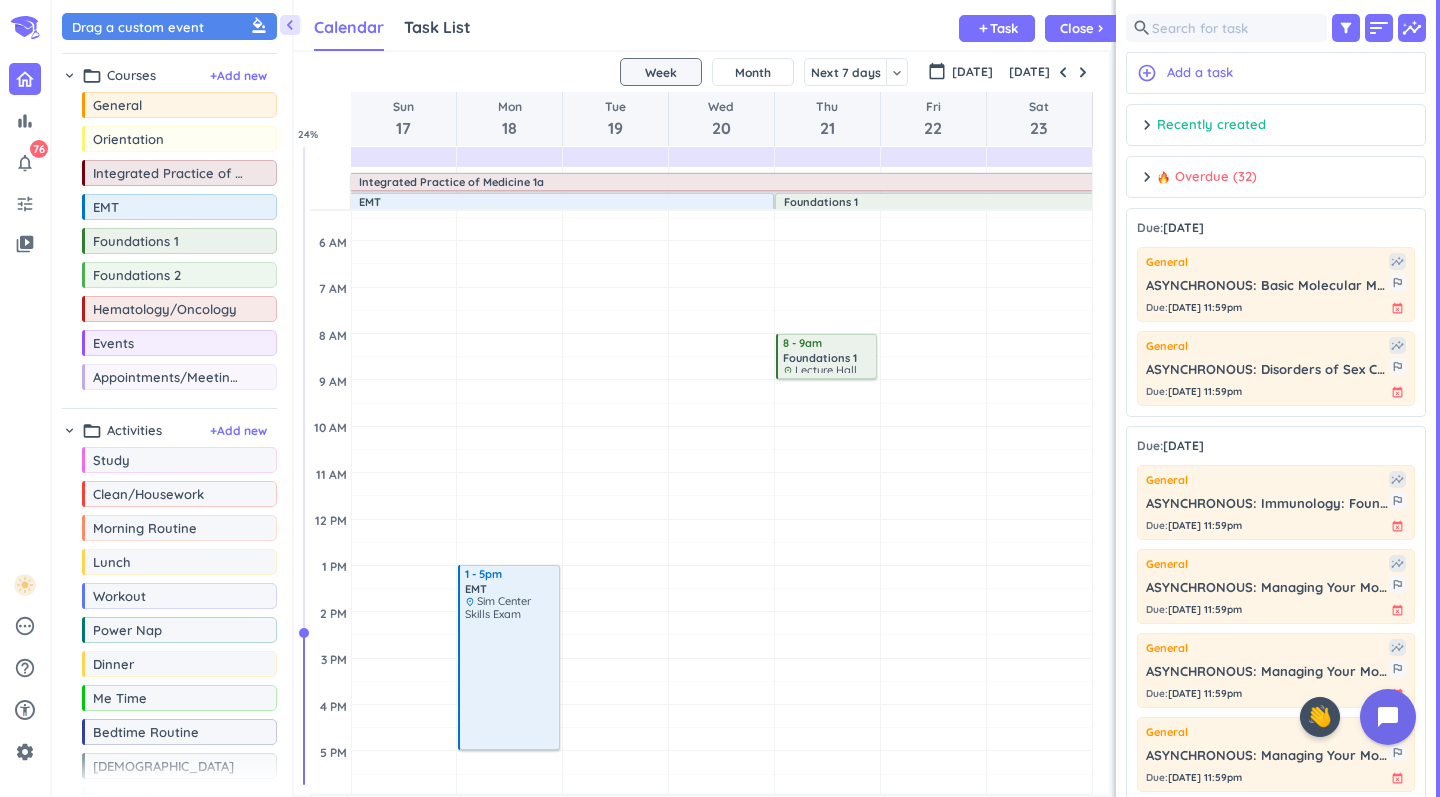 scroll, scrollTop: 86, scrollLeft: 0, axis: vertical 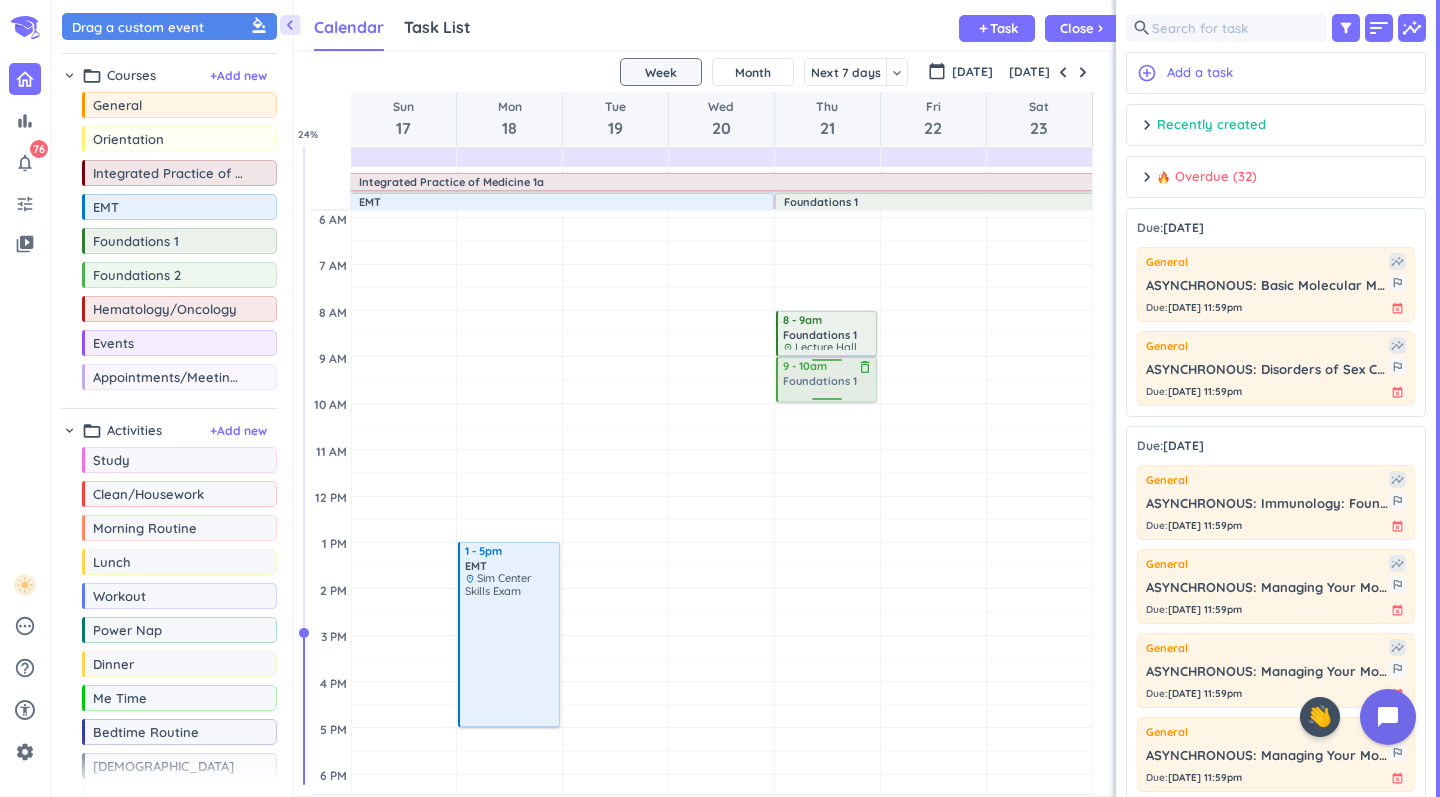 drag, startPoint x: 163, startPoint y: 243, endPoint x: 840, endPoint y: 357, distance: 686.5311 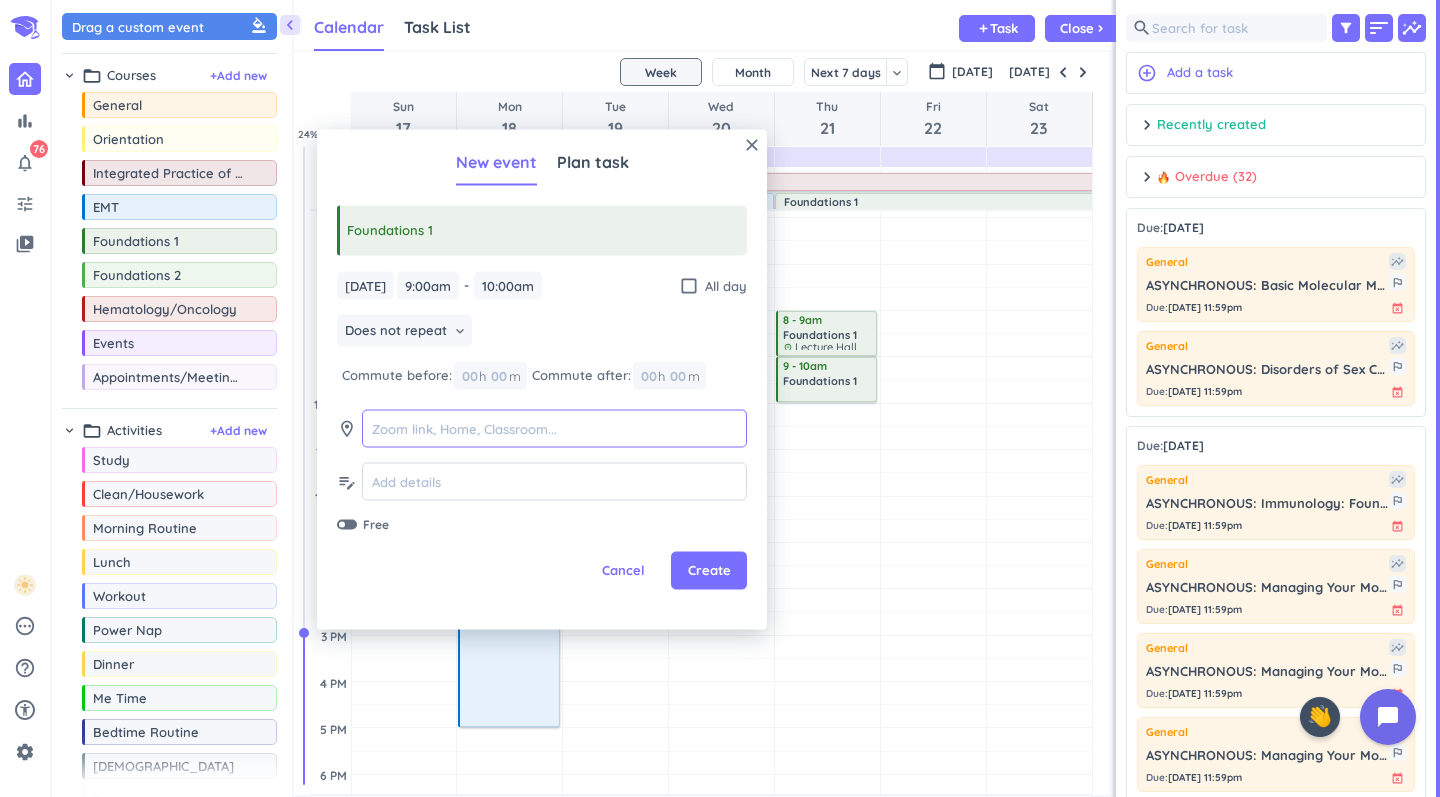 click at bounding box center [554, 428] 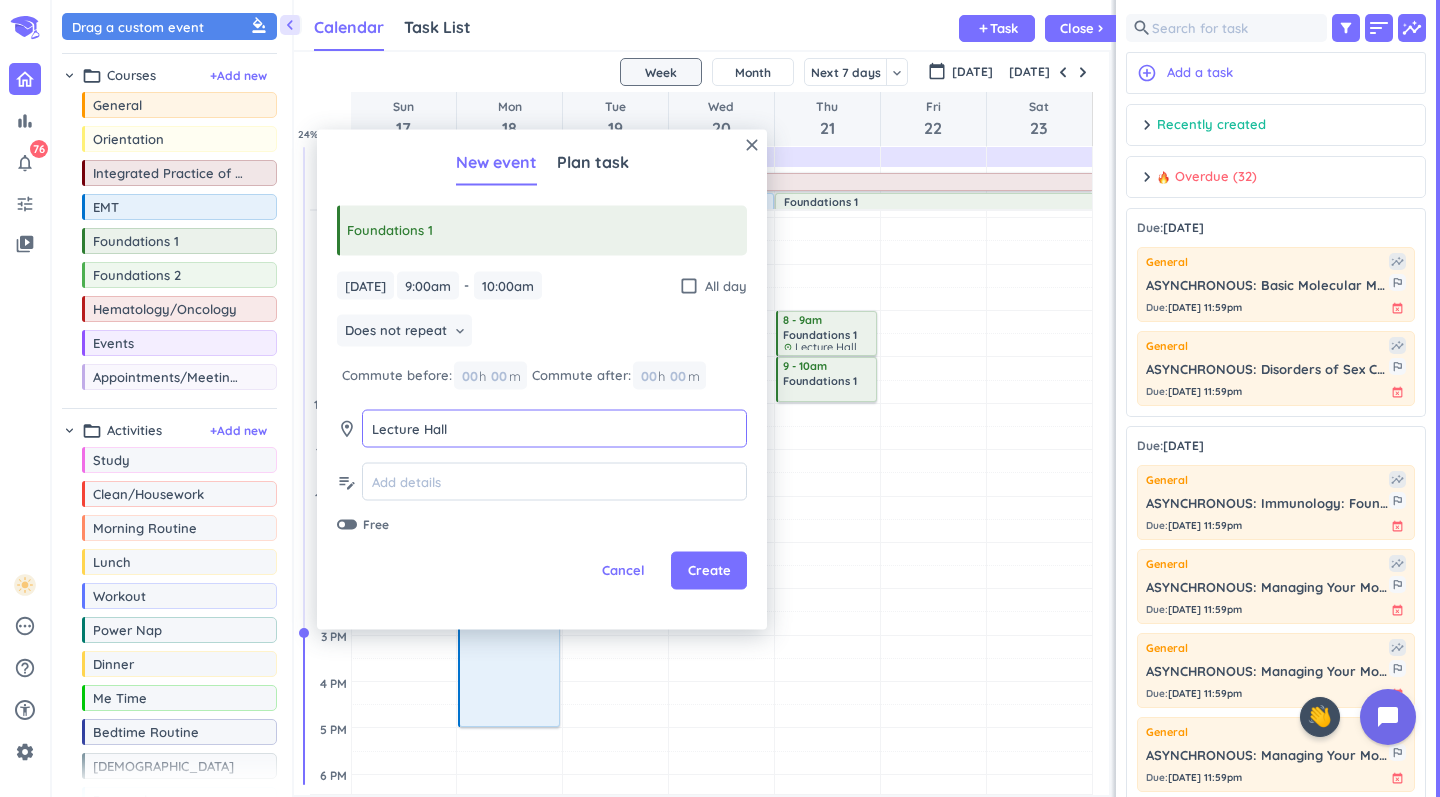 type on "Lecture Hall" 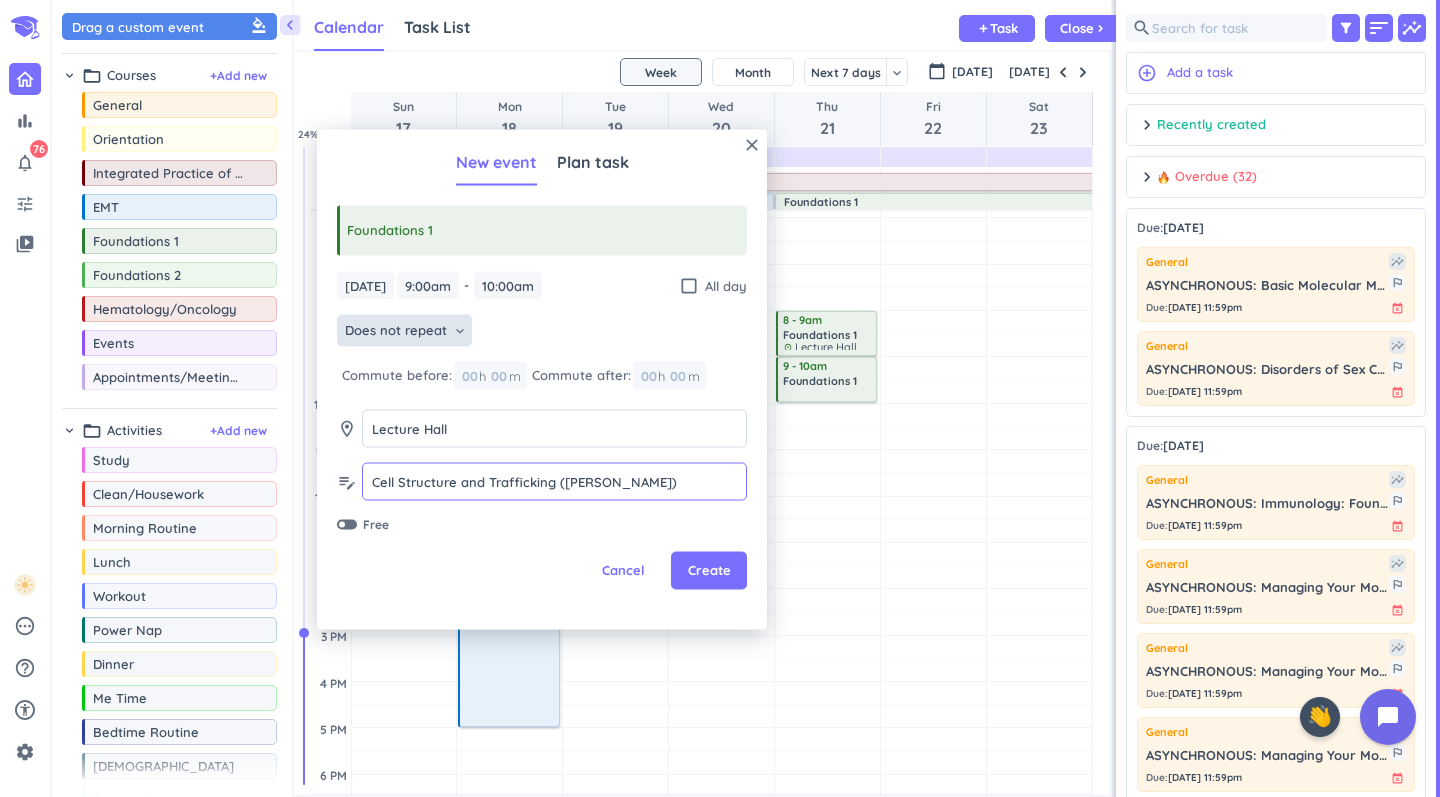 type on "Cell Structure and Trafficking ([PERSON_NAME])" 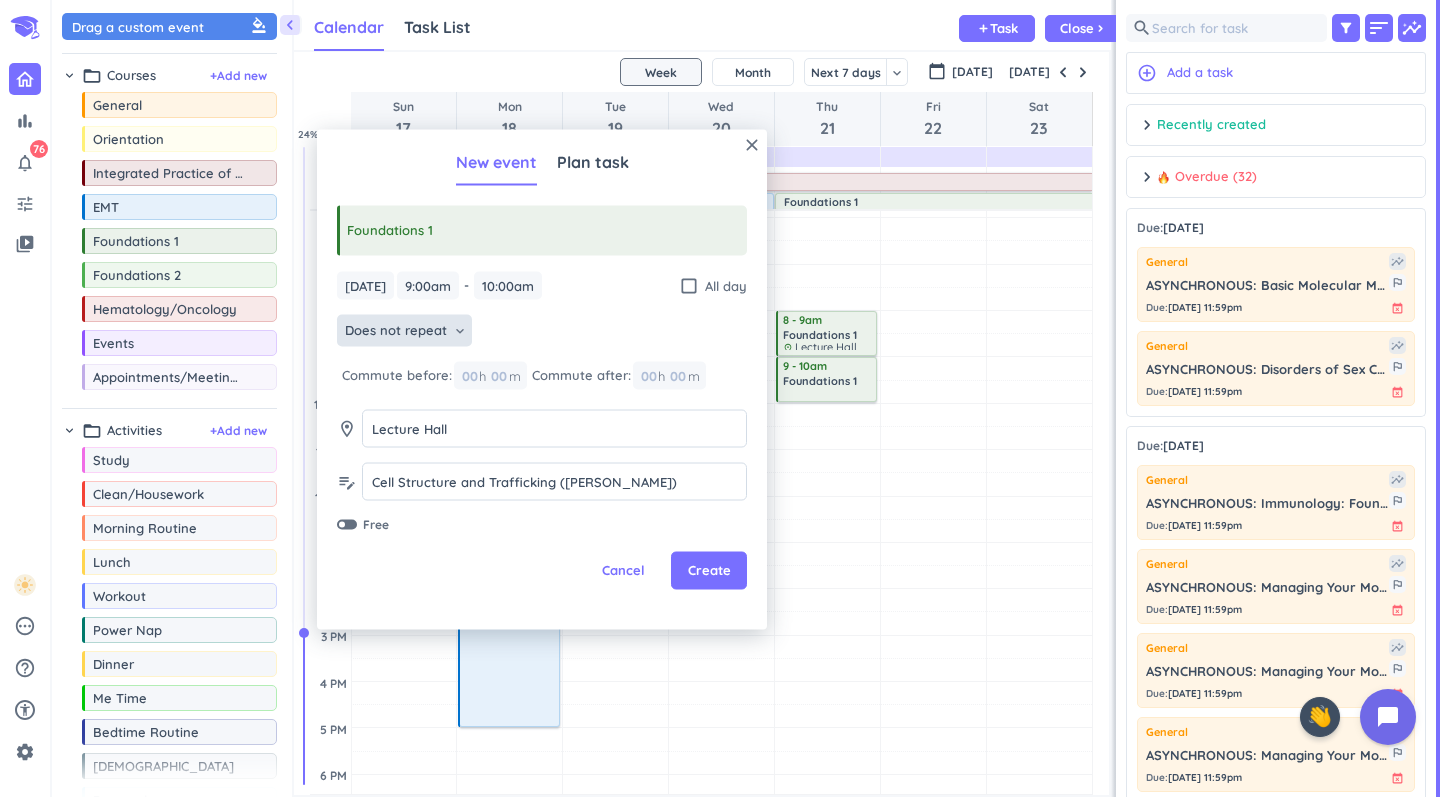 click on "Does not repeat" at bounding box center (396, 331) 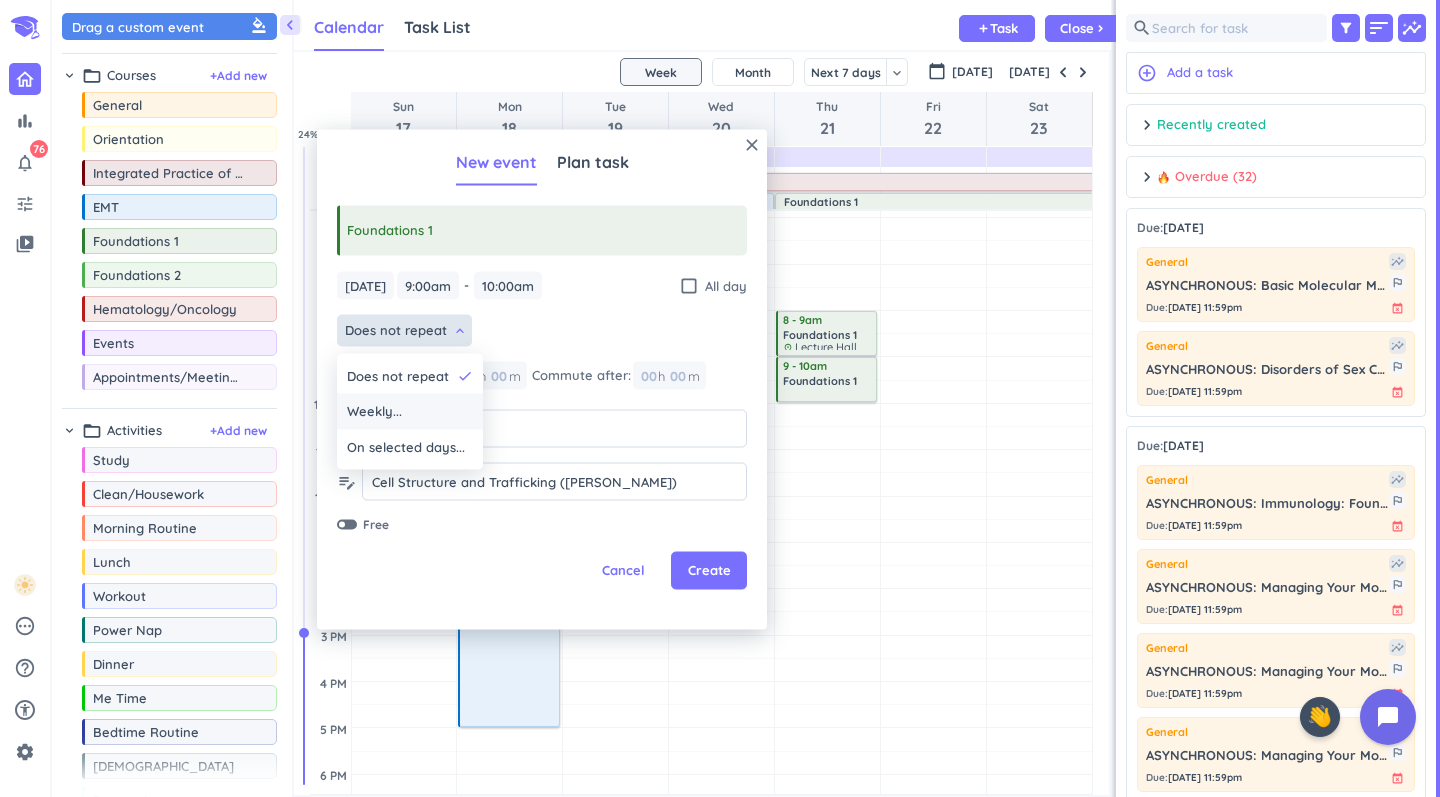 click on "Weekly..." at bounding box center (410, 412) 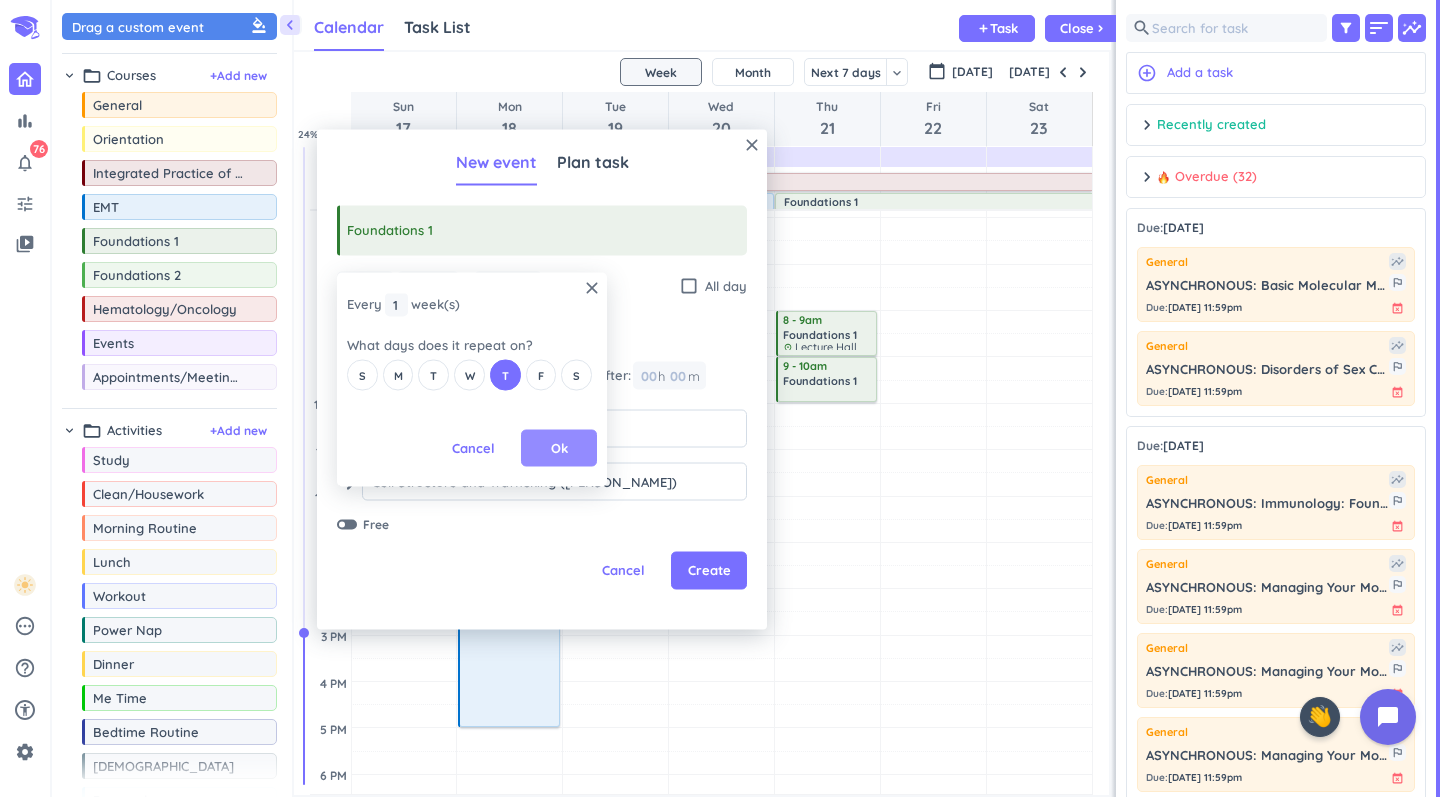 click on "Ok" at bounding box center (559, 448) 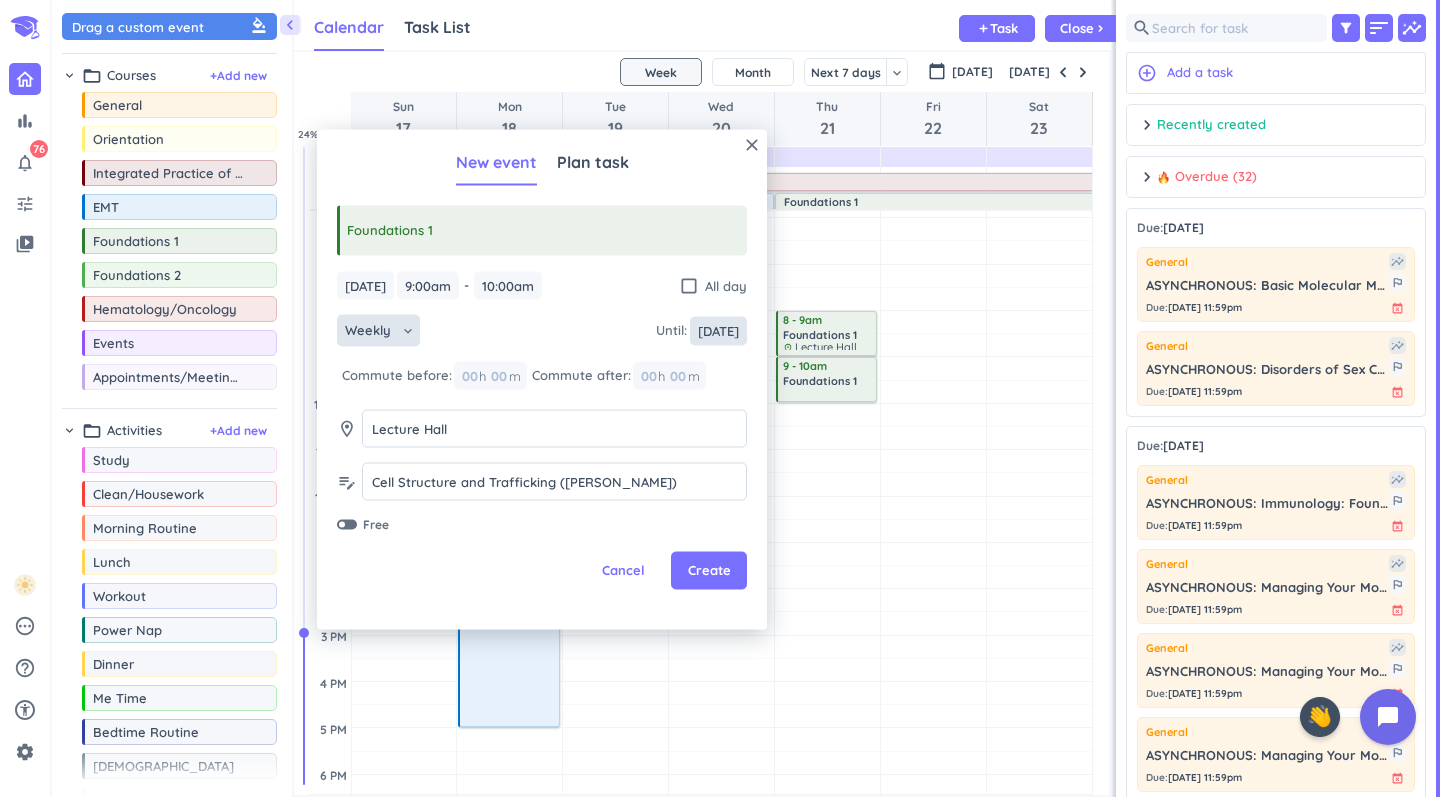 click on "[DATE]" at bounding box center (718, 330) 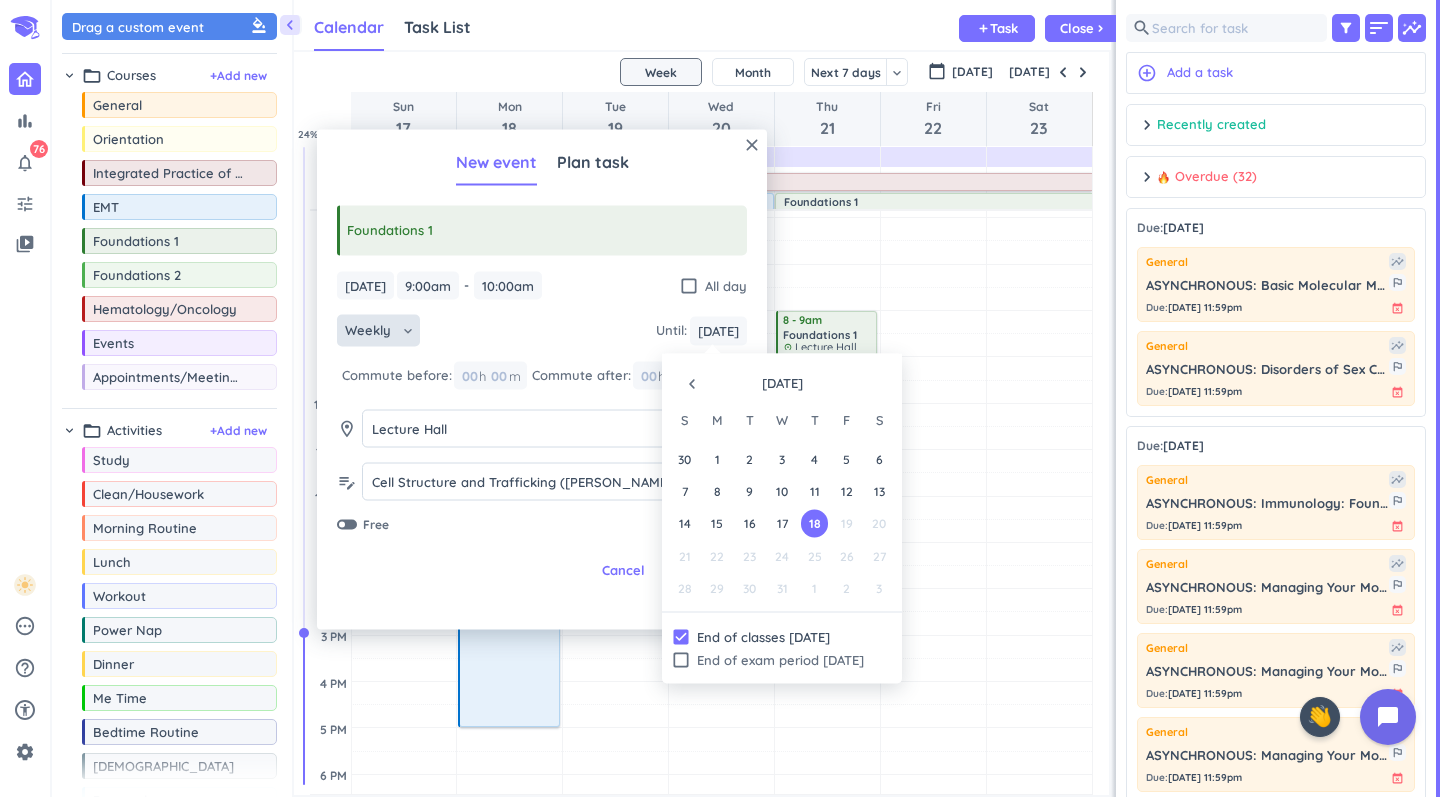 click on "navigate_before" at bounding box center (692, 384) 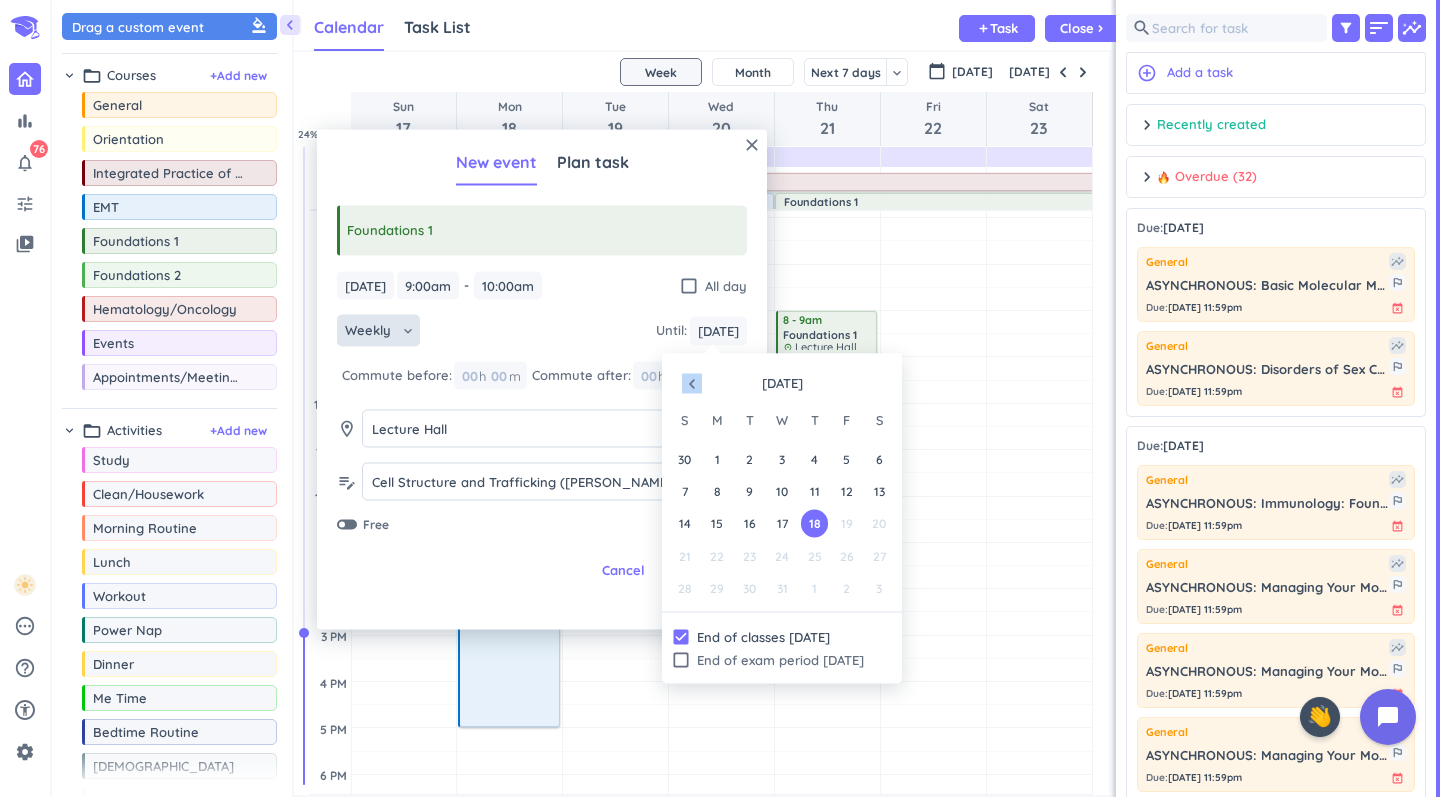 click on "navigate_before" at bounding box center [692, 384] 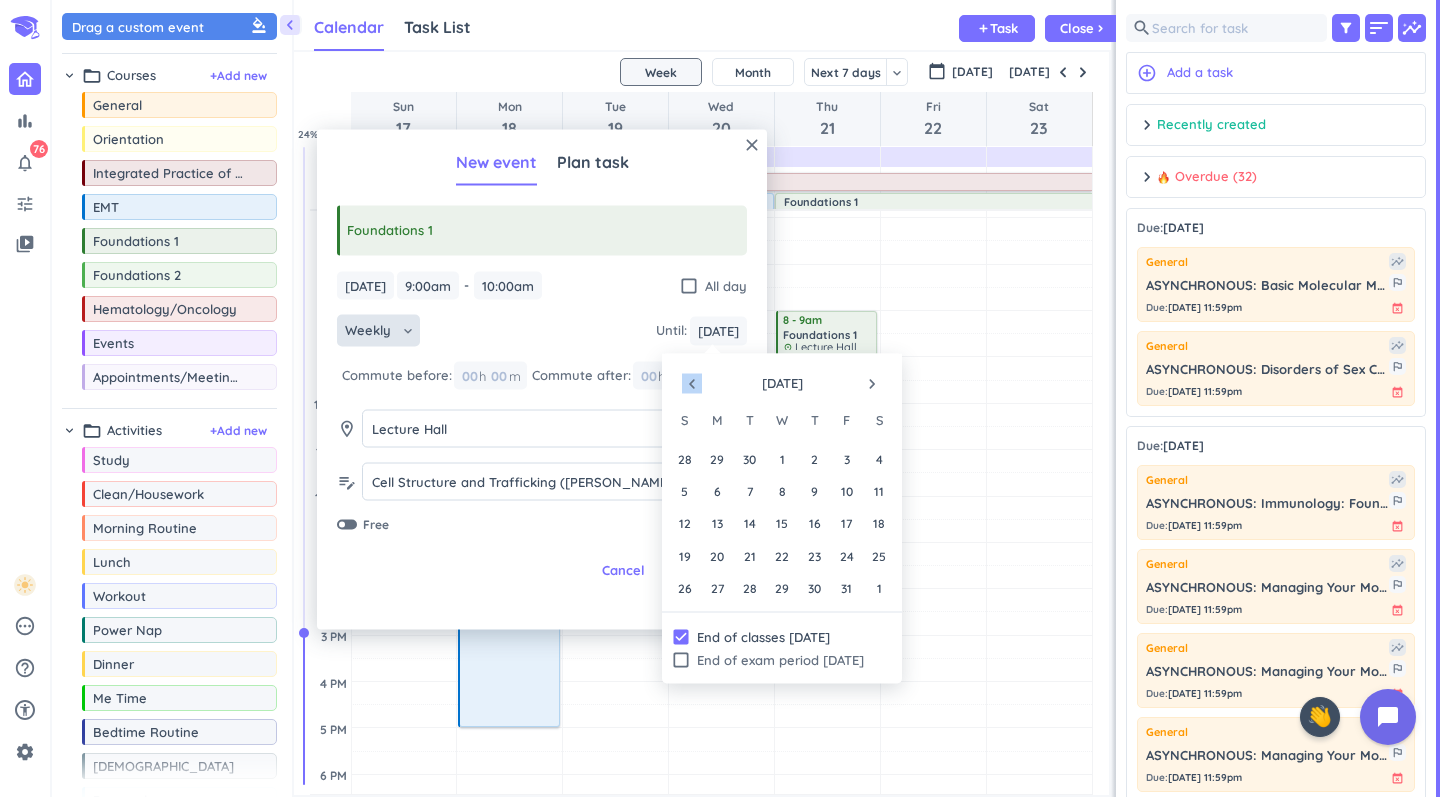 click on "navigate_before" at bounding box center [692, 384] 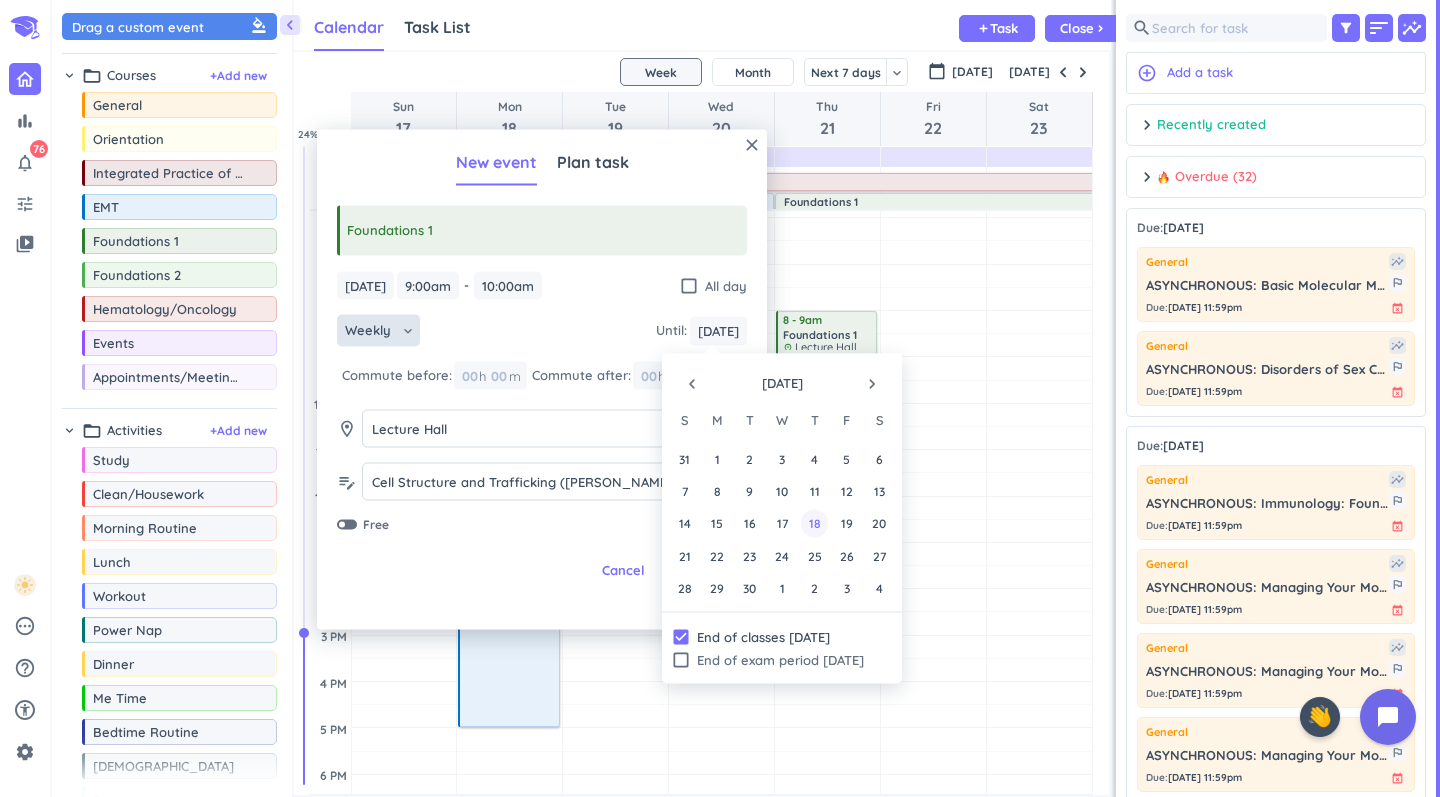 click on "18" at bounding box center [814, 523] 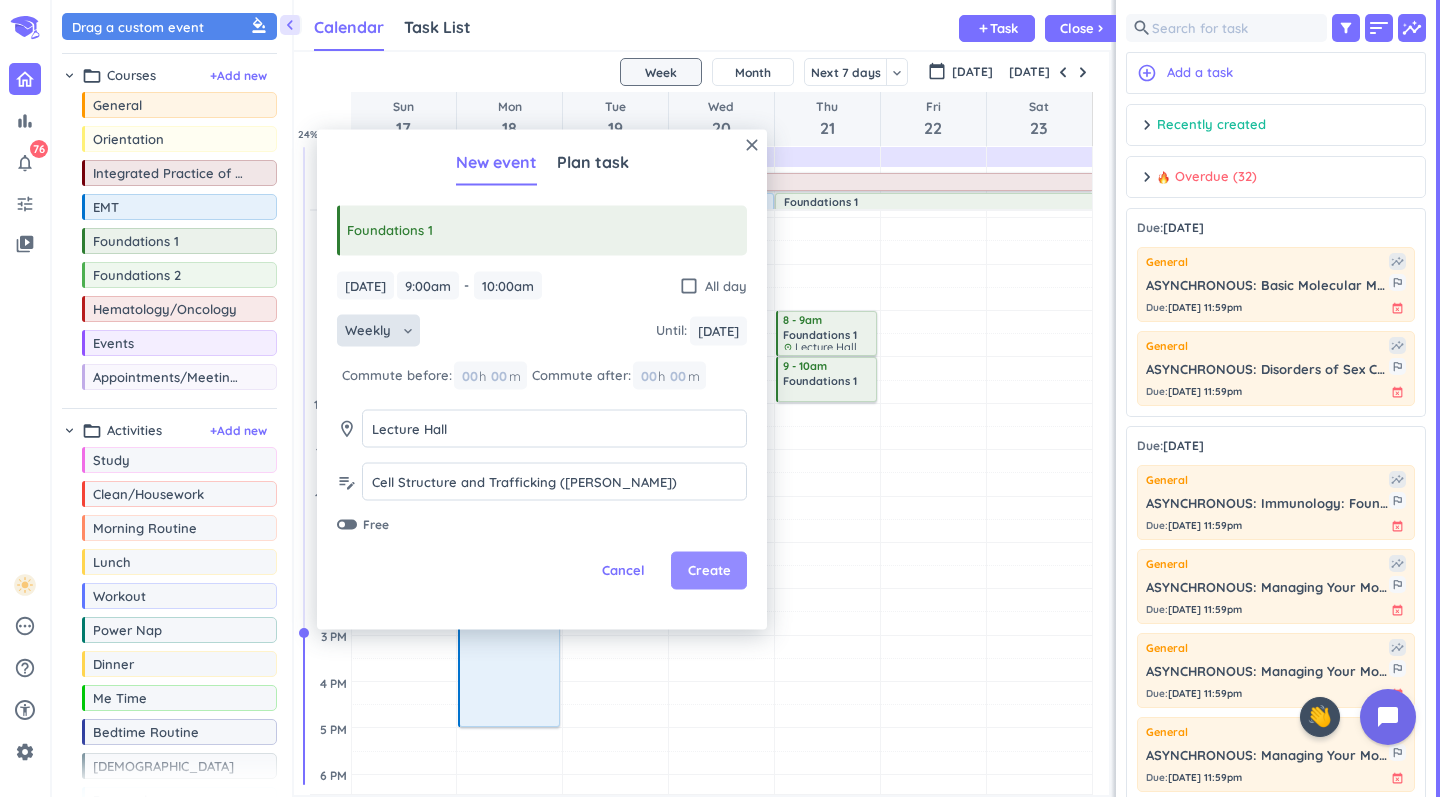 click on "Create" at bounding box center (709, 571) 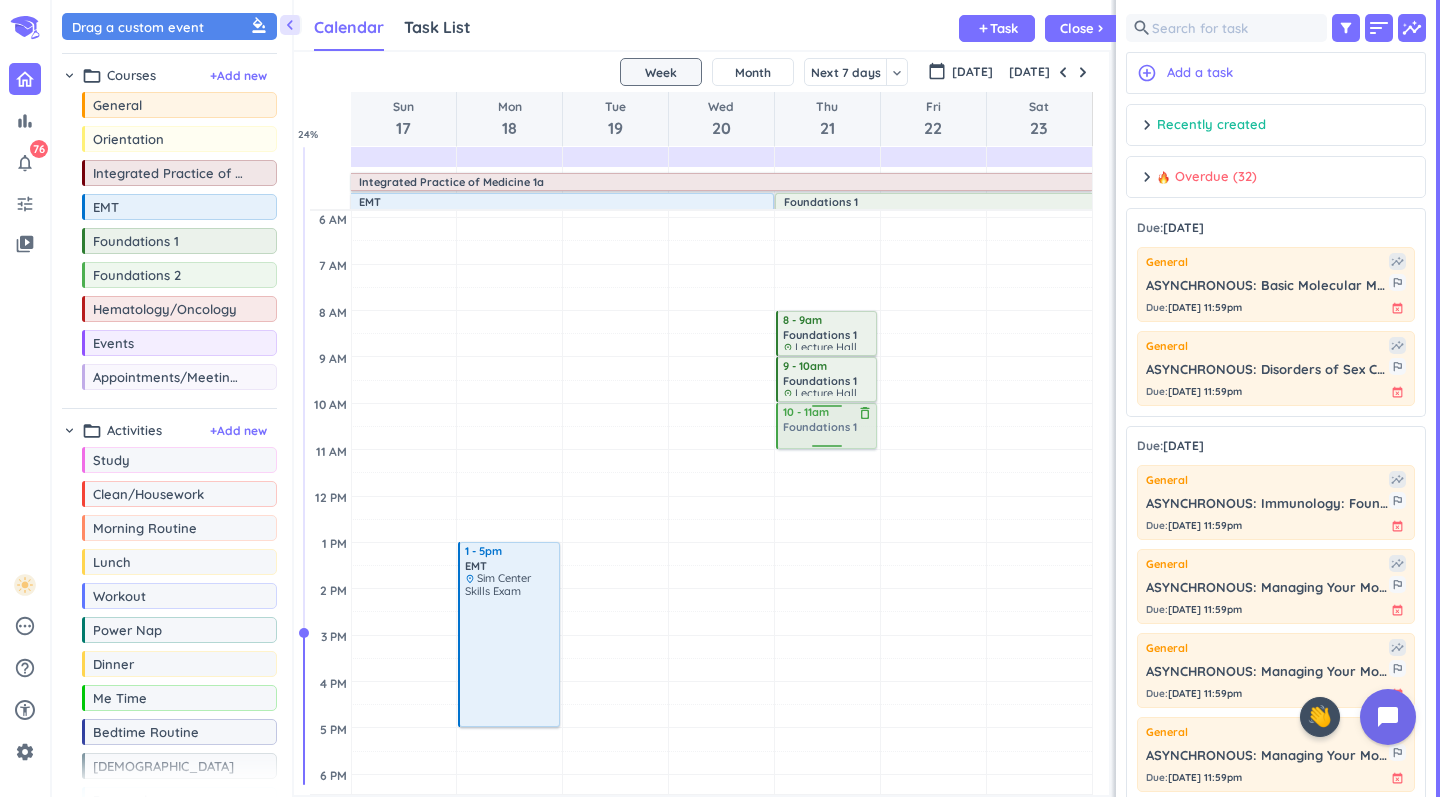 drag, startPoint x: 177, startPoint y: 250, endPoint x: 832, endPoint y: 407, distance: 673.5533 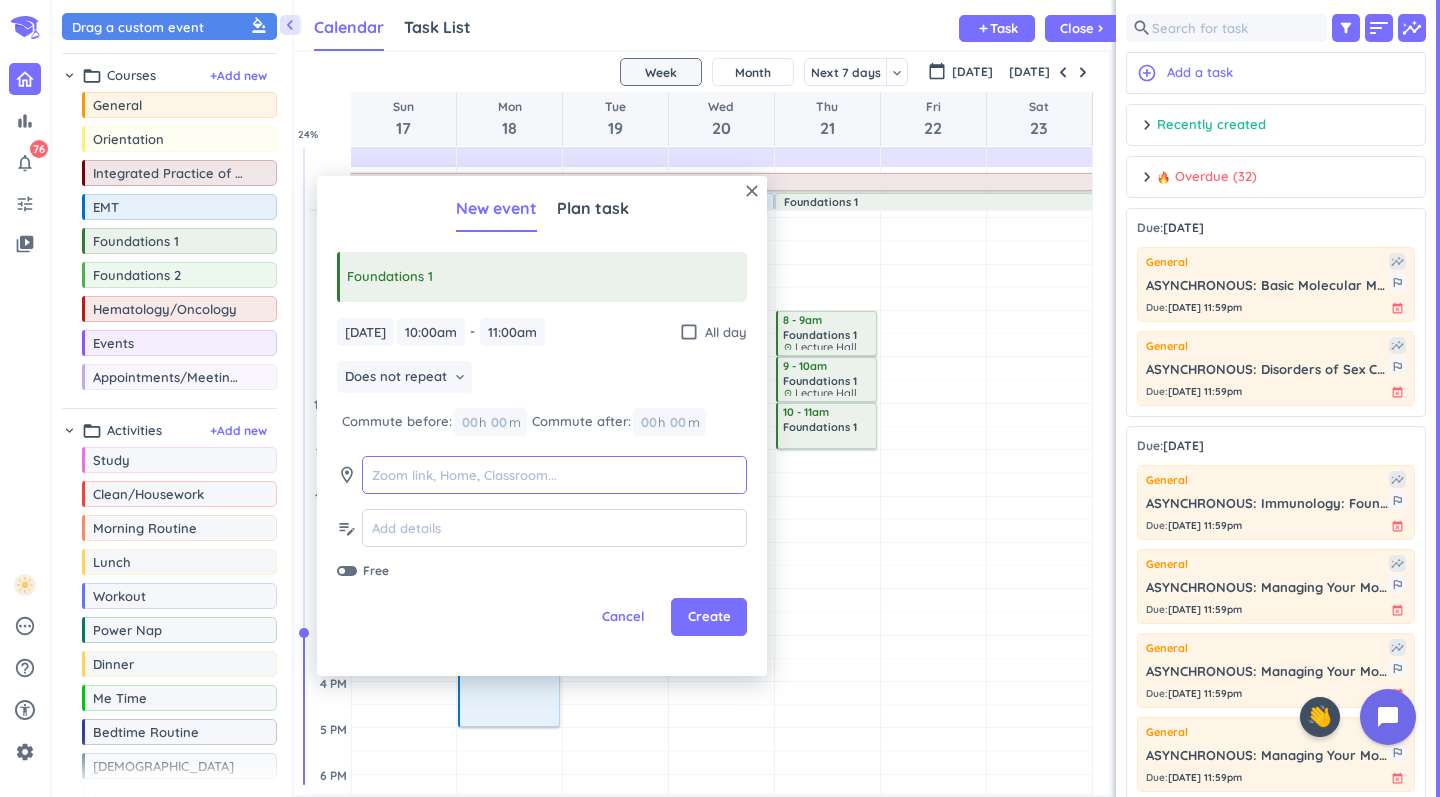 click at bounding box center (554, 475) 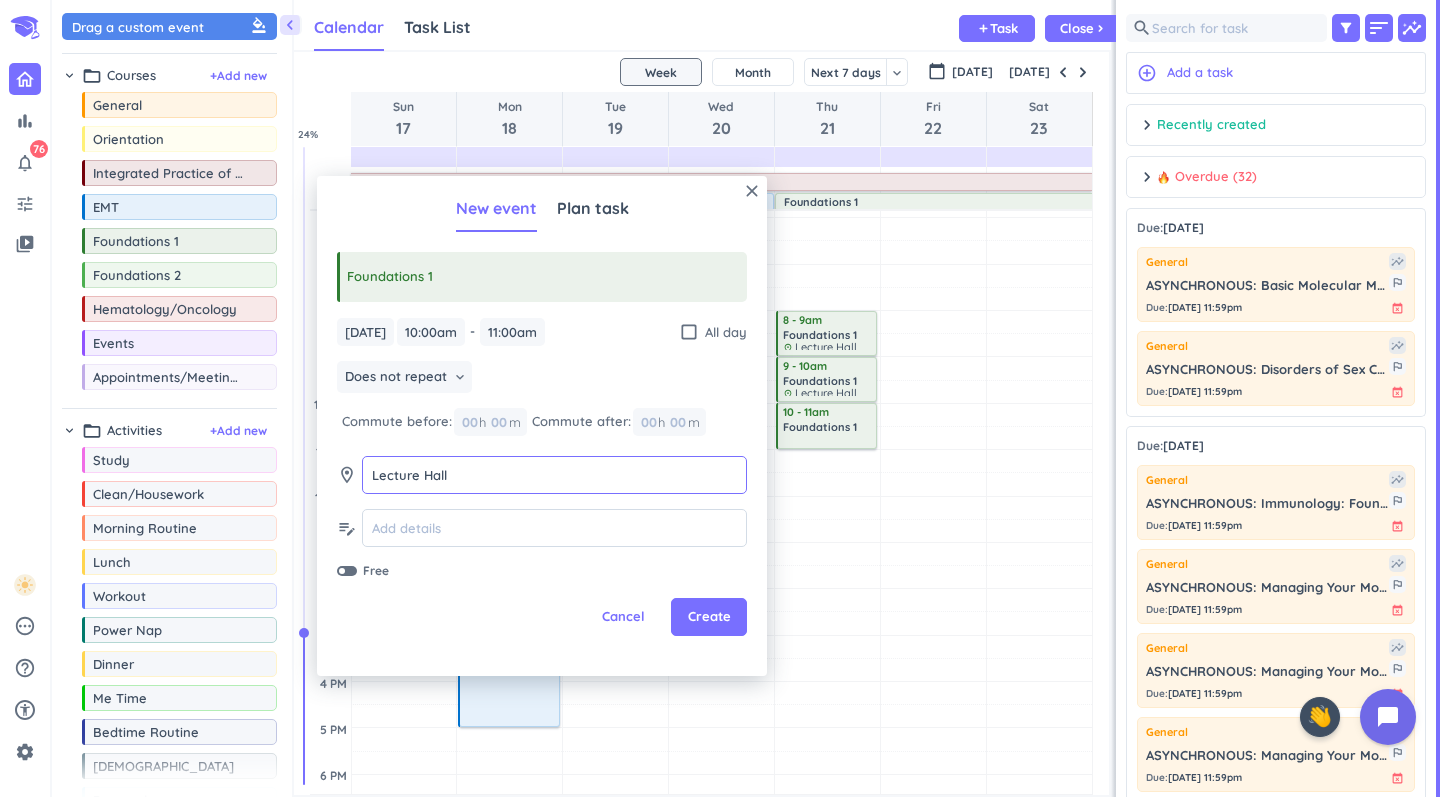 type on "Lecture Hall" 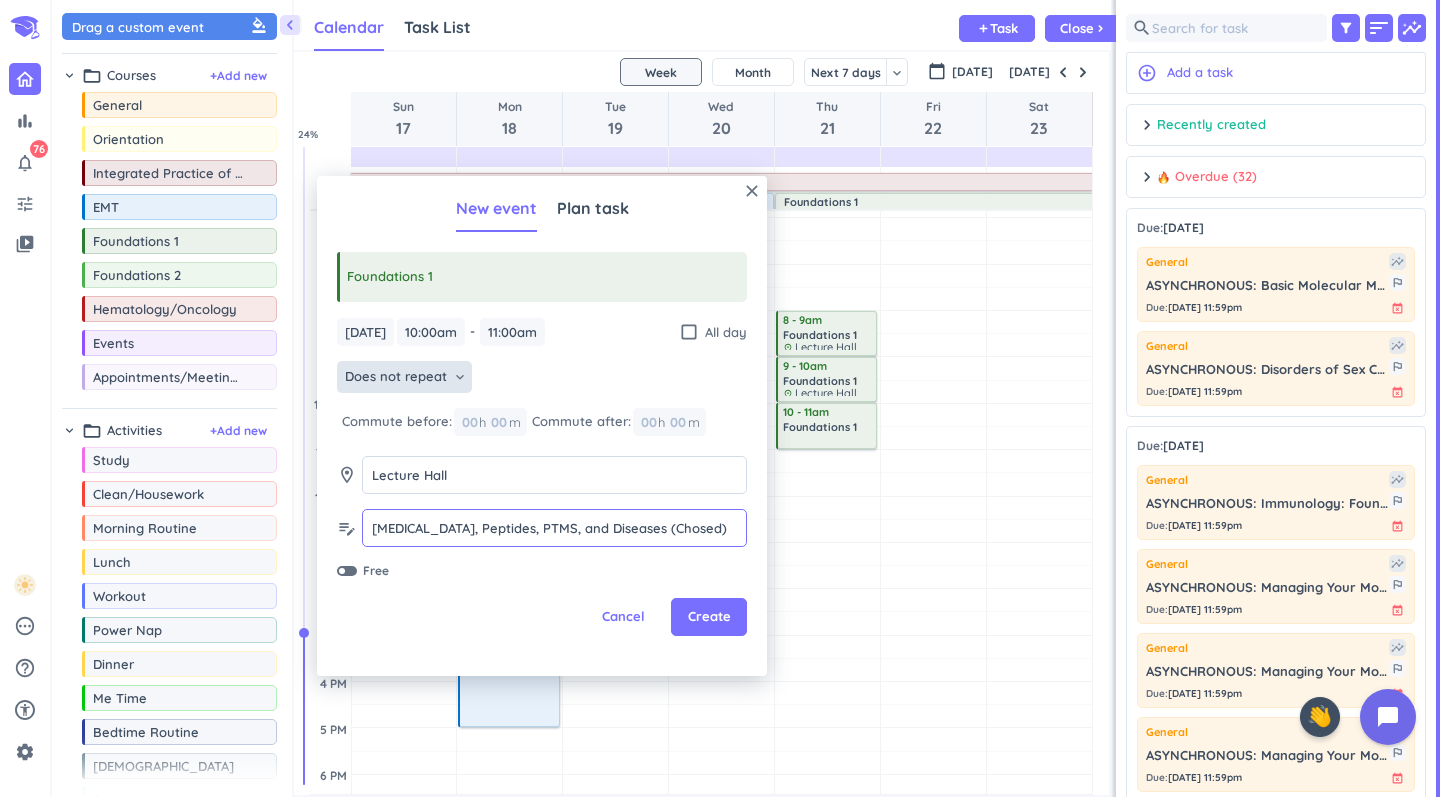 type on "[MEDICAL_DATA], Peptides, PTMS, and Diseases (Chosed)" 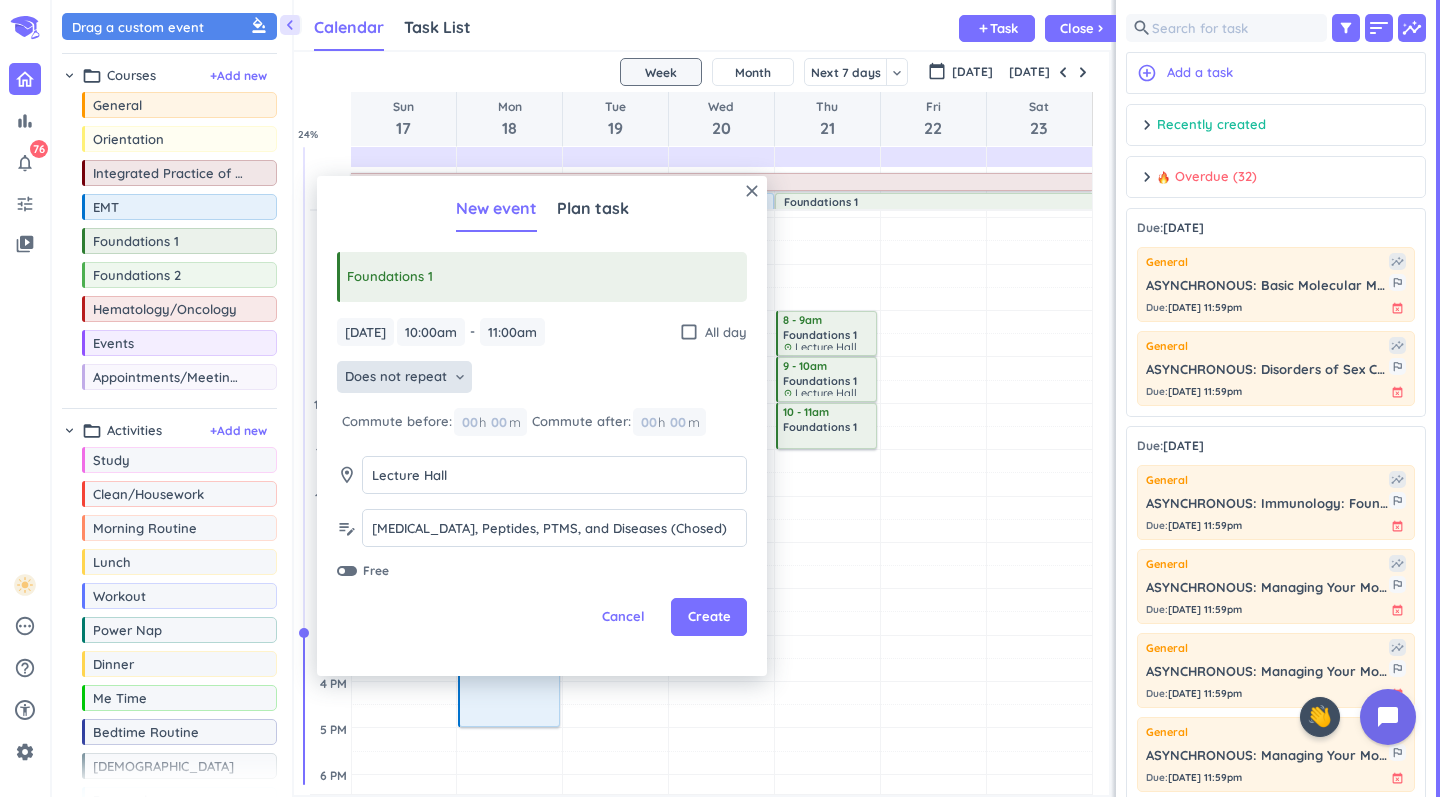 click on "Does not repeat keyboard_arrow_down" at bounding box center (404, 377) 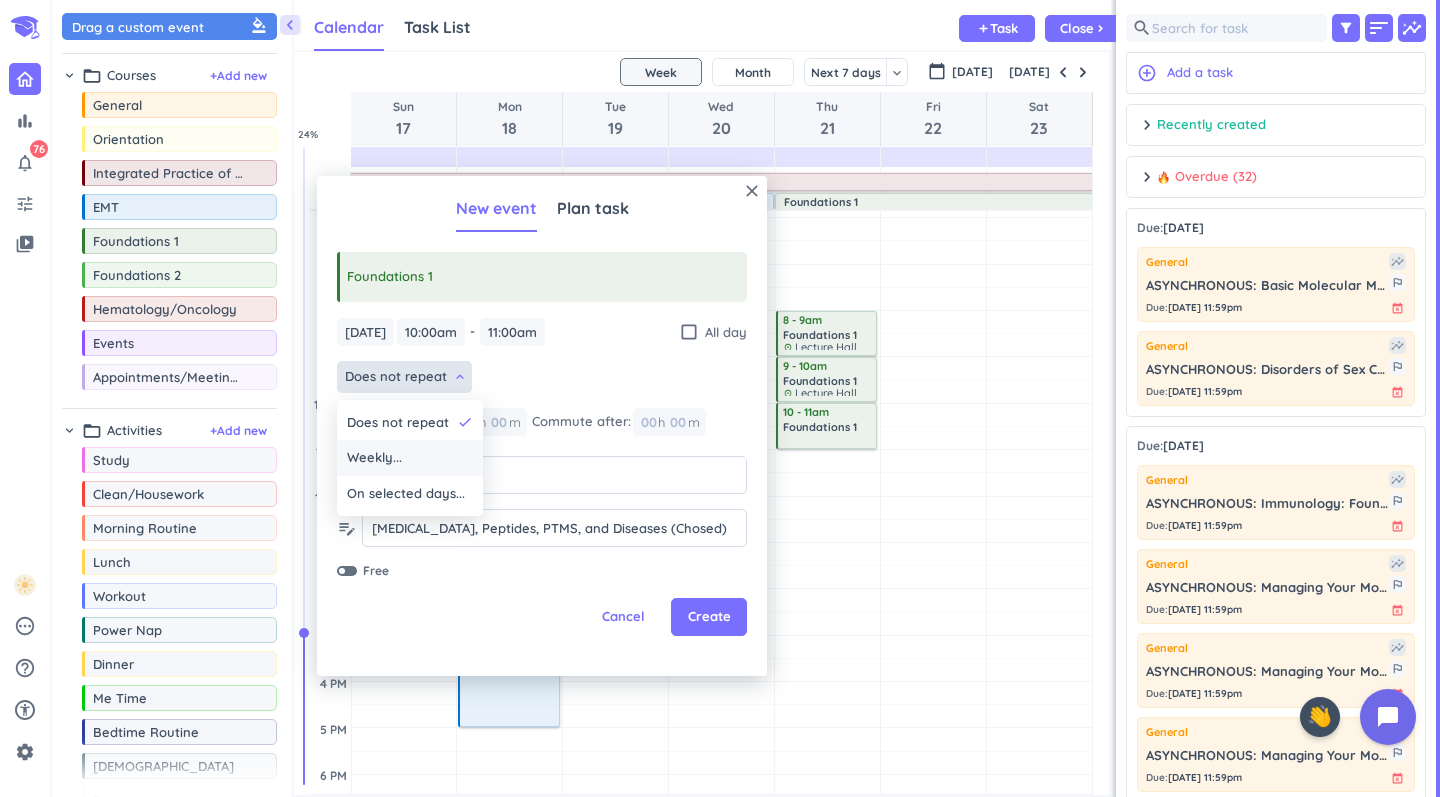 click on "Weekly..." at bounding box center (410, 458) 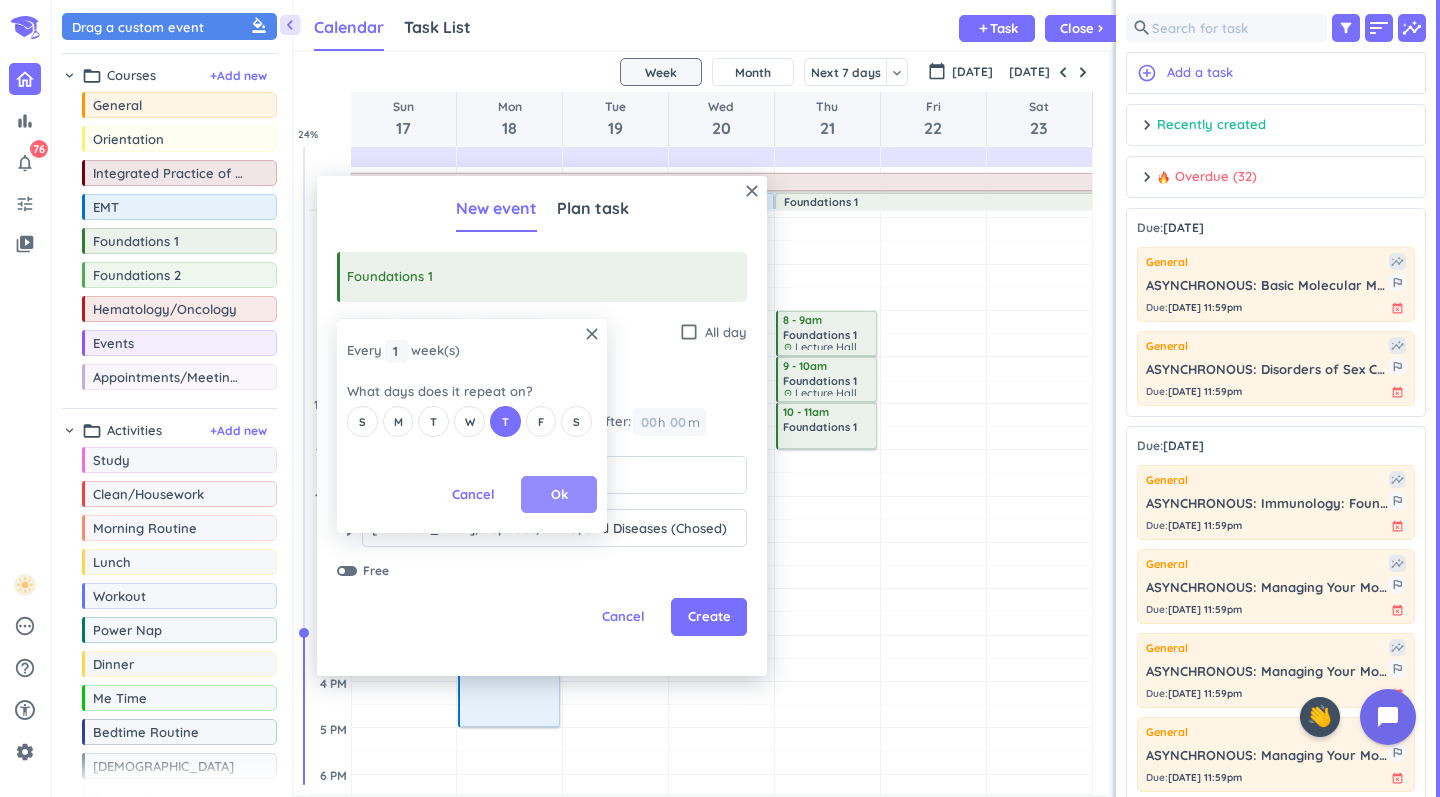 click on "Ok" at bounding box center [559, 495] 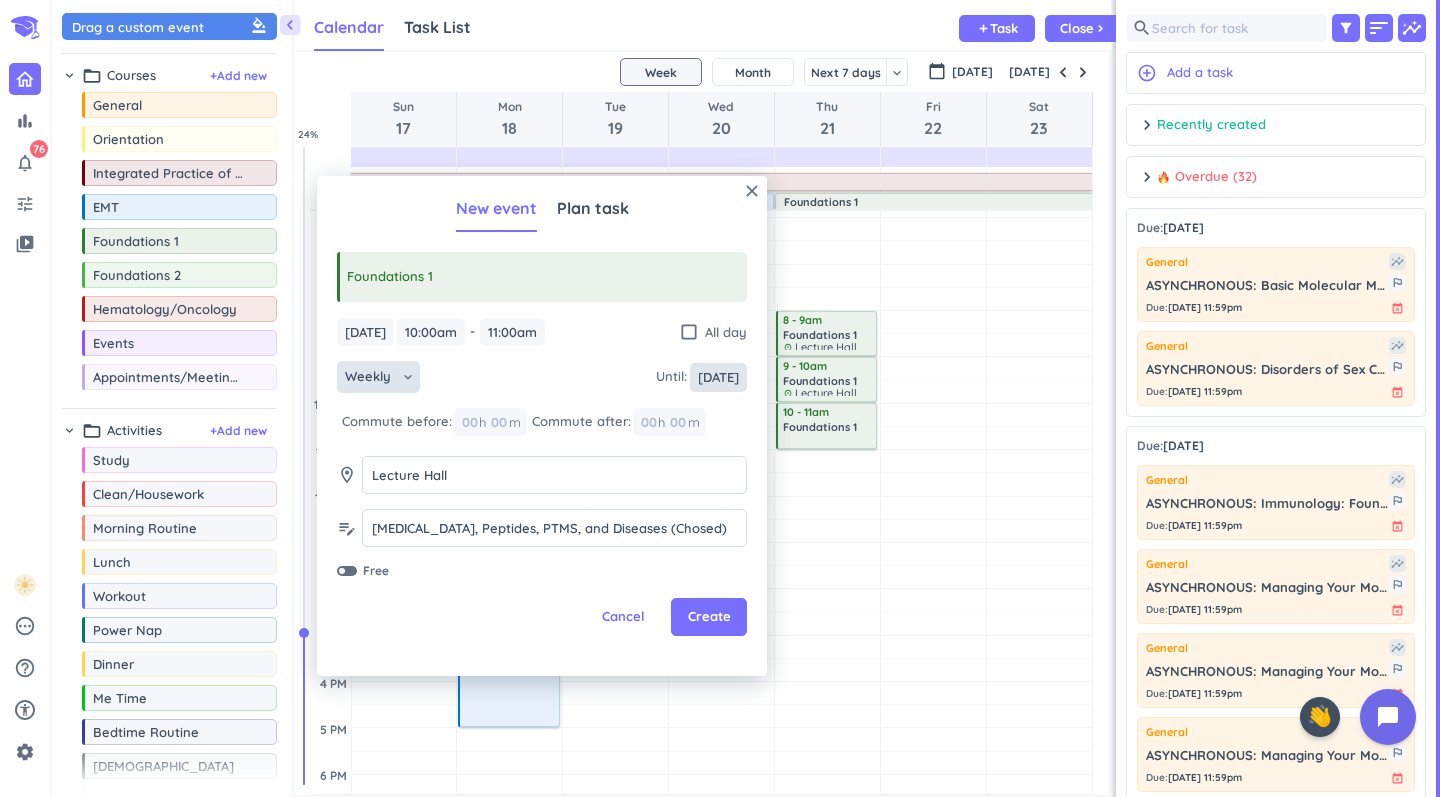 click on "[DATE]" at bounding box center (718, 377) 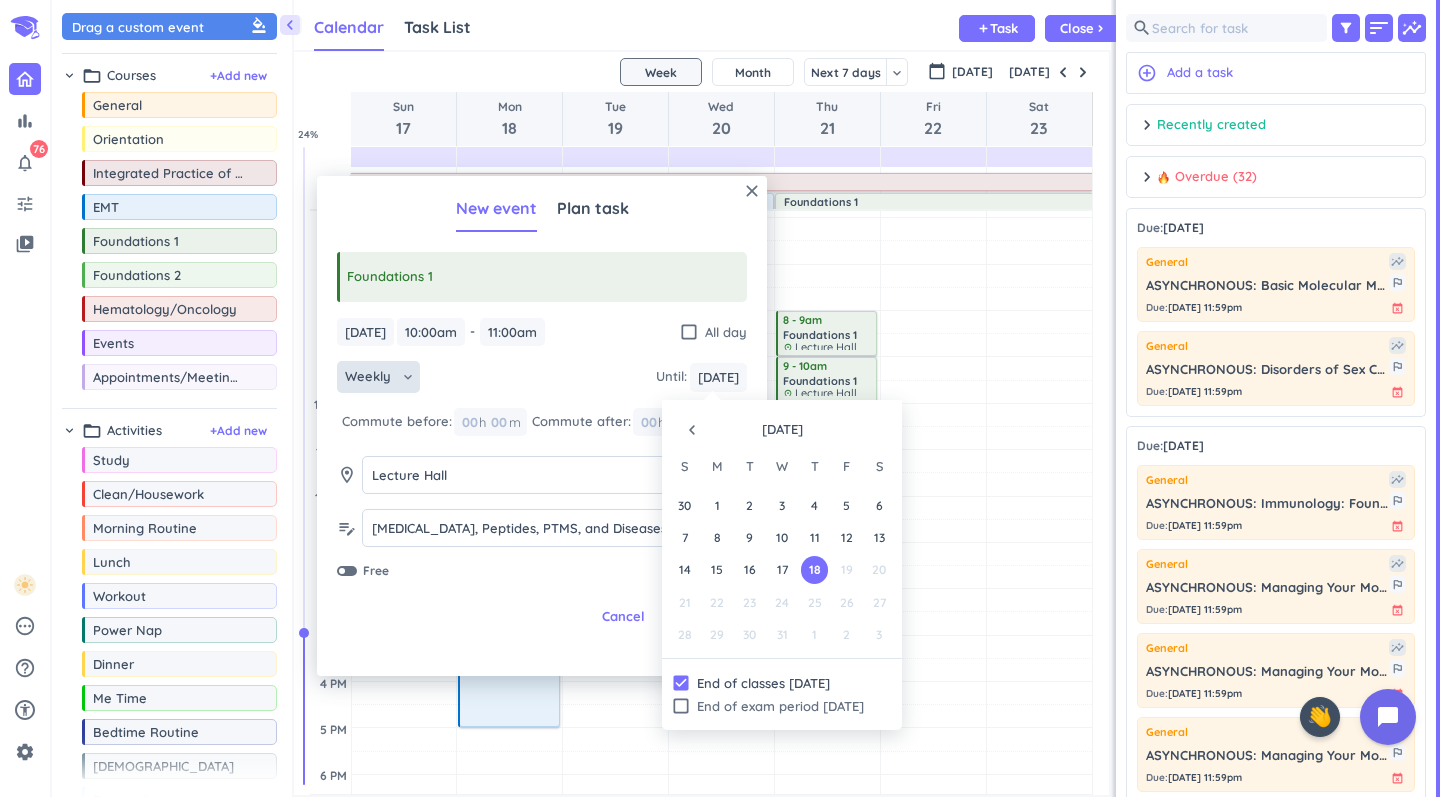 click on "navigate_before" at bounding box center (692, 430) 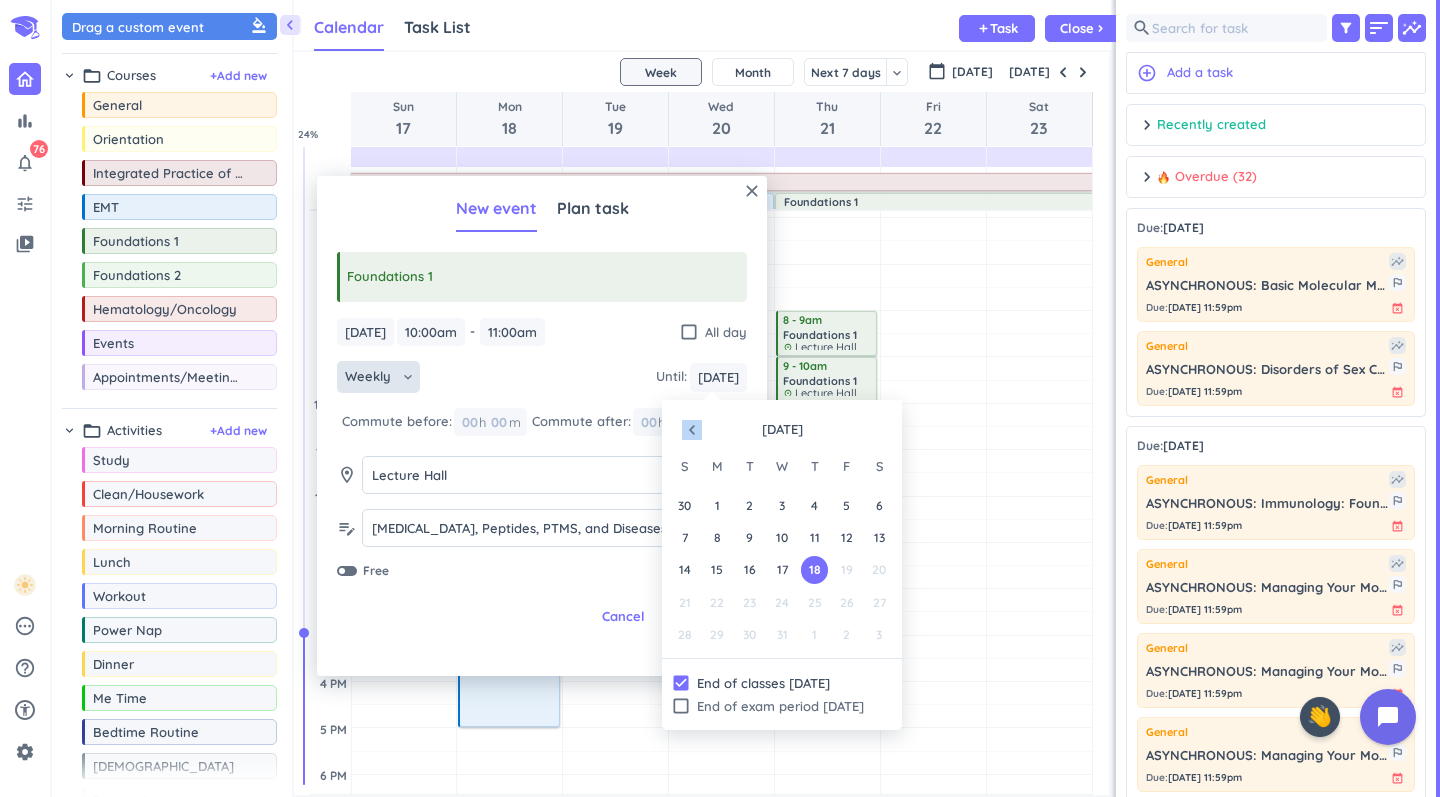 click on "navigate_before" at bounding box center (692, 430) 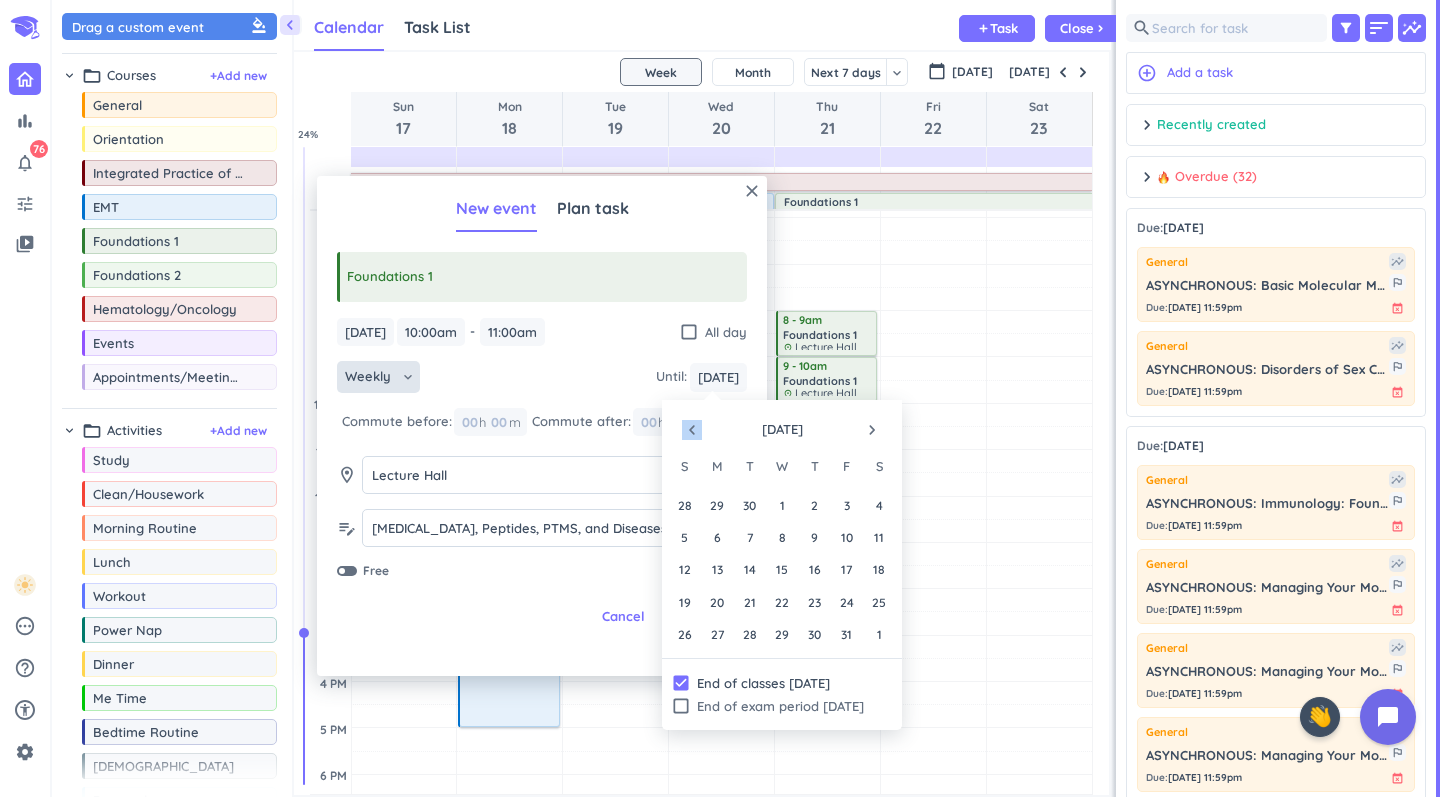 click on "navigate_before" at bounding box center (692, 430) 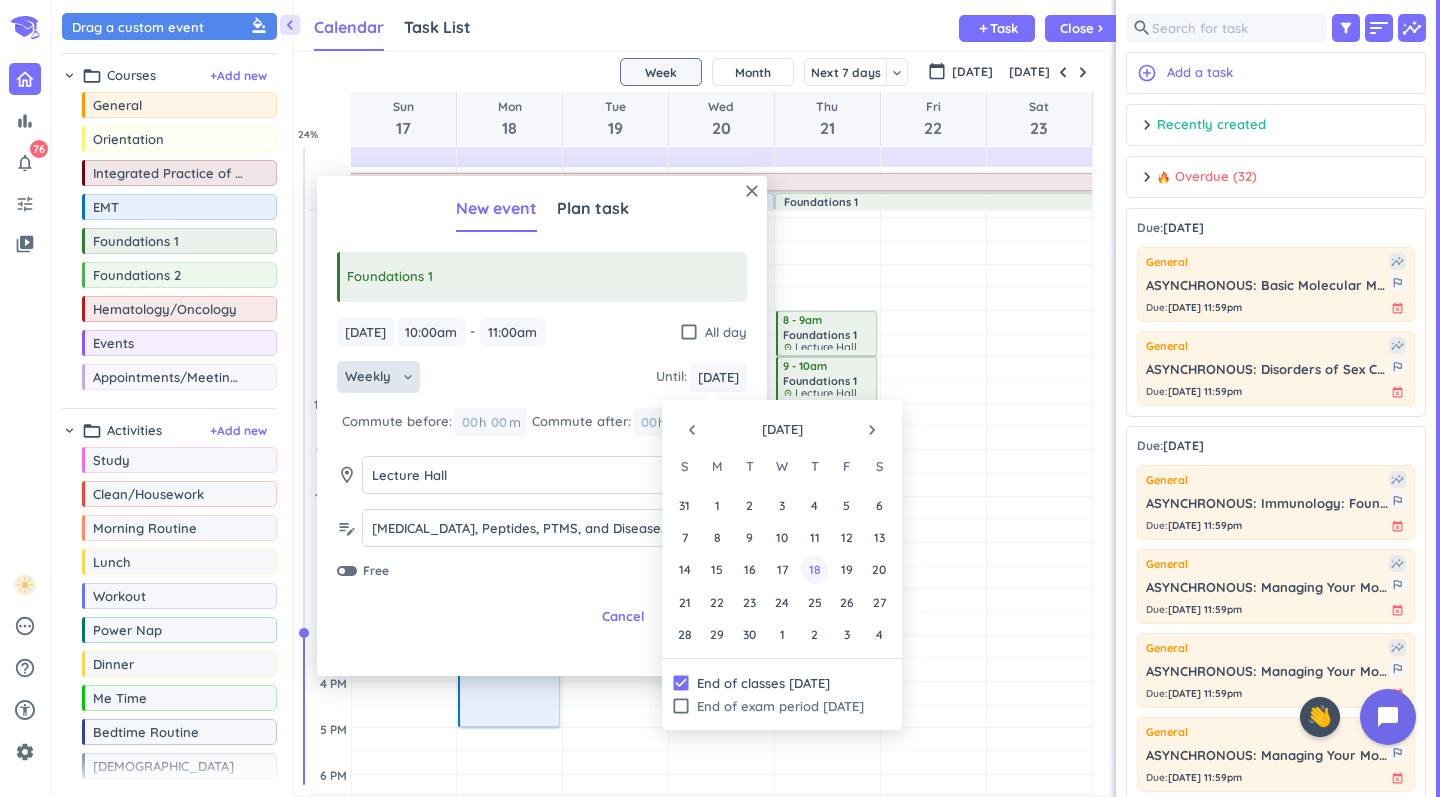 click on "18" at bounding box center (814, 569) 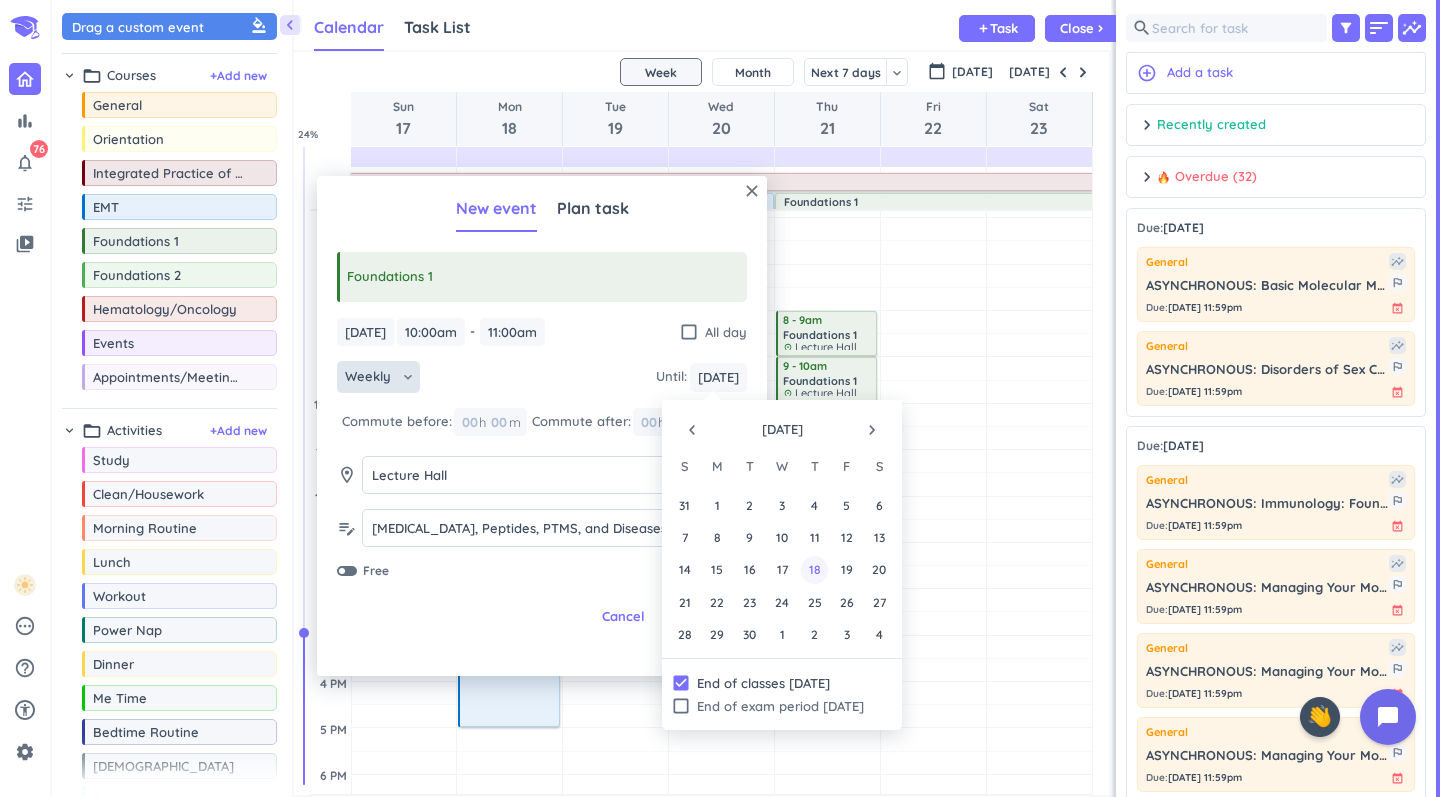 type on "[DATE]" 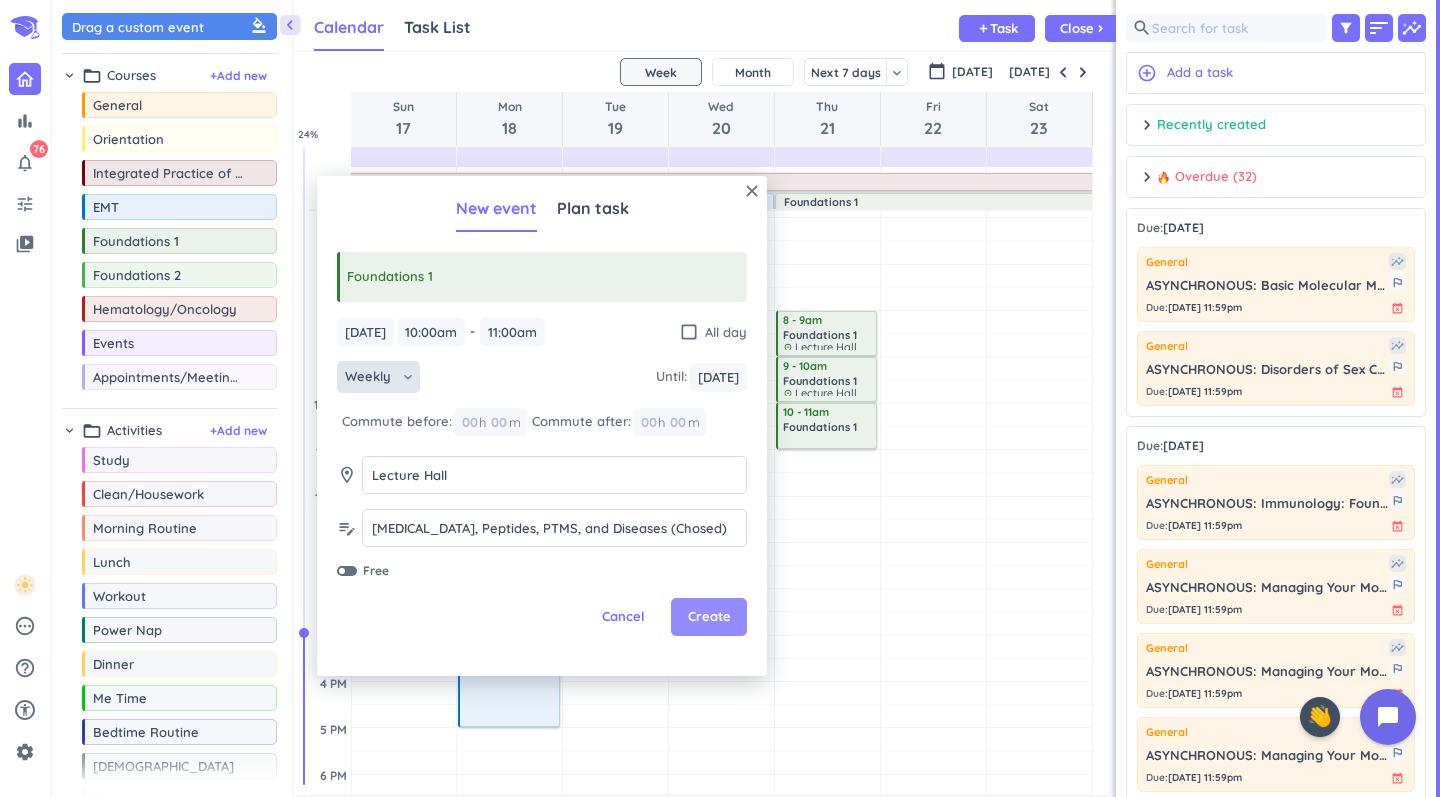 click on "Create" at bounding box center [709, 617] 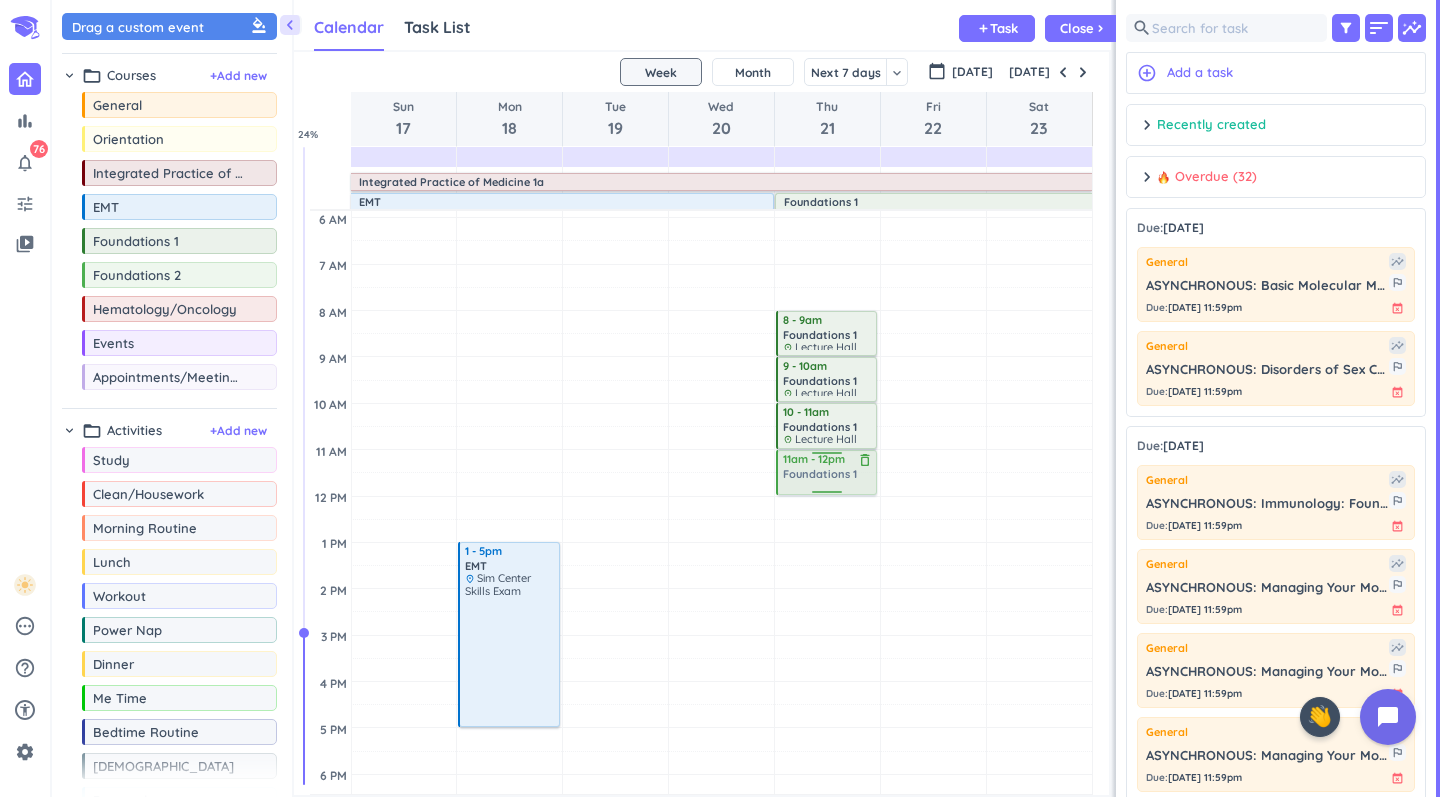 drag, startPoint x: 204, startPoint y: 250, endPoint x: 843, endPoint y: 452, distance: 670.1679 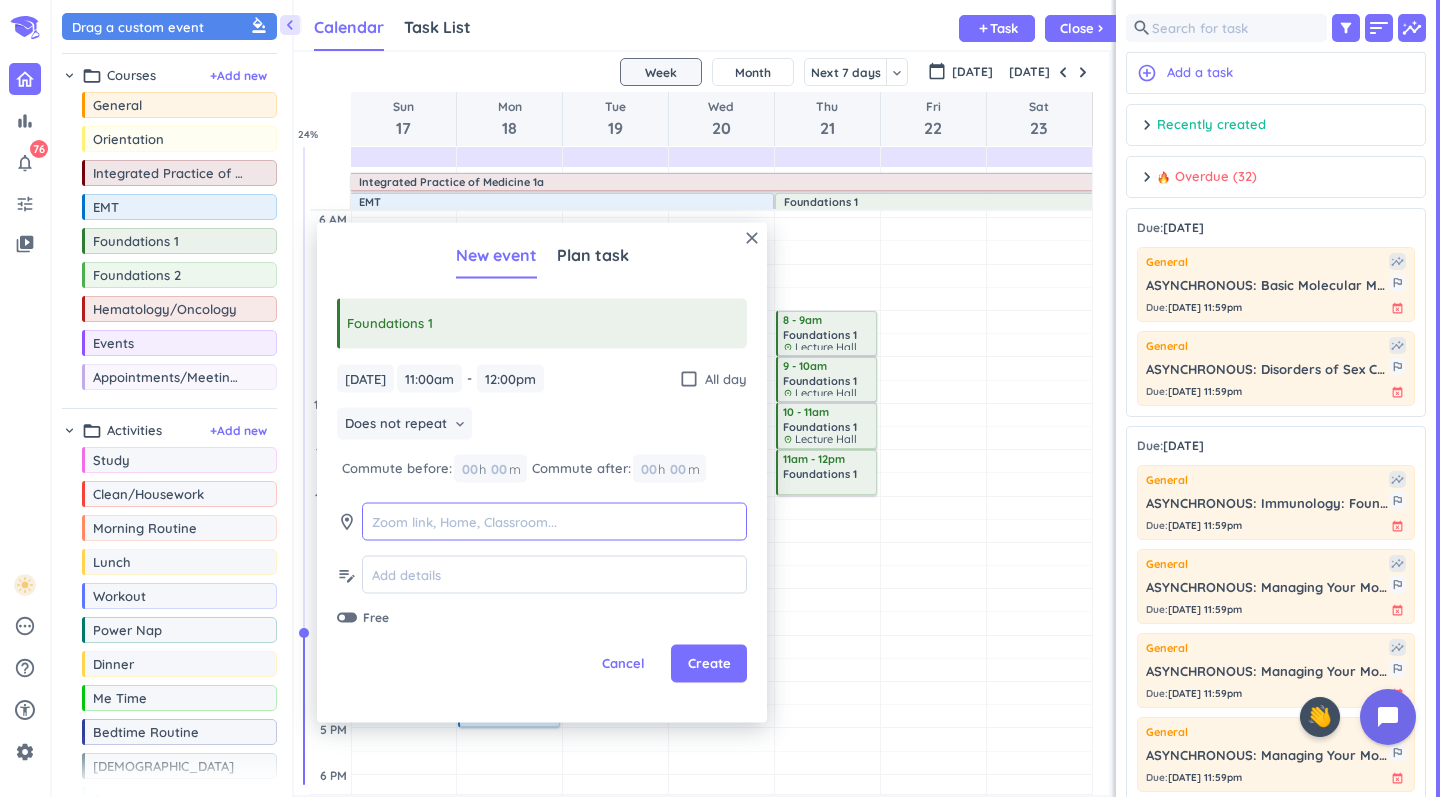 click at bounding box center [554, 521] 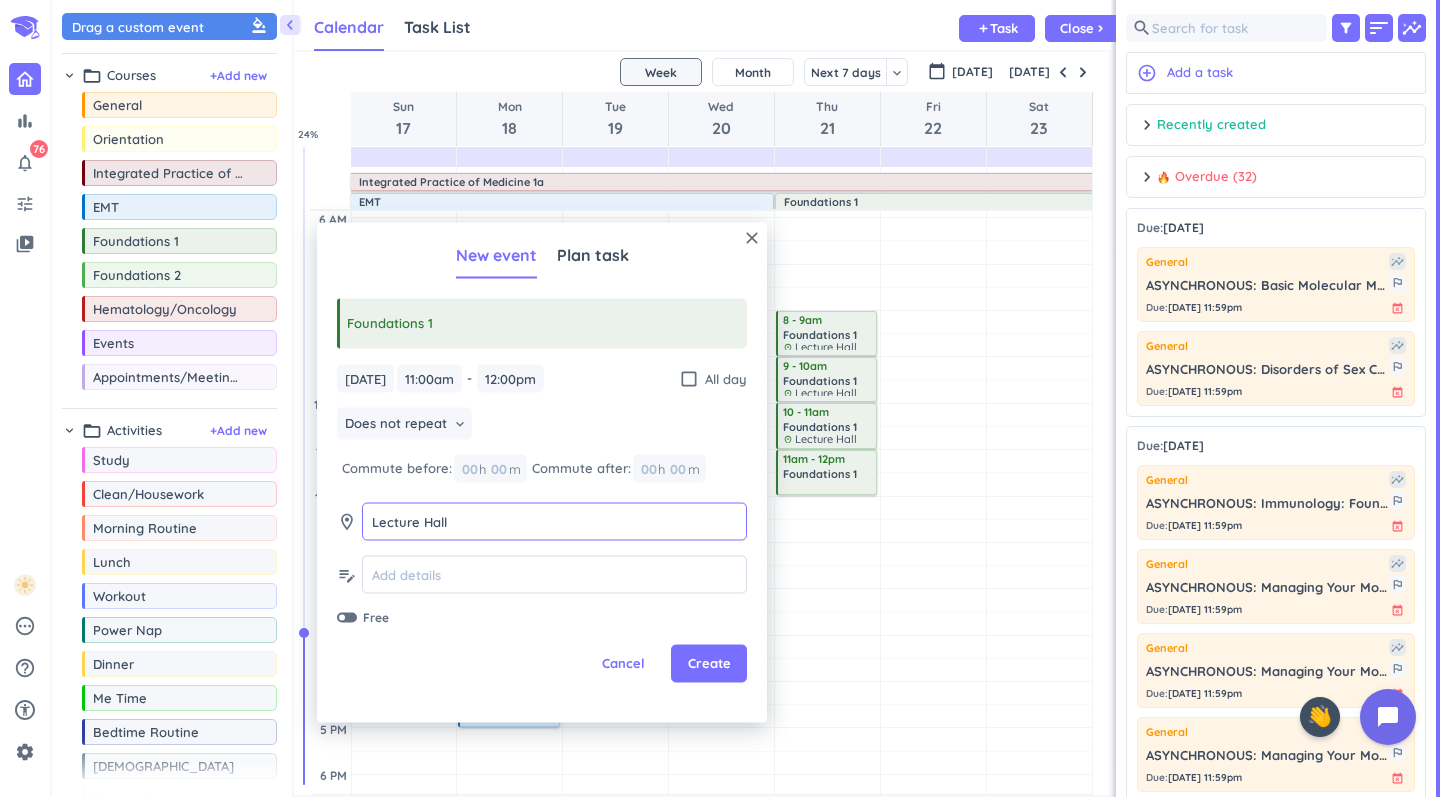 type on "Lecture Hall" 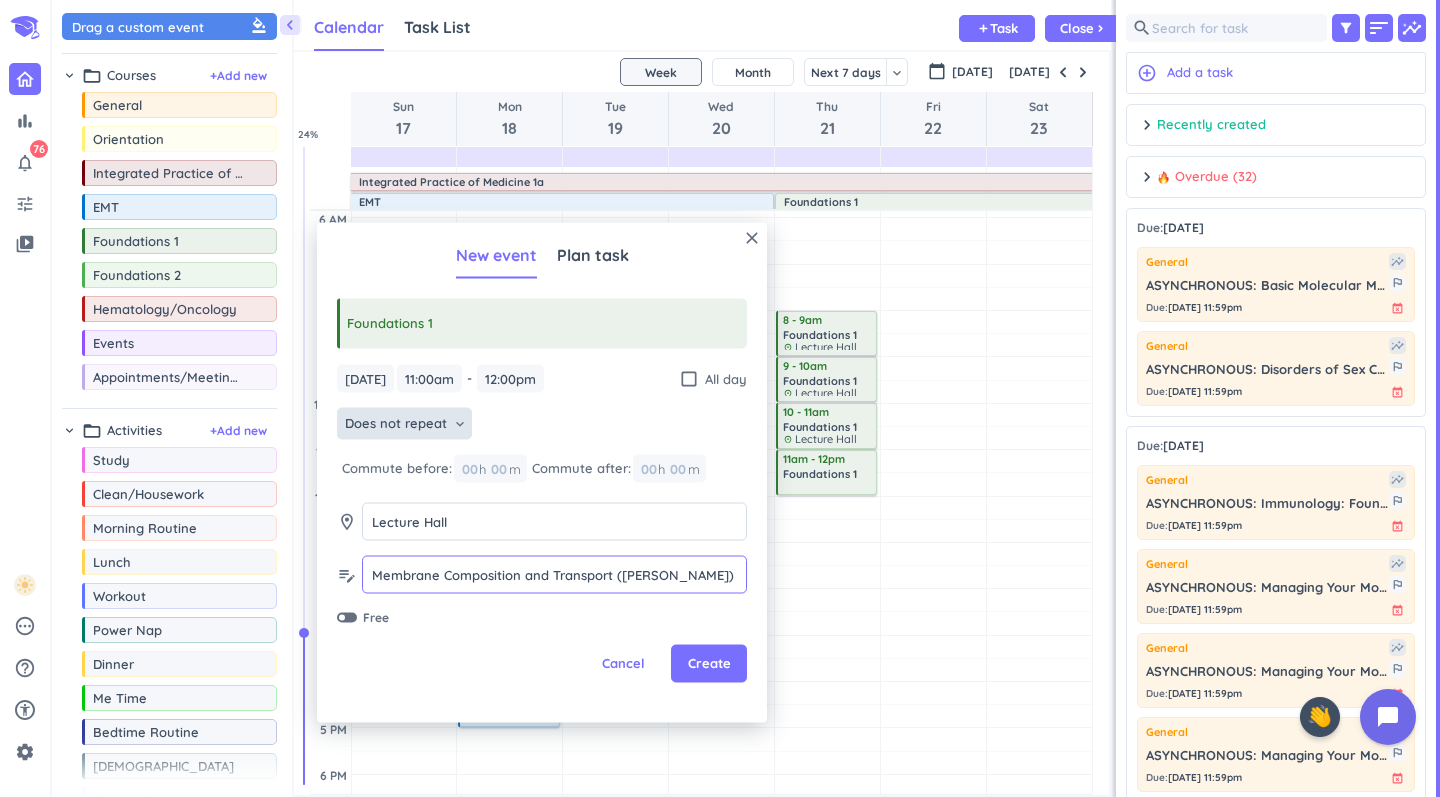 type on "Membrane Composition and Transport ([PERSON_NAME])" 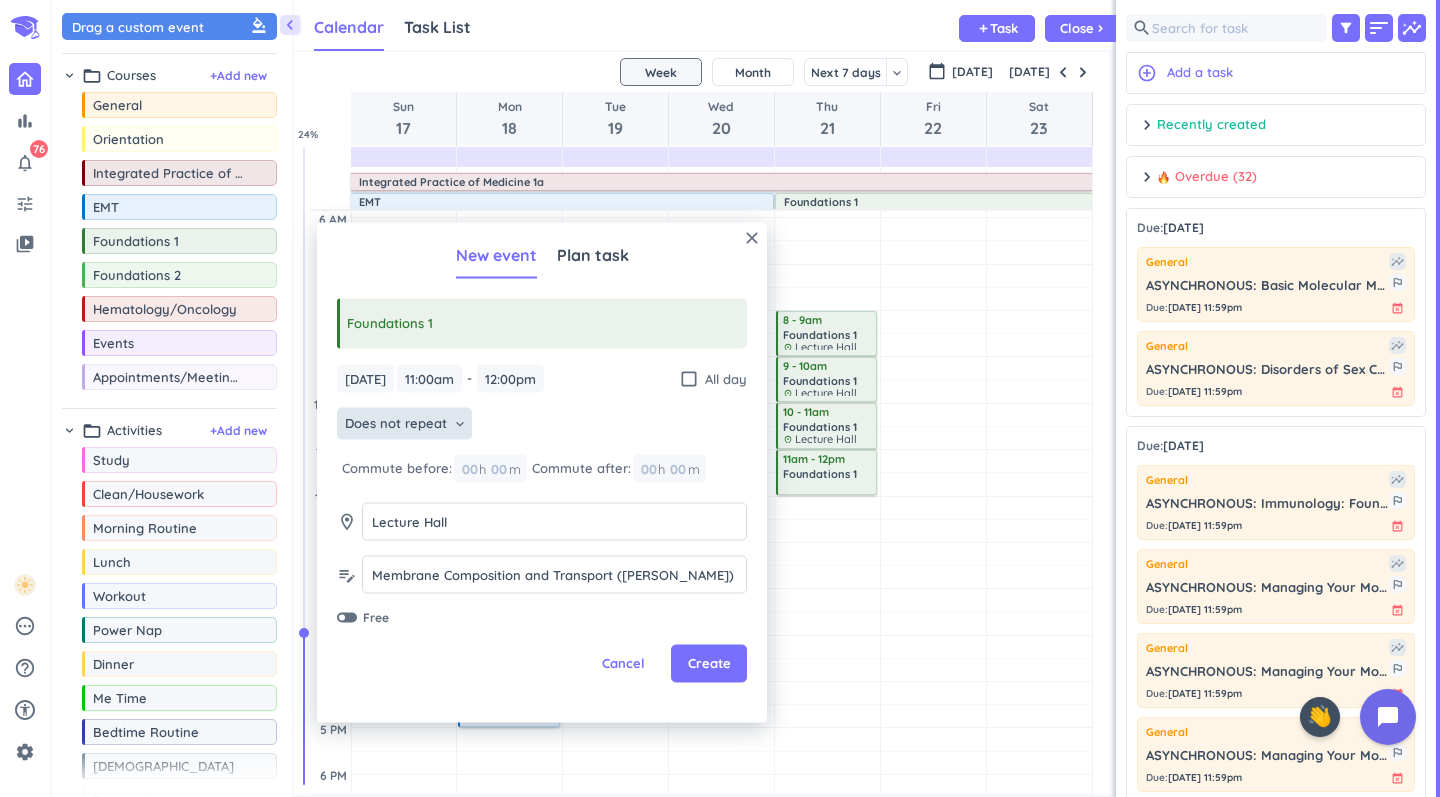 click on "Does not repeat" at bounding box center [396, 424] 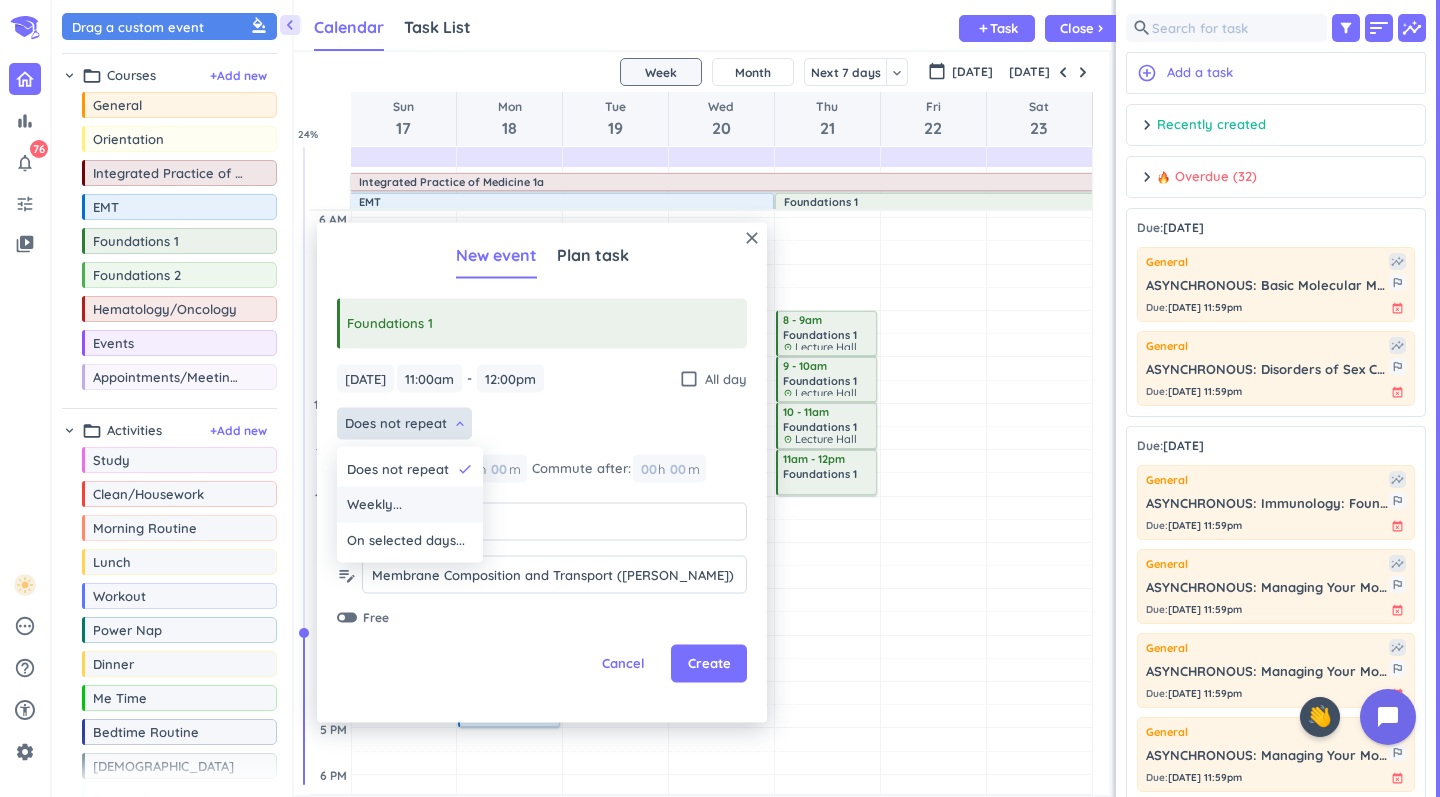 click on "Weekly..." at bounding box center [374, 505] 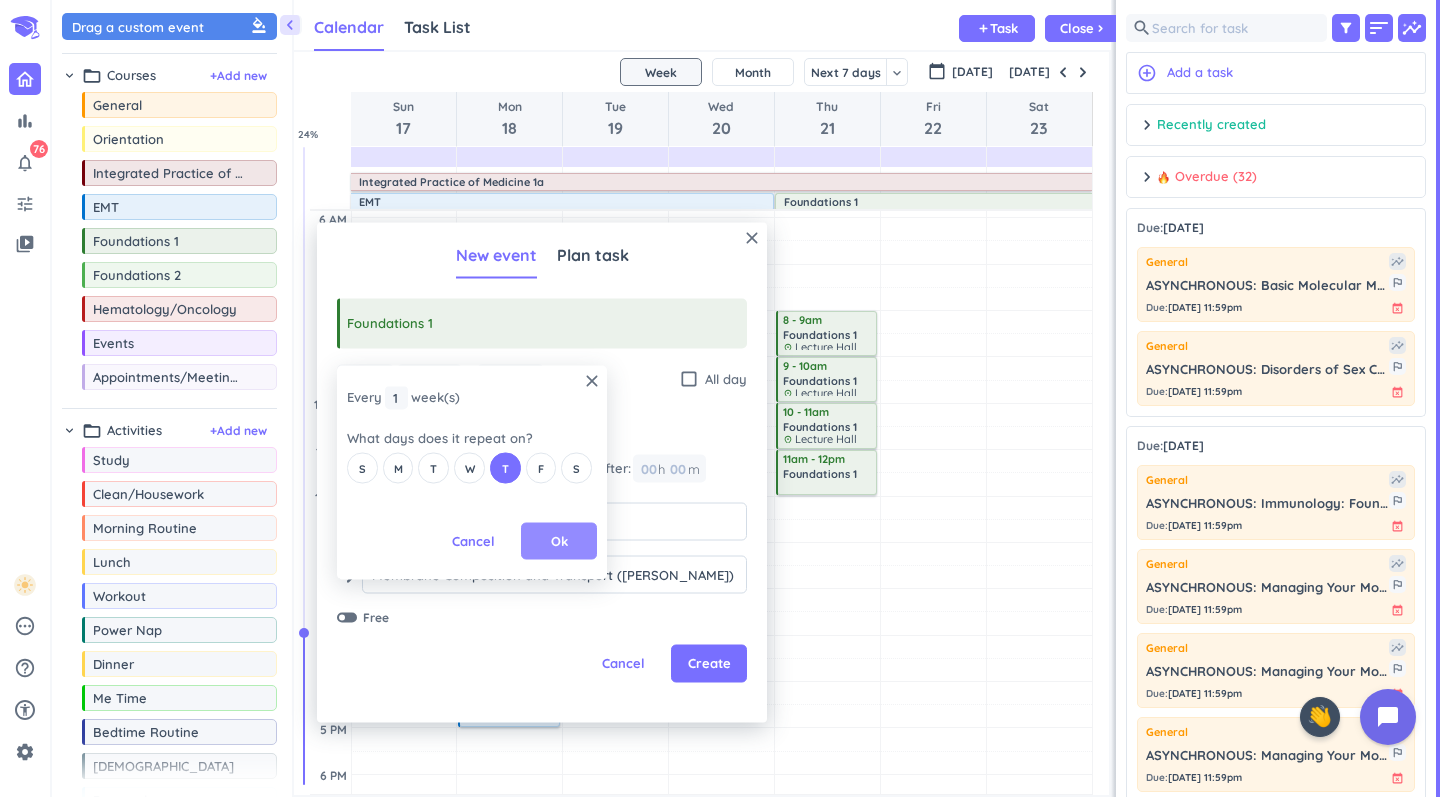 click on "Ok" at bounding box center (559, 541) 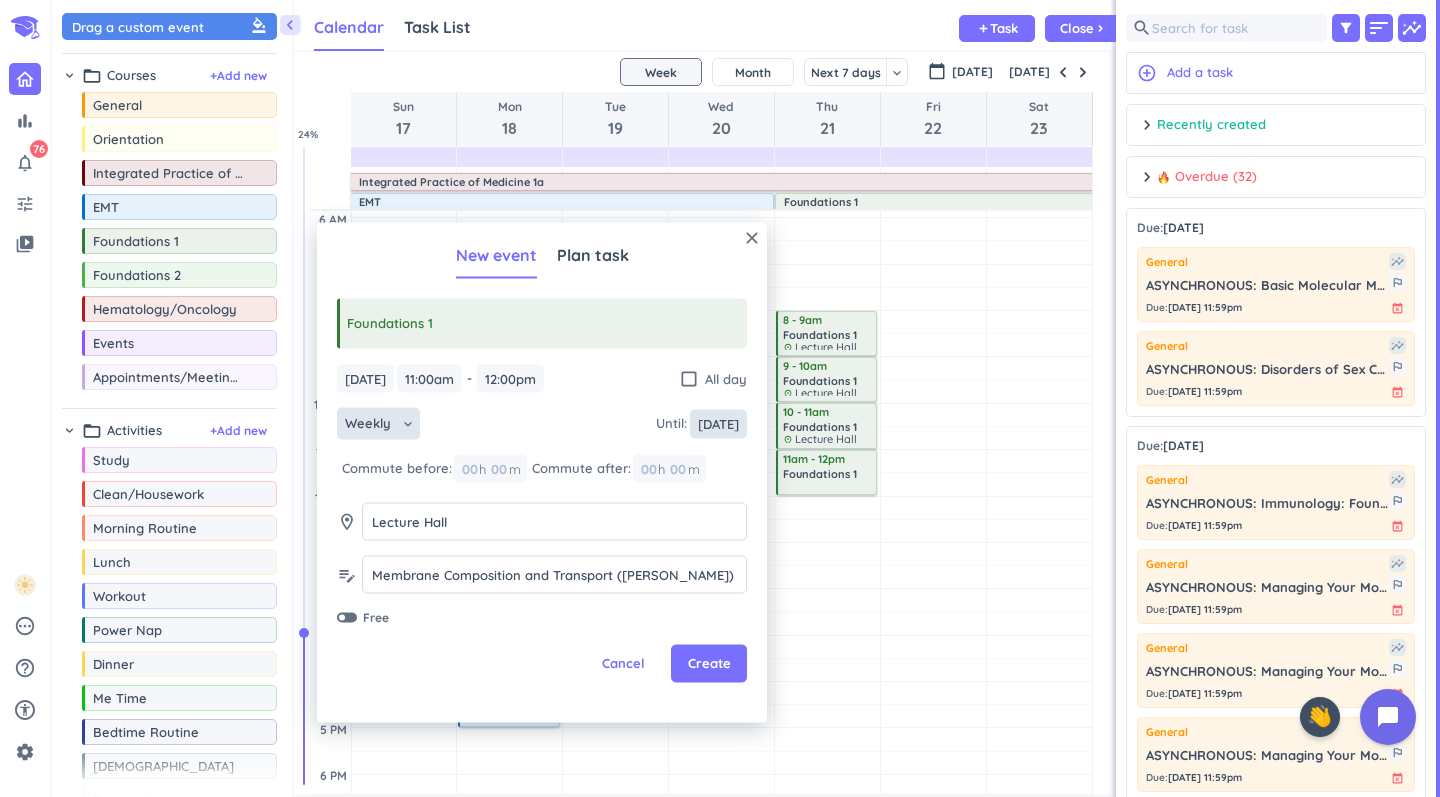 click on "[DATE]" at bounding box center (718, 423) 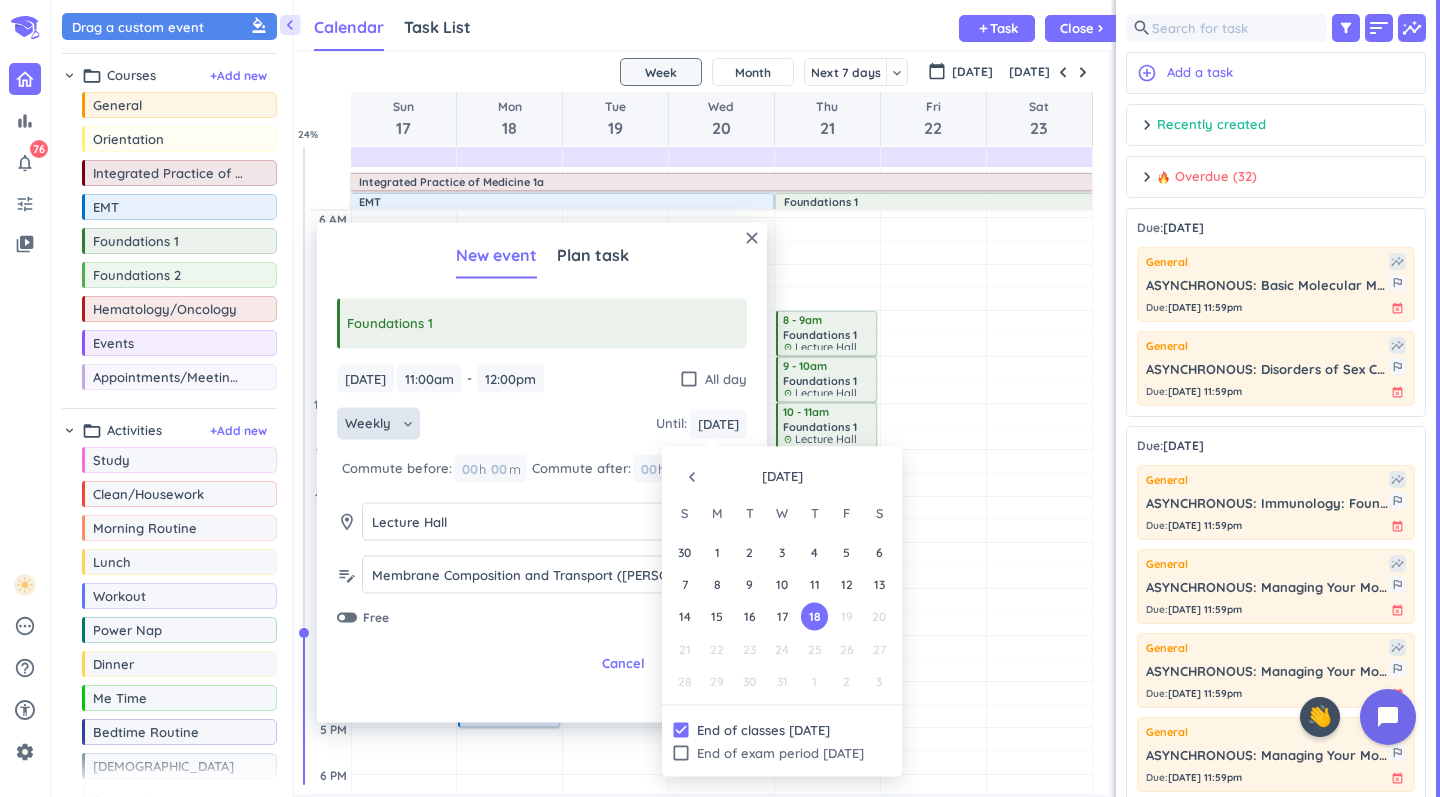 click on "navigate_before" at bounding box center (692, 477) 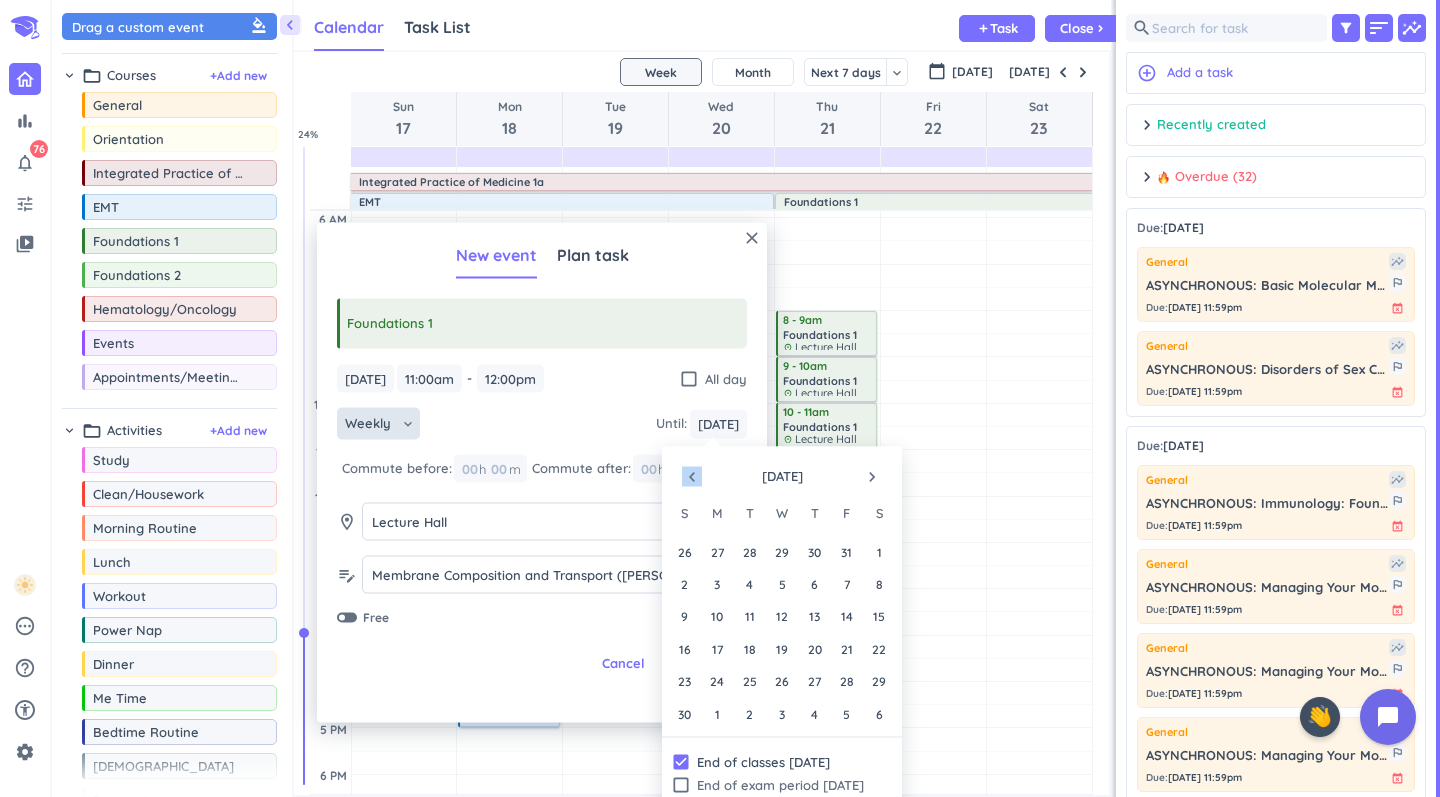 click on "navigate_before" at bounding box center (692, 477) 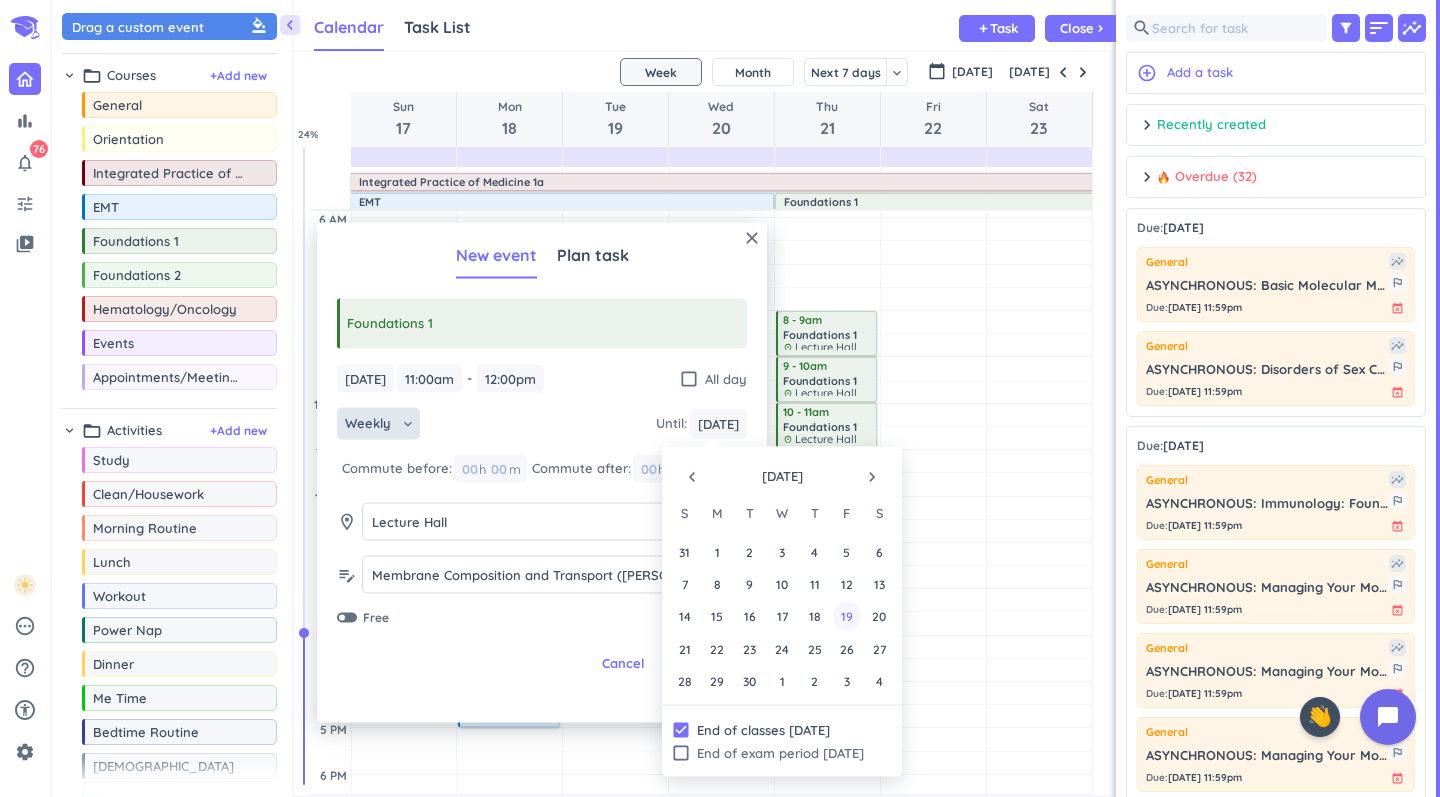 click on "19" at bounding box center (846, 616) 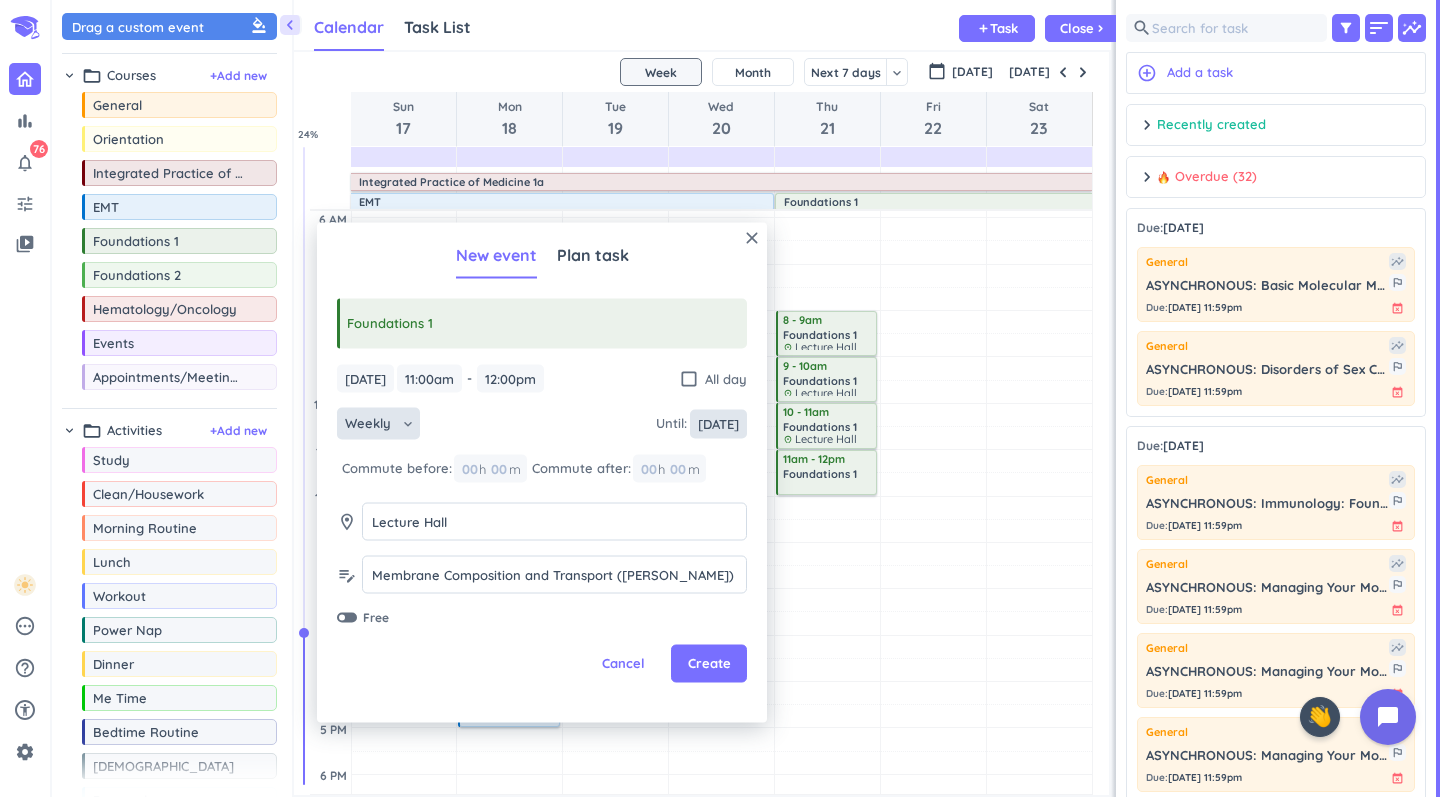 click on "[DATE]" at bounding box center [718, 423] 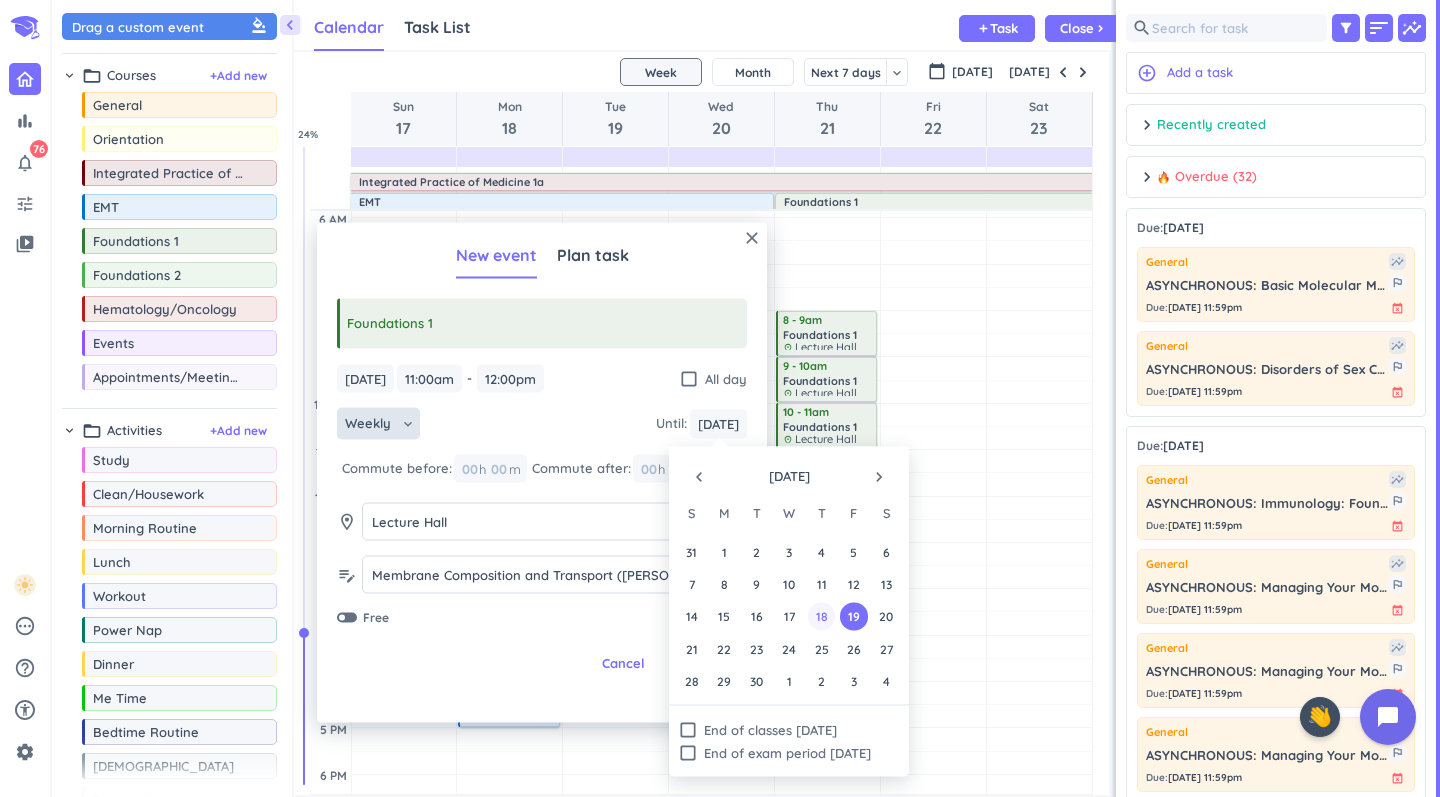 click on "18" at bounding box center (821, 616) 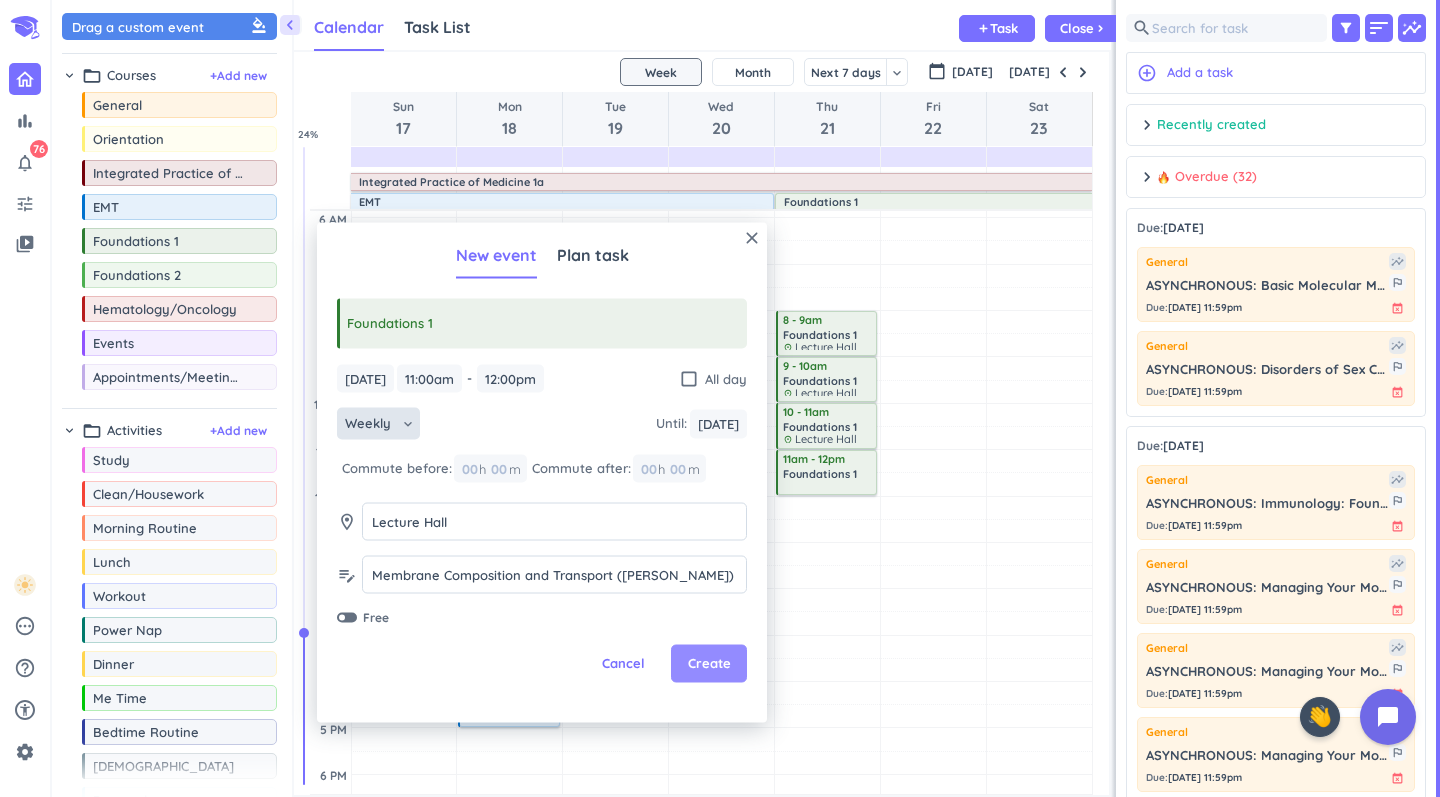 click on "Create" at bounding box center (709, 664) 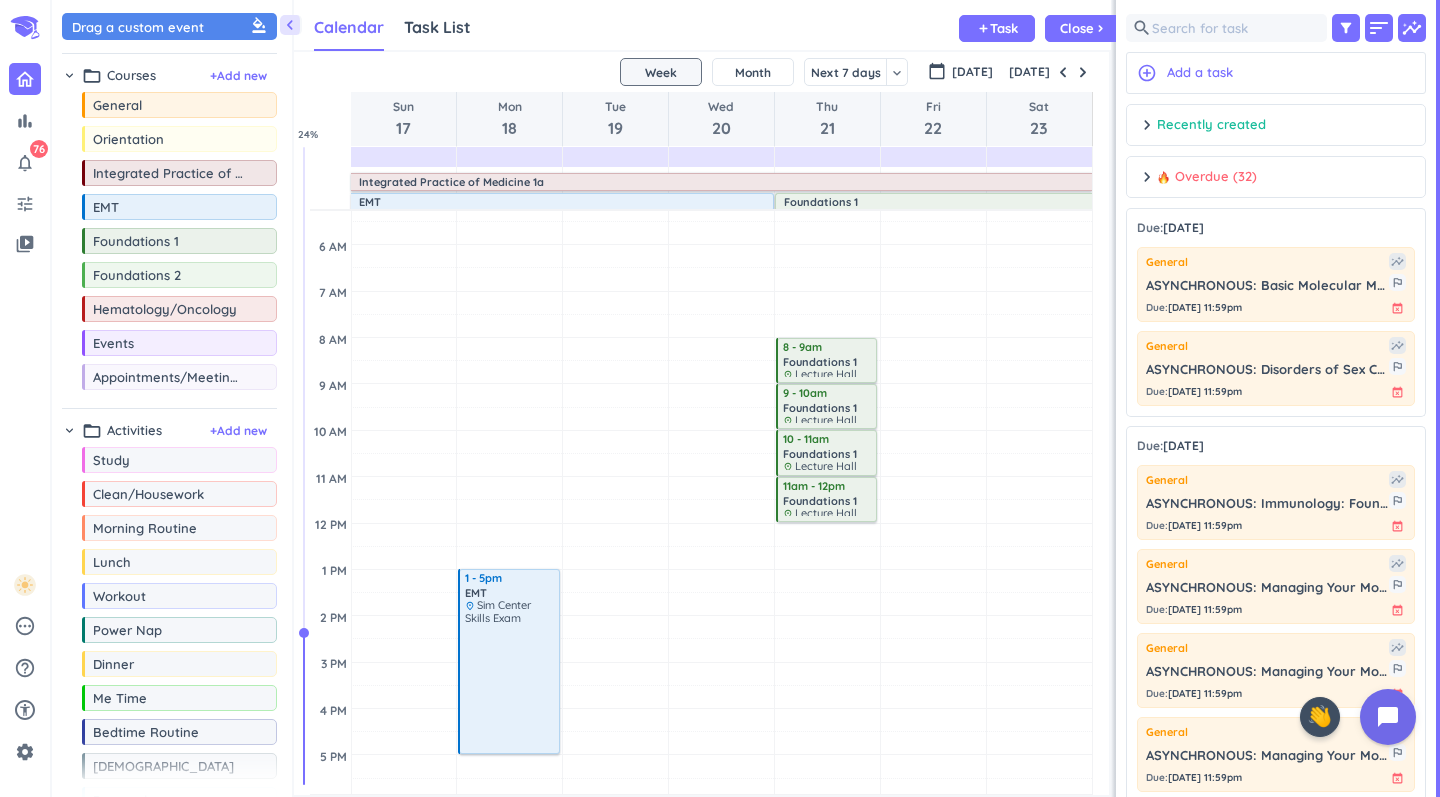 scroll, scrollTop: 48, scrollLeft: 0, axis: vertical 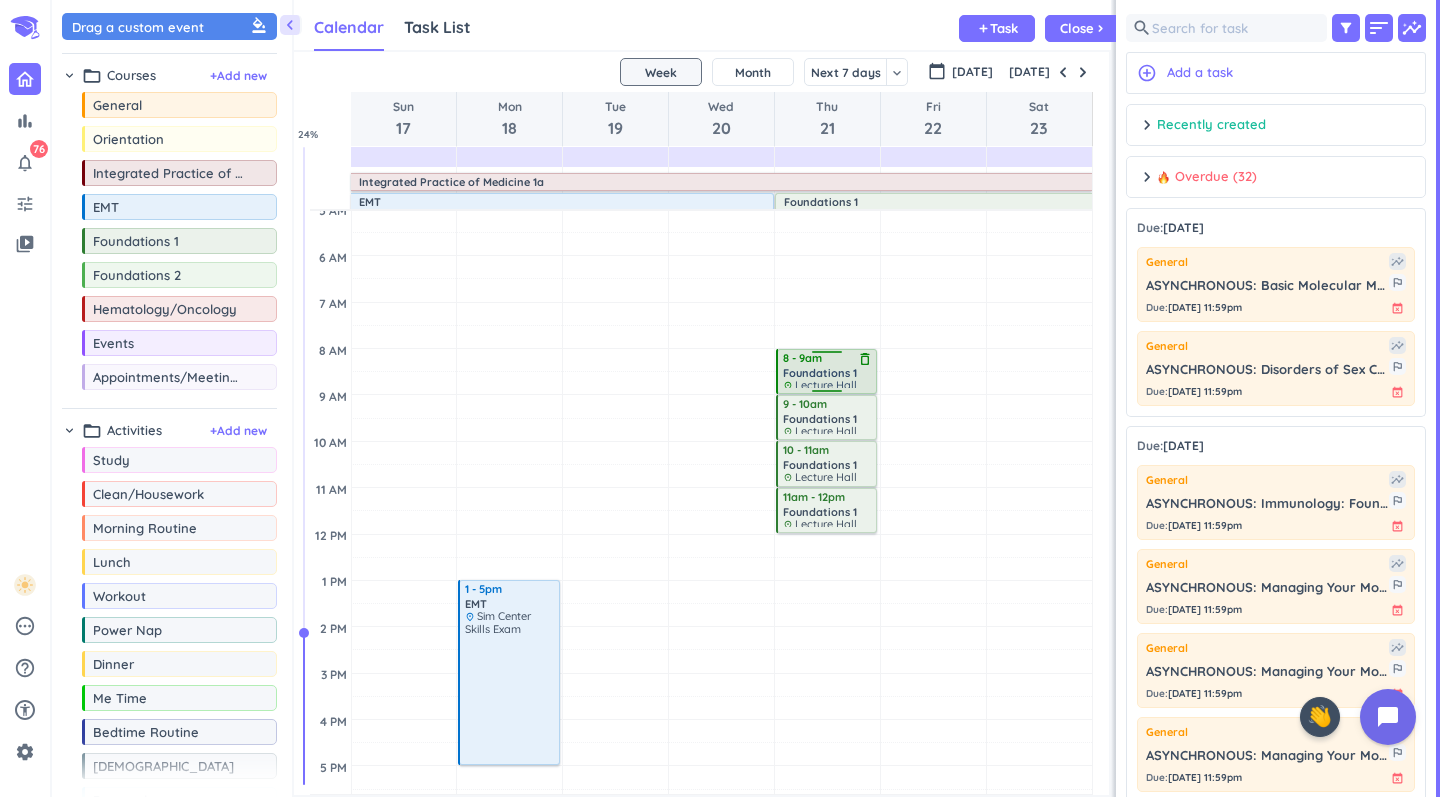 click on "Foundations 1" at bounding box center (820, 373) 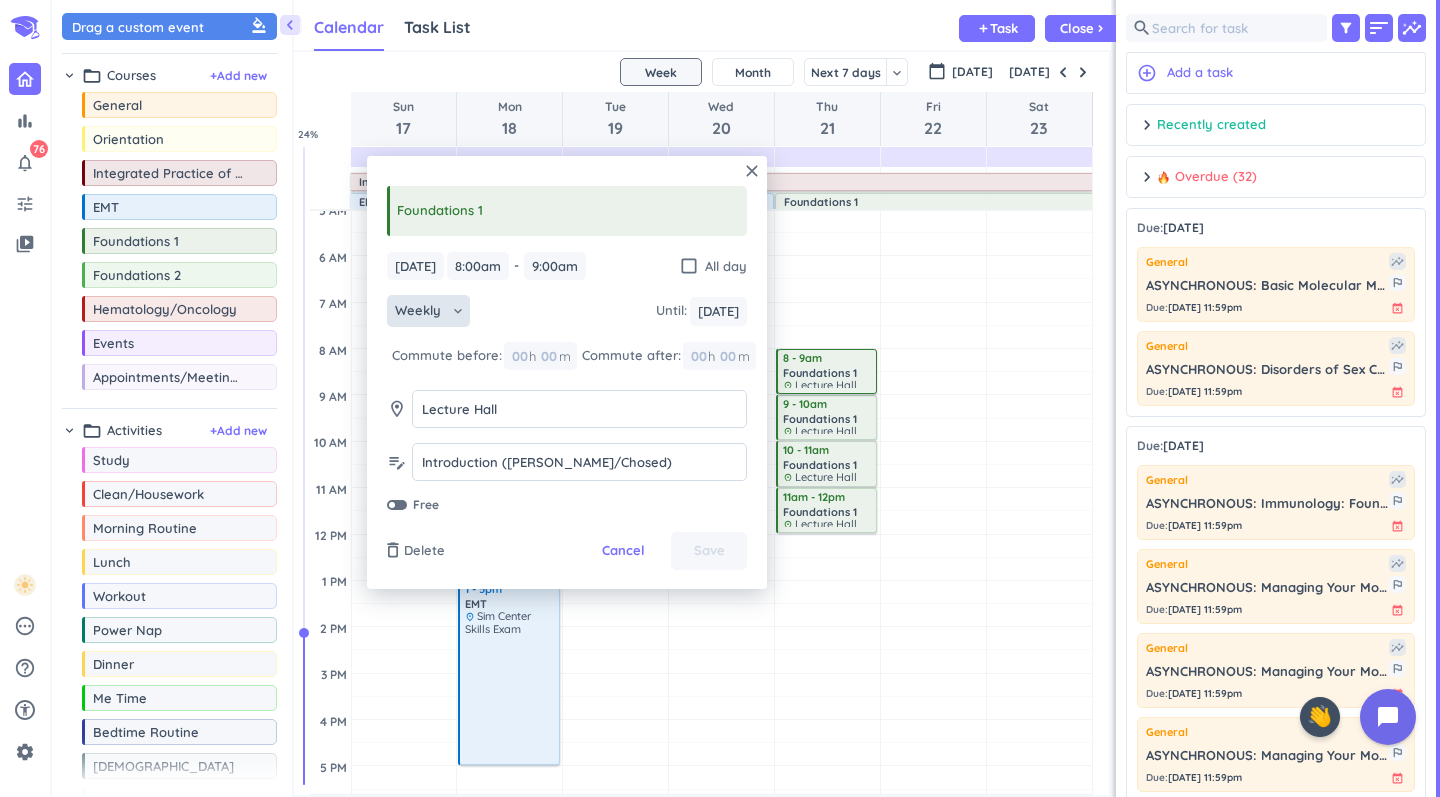 click on "Weekly keyboard_arrow_down" at bounding box center [428, 311] 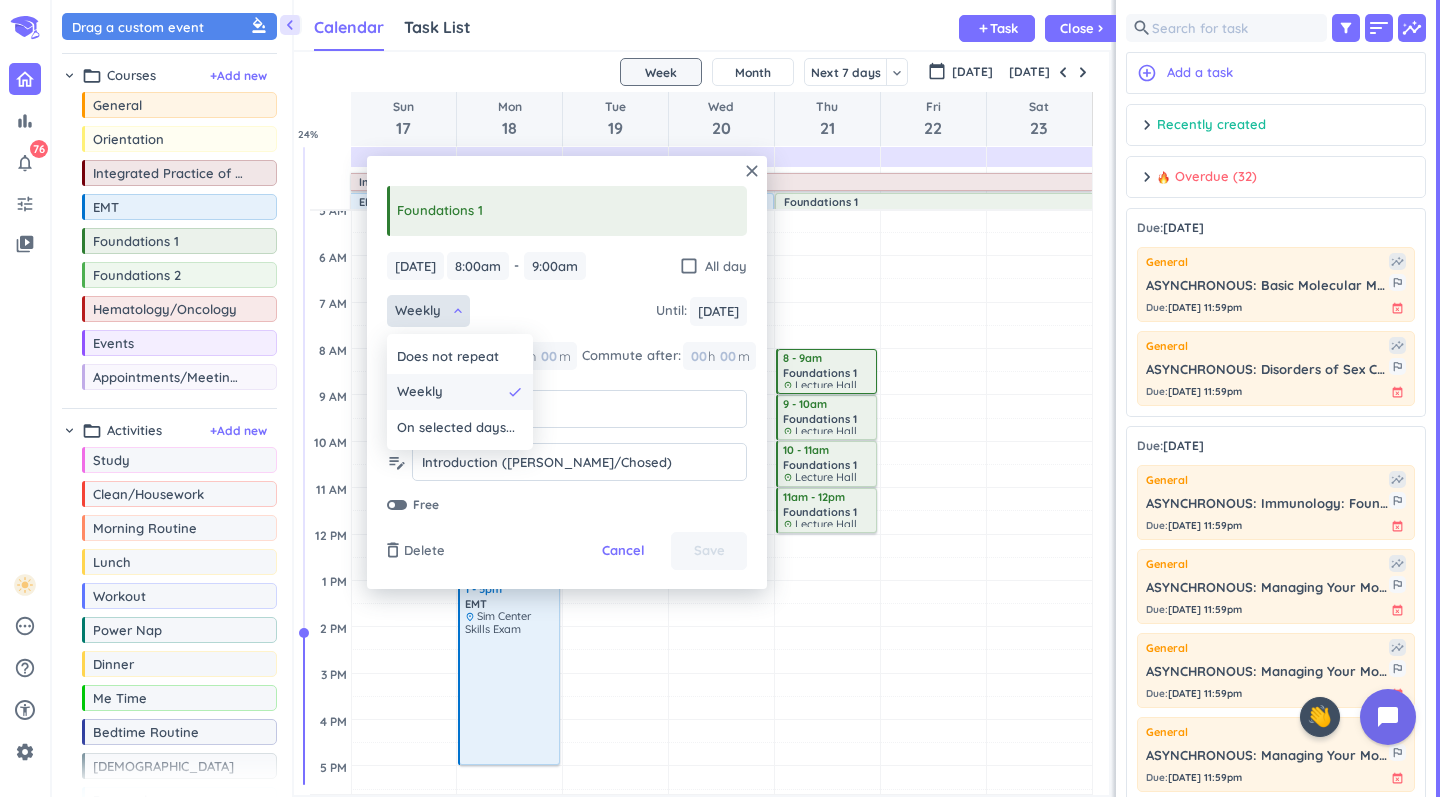 click on "Weekly" at bounding box center (449, 392) 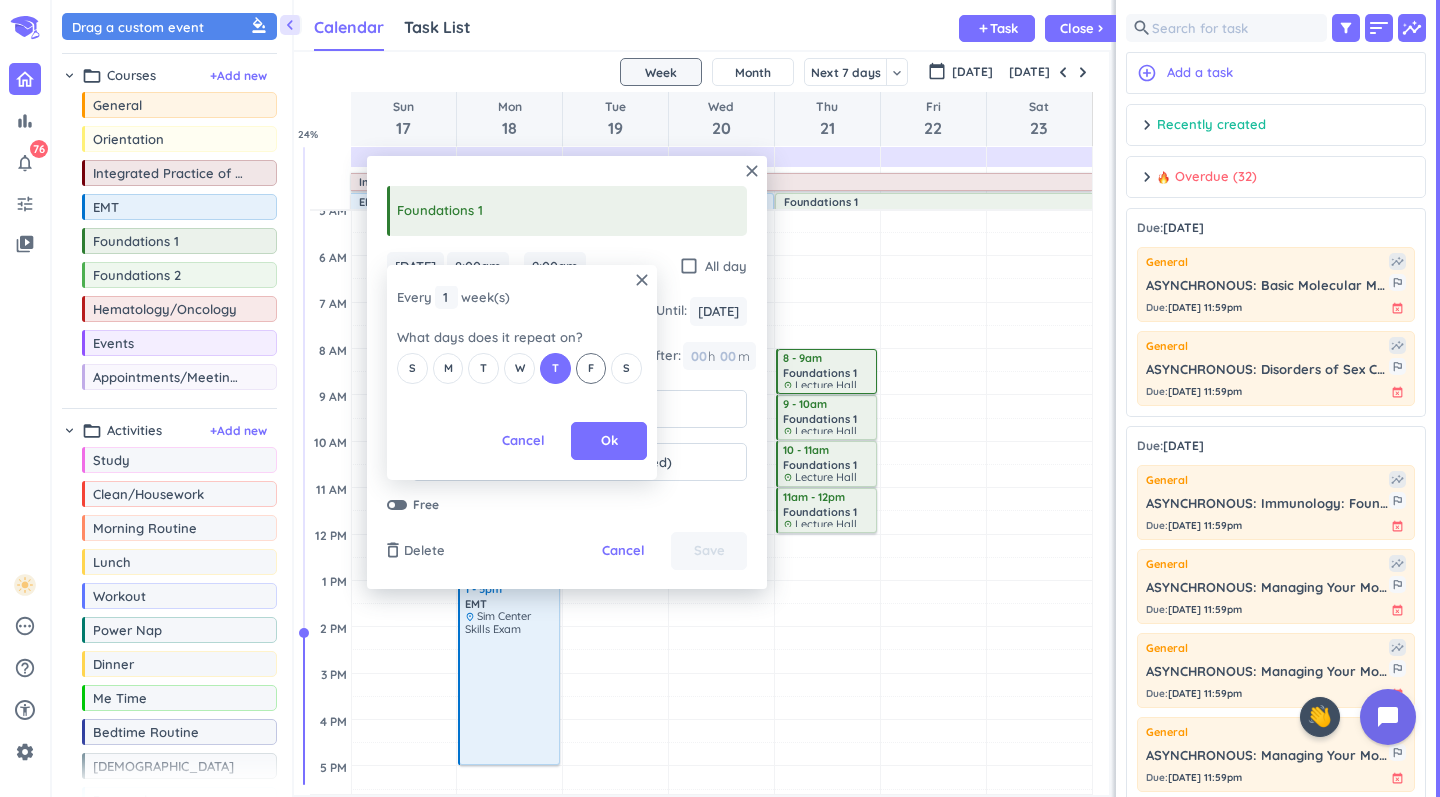 click on "F" at bounding box center (591, 368) 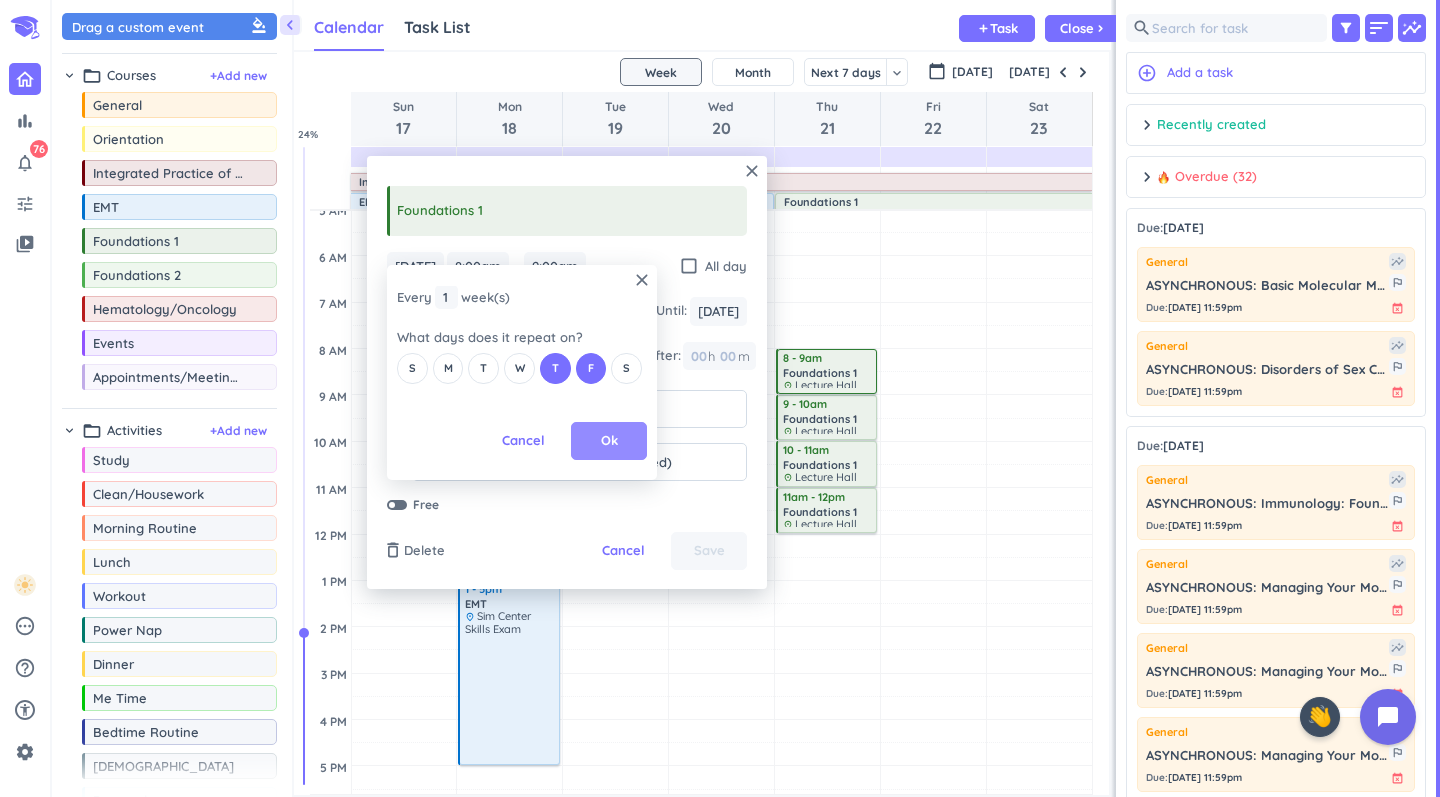 click on "Ok" at bounding box center (609, 441) 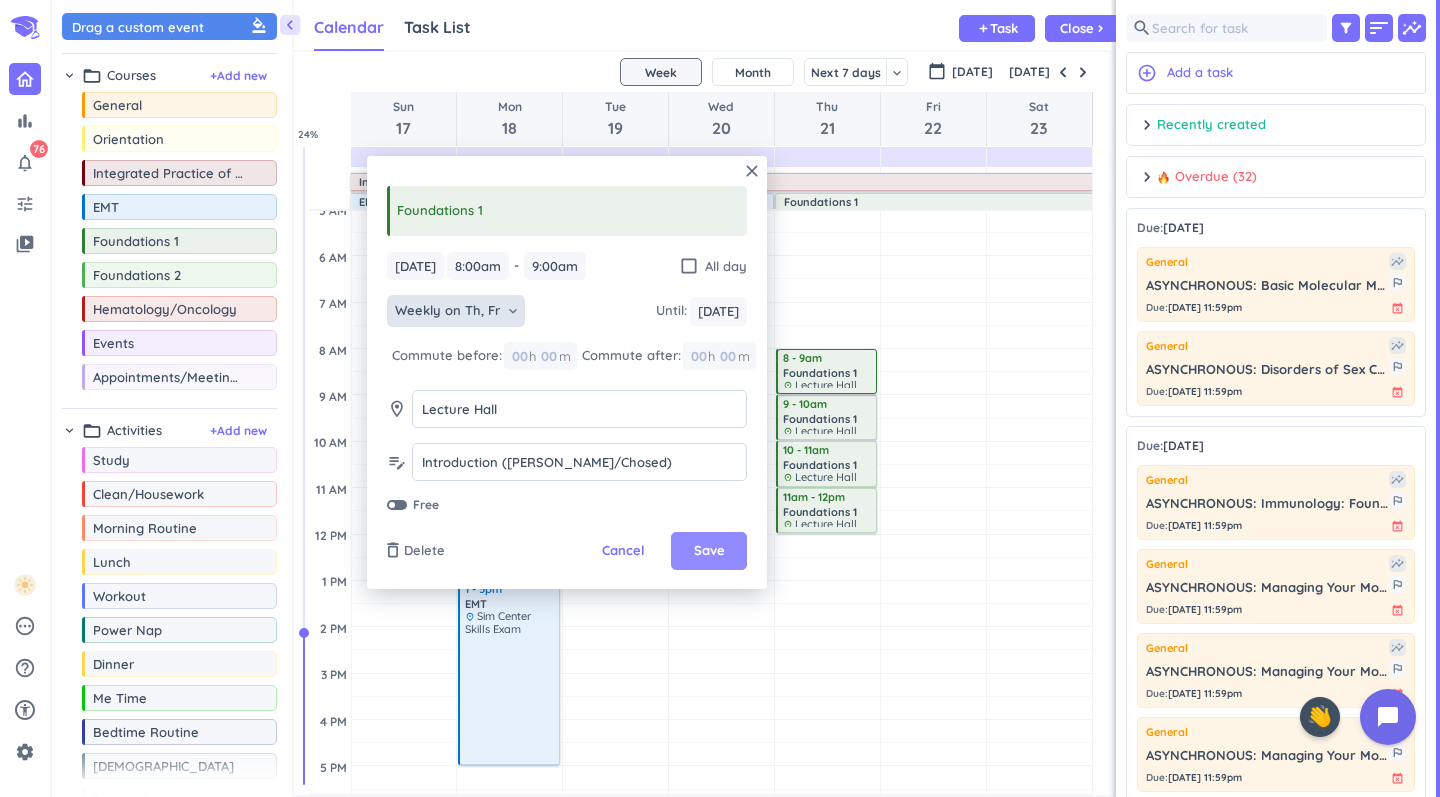 click on "Save" at bounding box center (709, 551) 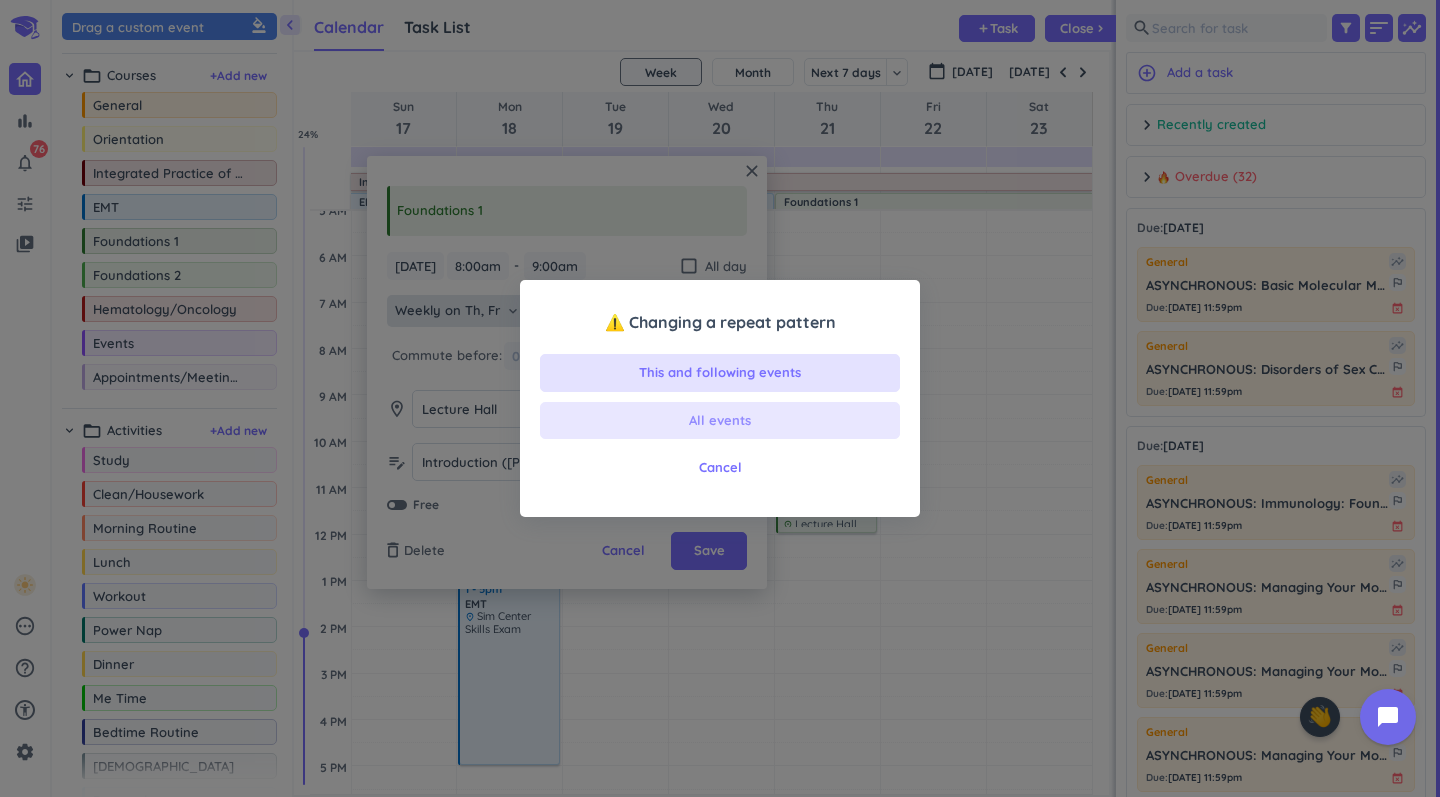 click on "All events" at bounding box center [720, 421] 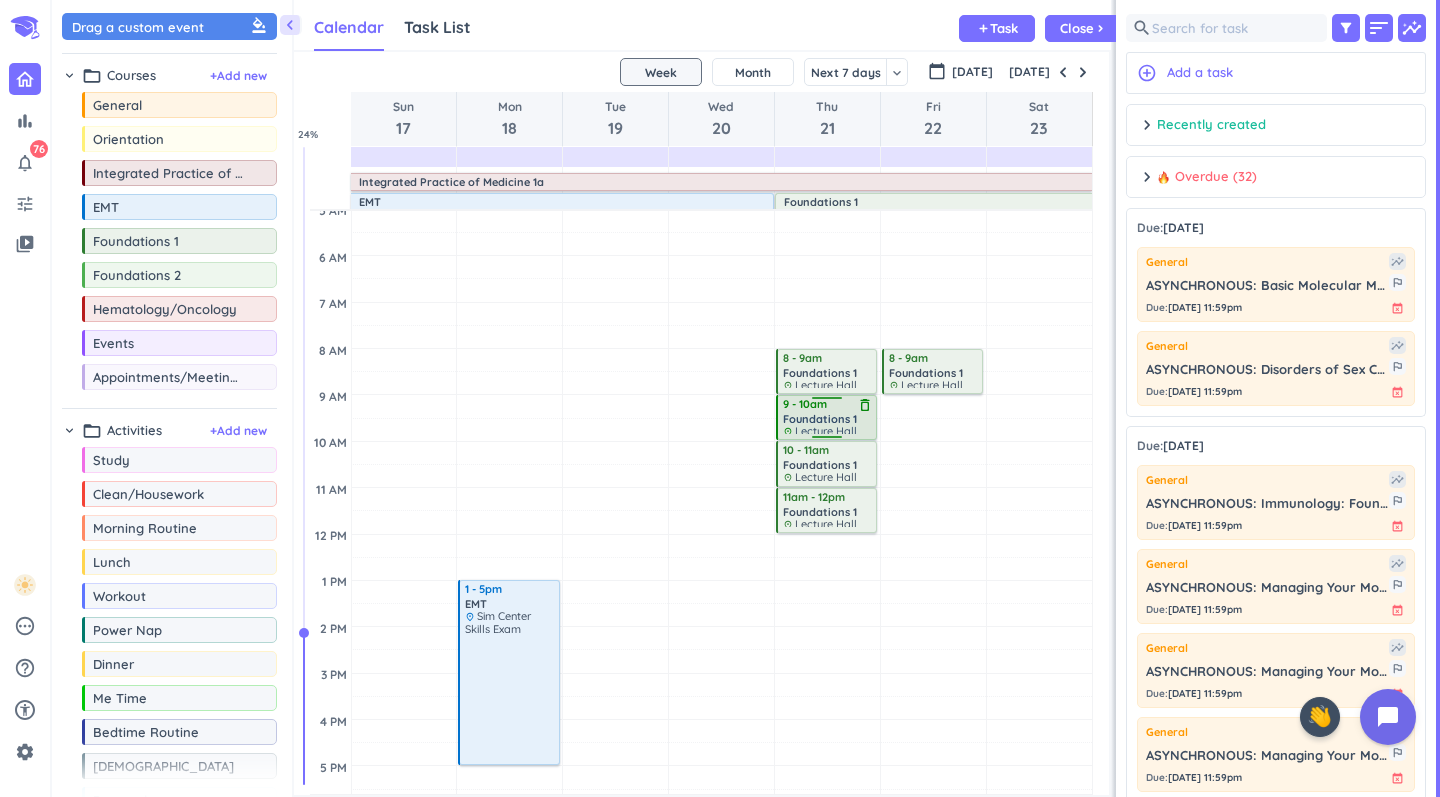 click on "Foundations 1" at bounding box center [820, 419] 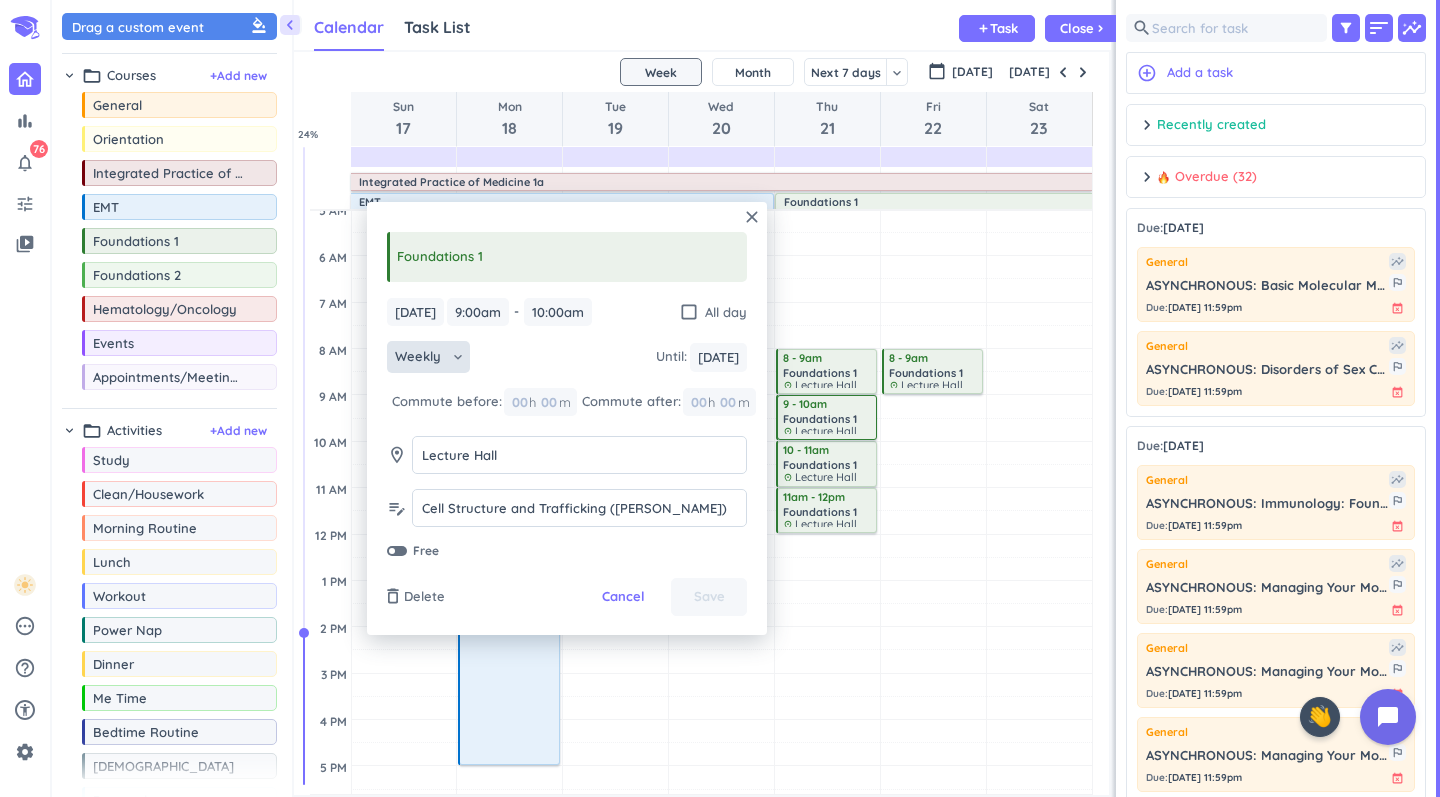 click on "Weekly keyboard_arrow_down" at bounding box center (428, 357) 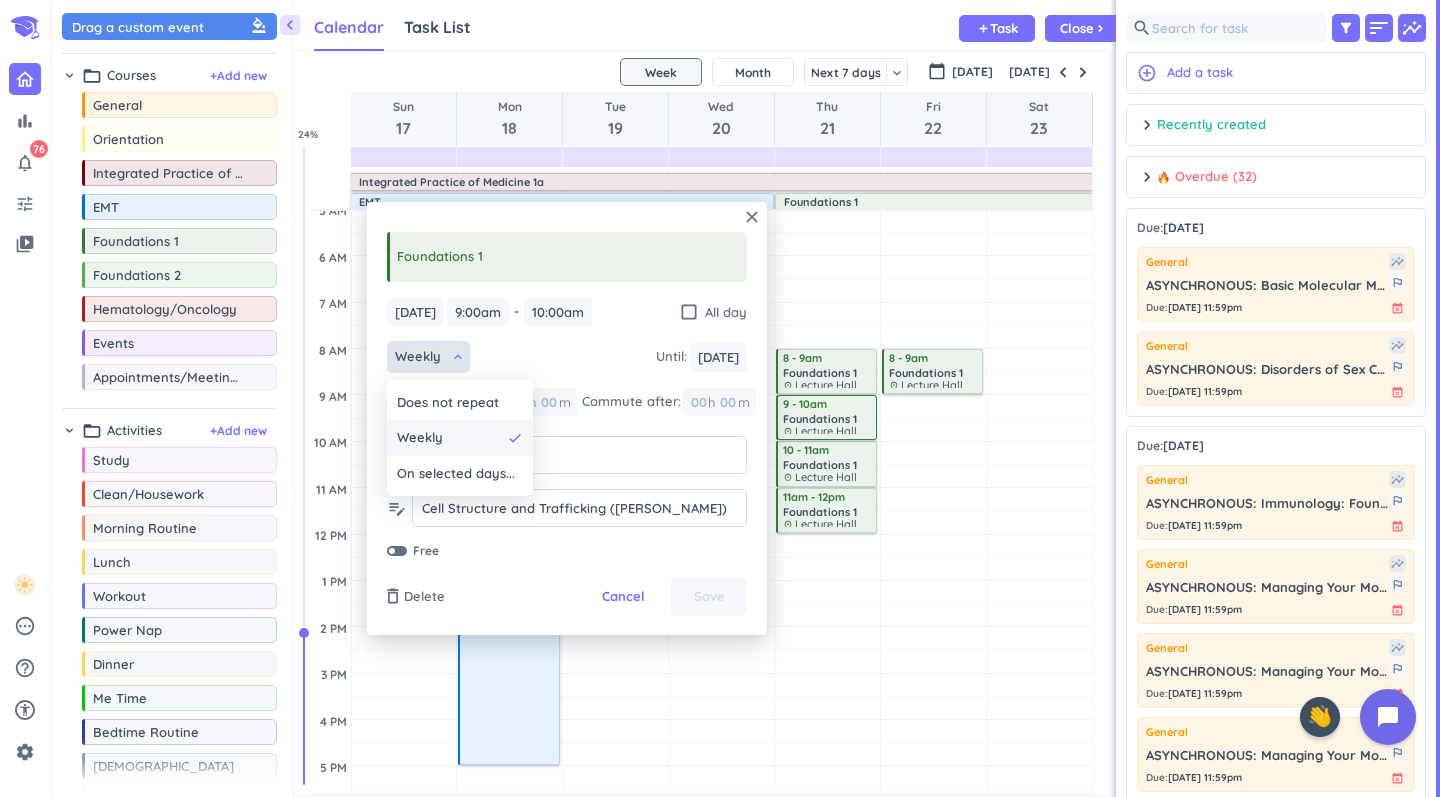 click on "Weekly" at bounding box center (449, 438) 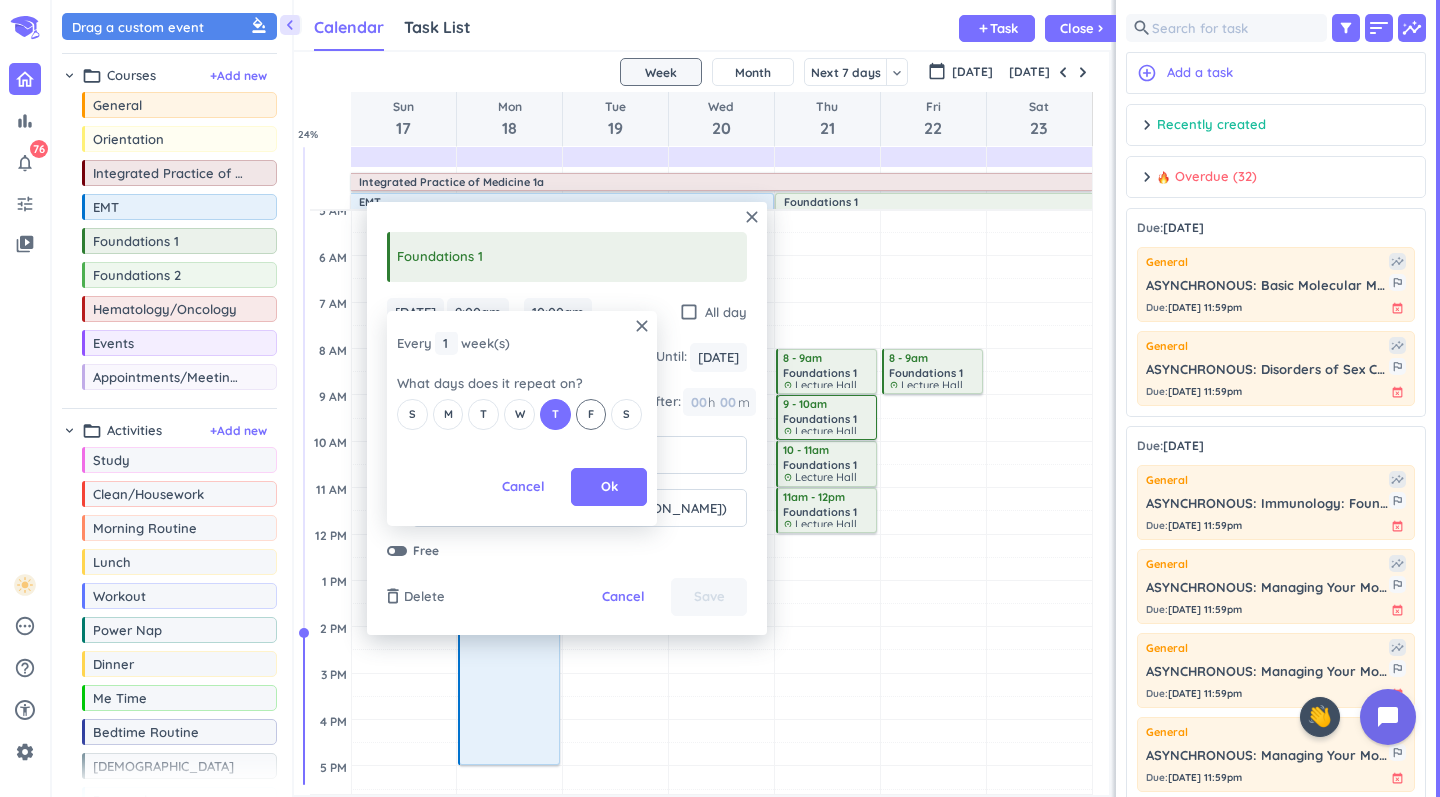 click on "F" at bounding box center [591, 414] 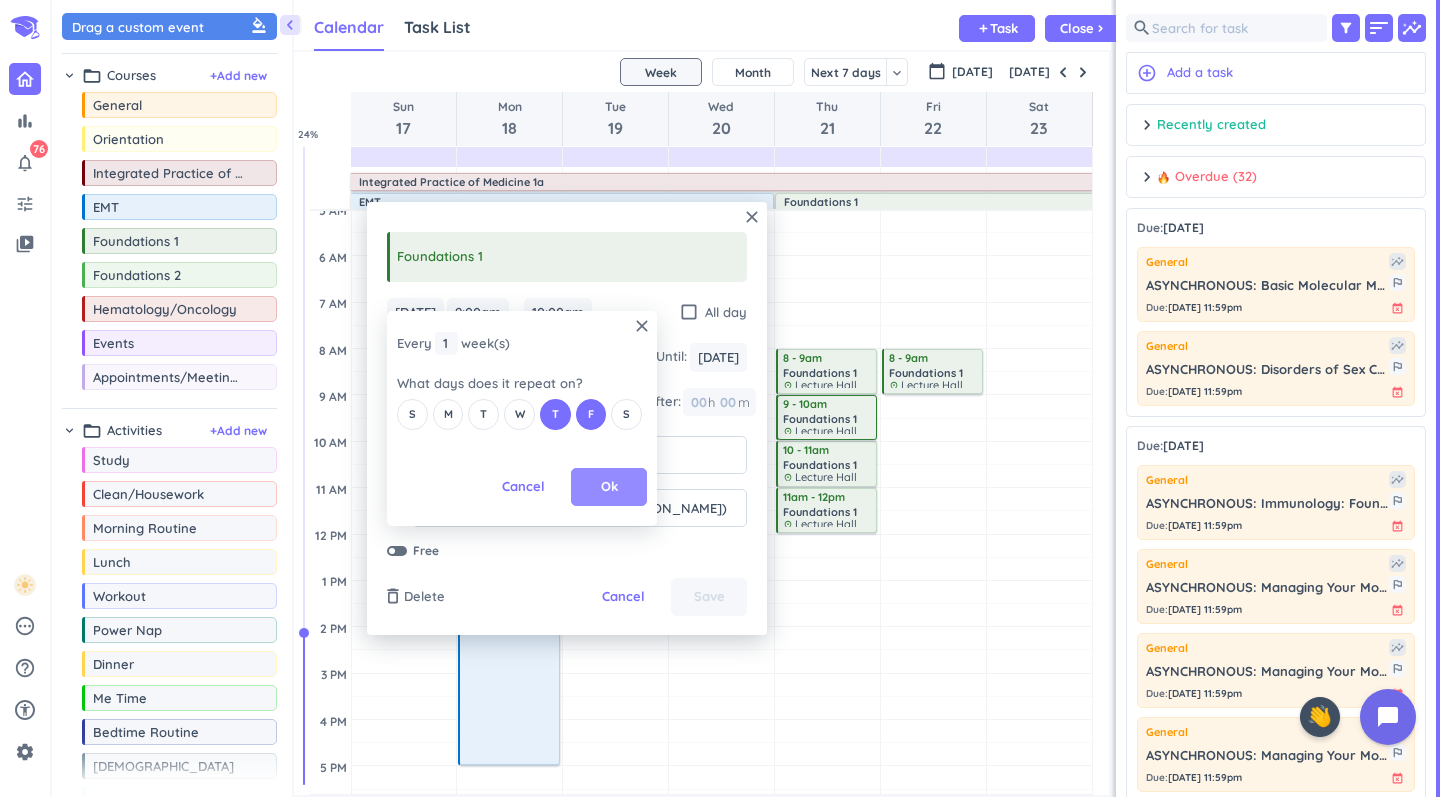 click on "Ok" at bounding box center (609, 487) 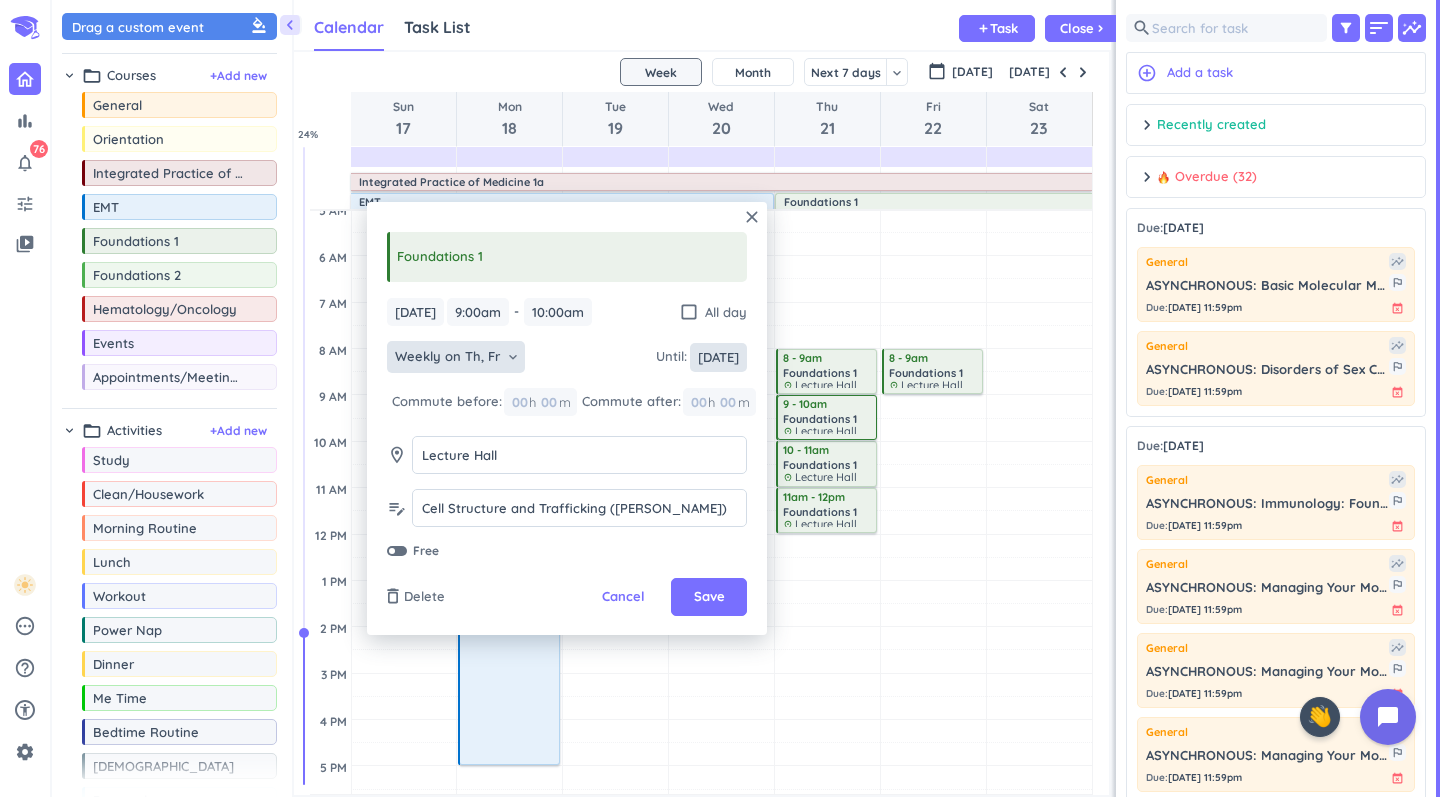 click on "[DATE]" at bounding box center [718, 357] 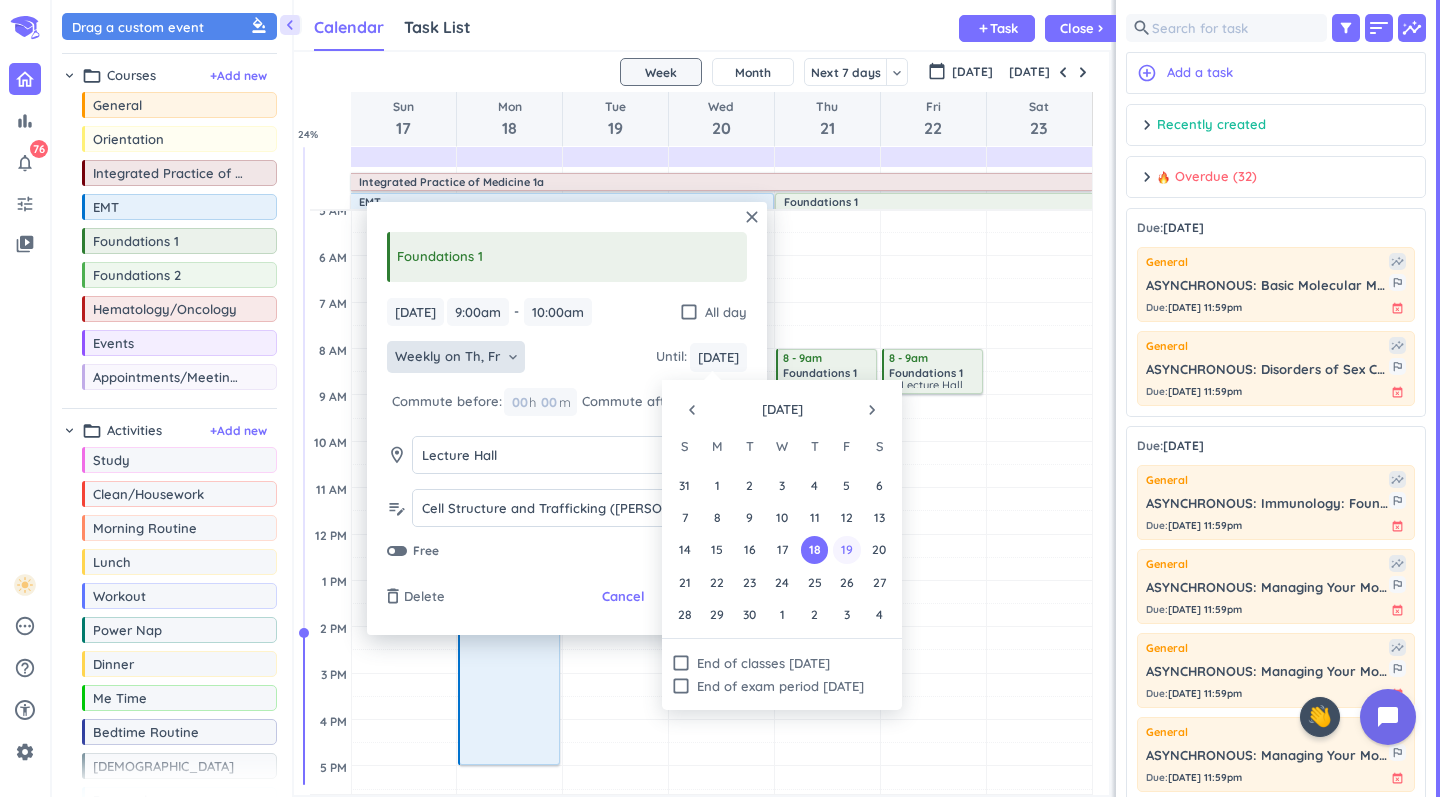 click on "19" at bounding box center (846, 549) 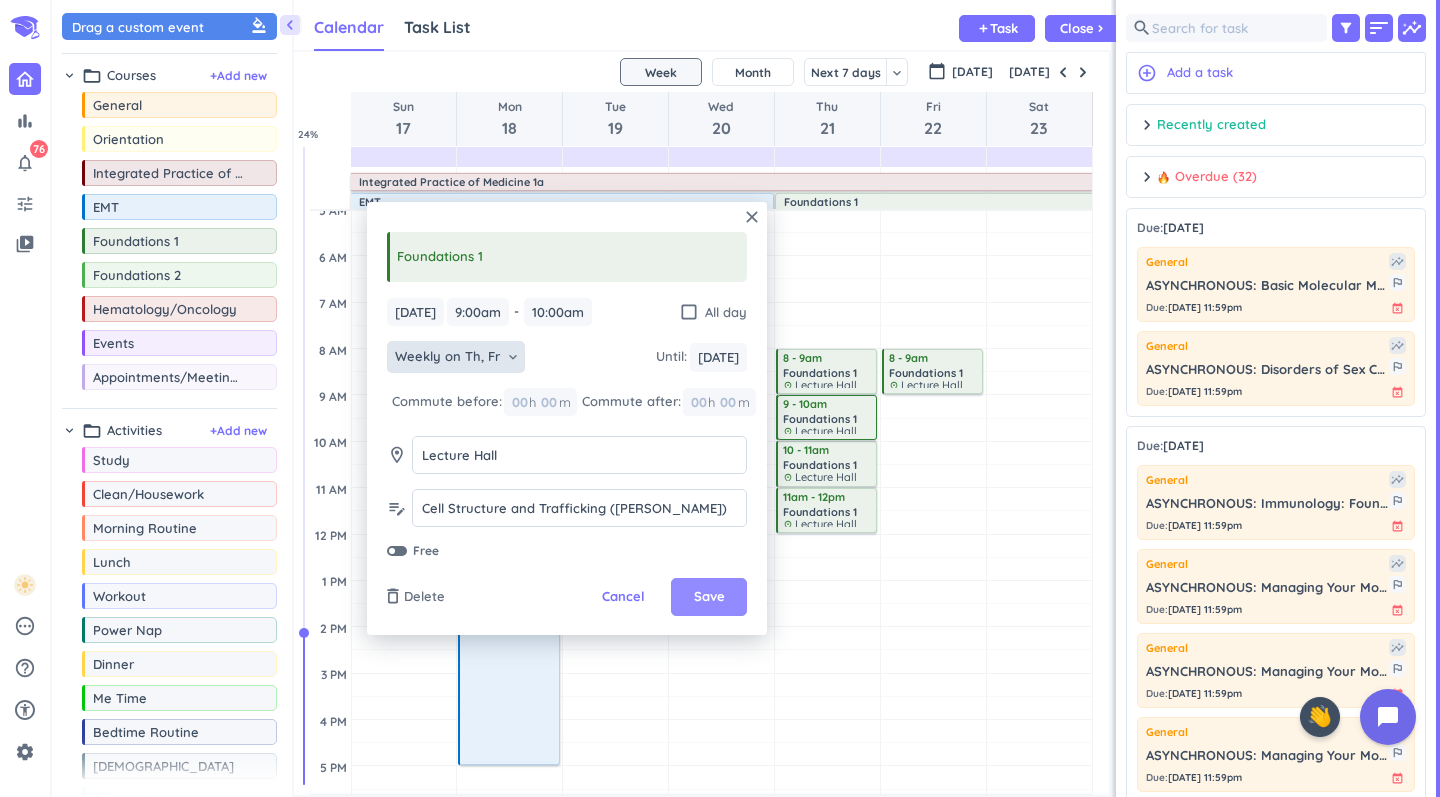 click on "Save" at bounding box center (709, 597) 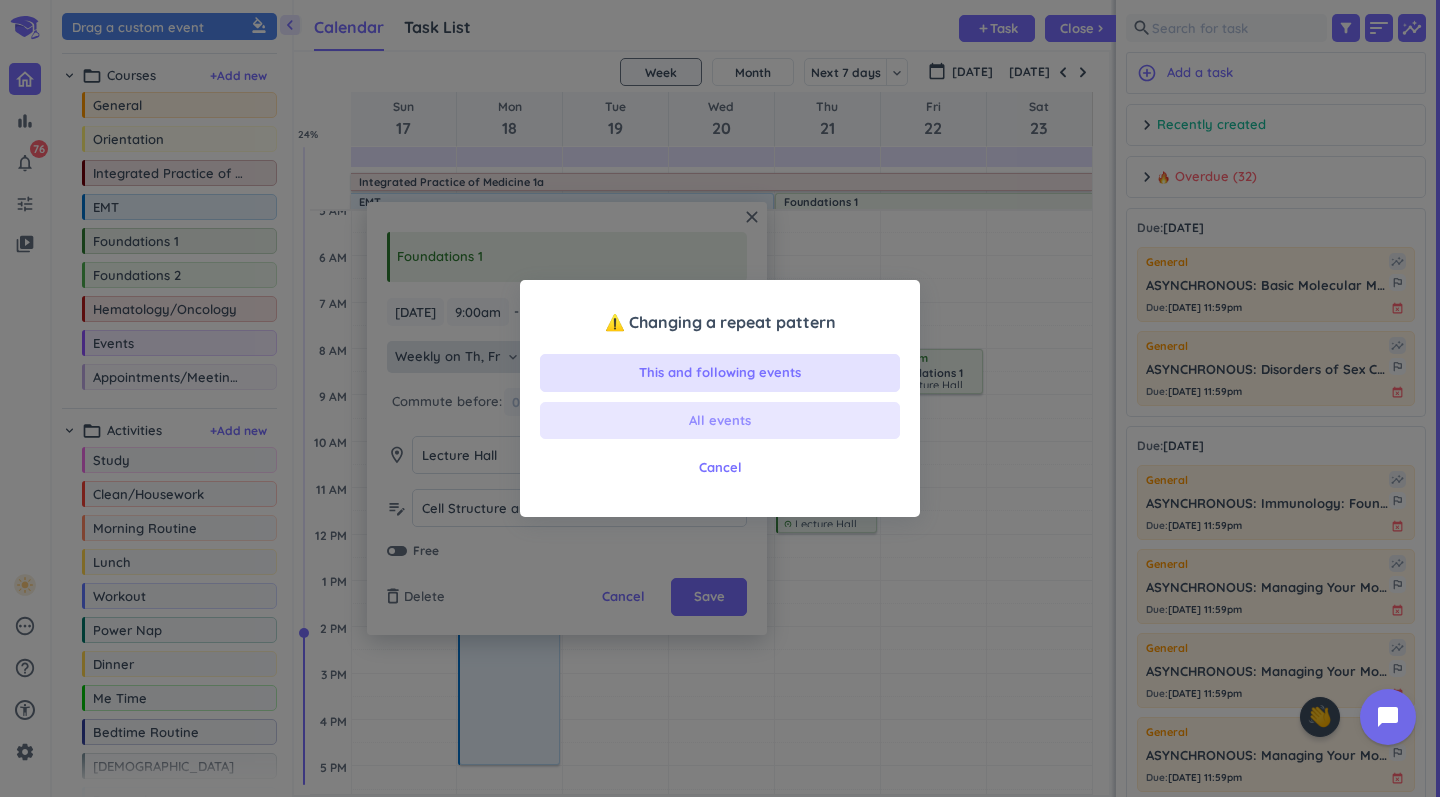 click on "All events" at bounding box center (720, 421) 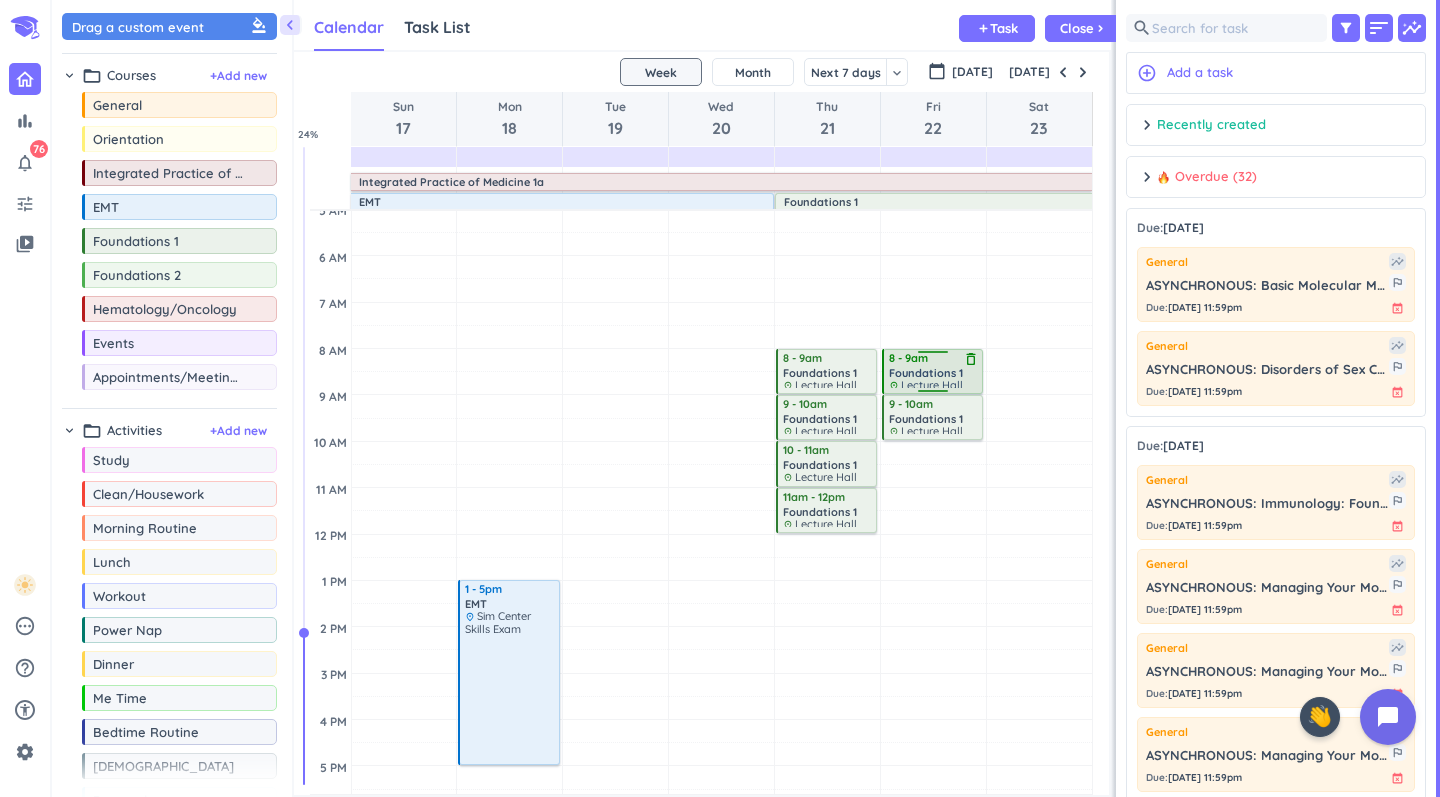 click on "Foundations 1" at bounding box center (926, 373) 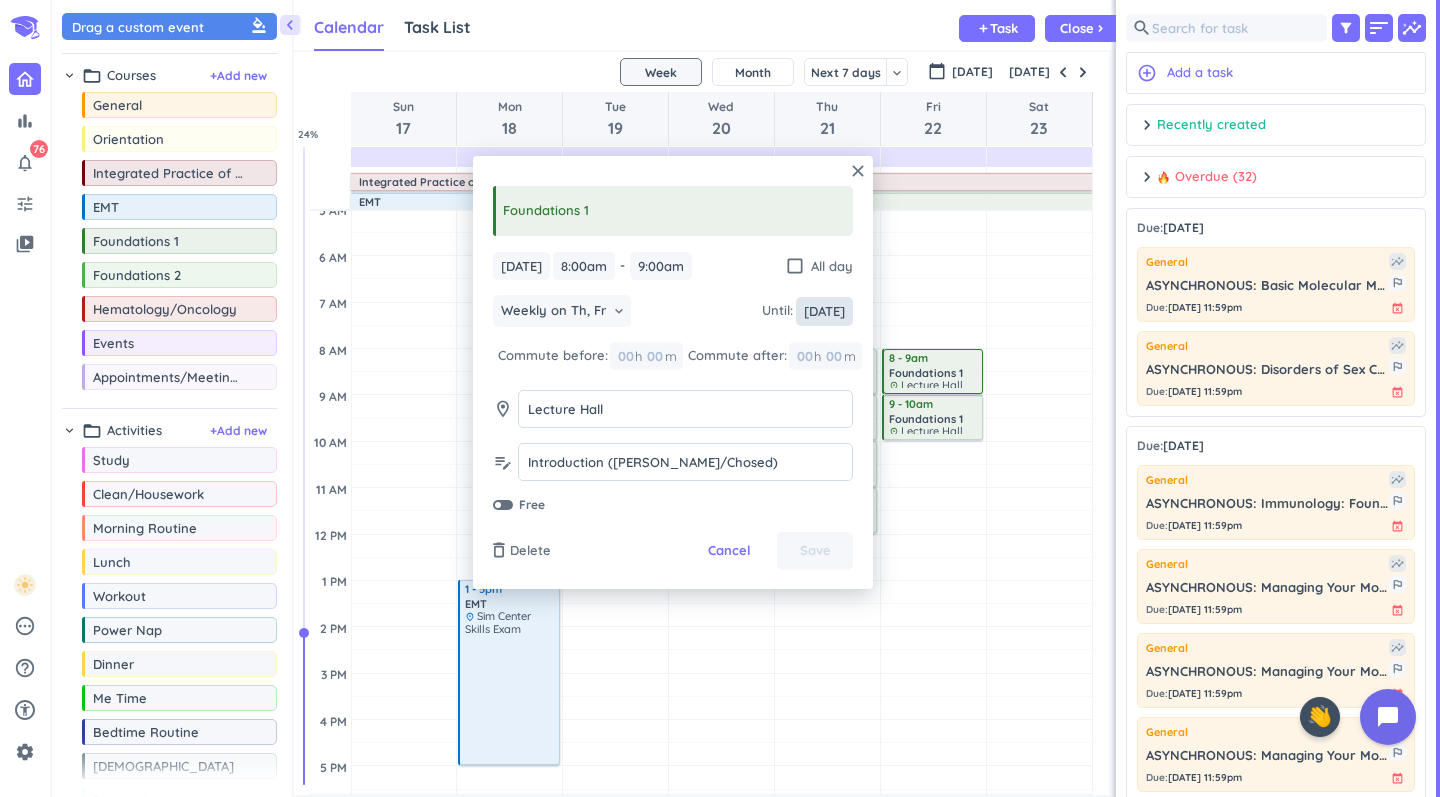 click on "[DATE]" at bounding box center (824, 311) 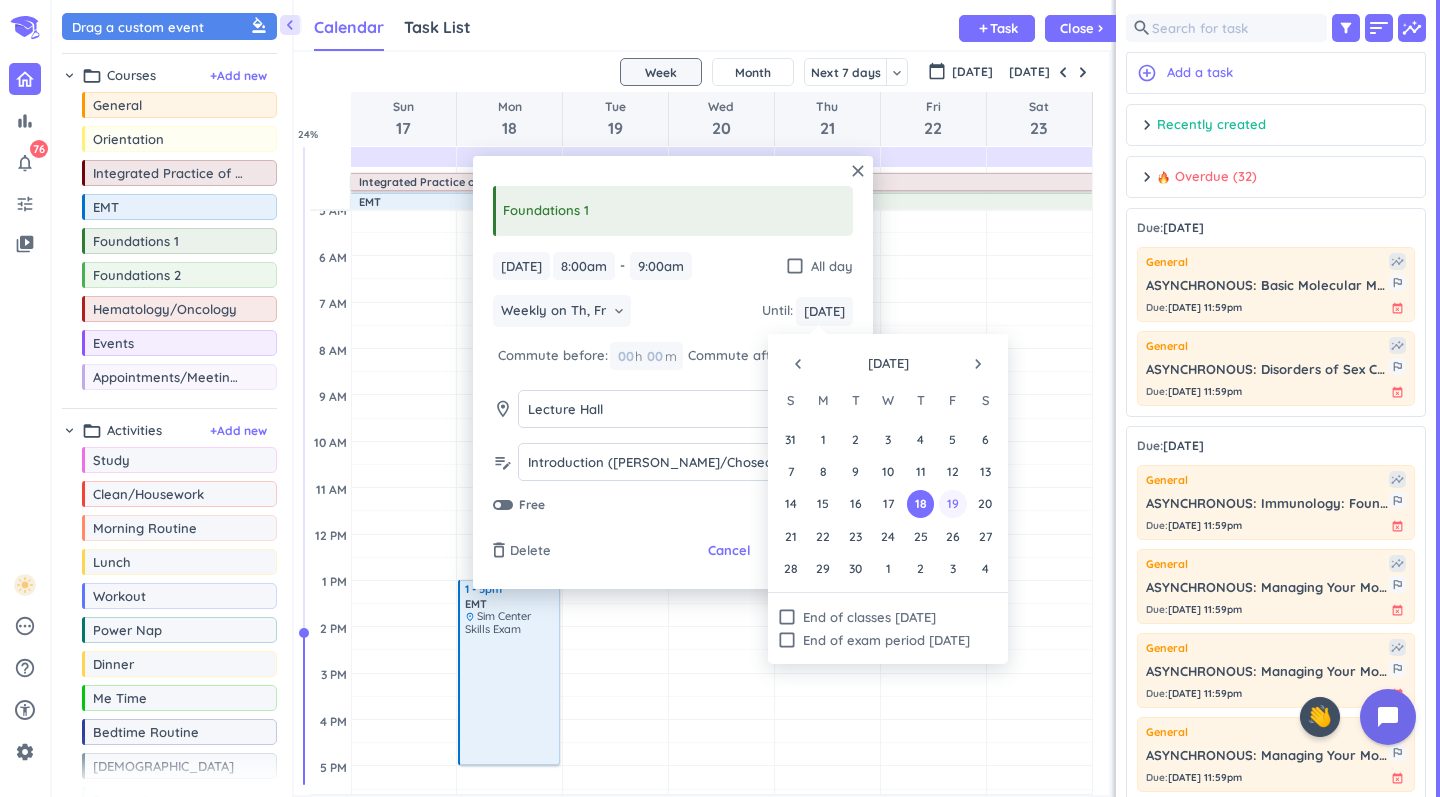 click on "19" at bounding box center [952, 503] 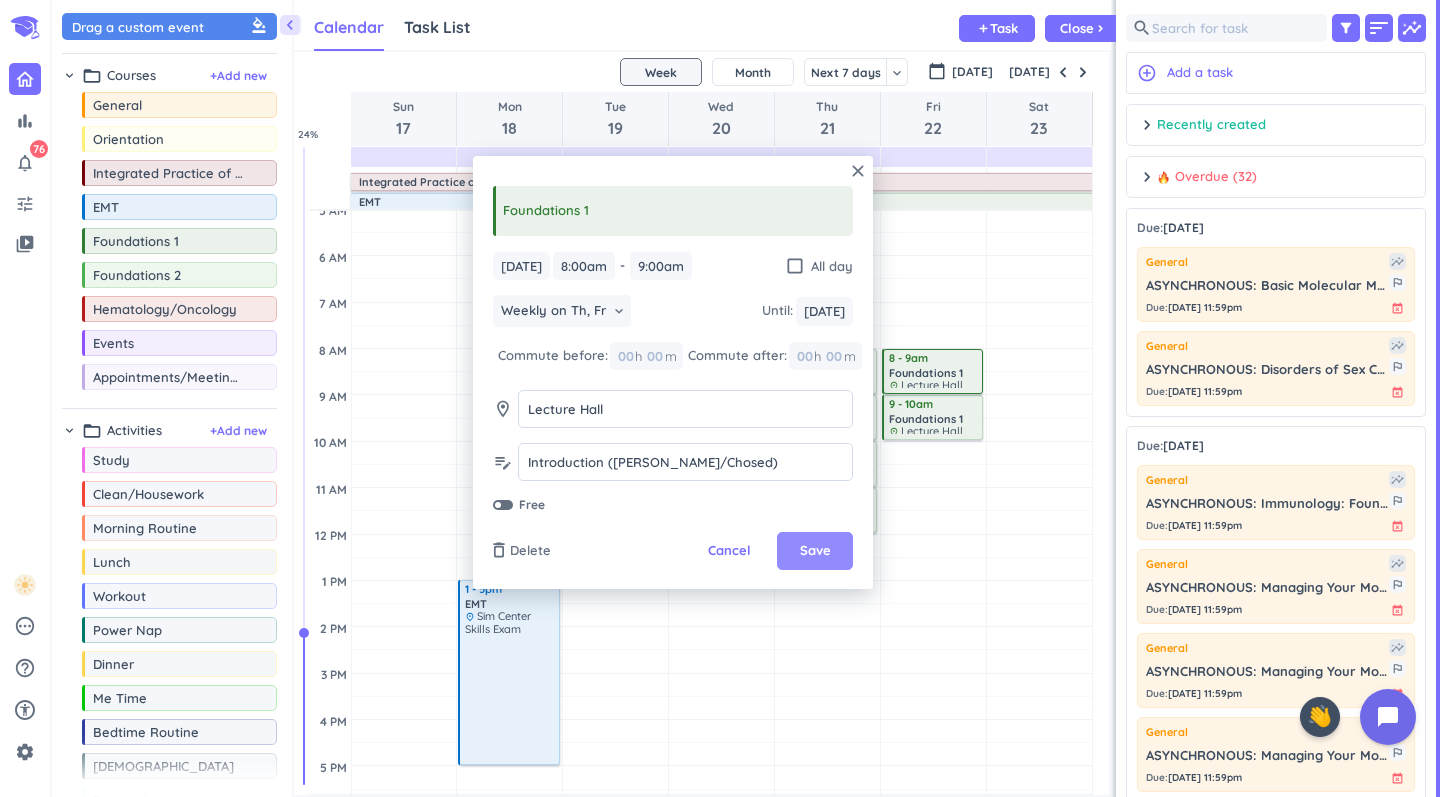 click on "Save" at bounding box center (815, 551) 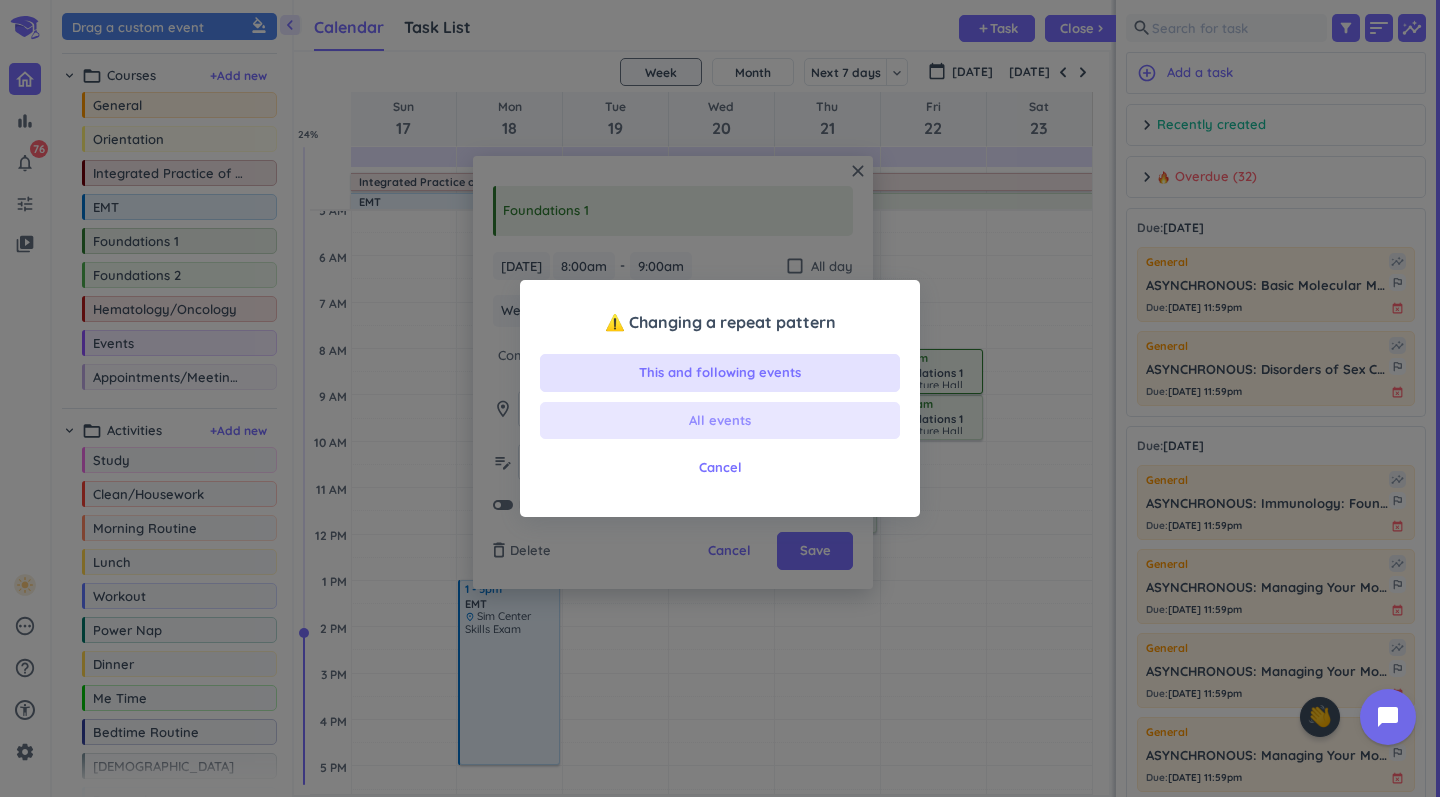 click on "All events" at bounding box center [720, 421] 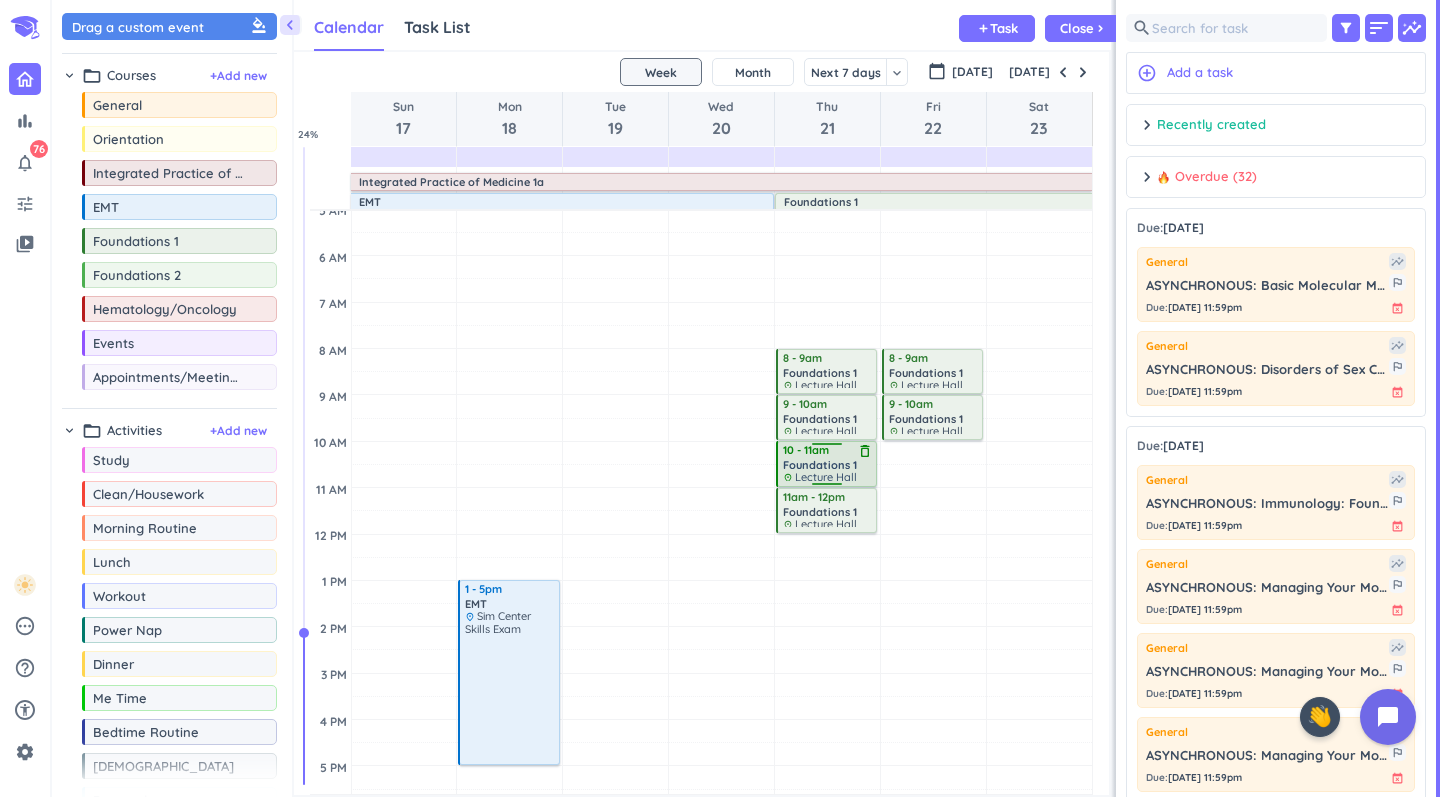 click on "Foundations 1" at bounding box center [820, 465] 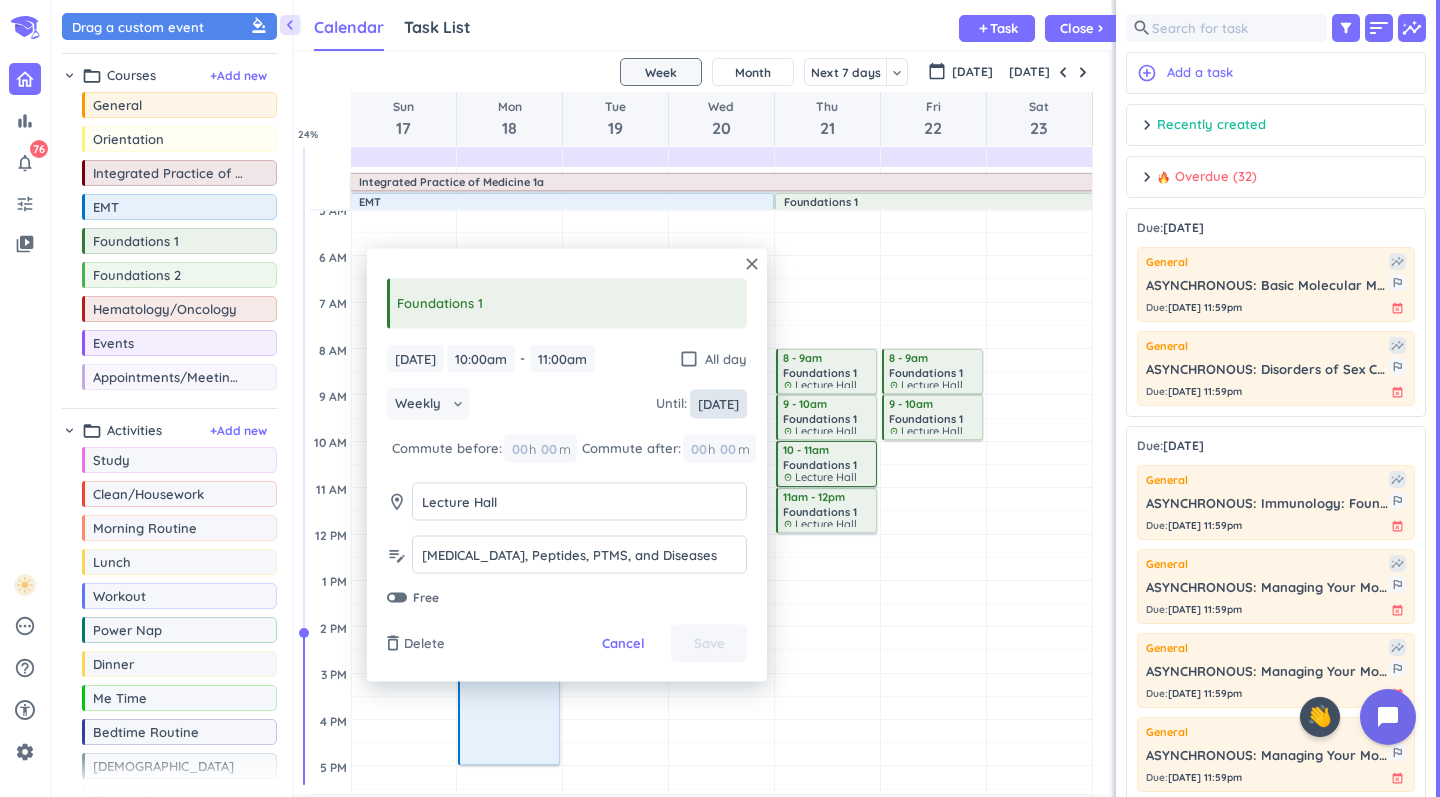 click on "[DATE]" at bounding box center [718, 403] 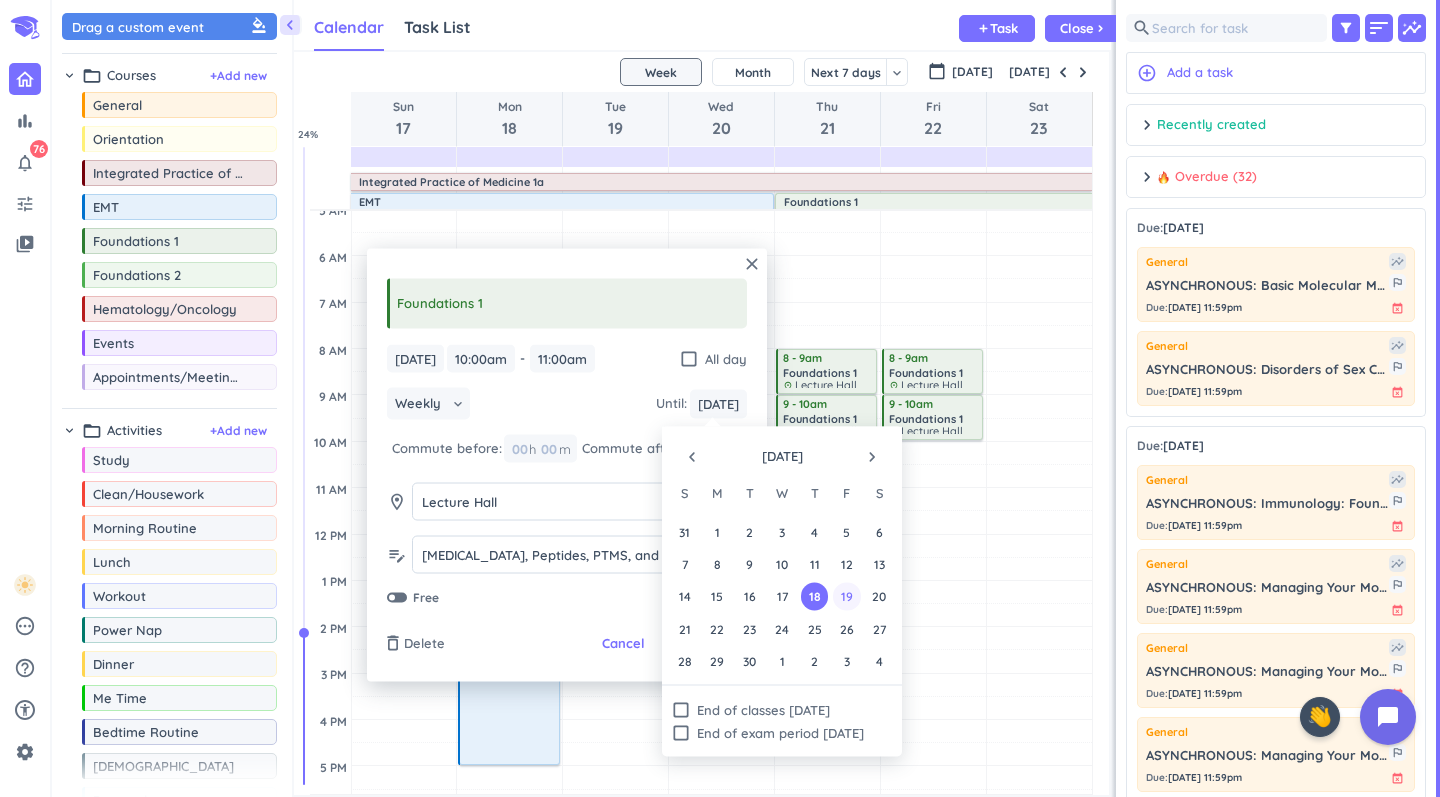 click on "19" at bounding box center (846, 596) 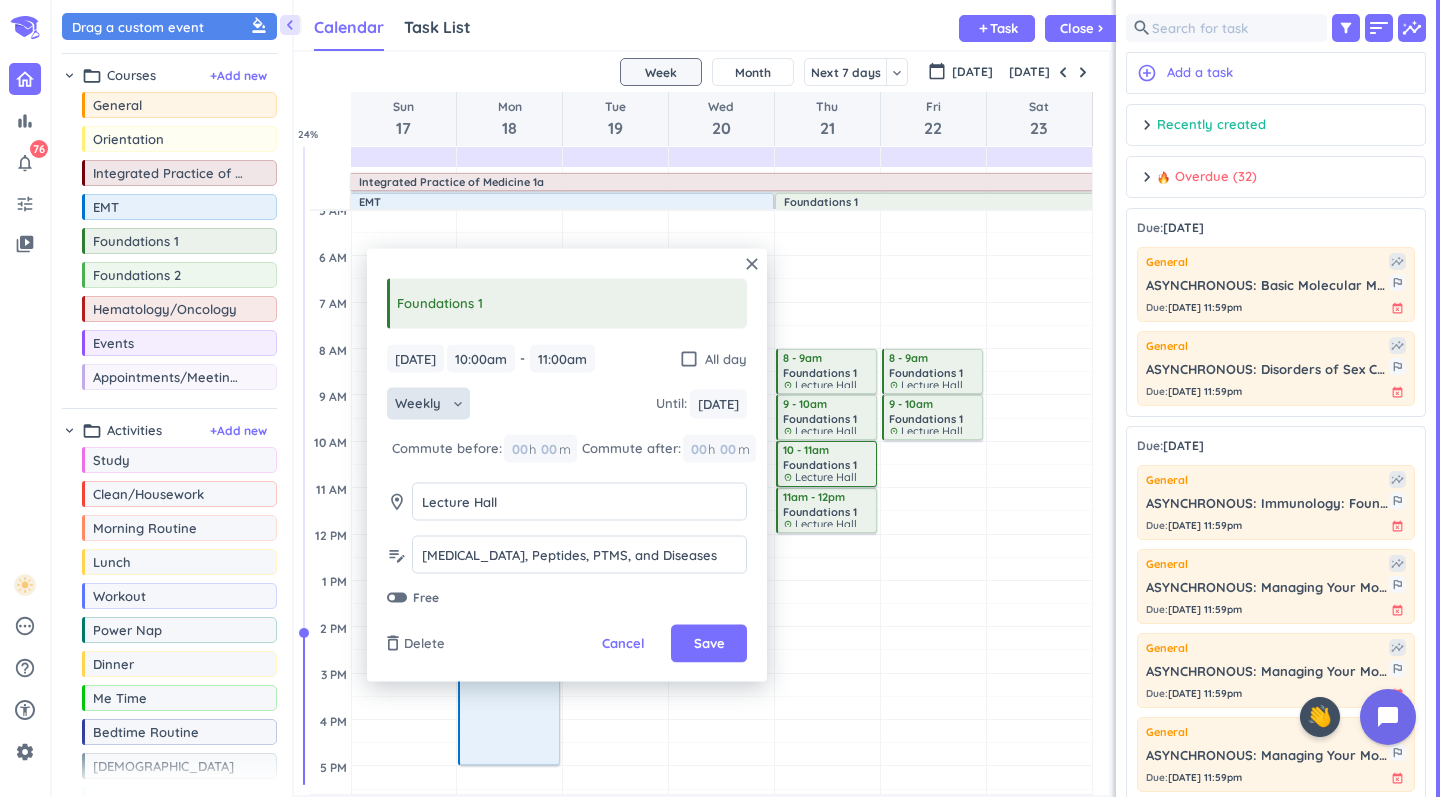 click on "Weekly keyboard_arrow_down" at bounding box center [428, 404] 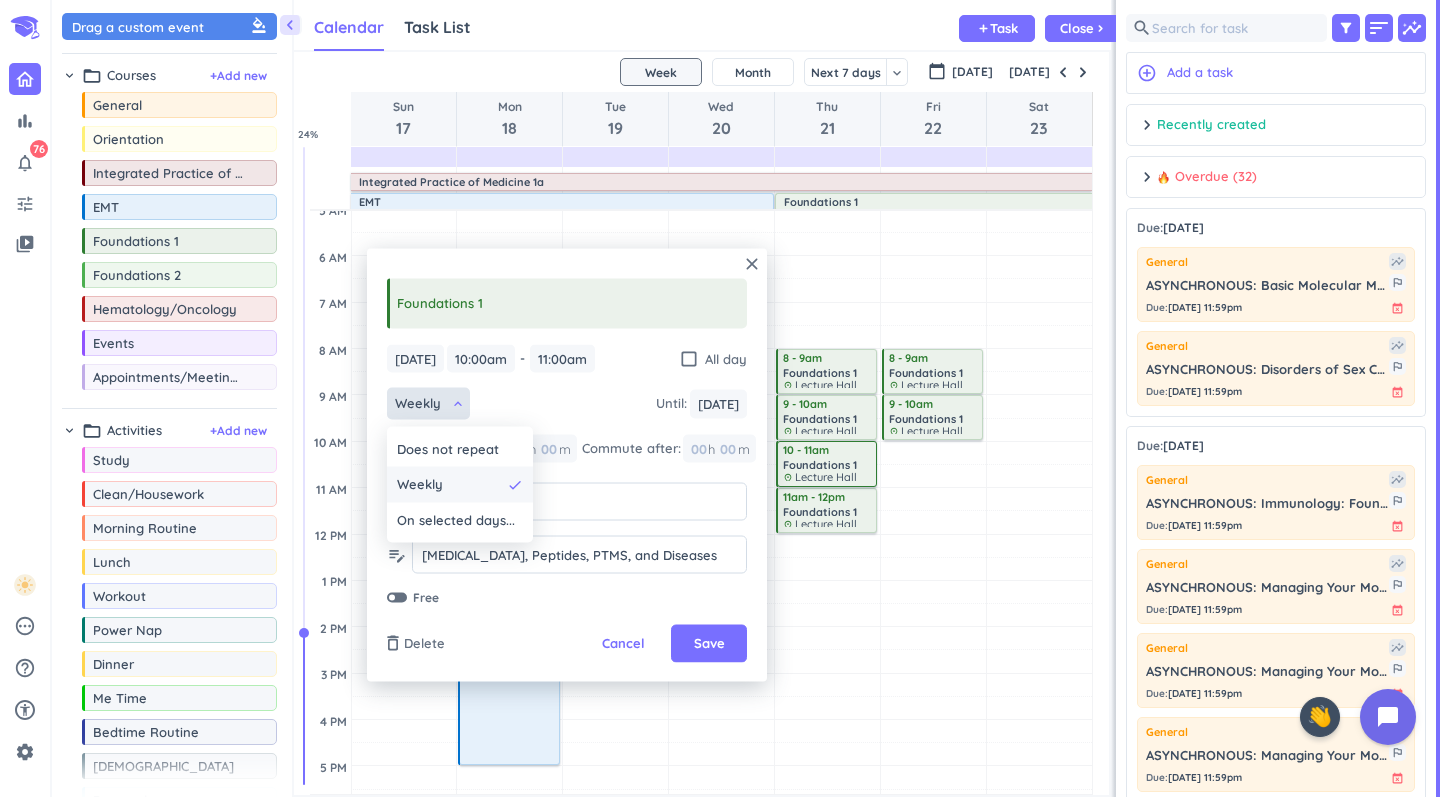 click on "Weekly" at bounding box center [449, 485] 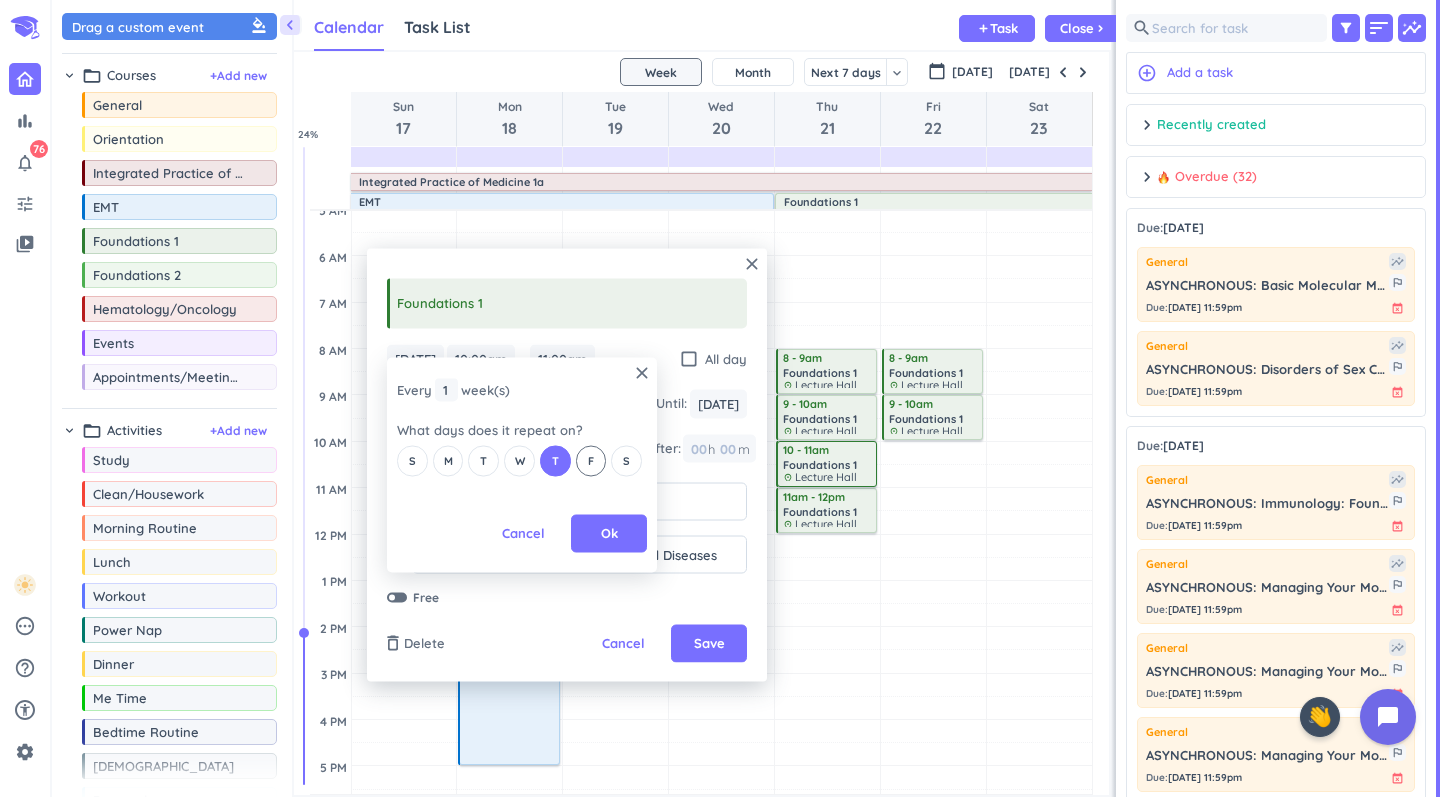 click on "F" at bounding box center [591, 460] 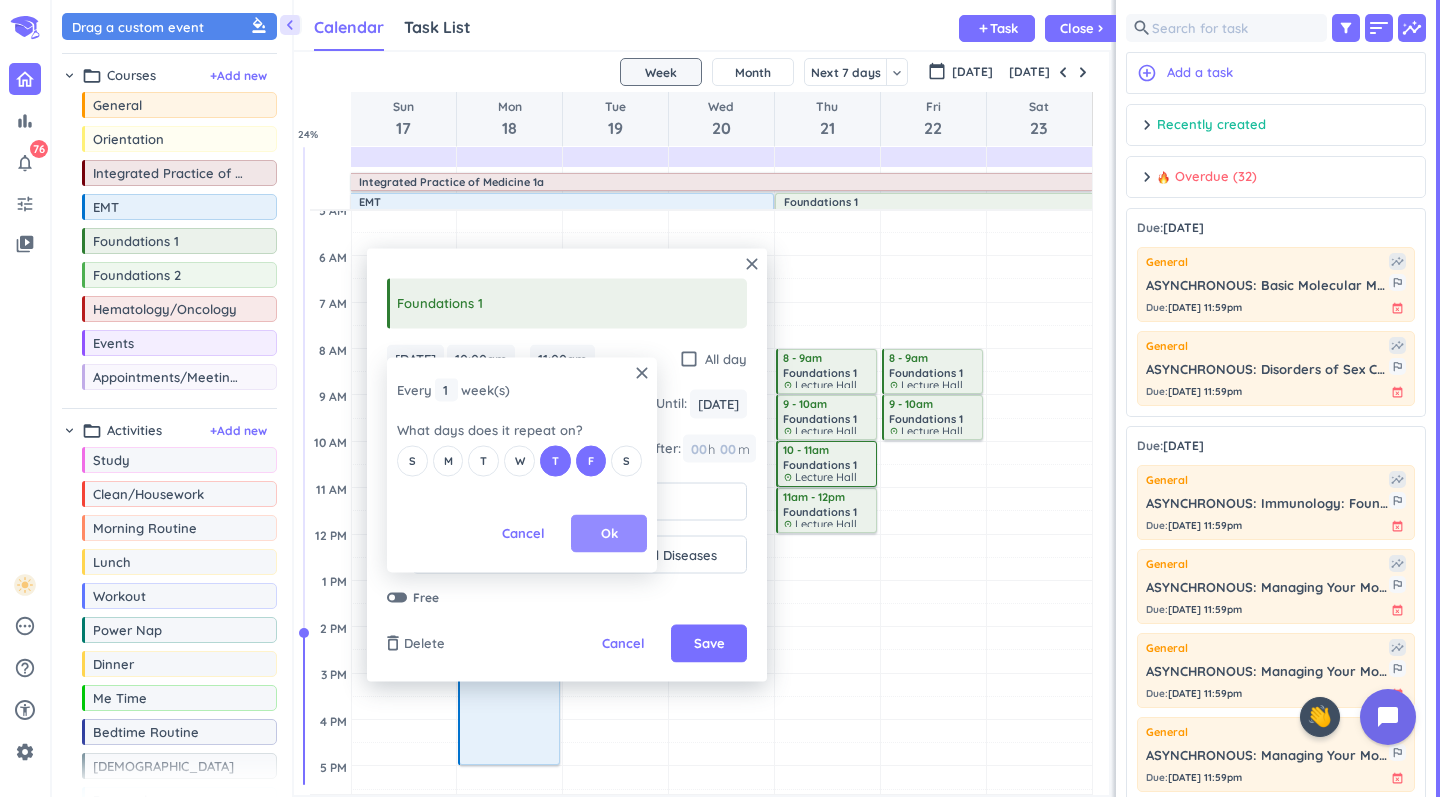 click on "Ok" at bounding box center [609, 534] 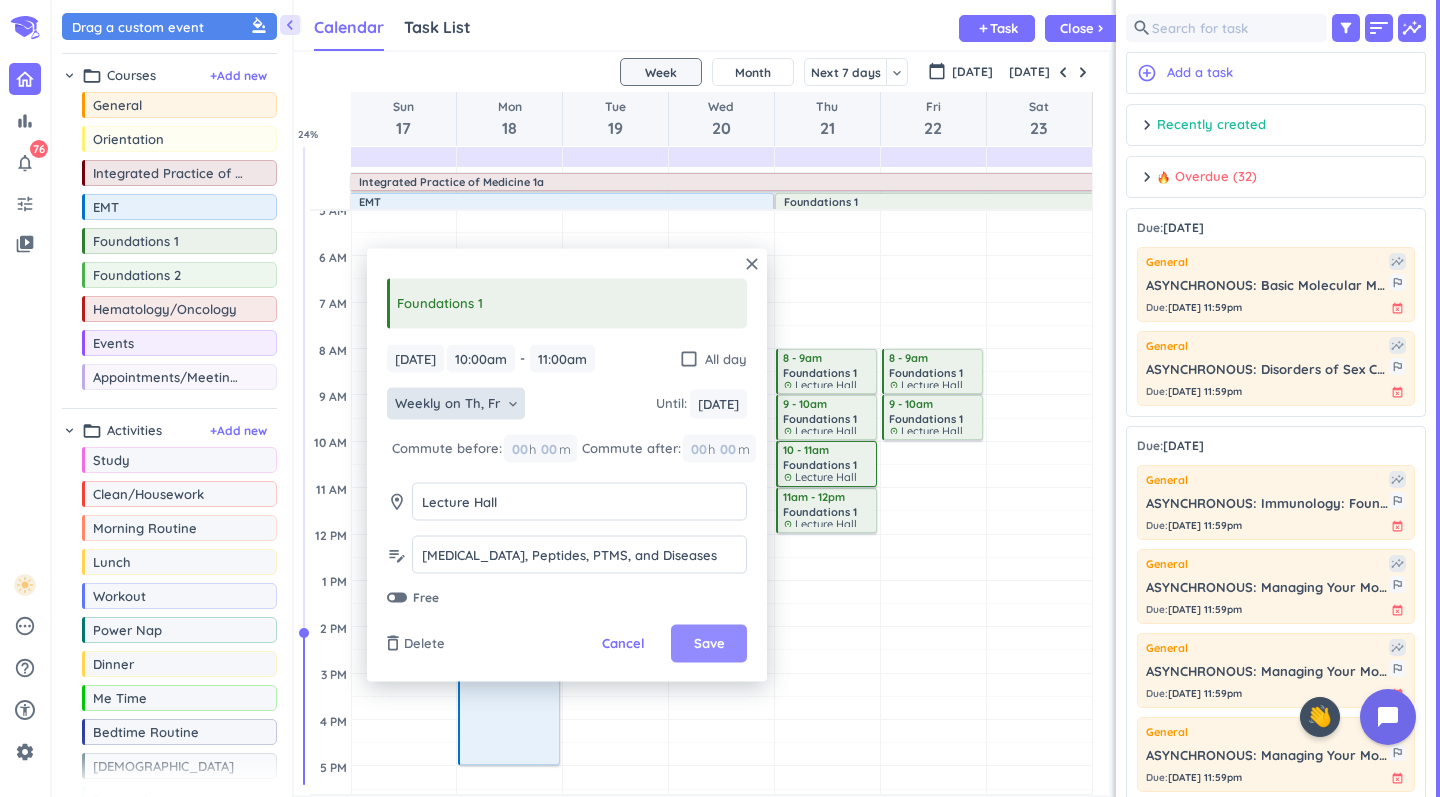 click on "Save" at bounding box center [709, 644] 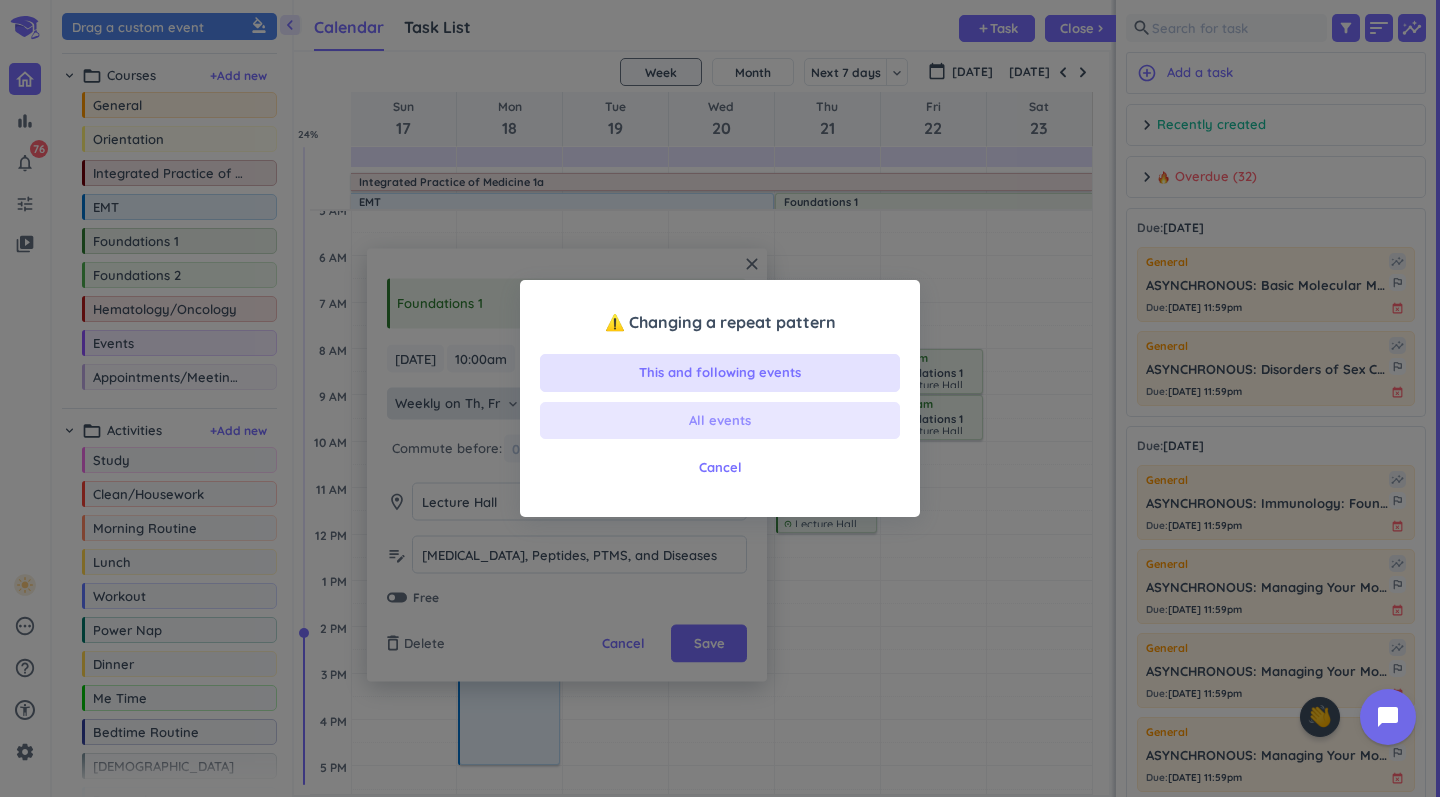 click on "All events" at bounding box center [720, 421] 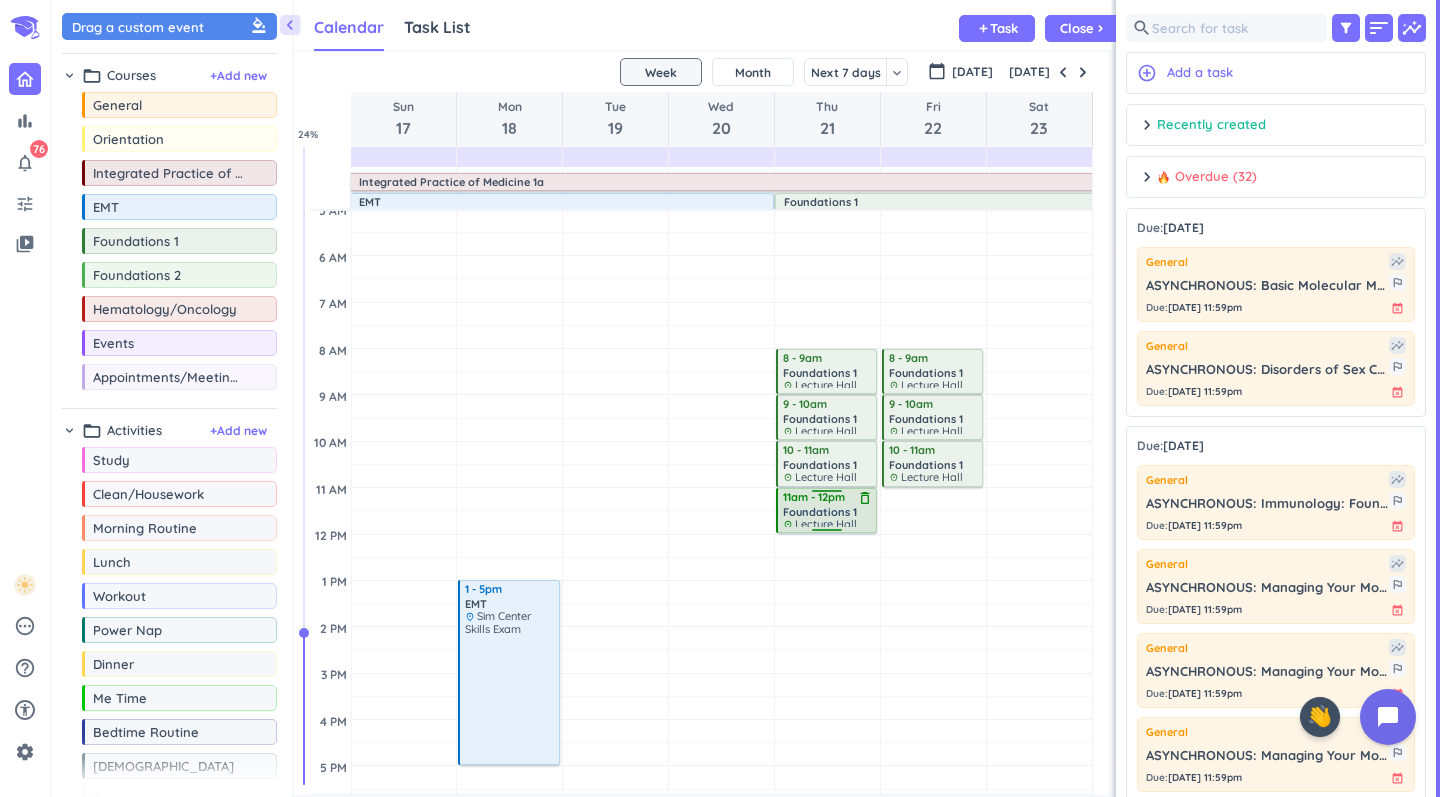 click on "Foundations 1" at bounding box center [820, 512] 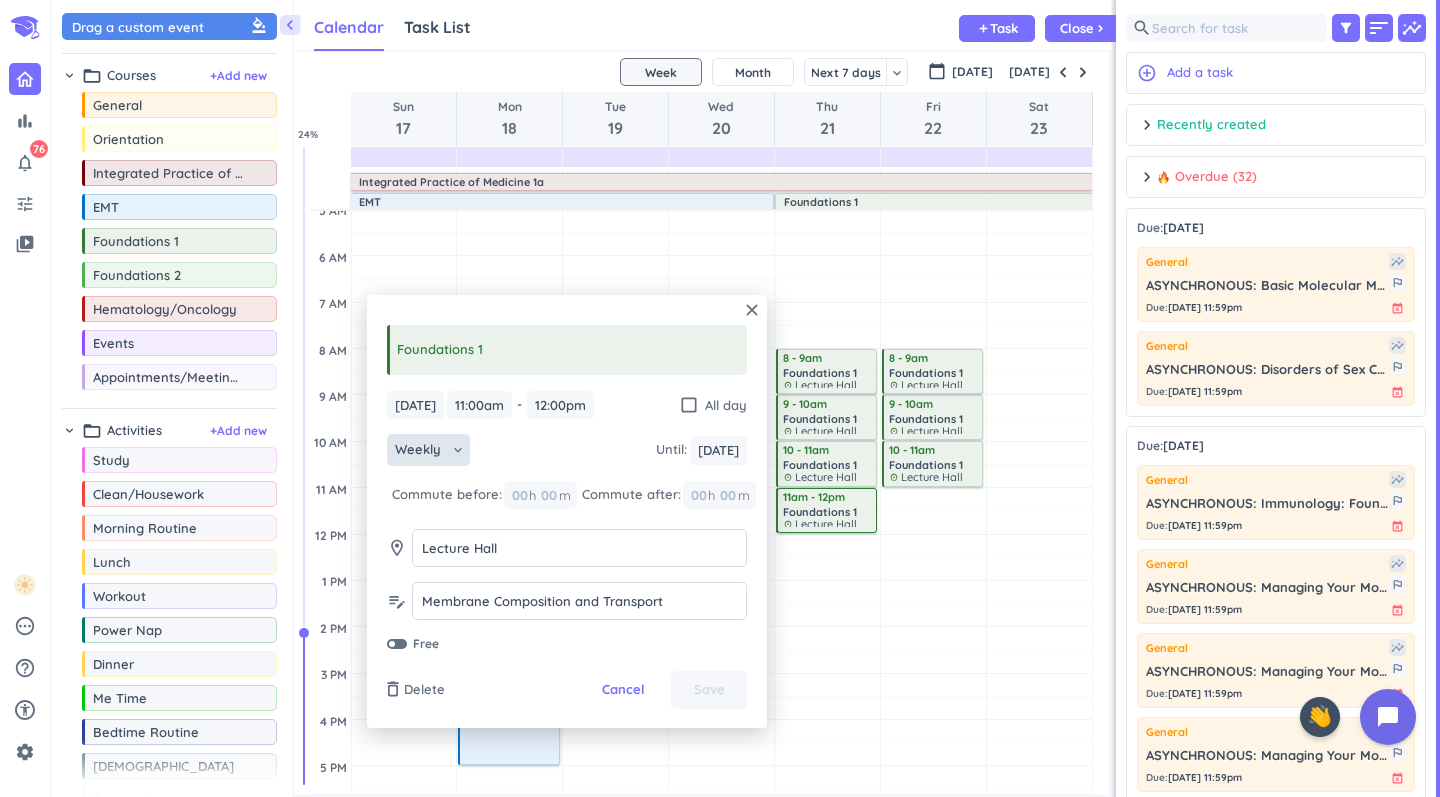 click on "keyboard_arrow_down" at bounding box center (458, 450) 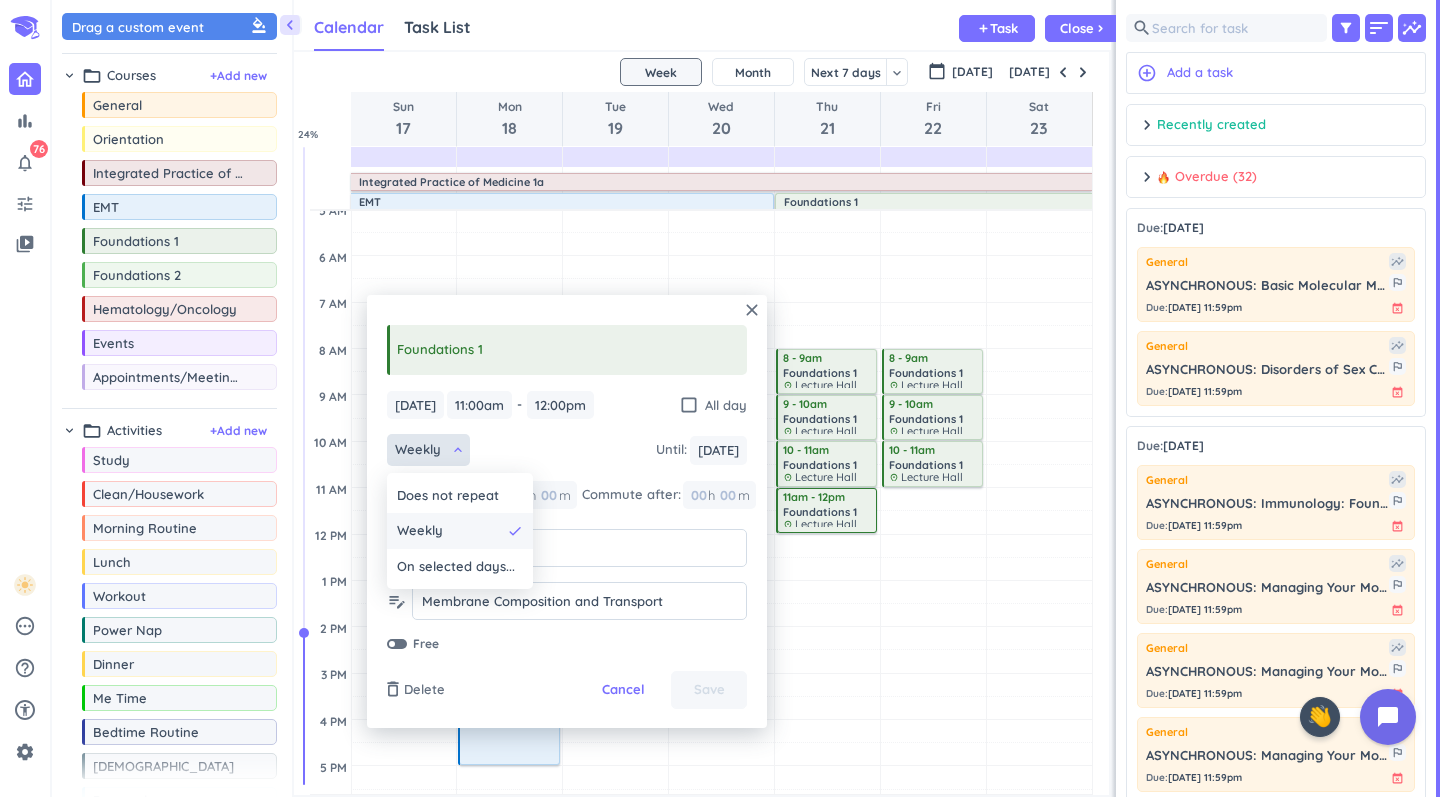 click on "Weekly" at bounding box center (449, 531) 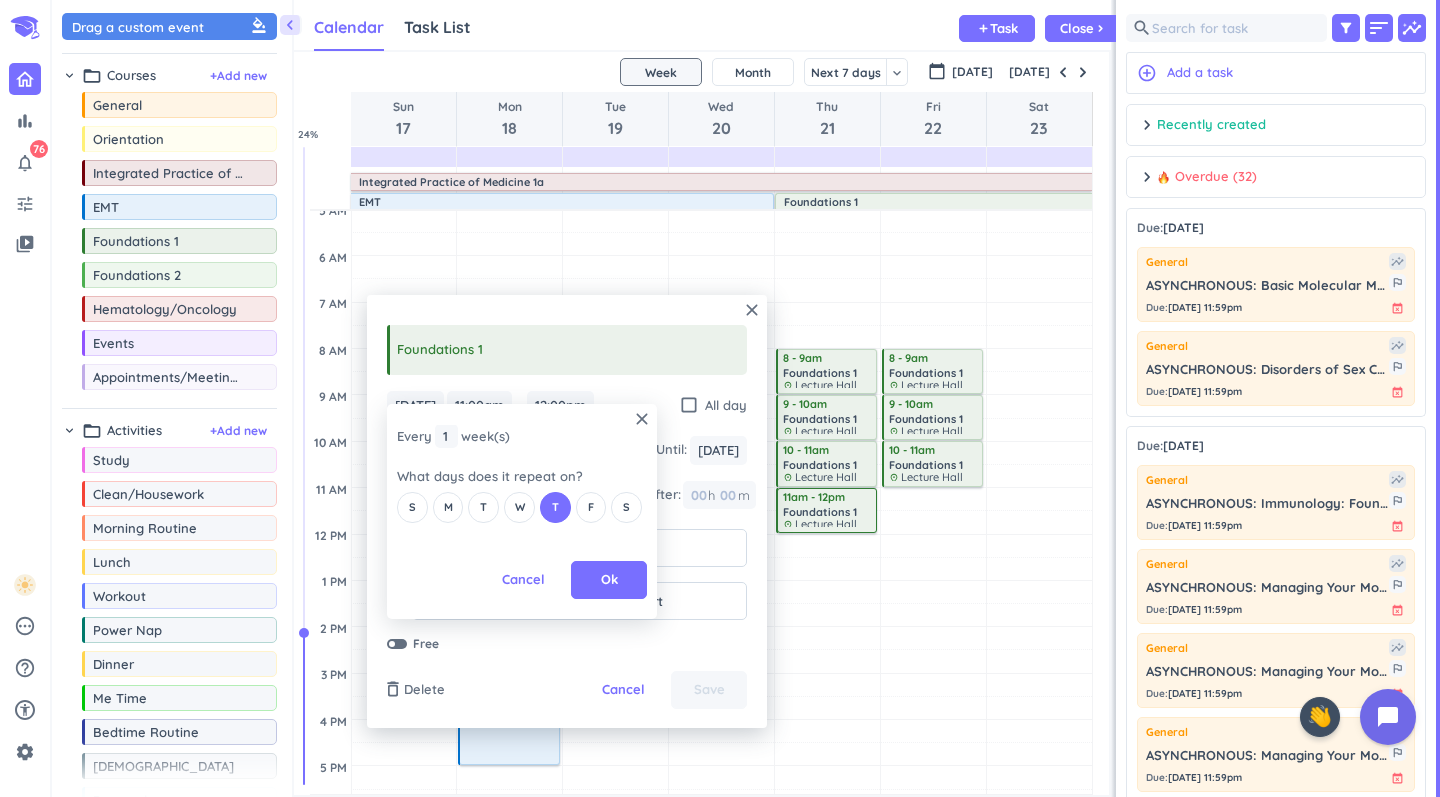 drag, startPoint x: 600, startPoint y: 503, endPoint x: 600, endPoint y: 526, distance: 23 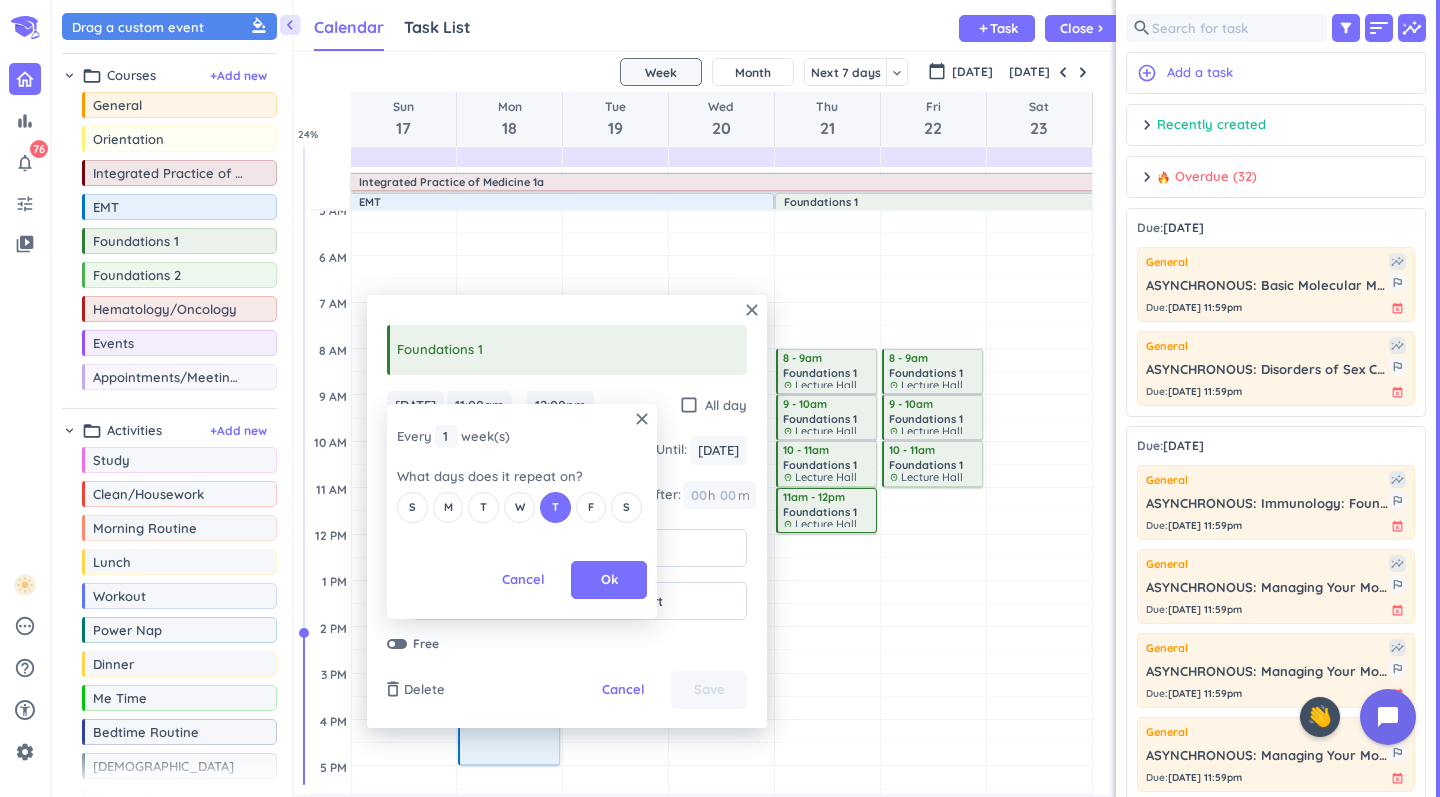 click on "F" at bounding box center [591, 507] 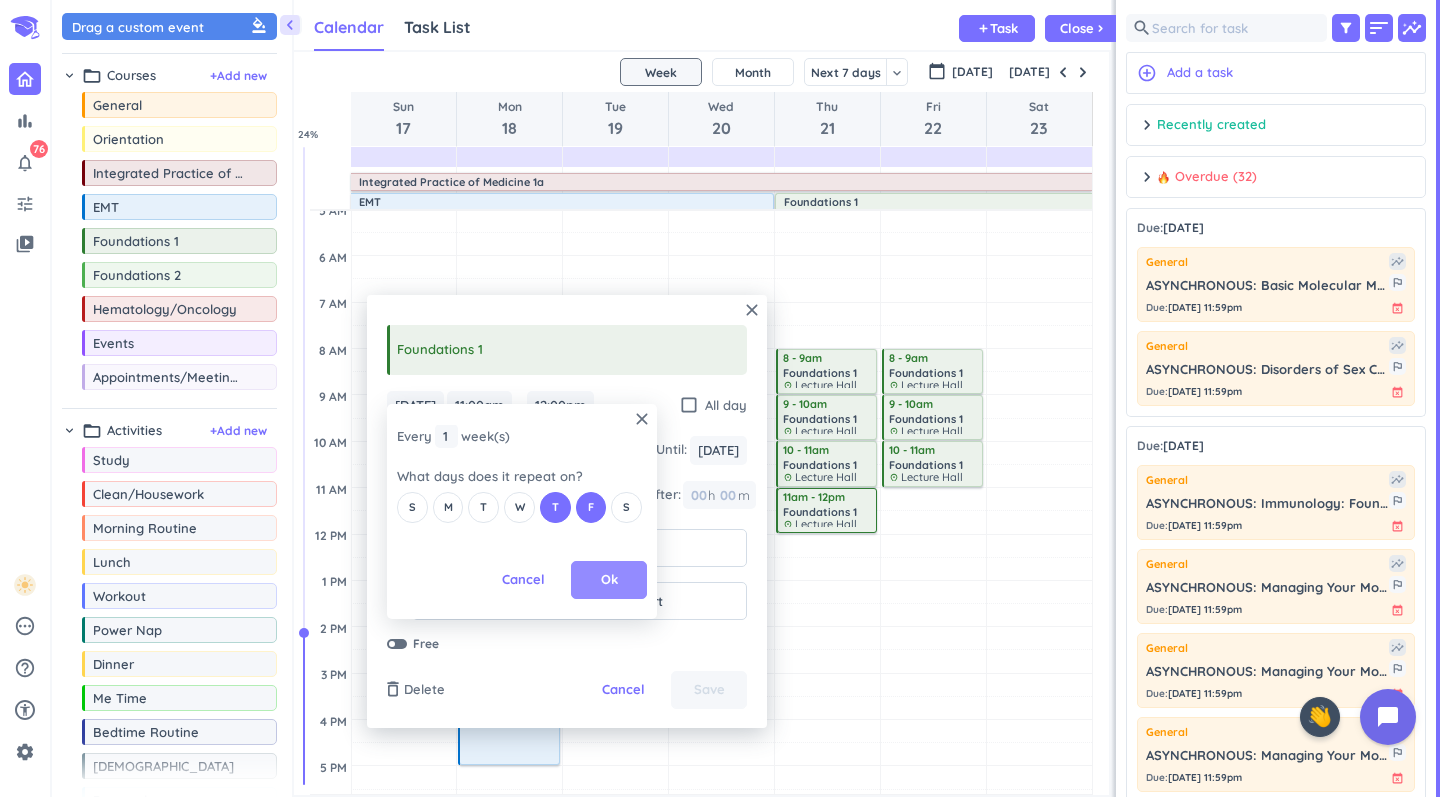 click on "Ok" at bounding box center [609, 580] 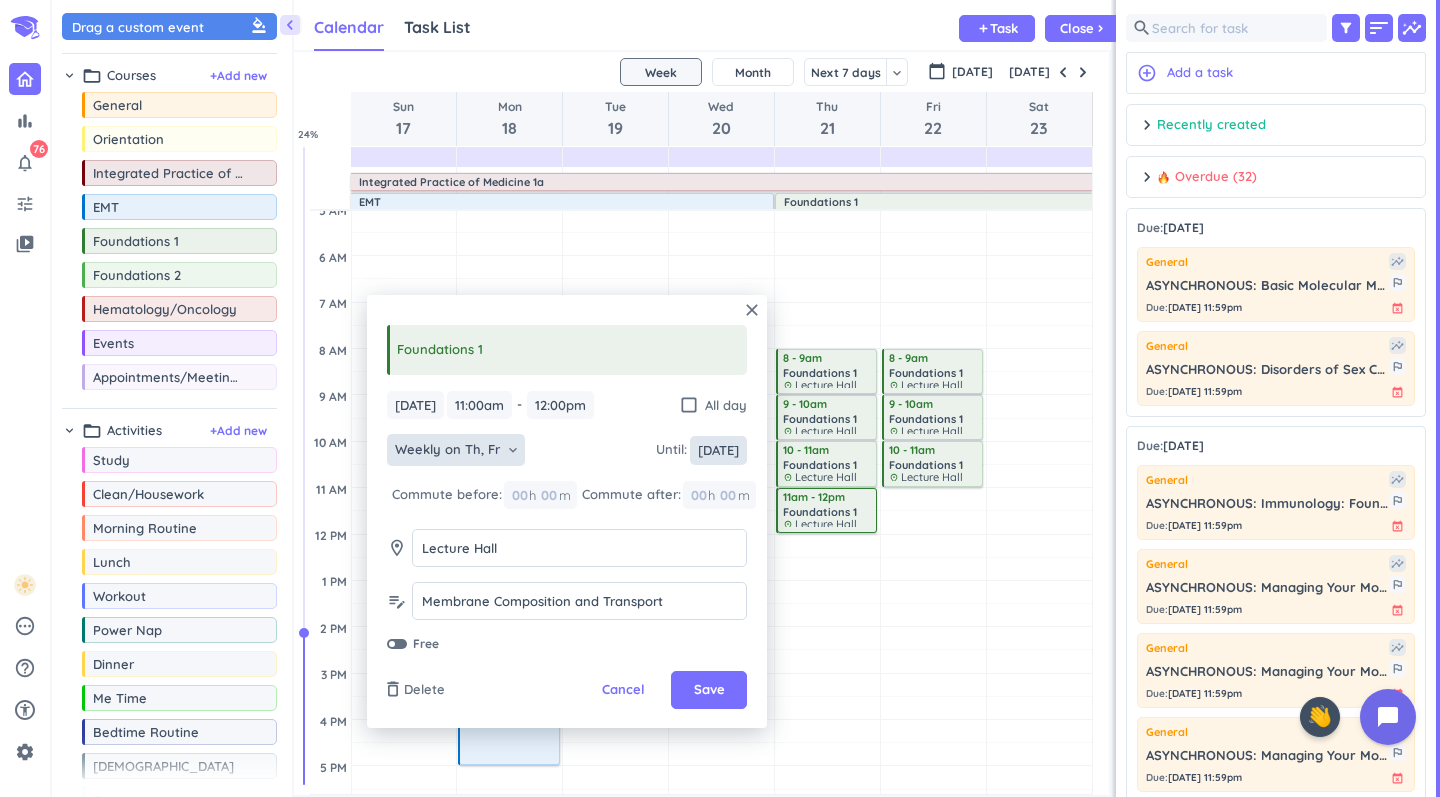 click on "[DATE]" at bounding box center [718, 450] 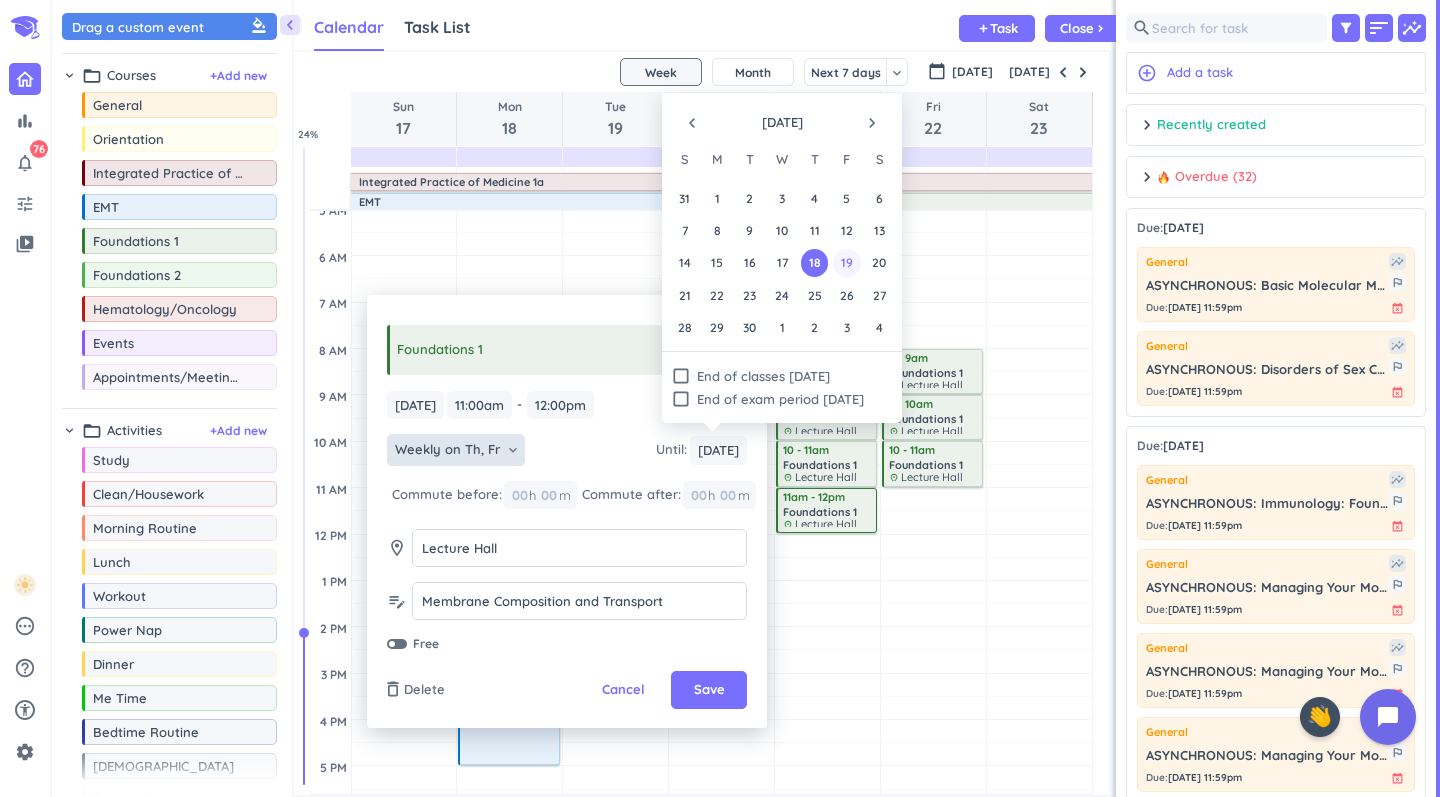 click on "19" at bounding box center (846, 262) 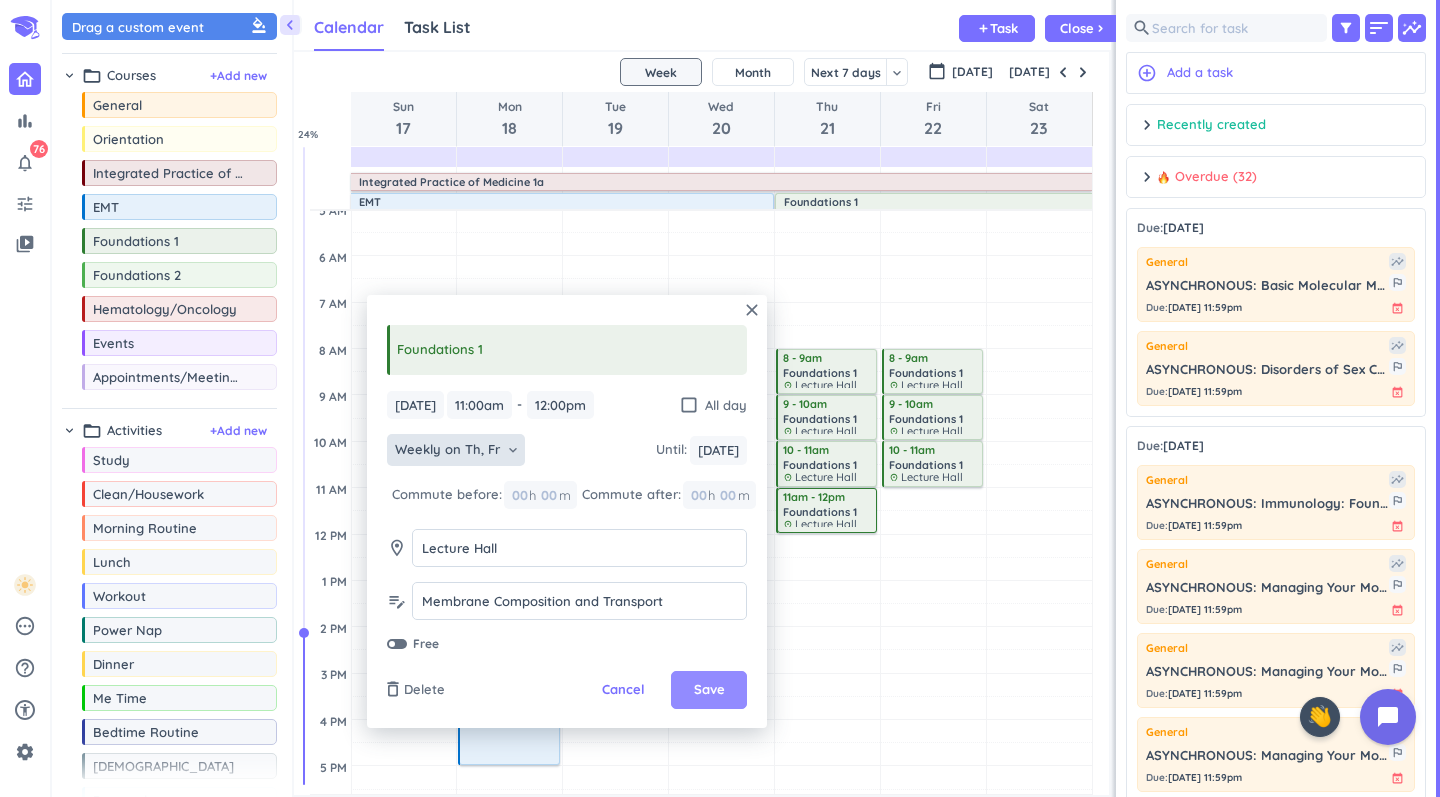 click on "Save" at bounding box center [709, 690] 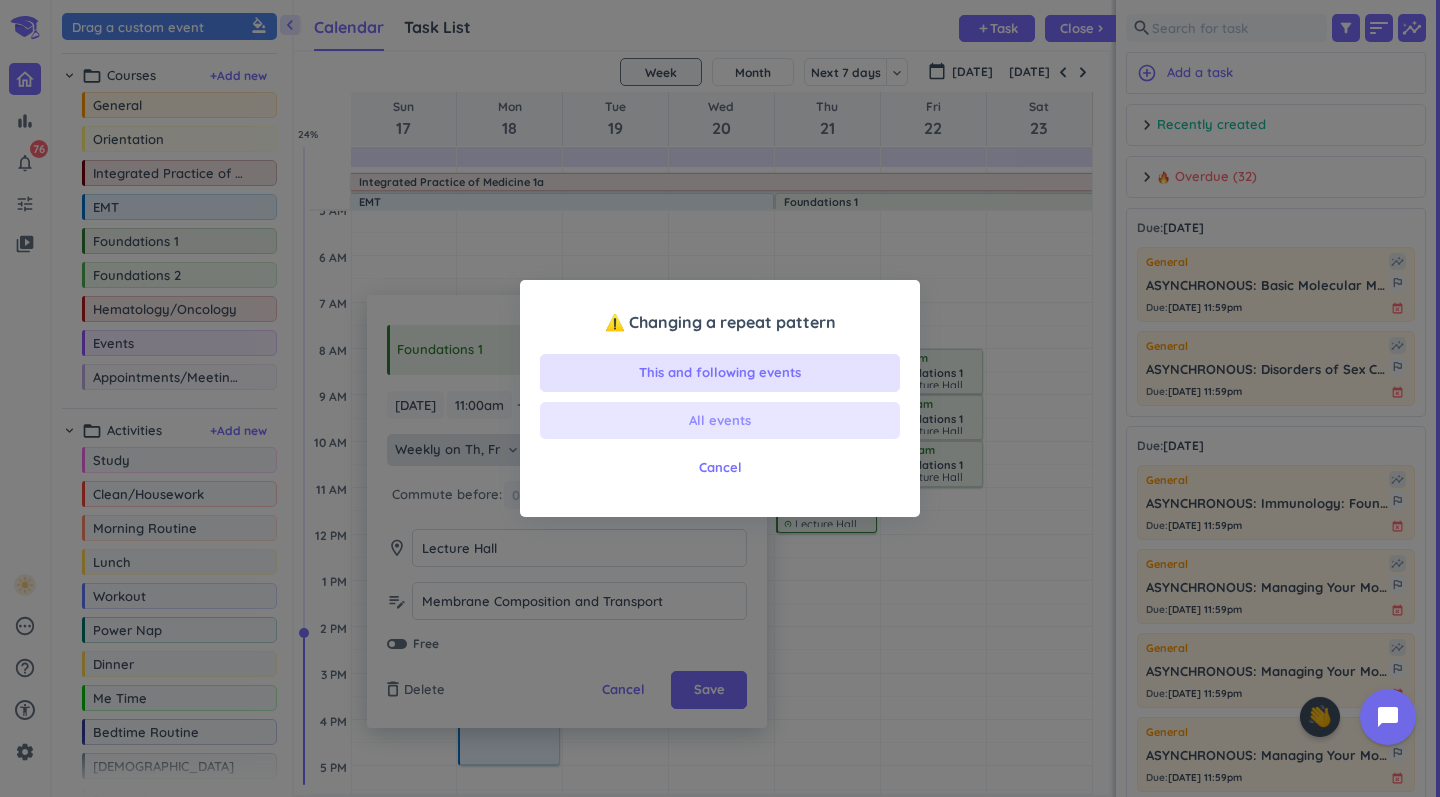 click on "All events" at bounding box center (720, 421) 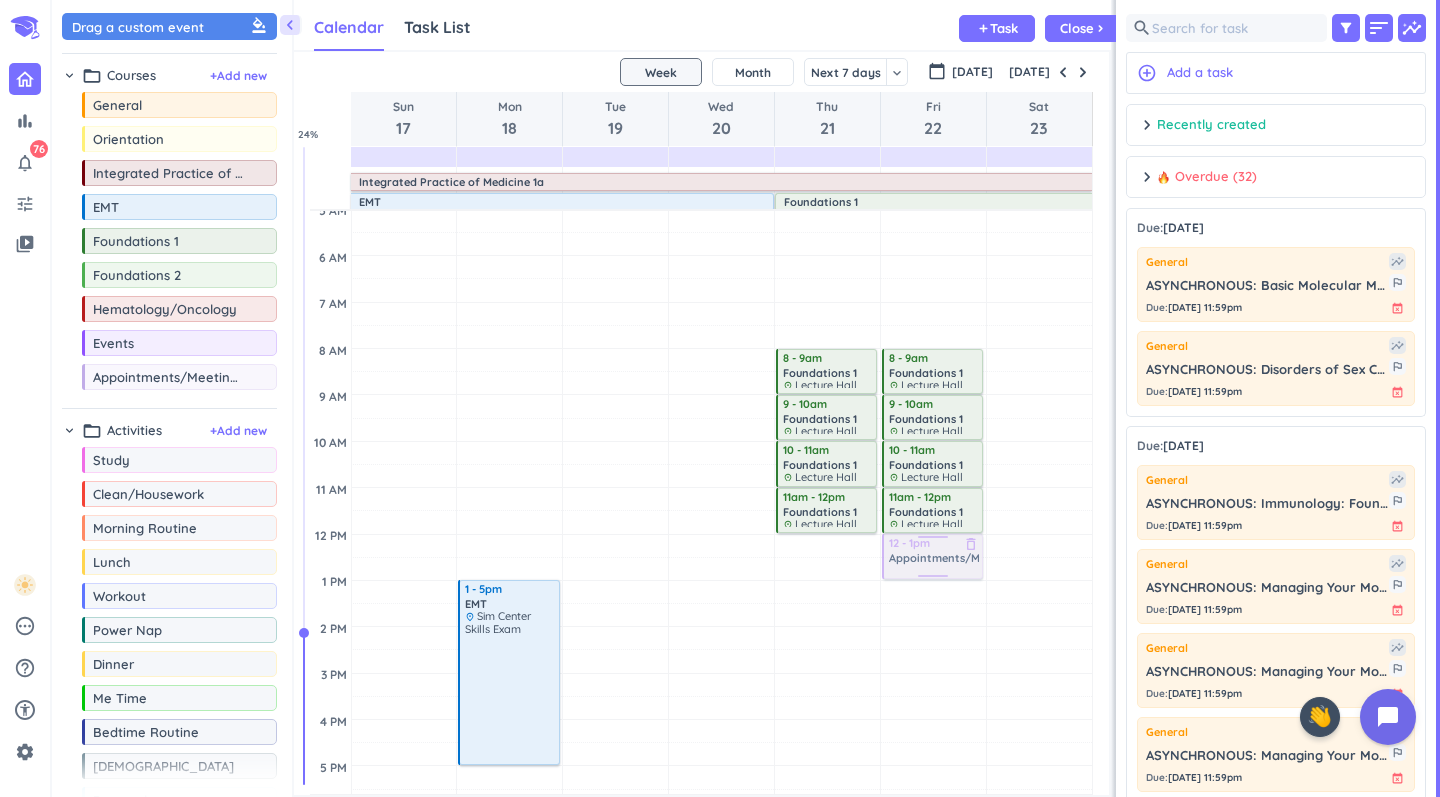 drag, startPoint x: 181, startPoint y: 379, endPoint x: 970, endPoint y: 536, distance: 804.46875 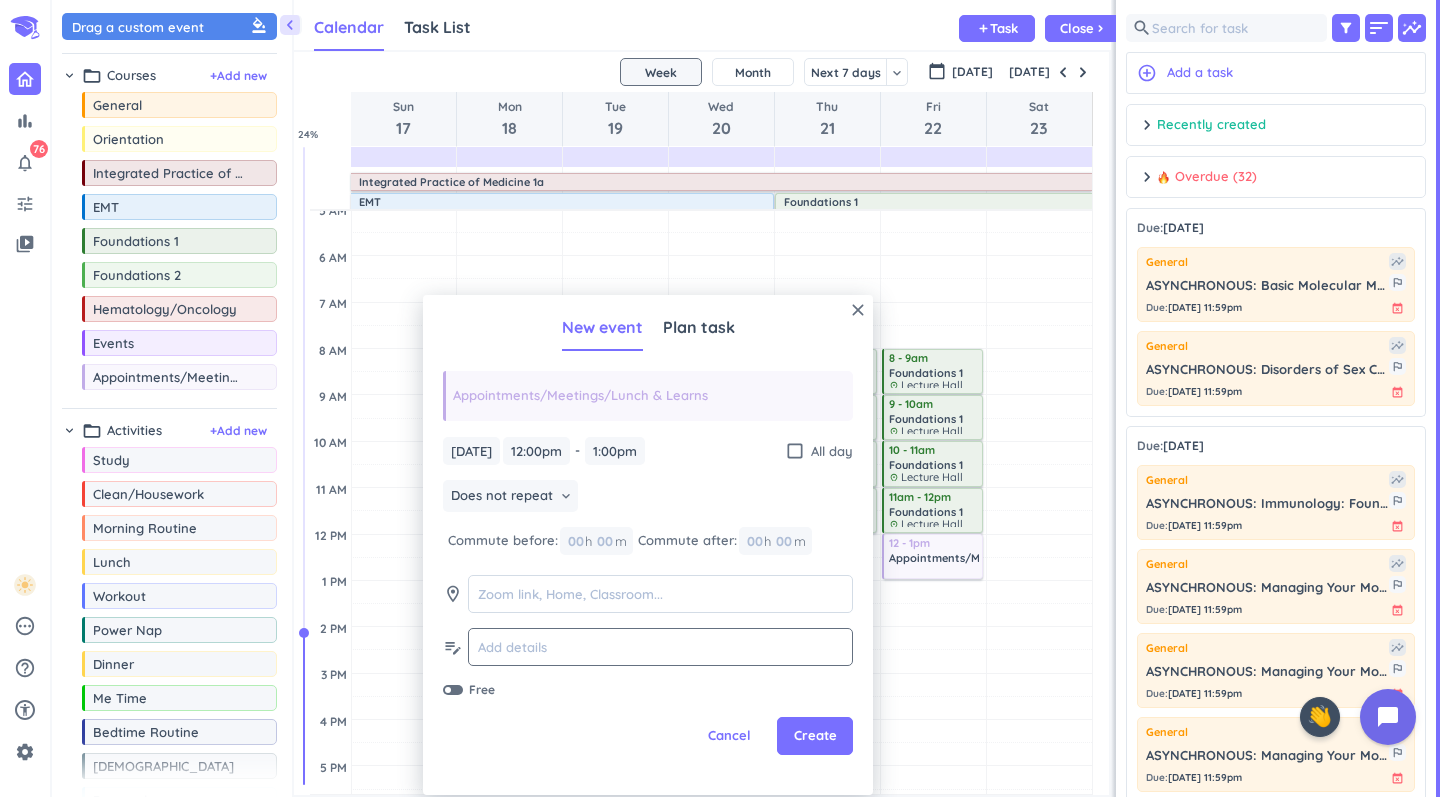 click 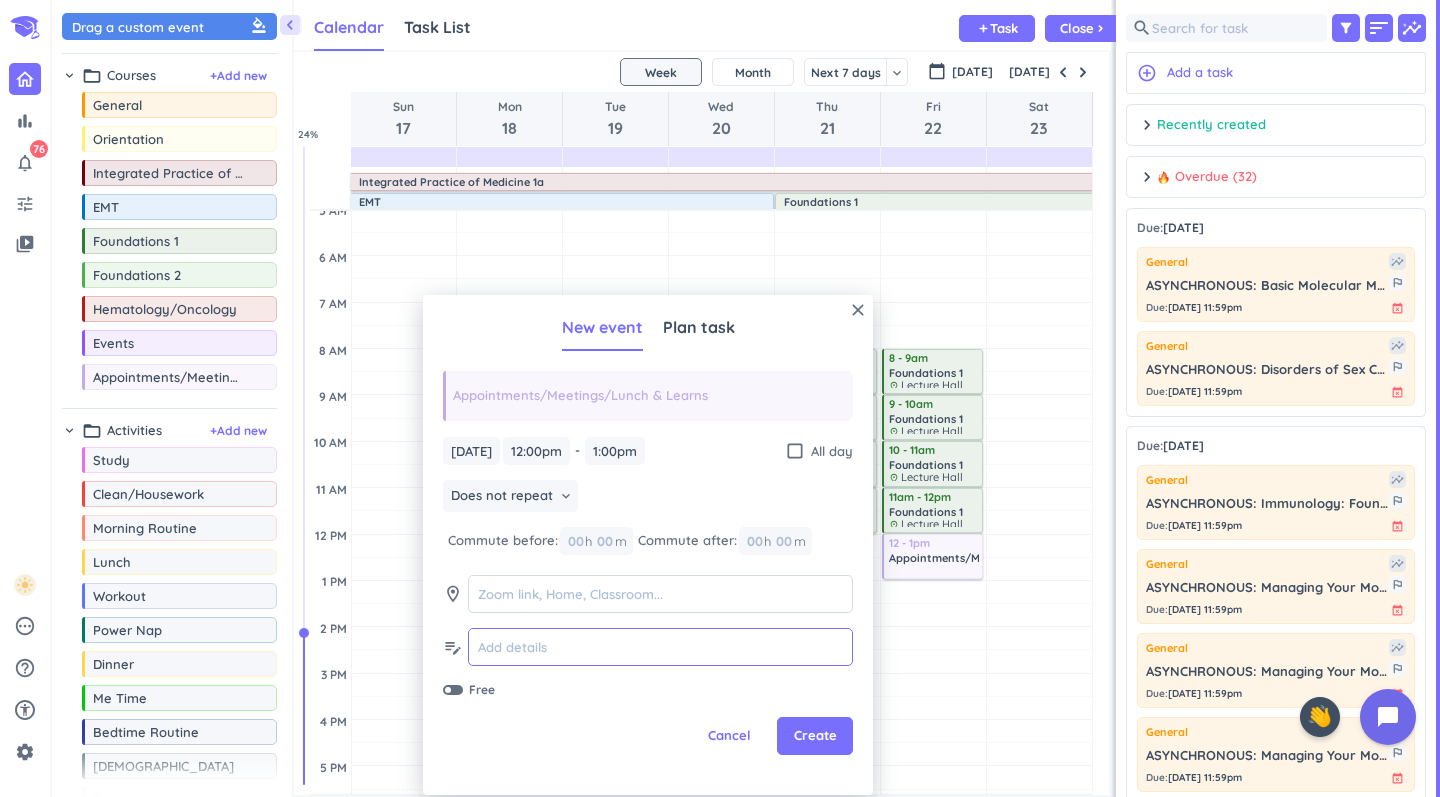 click at bounding box center [660, 647] 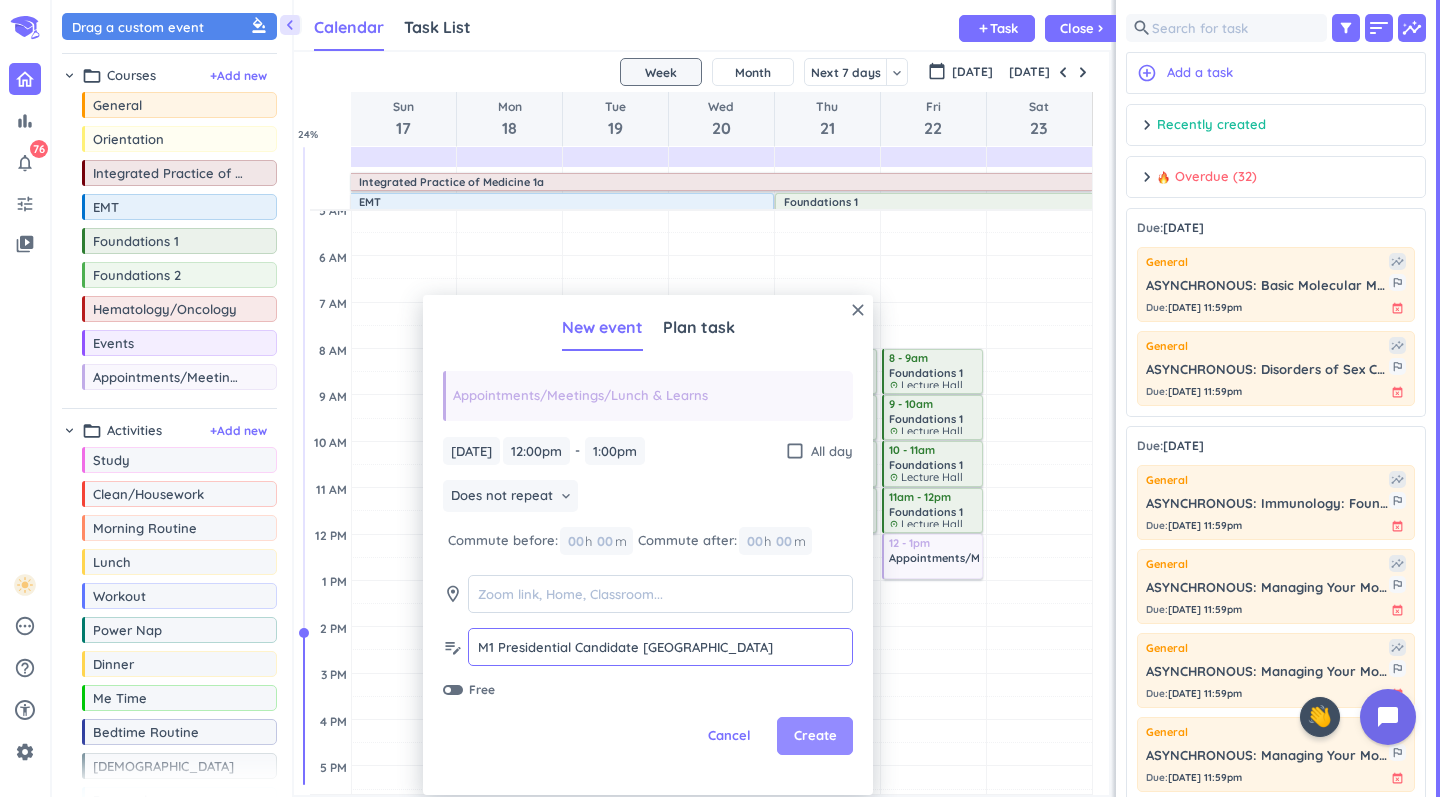 type on "M1 Presidential Candidate [GEOGRAPHIC_DATA]" 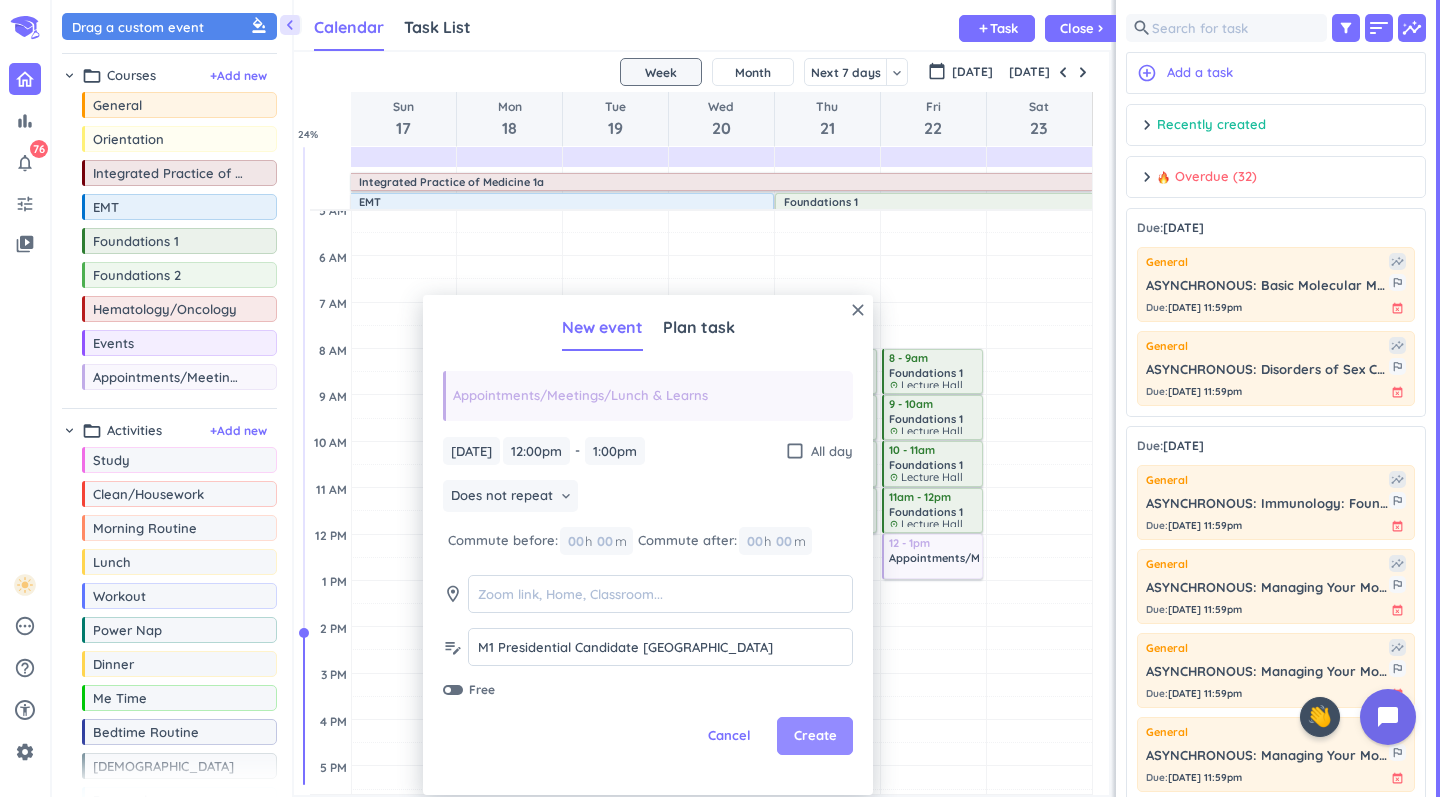 click on "Create" at bounding box center (815, 736) 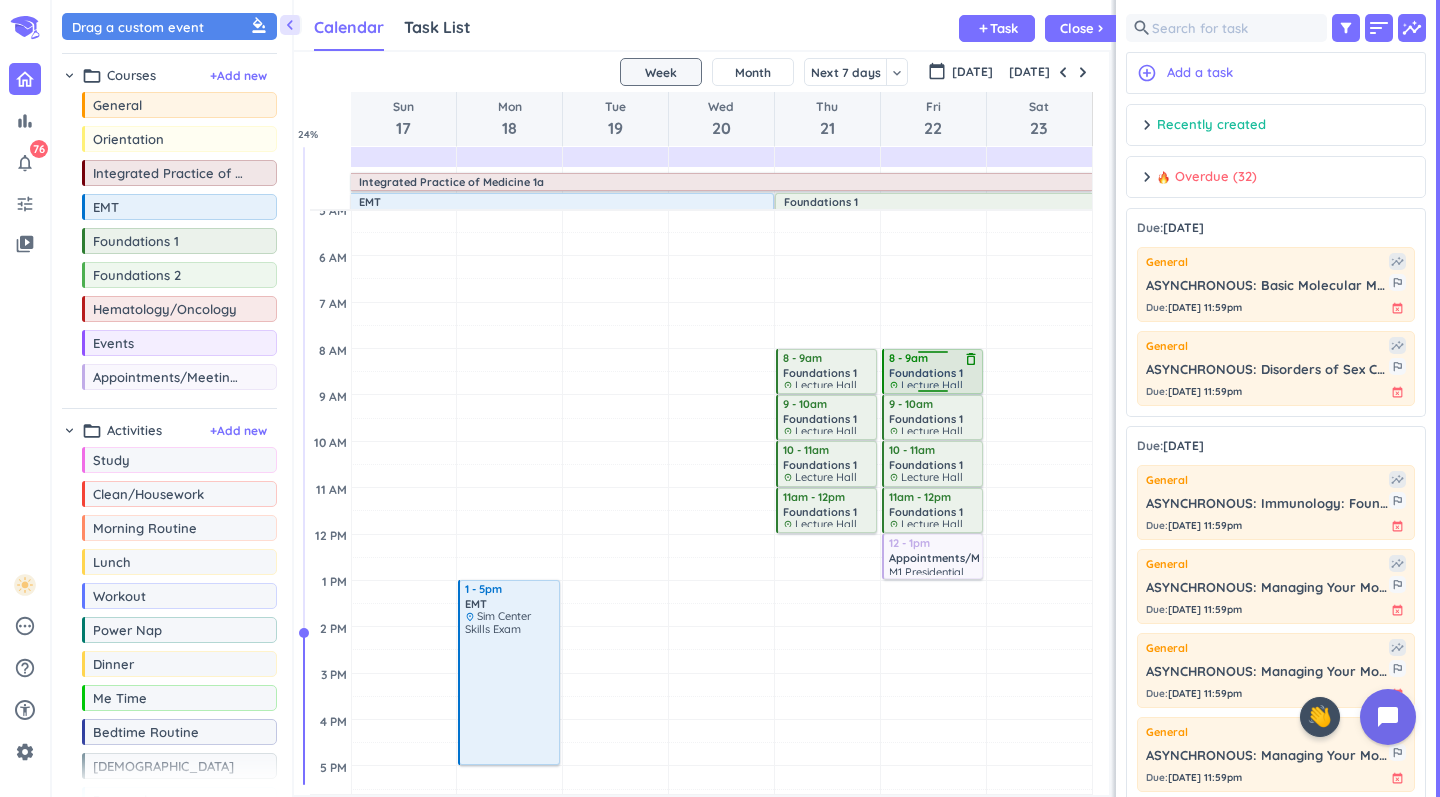 click on "Foundations 1" at bounding box center (926, 373) 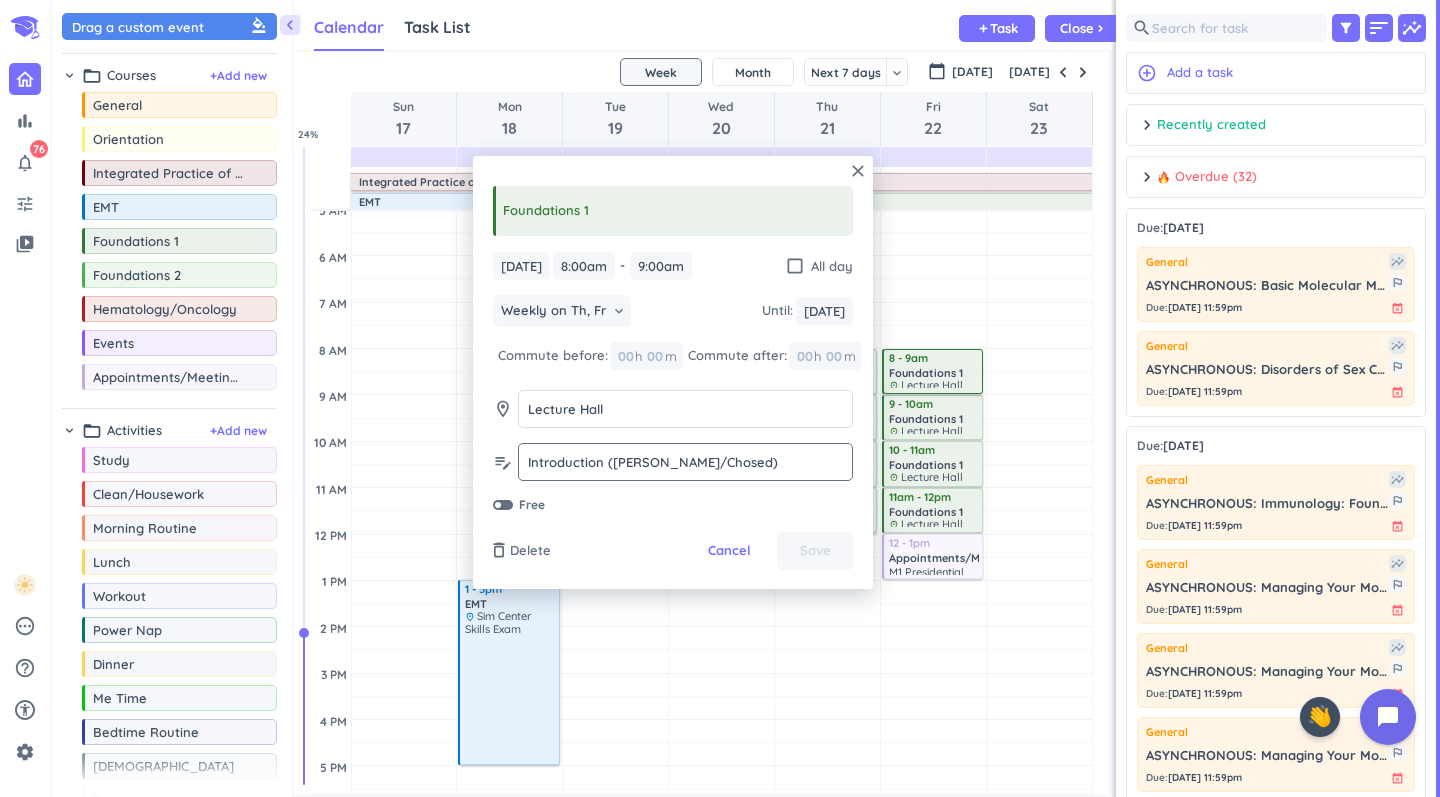 click on "Introduction ([PERSON_NAME]/Chosed)" at bounding box center [685, 462] 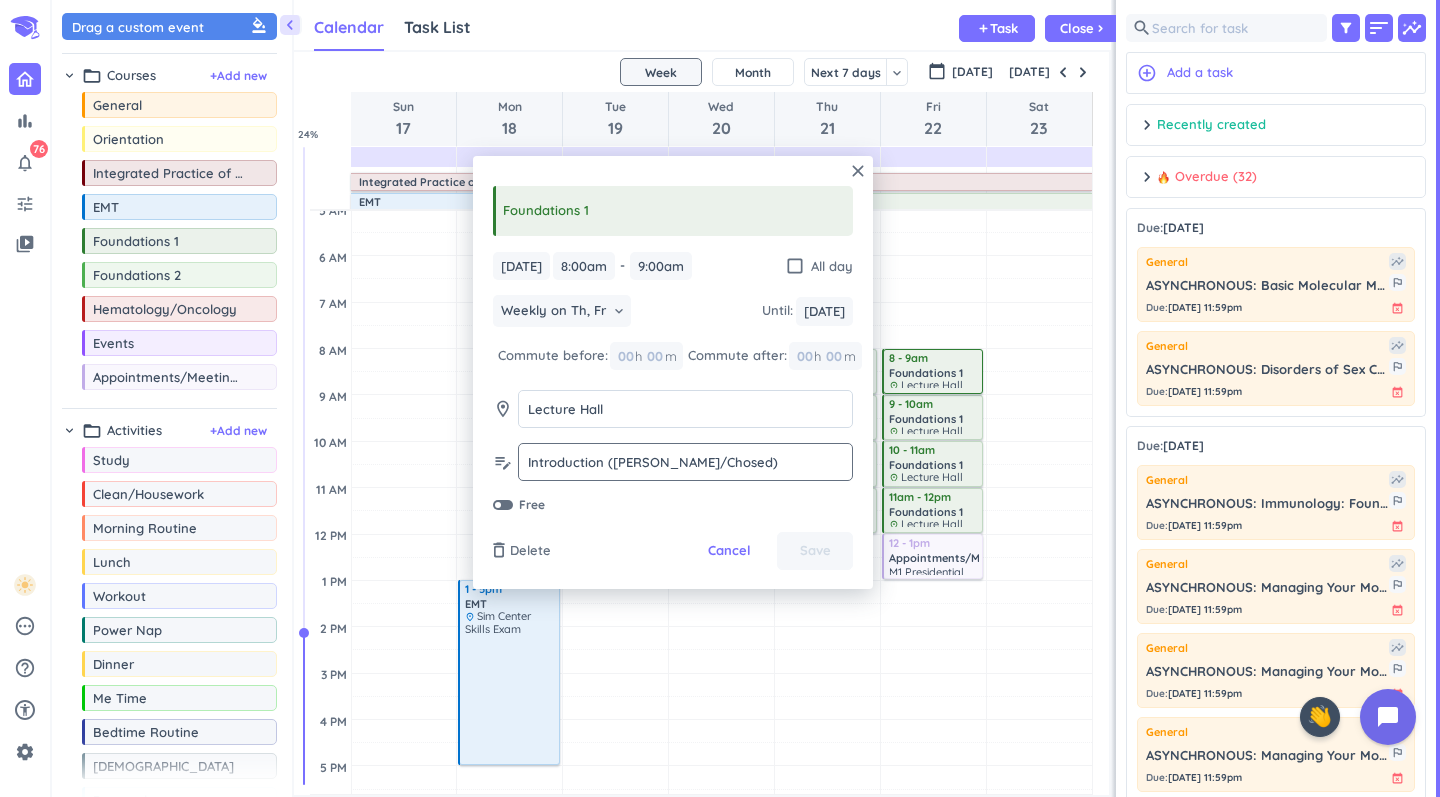 click on "Introduction ([PERSON_NAME]/Chosed)" at bounding box center [685, 462] 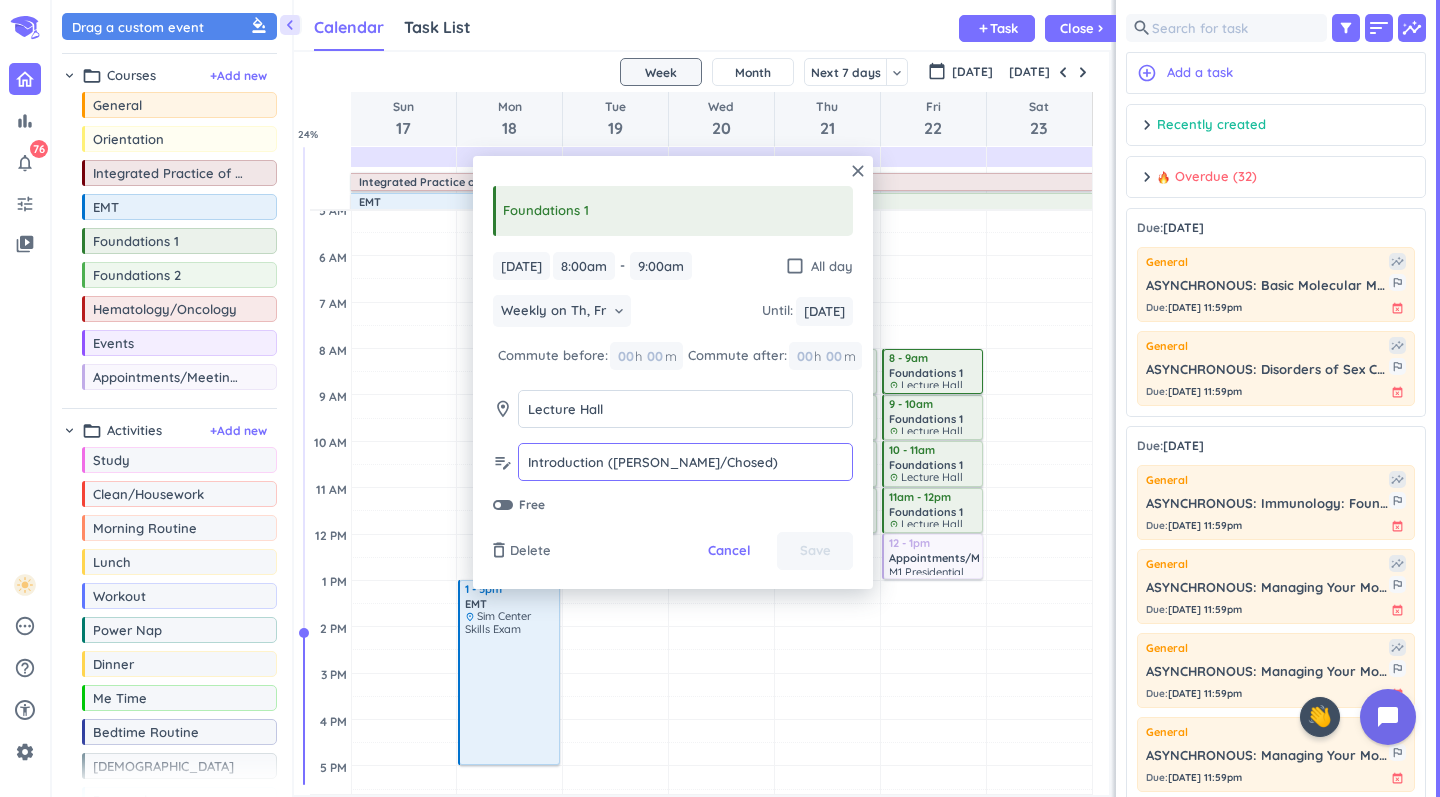 click on "Introduction ([PERSON_NAME]/Chosed)" at bounding box center (685, 462) 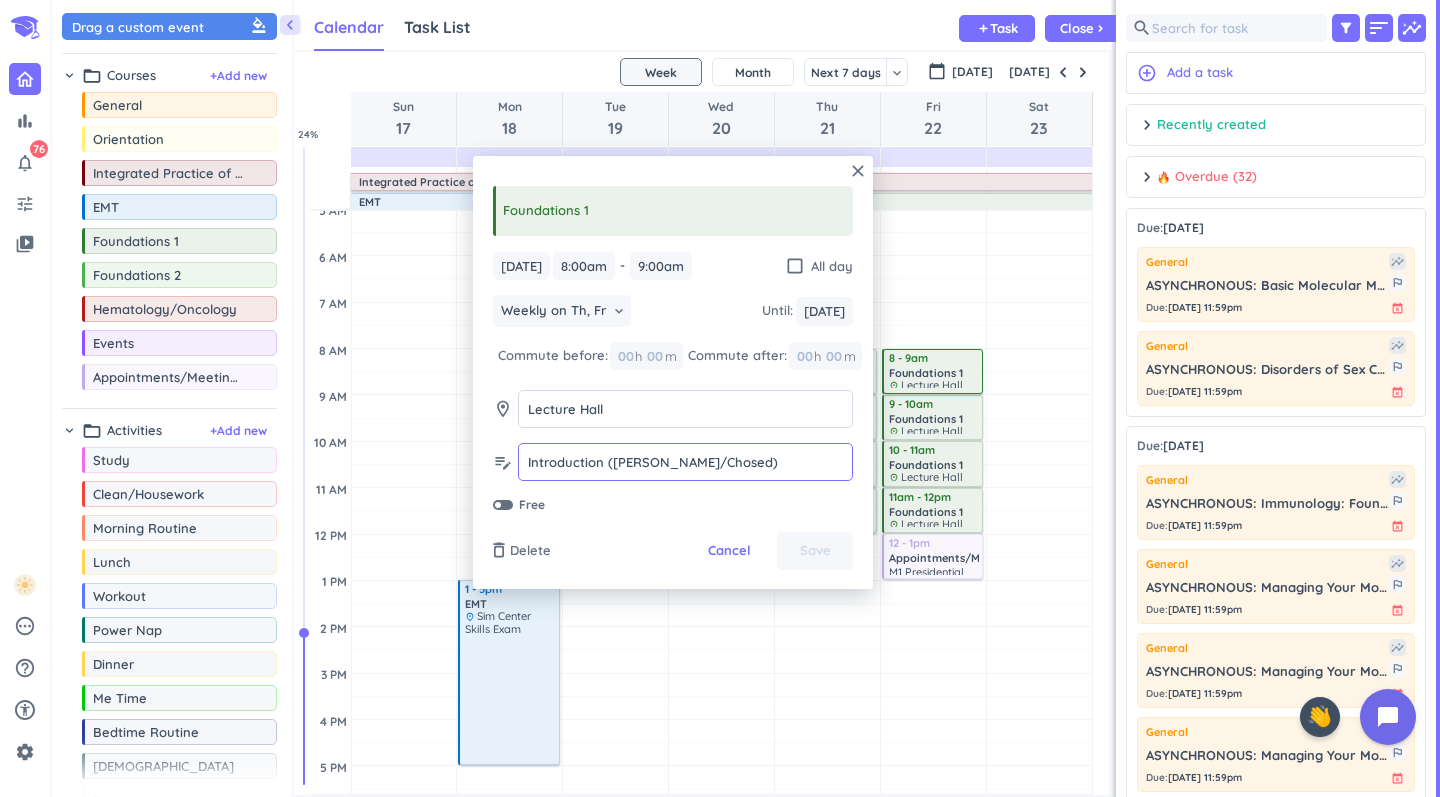 click on "Introduction ([PERSON_NAME]/Chosed)" at bounding box center [685, 462] 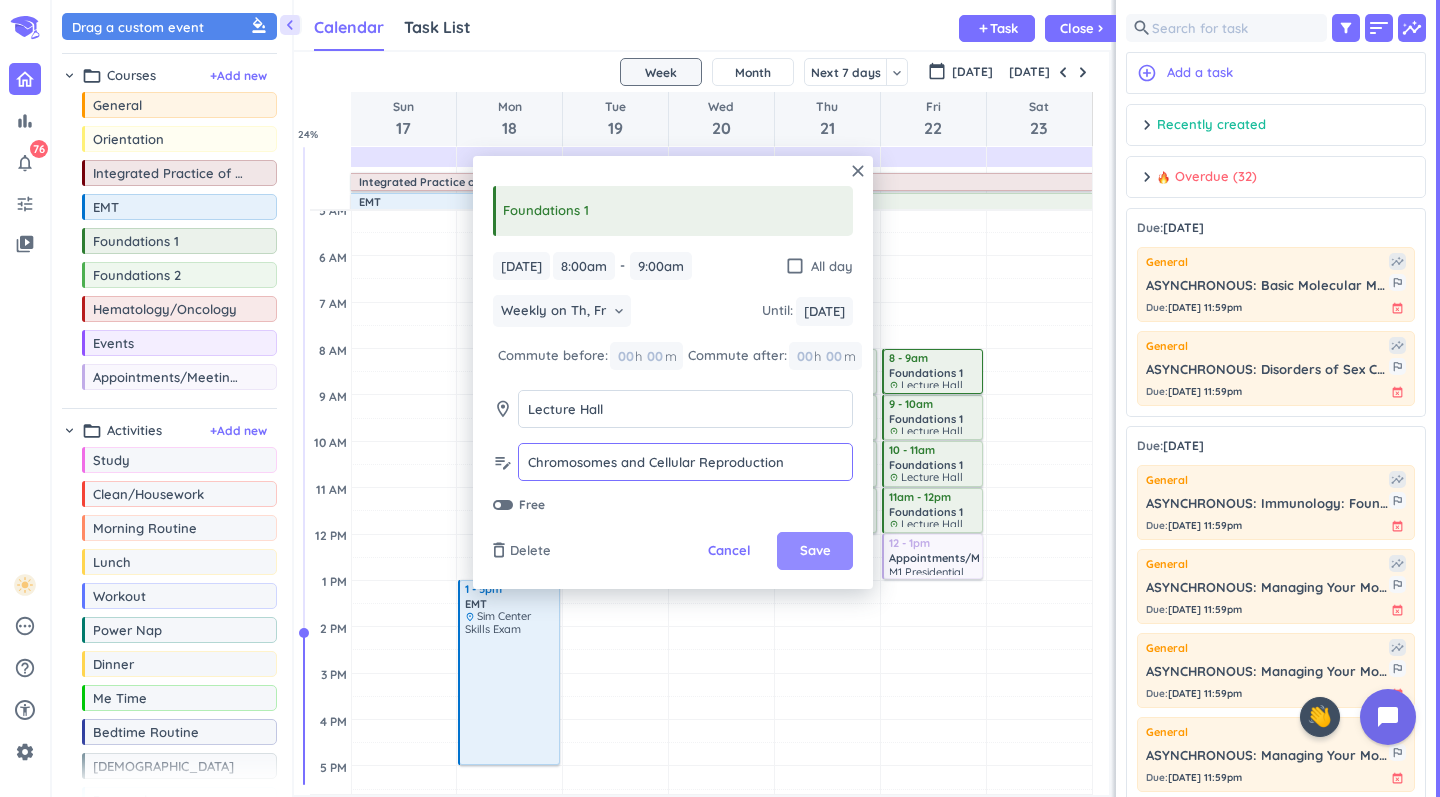 type on "Chromosomes and Cellular Reproduction" 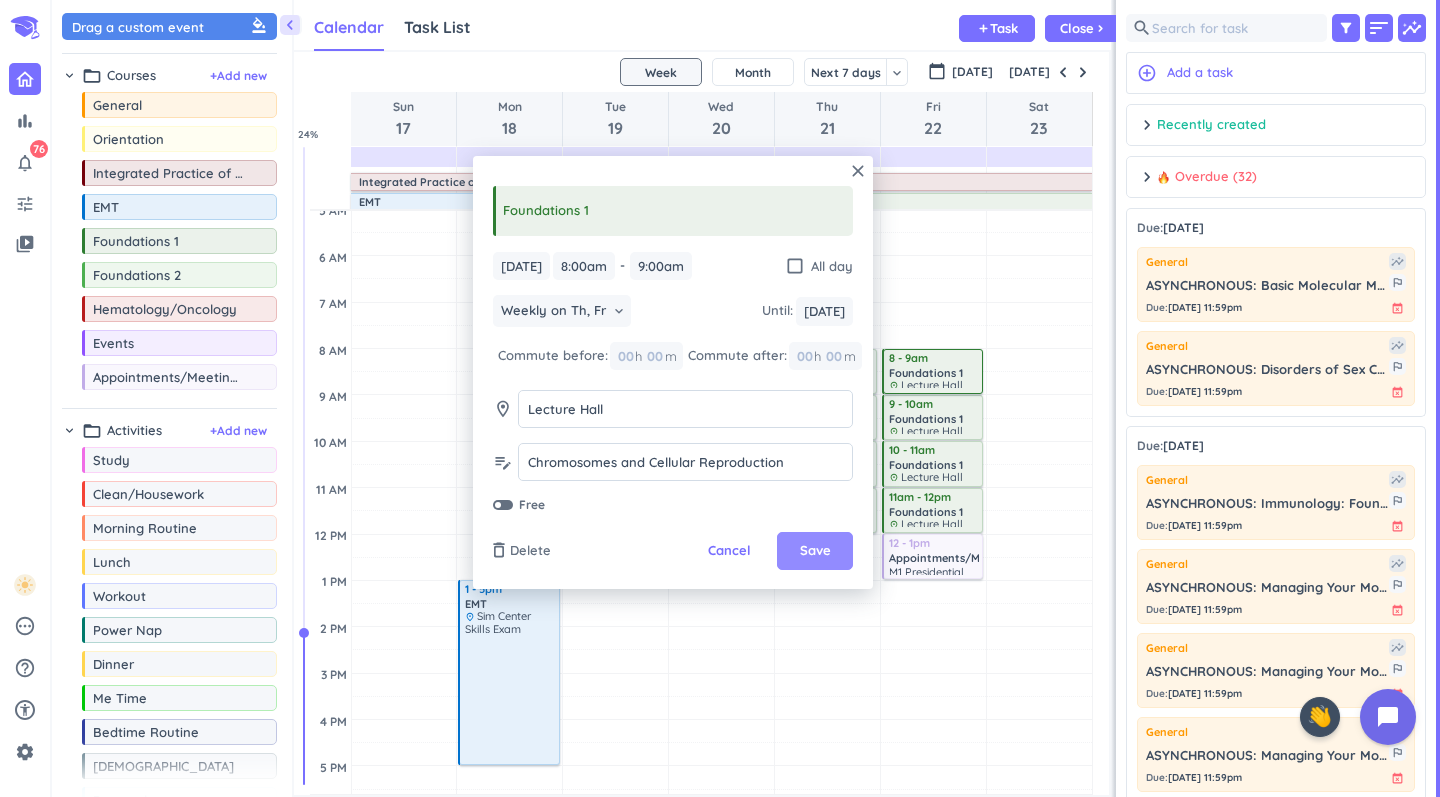 click on "Save" at bounding box center (815, 551) 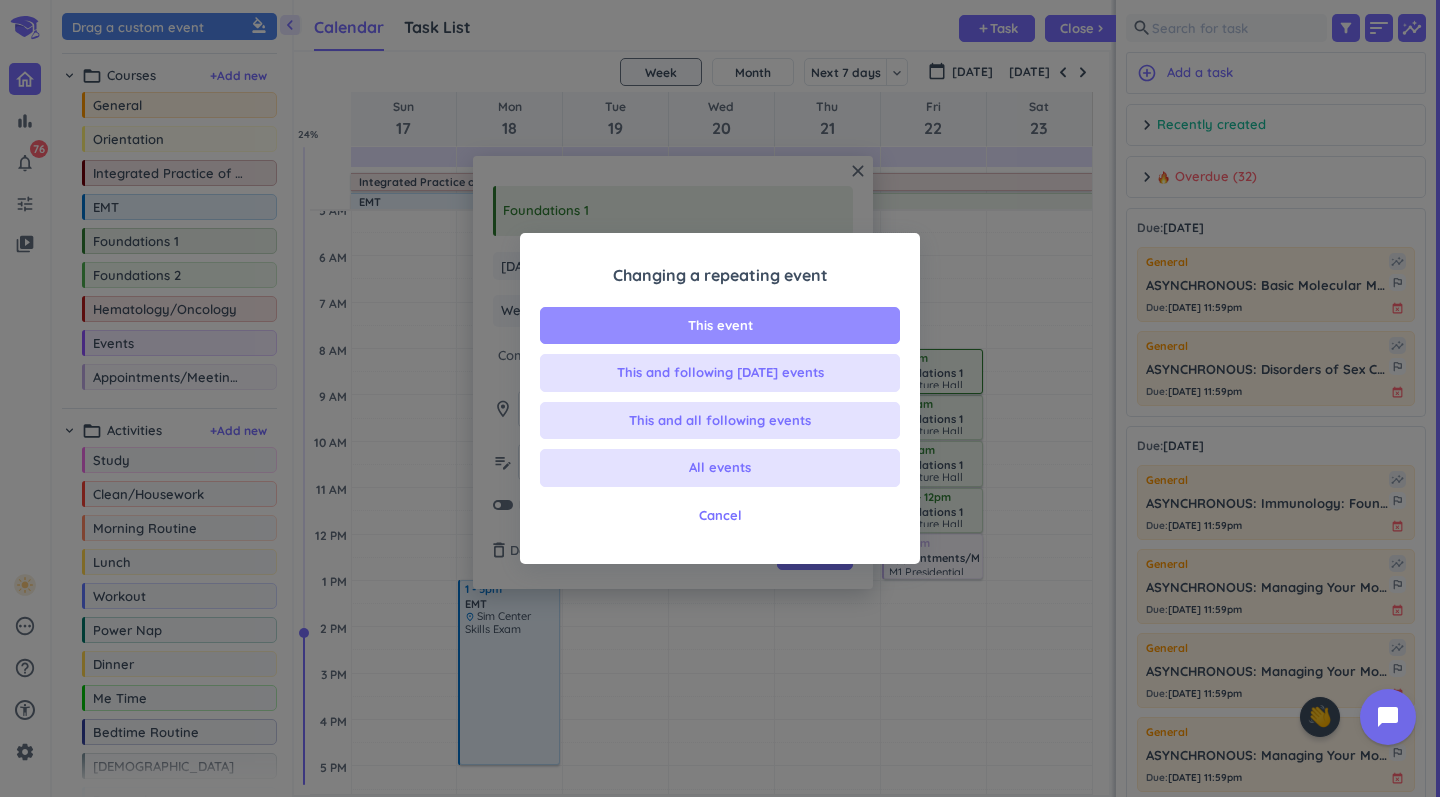 click on "This event" at bounding box center (720, 326) 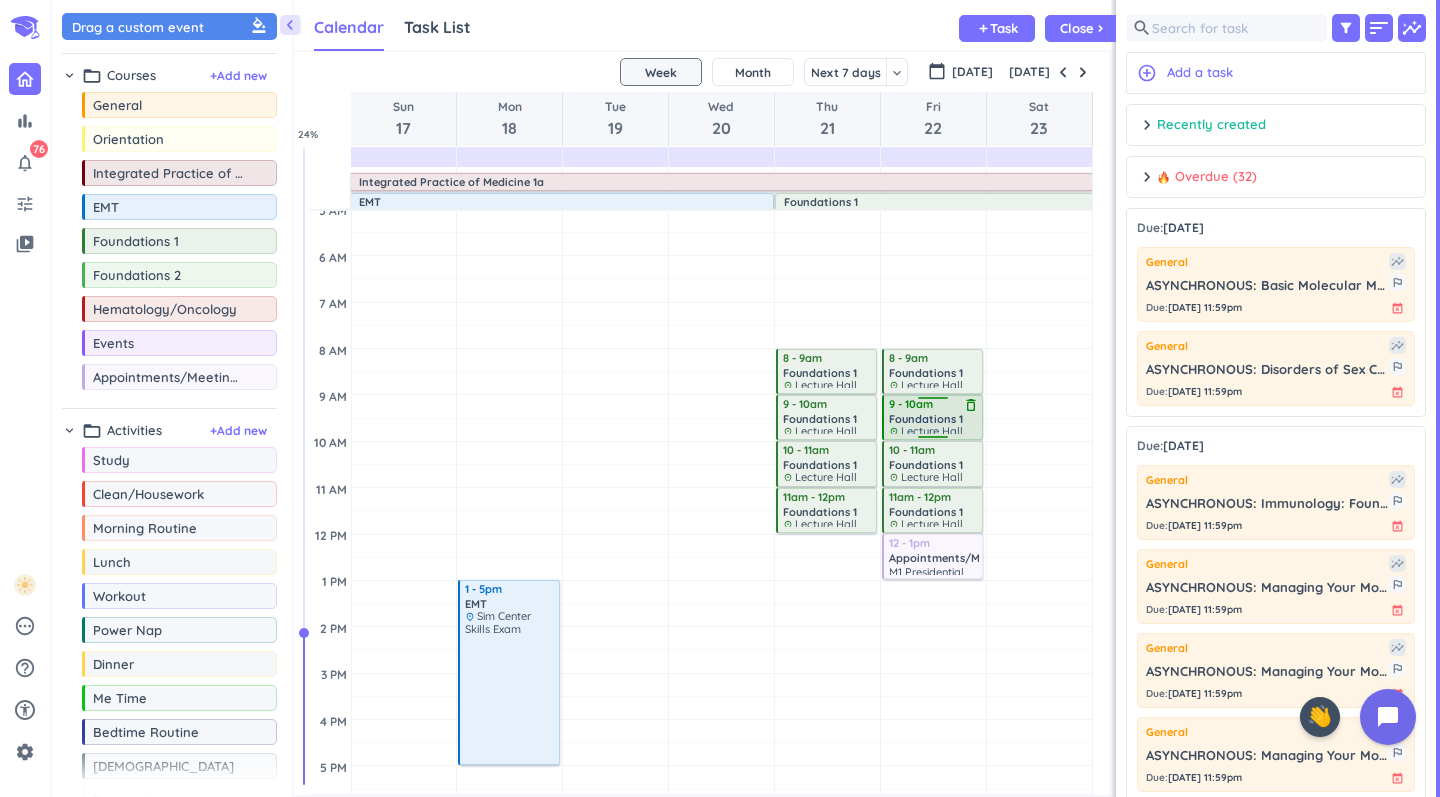 click on "Foundations 1" at bounding box center (926, 419) 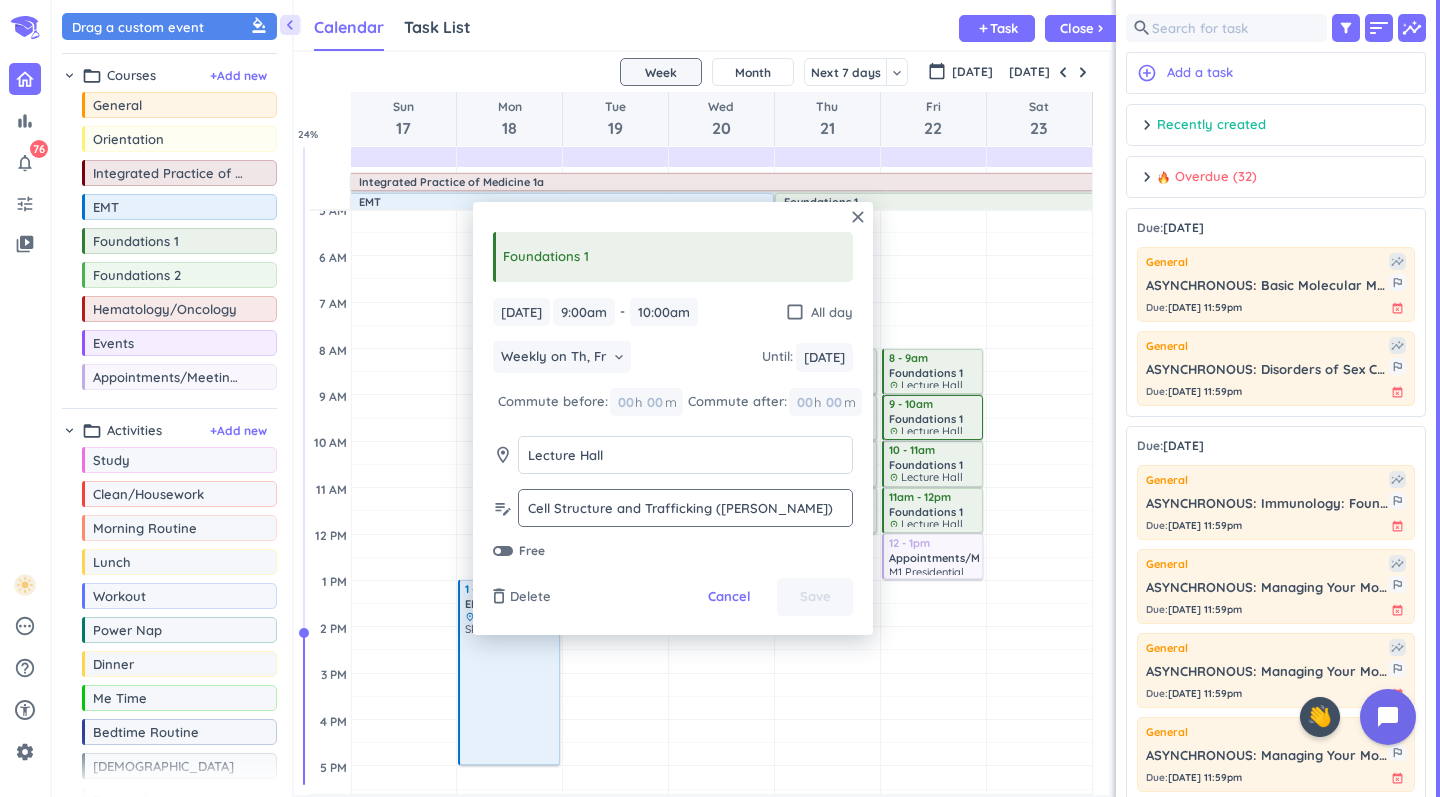click on "Cell Structure and Trafficking ([PERSON_NAME])" at bounding box center [685, 508] 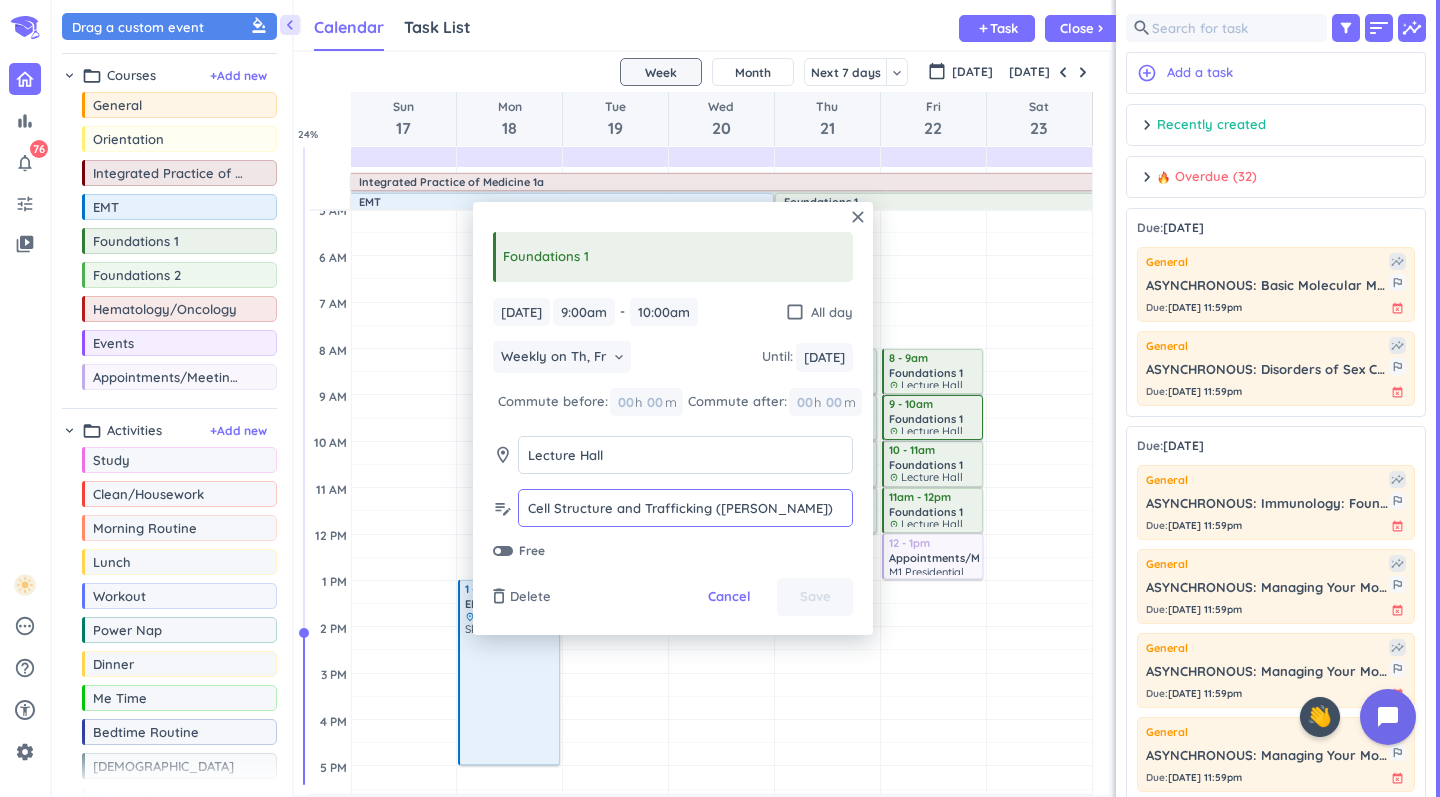 click on "Cell Structure and Trafficking ([PERSON_NAME])" at bounding box center (685, 508) 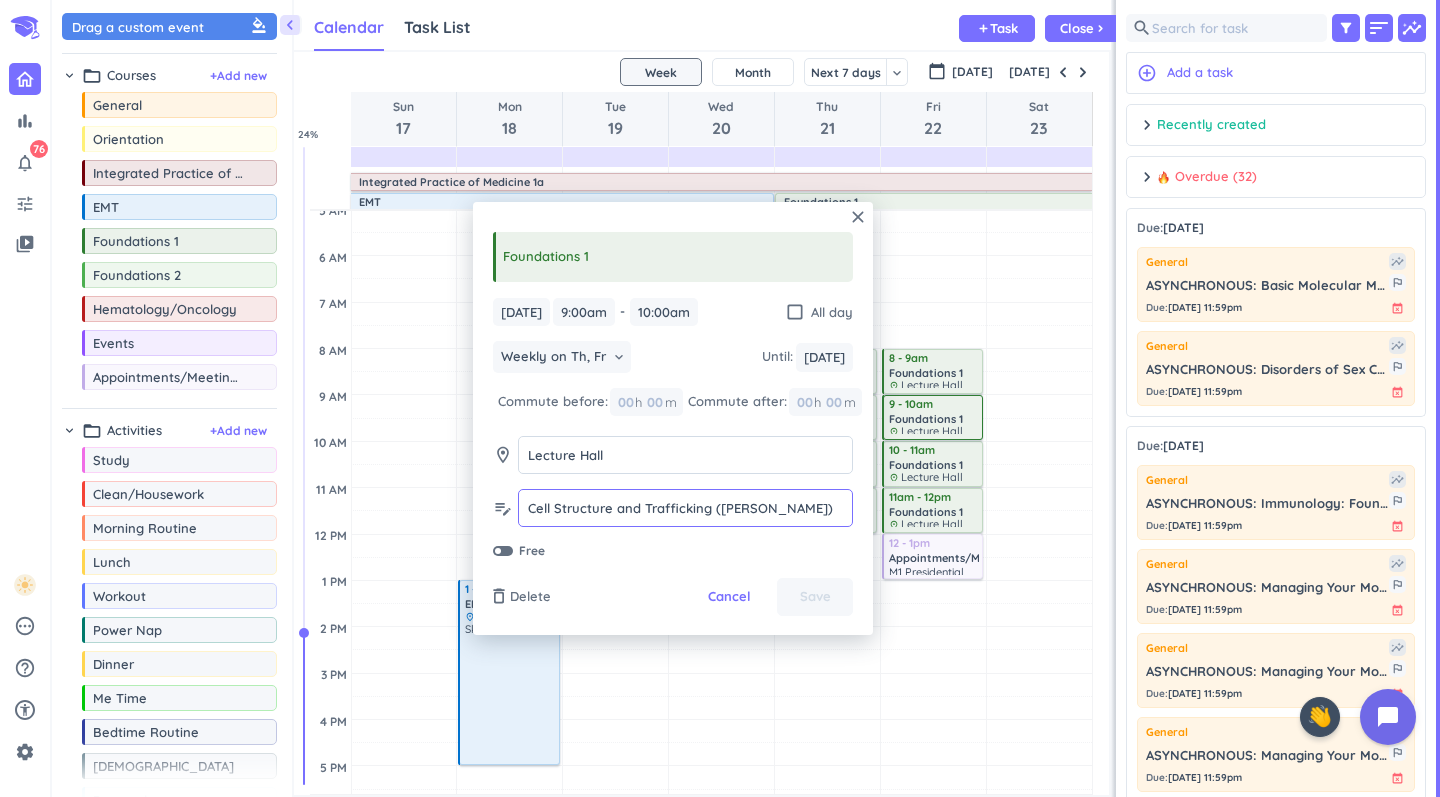 click on "Cell Structure and Trafficking ([PERSON_NAME])" at bounding box center (685, 508) 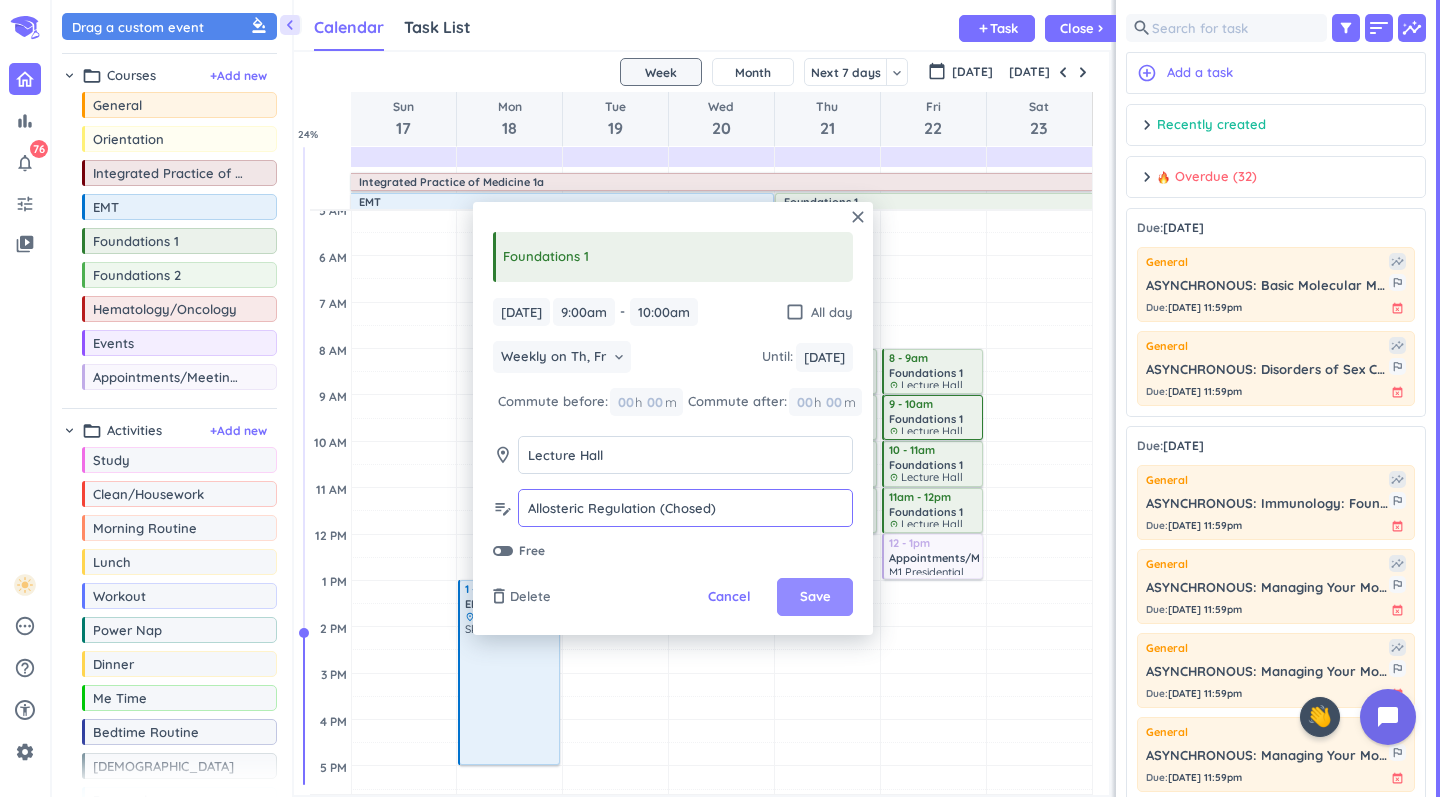 type on "Allosteric Regulation (Chosed)" 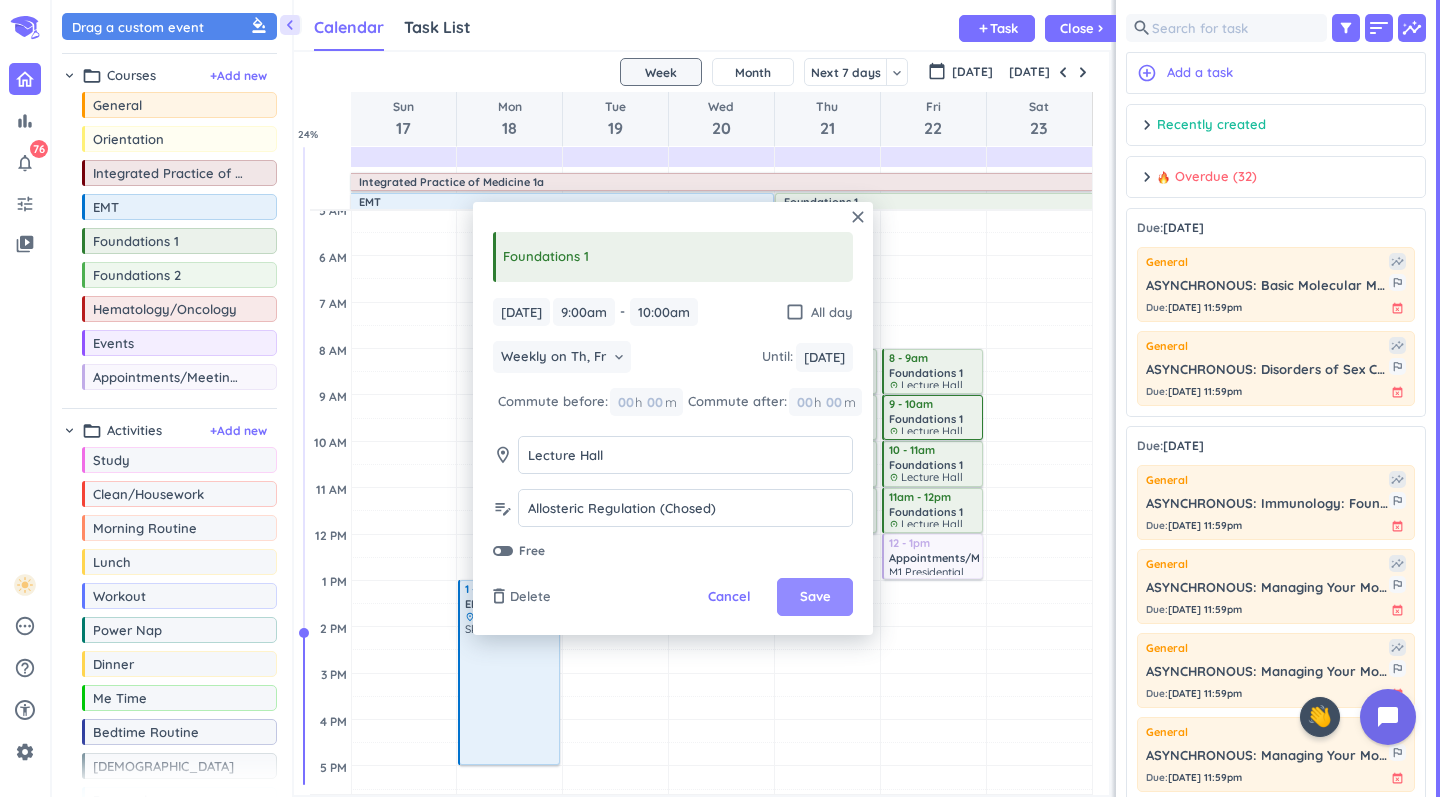 click on "Save" at bounding box center (815, 597) 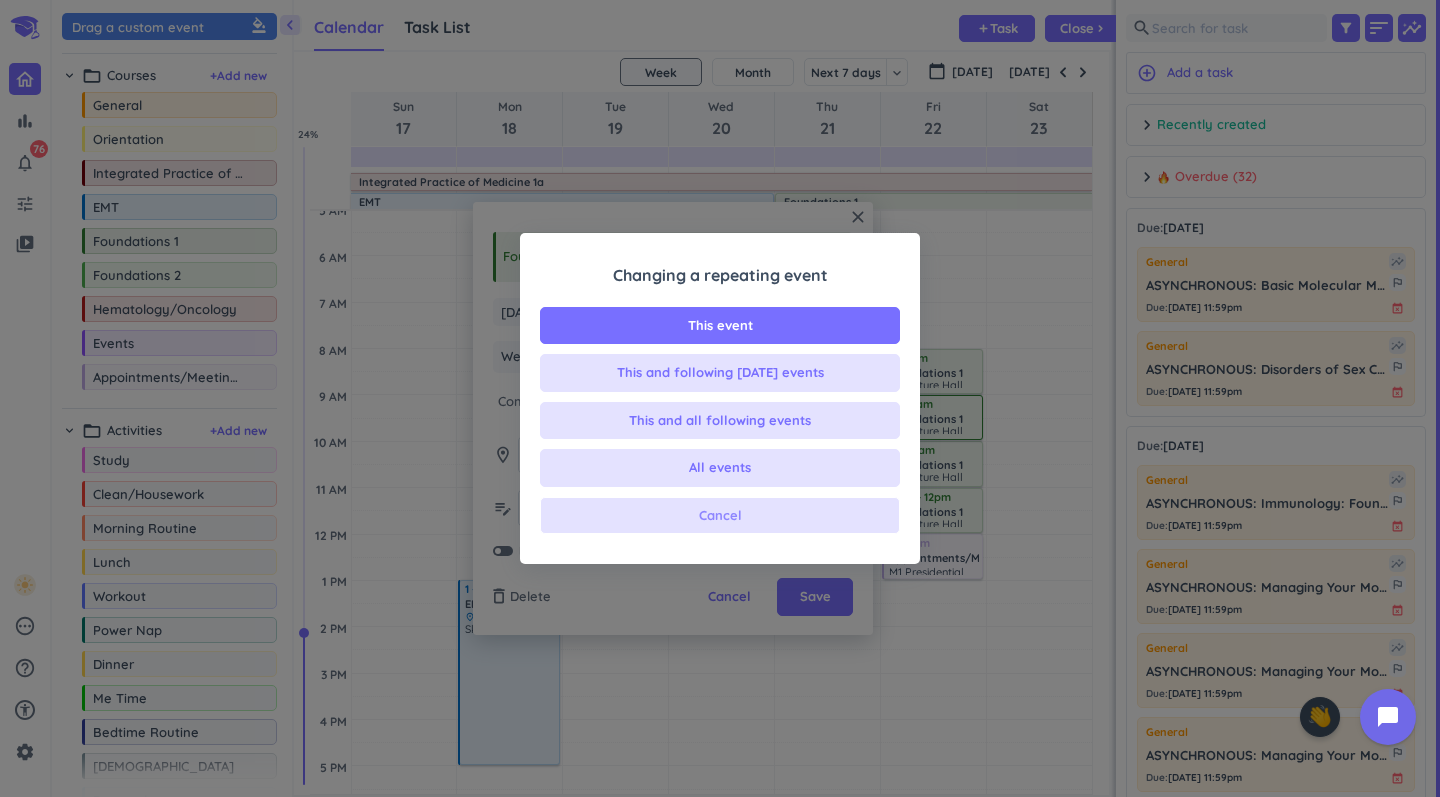 click on "Cancel" at bounding box center [720, 516] 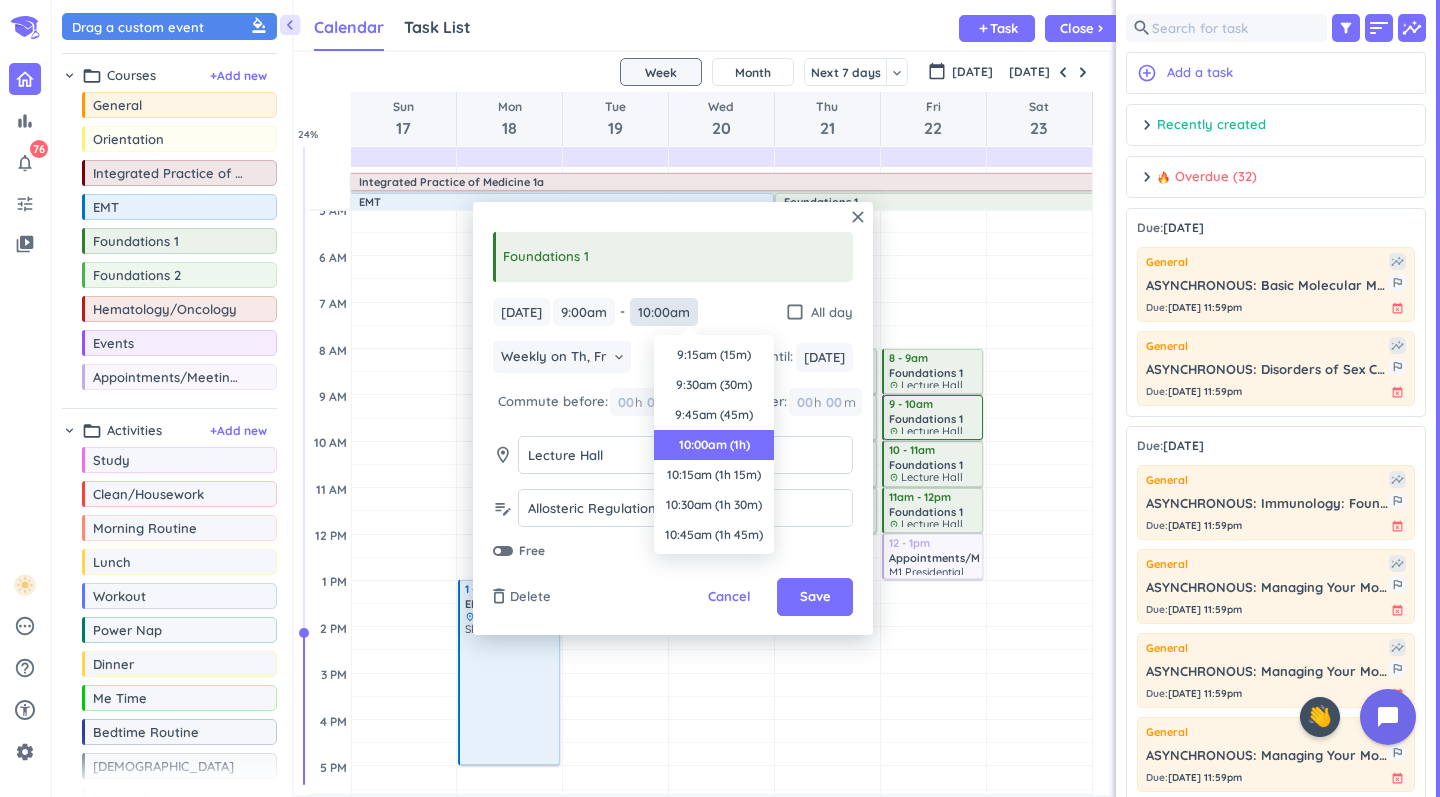 click on "10:00am" at bounding box center [664, 312] 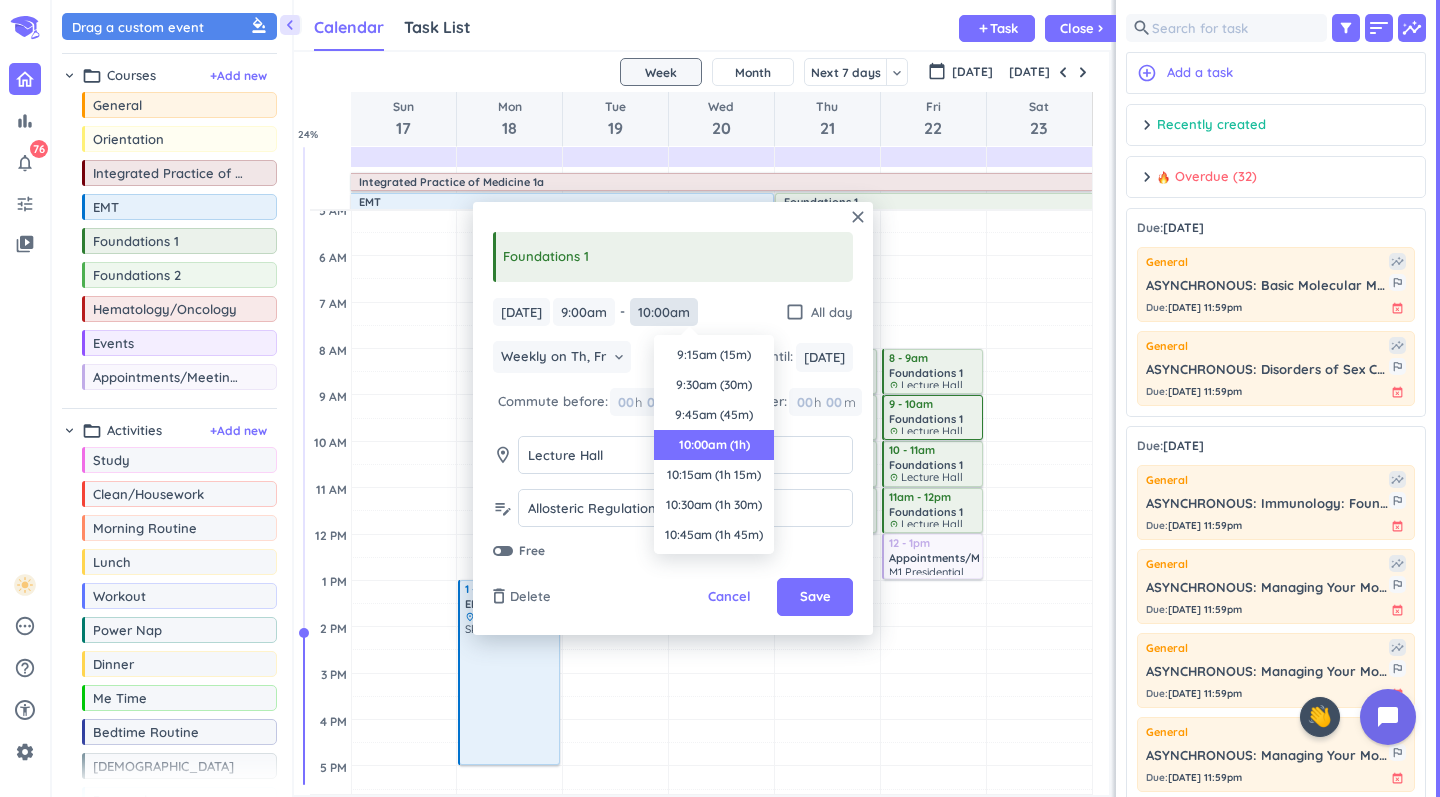 scroll, scrollTop: 90, scrollLeft: 0, axis: vertical 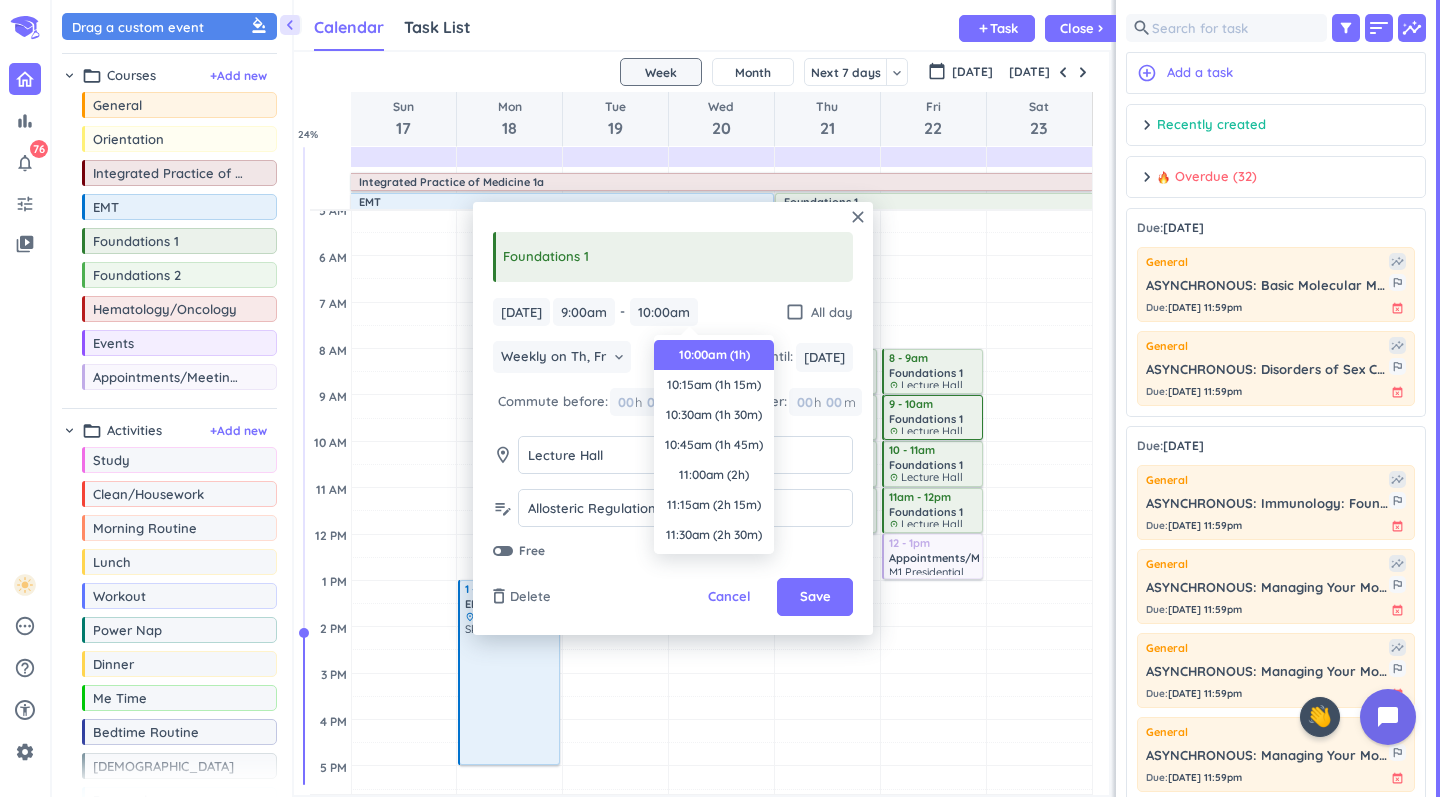 click on "close Foundations 1 [DATE] [DATE]   9:00am 9:00am - 10:00am 10:00am check_box_outline_blank All day Weekly on Th, Fr keyboard_arrow_down Until :  [DATE] [DATE] Commute before: 00 h 00 m Commute after: 00 h 00 m room Lecture Hall Lecture Hall edit_note Allosteric Regulation (Chosed) Allosteric Regulation (Chosed) Free delete_outline Delete Cancel Save Time 9:15am (15m) 9:30am (30m) 9:45am (45m) 10:00am (1h) 10:15am (1h 15m) 10:30am (1h 30m) 10:45am (1h 45m) 11:00am (2h) 11:15am (2h 15m) 11:30am (2h 30m) 11:45am (2h 45m) 12:00pm (3h) 12:15pm (3h 15m) 12:30pm (3h 30m) 12:45pm (3h 45m) 1:00pm (4h) 1:15pm (4h 15m) 1:30pm (4h 30m) 1:45pm (4h 45m) 2:00pm (5h) 2:15pm (5h 15m) 2:30pm (5h 30m) 2:45pm (5h 45m) 3:00pm (6h) 3:15pm (6h 15m) 3:30pm (6h 30m) 3:45pm (6h 45m) 4:00pm (7h) 4:15pm (7h 15m) 4:30pm (7h 30m) 4:45pm (7h 45m) 5:00pm (8h) 5:15pm (8h 15m) 5:30pm (8h 30m) 5:45pm (8h 45m) 6:00pm (9h) 6:15pm (9h 15m) 6:30pm (9h 30m) 6:45pm (9h 45m) 7:00pm (10h) 7:15pm (10h 15m) 7:30pm (10h 30m)" at bounding box center [673, 418] 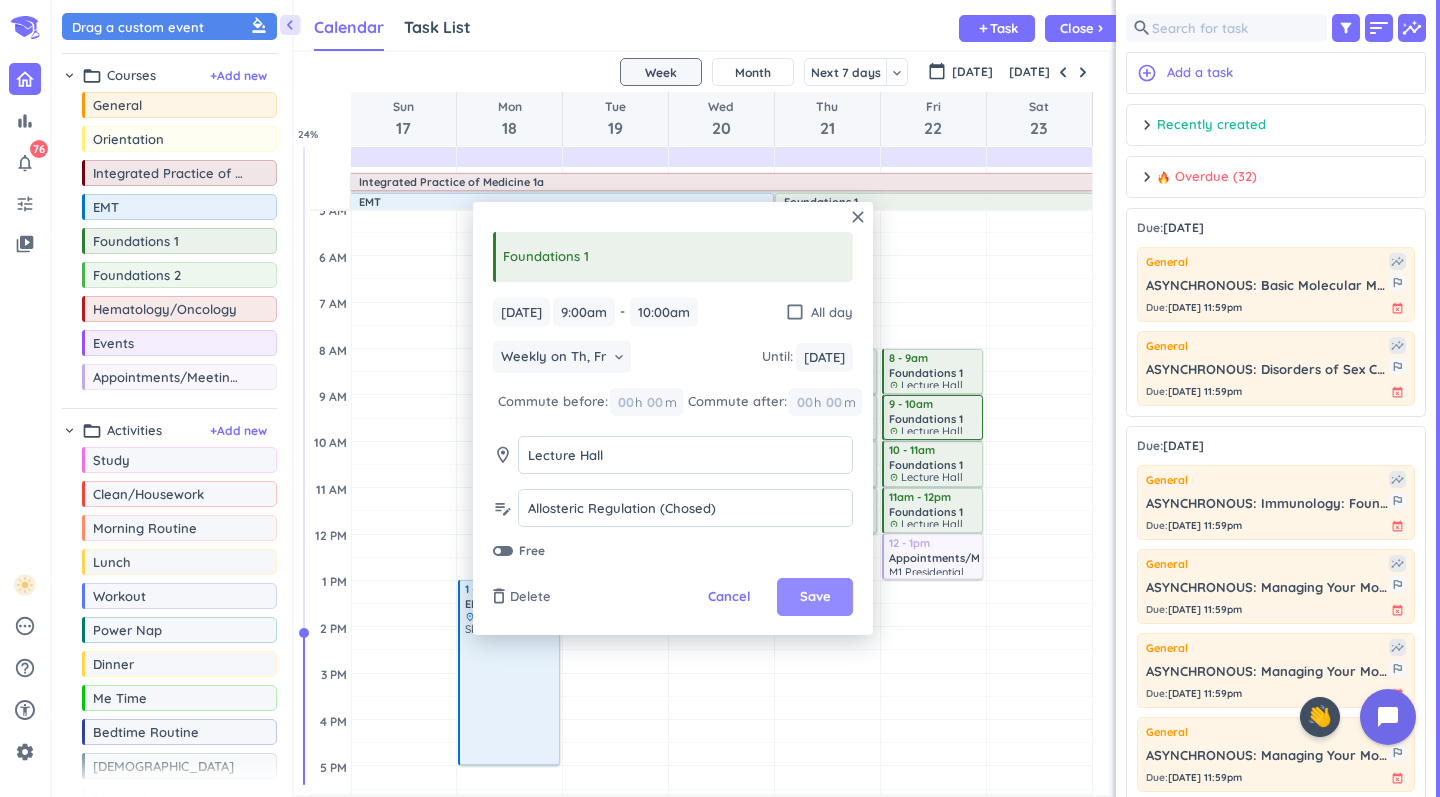 click on "Save" at bounding box center [815, 597] 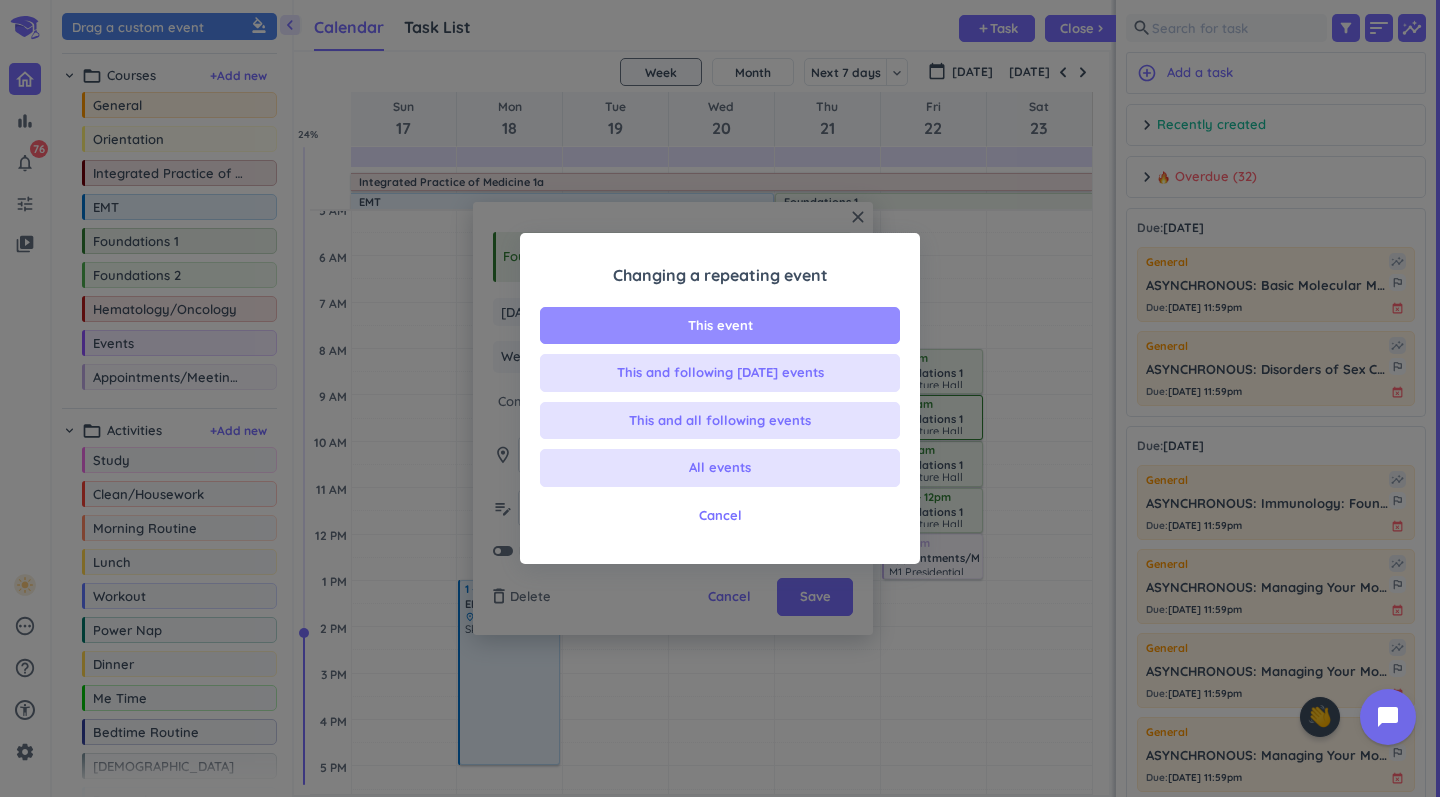 click on "This event" at bounding box center [720, 326] 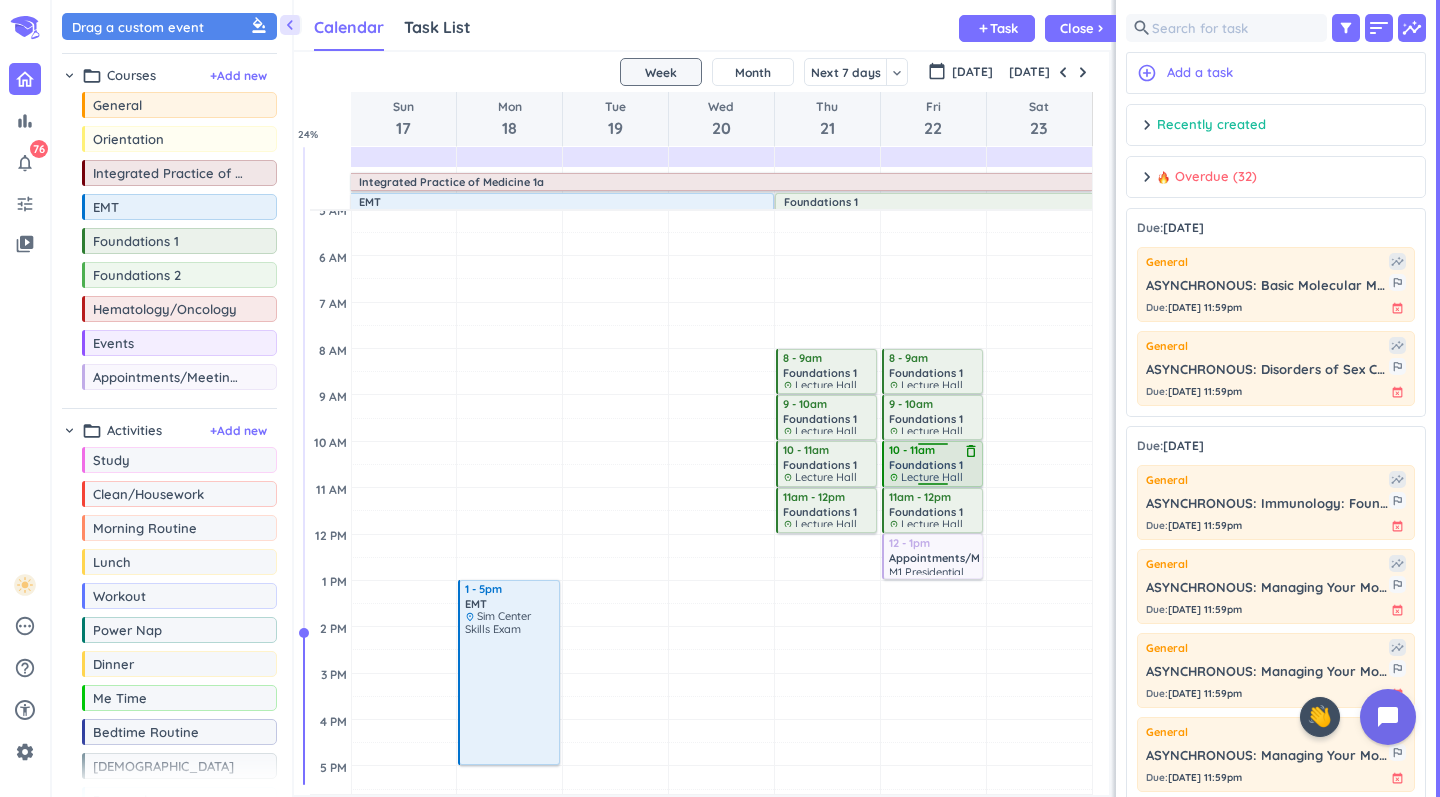 click on "Lecture Hall" at bounding box center [932, 477] 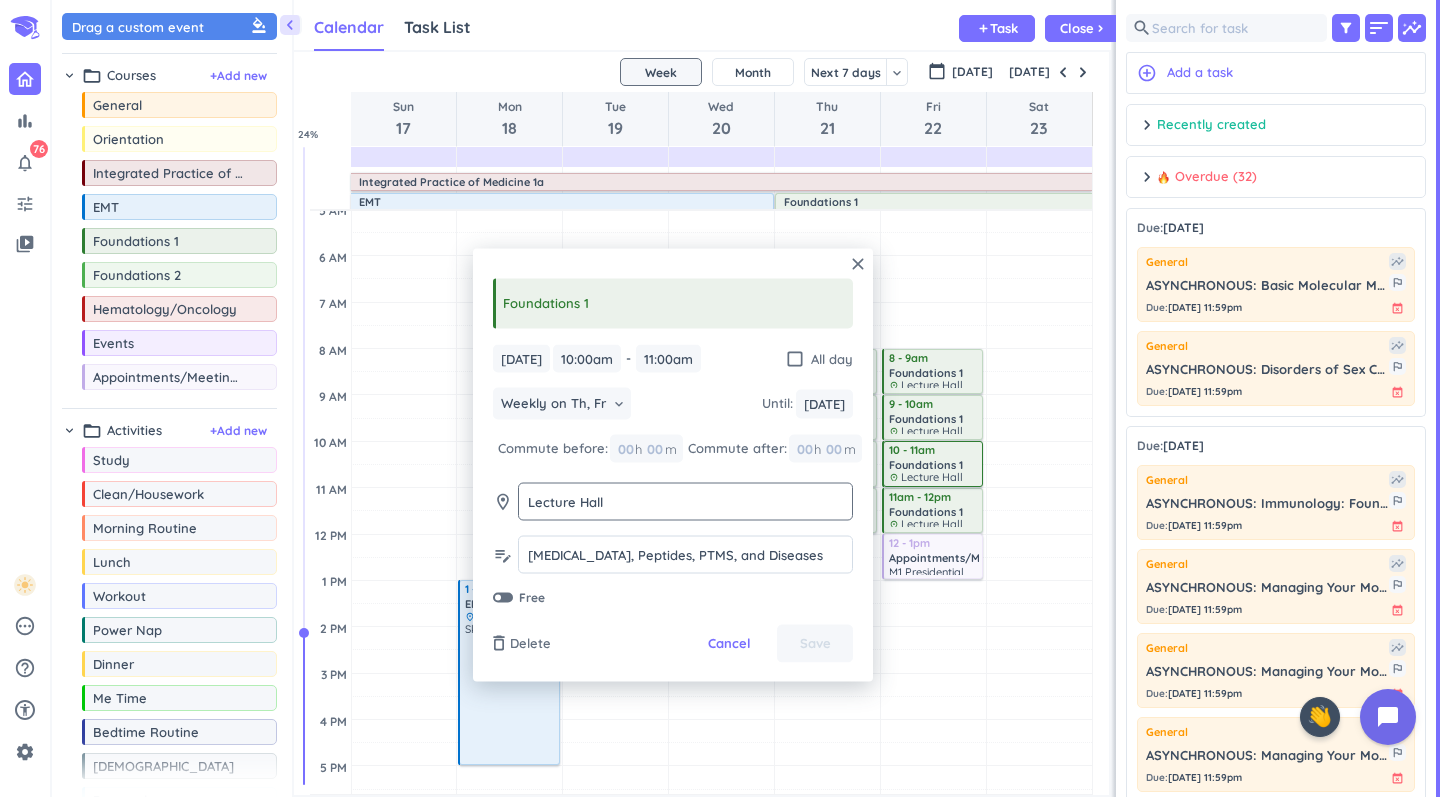 click on "Lecture Hall" at bounding box center (685, 501) 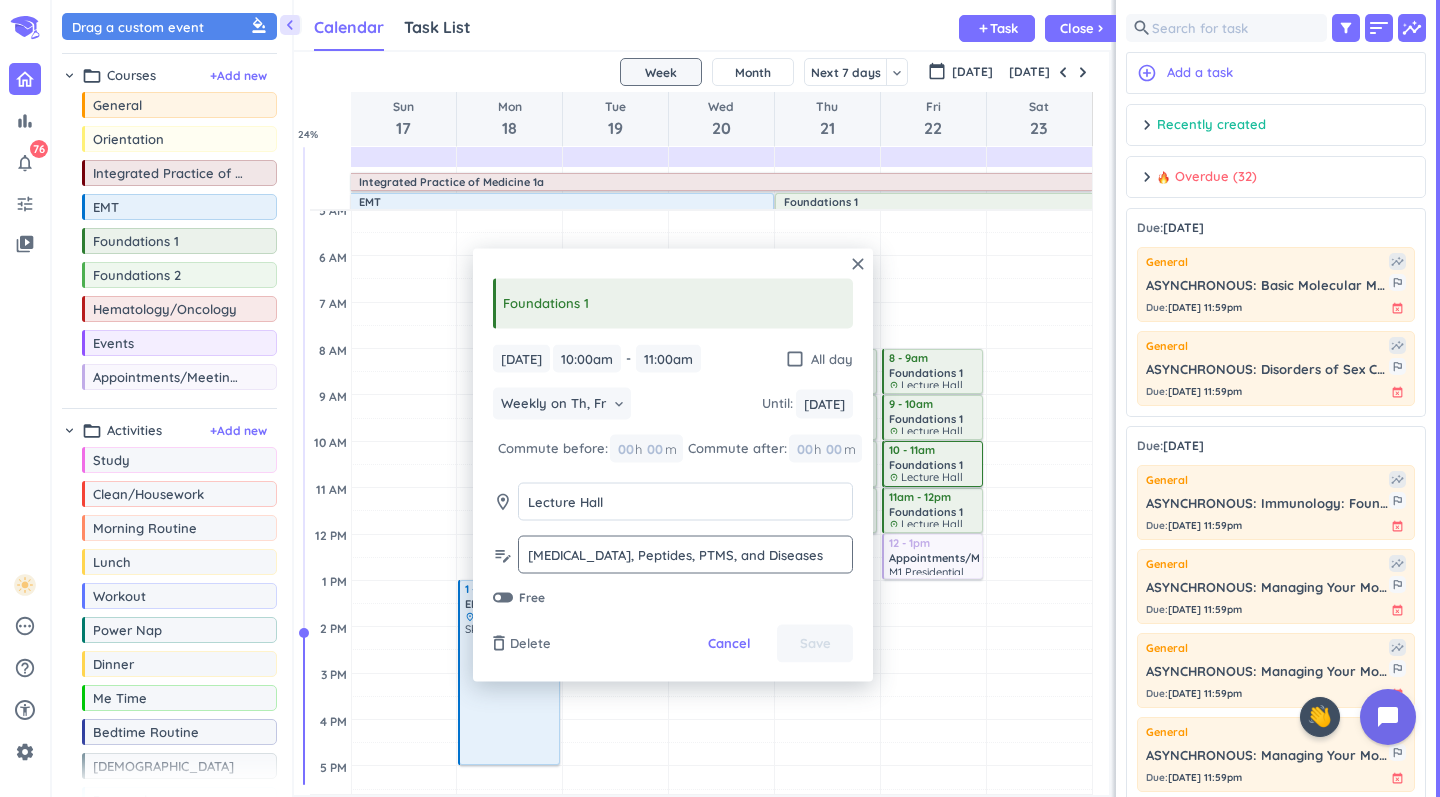 click on "[MEDICAL_DATA], Peptides, PTMS, and Diseases (Chosed)" at bounding box center [685, 563] 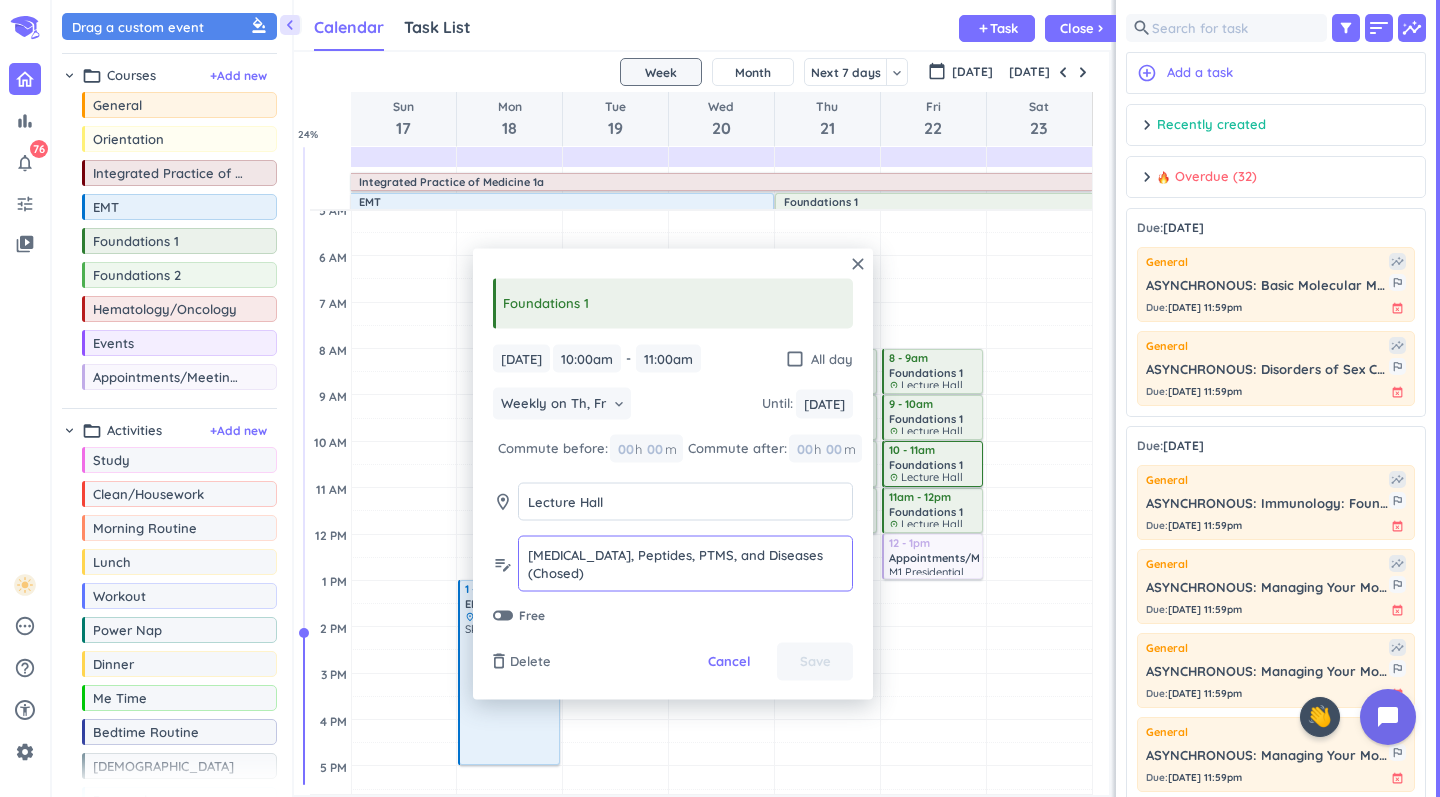 click on "[MEDICAL_DATA], Peptides, PTMS, and Diseases (Chosed)" at bounding box center [685, 563] 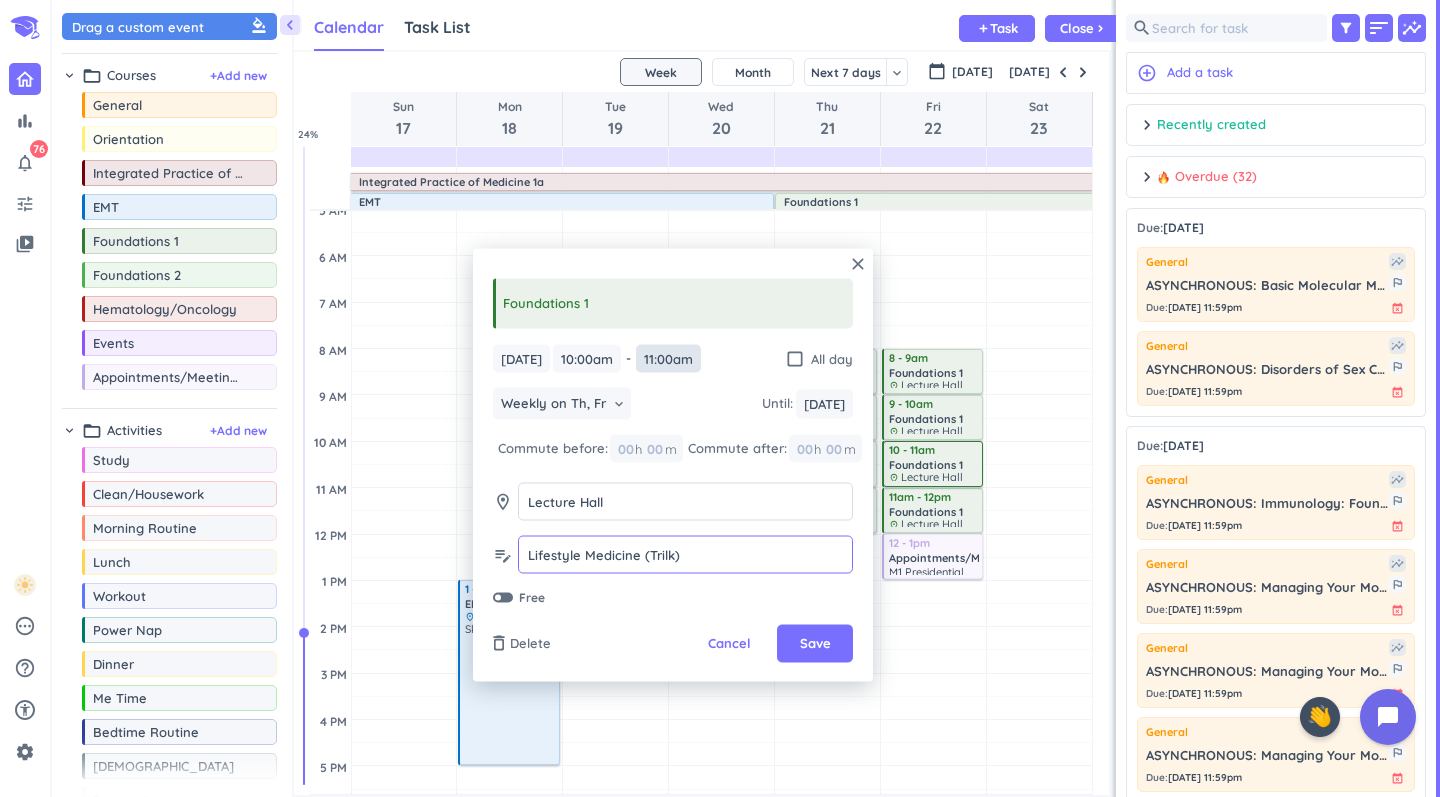 type on "Lifestyle Medicine (Trilk)" 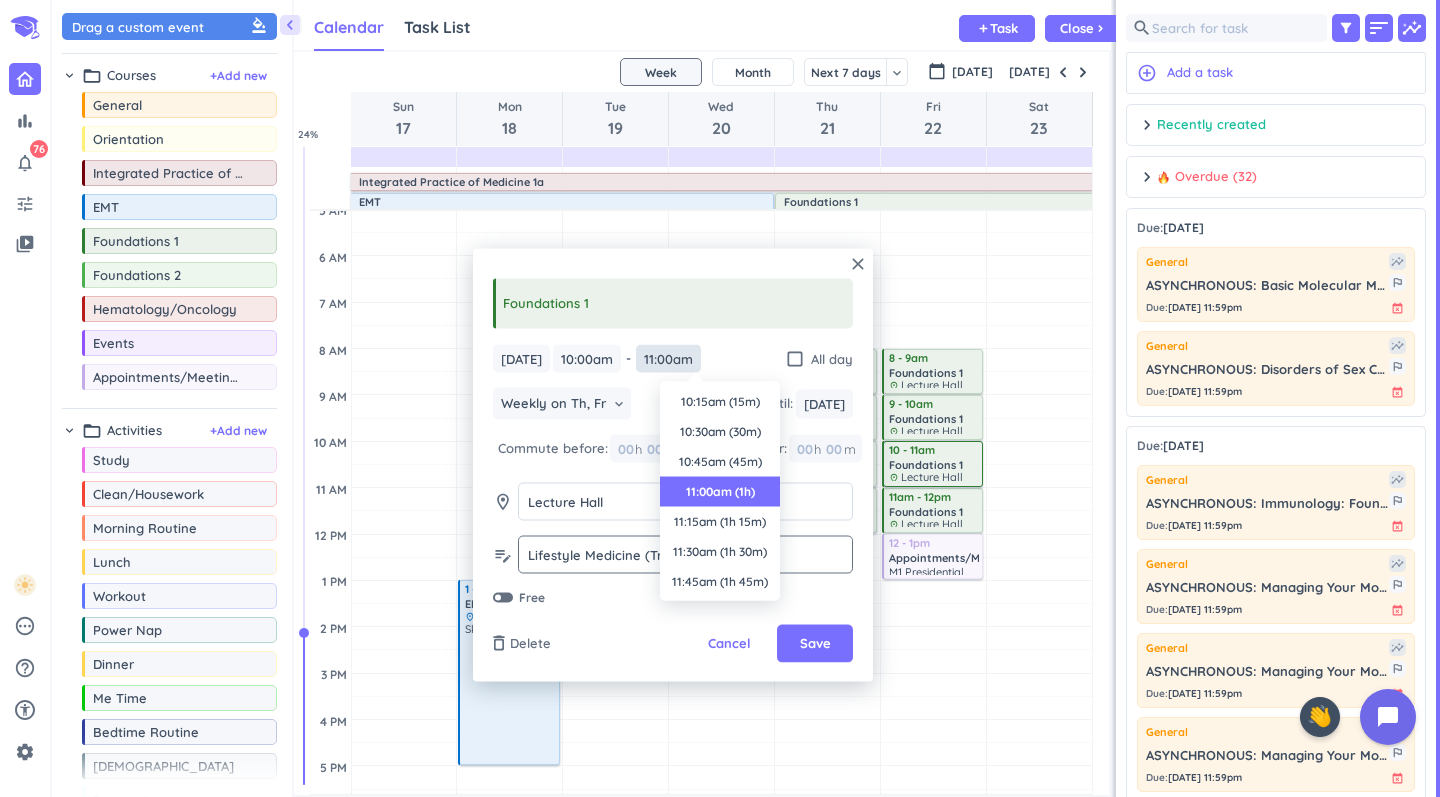 click on "11:00am" at bounding box center (668, 358) 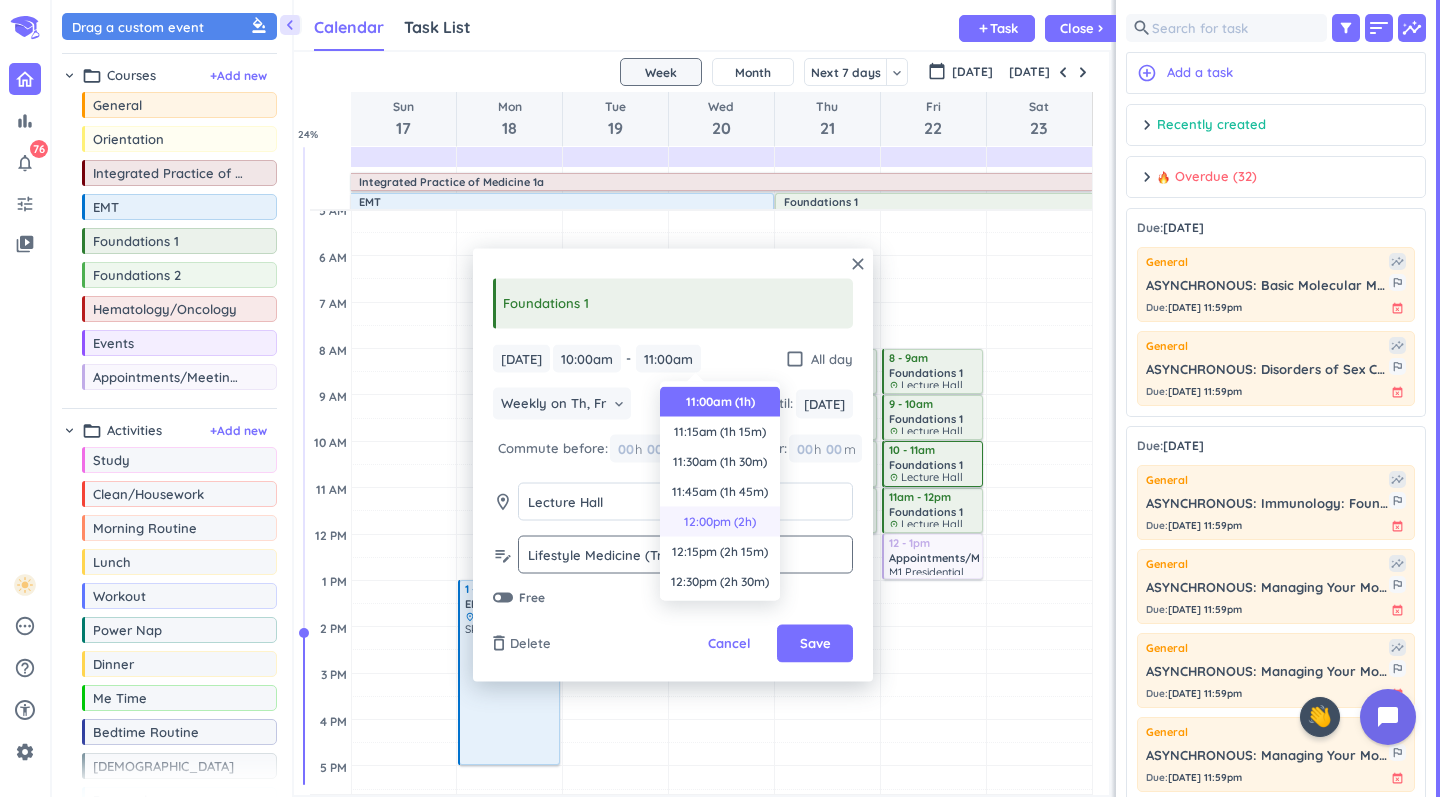 click on "12:00pm (2h)" at bounding box center [720, 522] 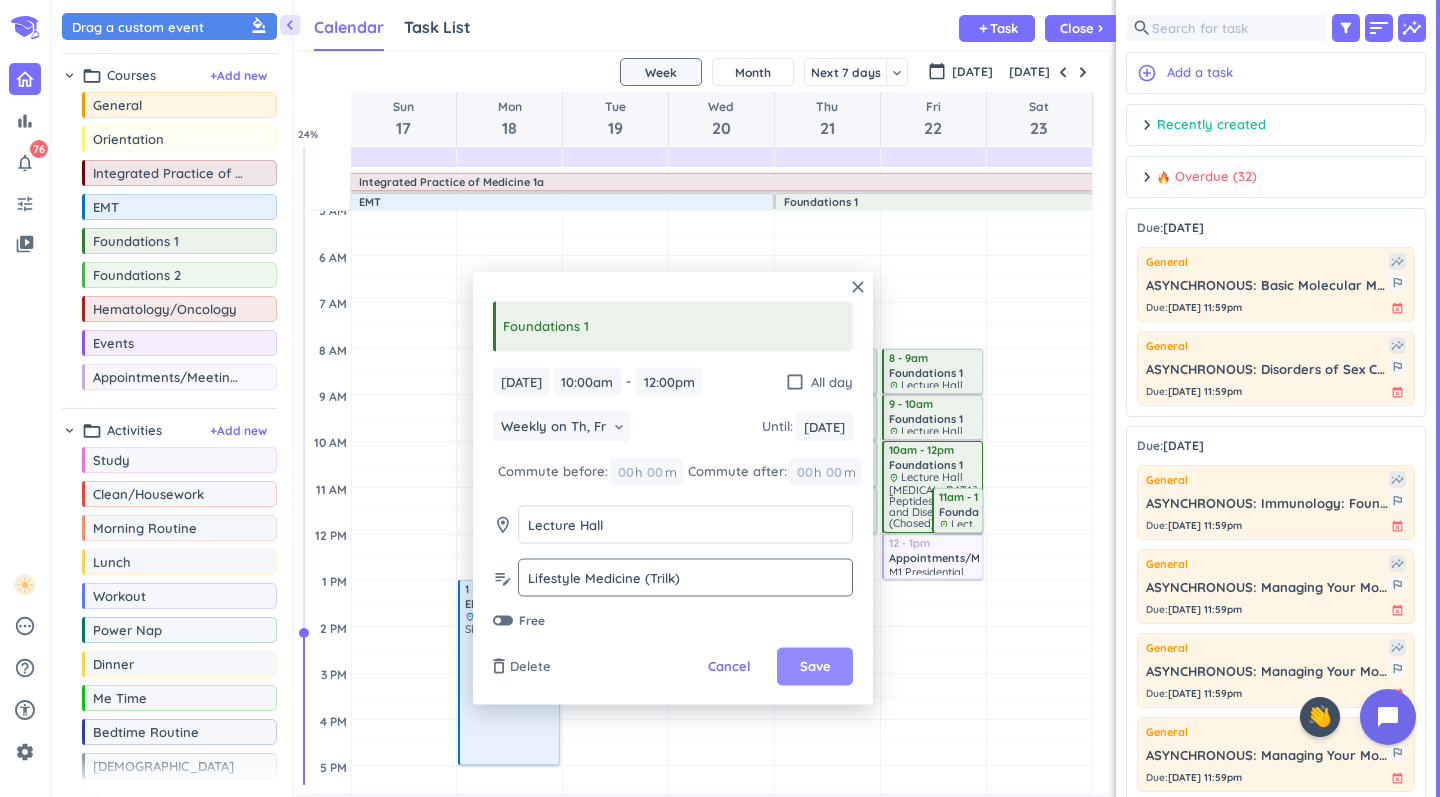 click on "Save" at bounding box center [815, 667] 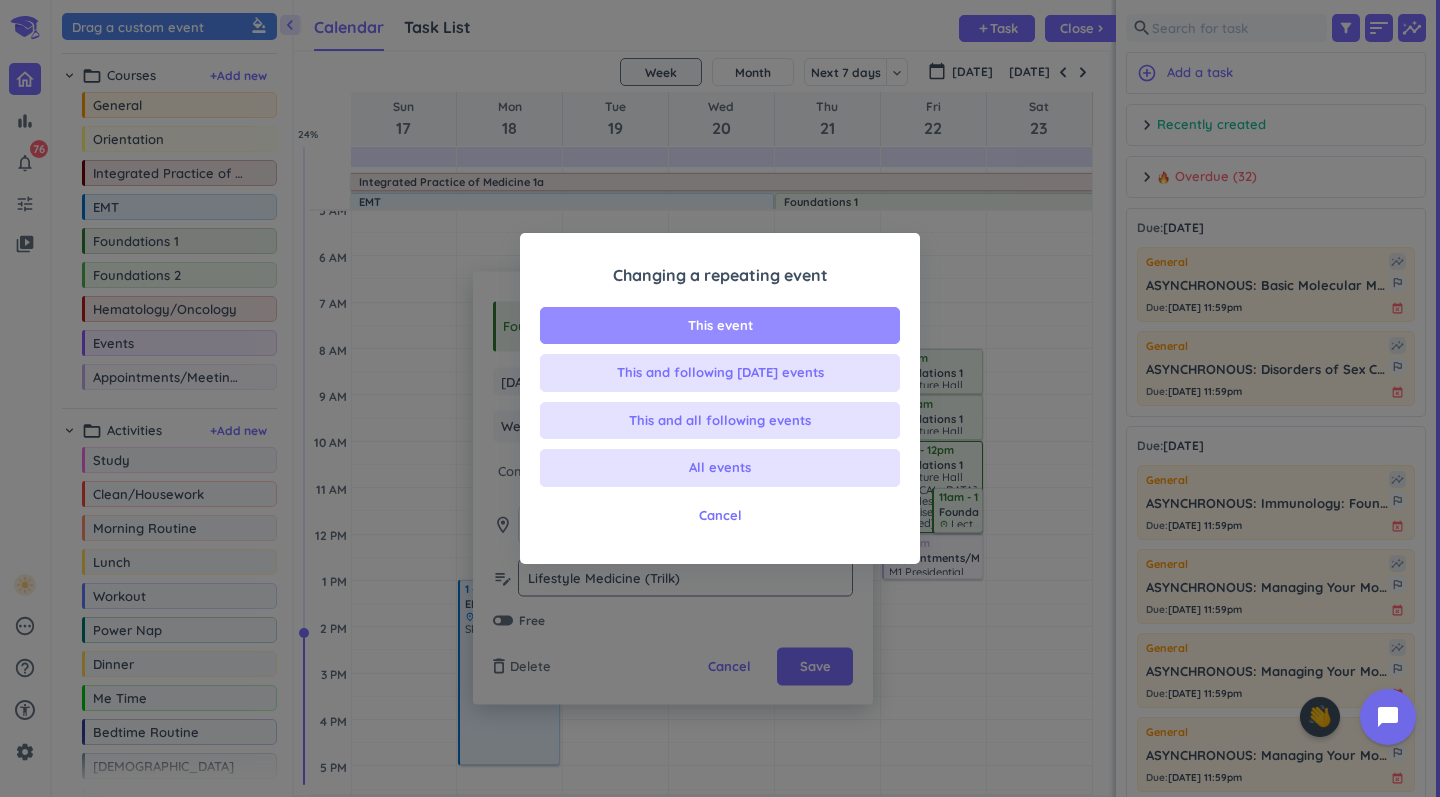 click on "This event" at bounding box center (720, 326) 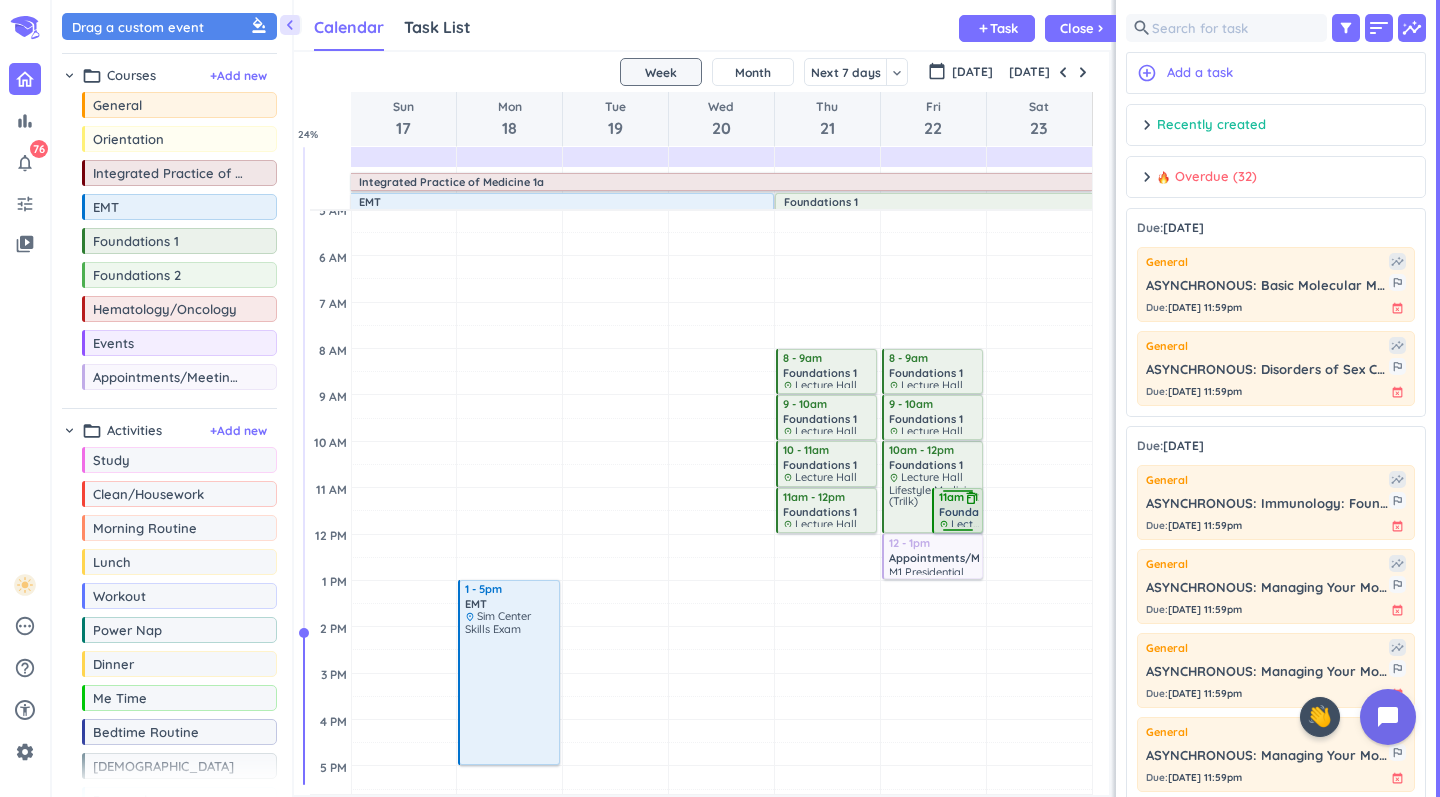 click on "11am - 12pm" at bounding box center (959, 497) 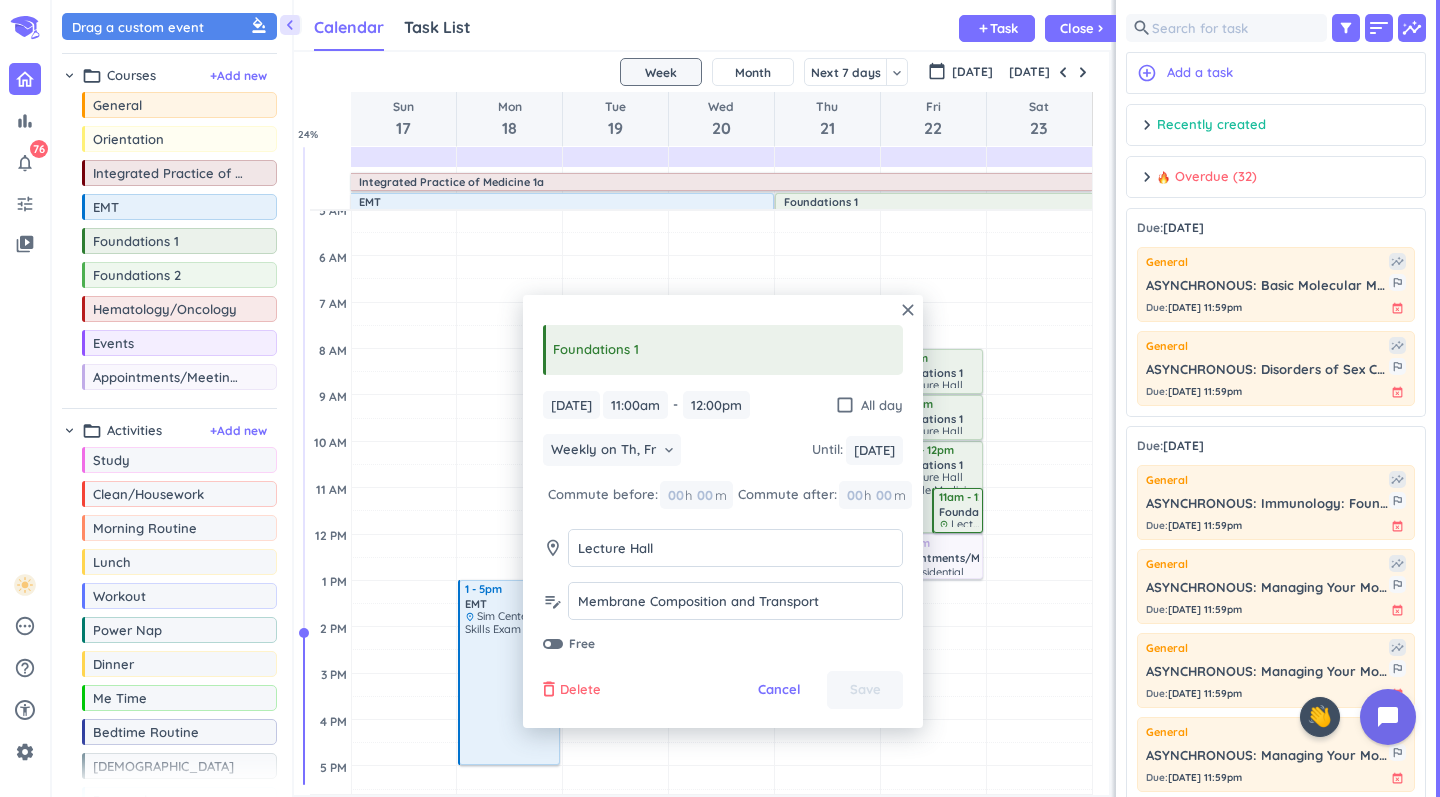 click on "Delete" at bounding box center [580, 690] 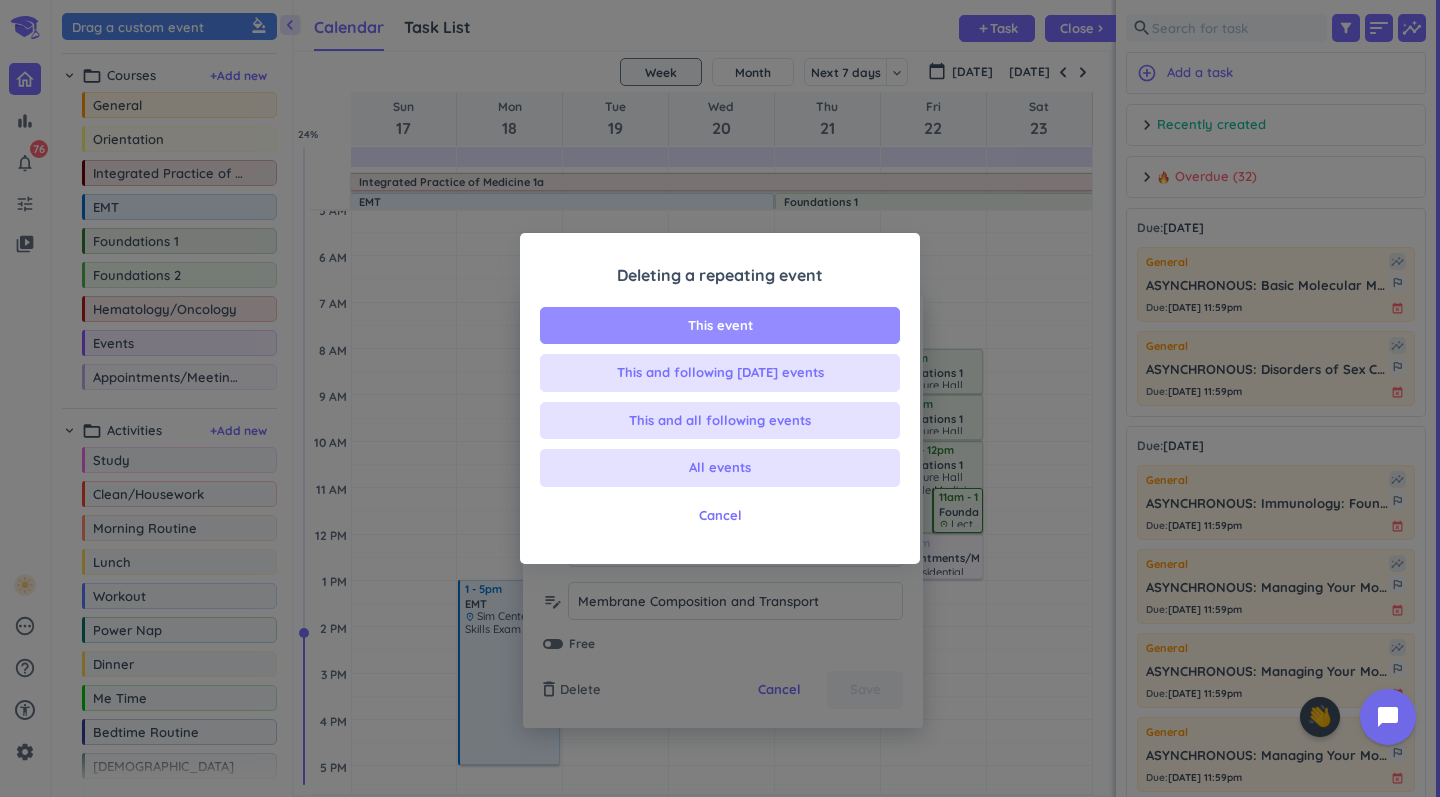 click on "This event" at bounding box center [720, 326] 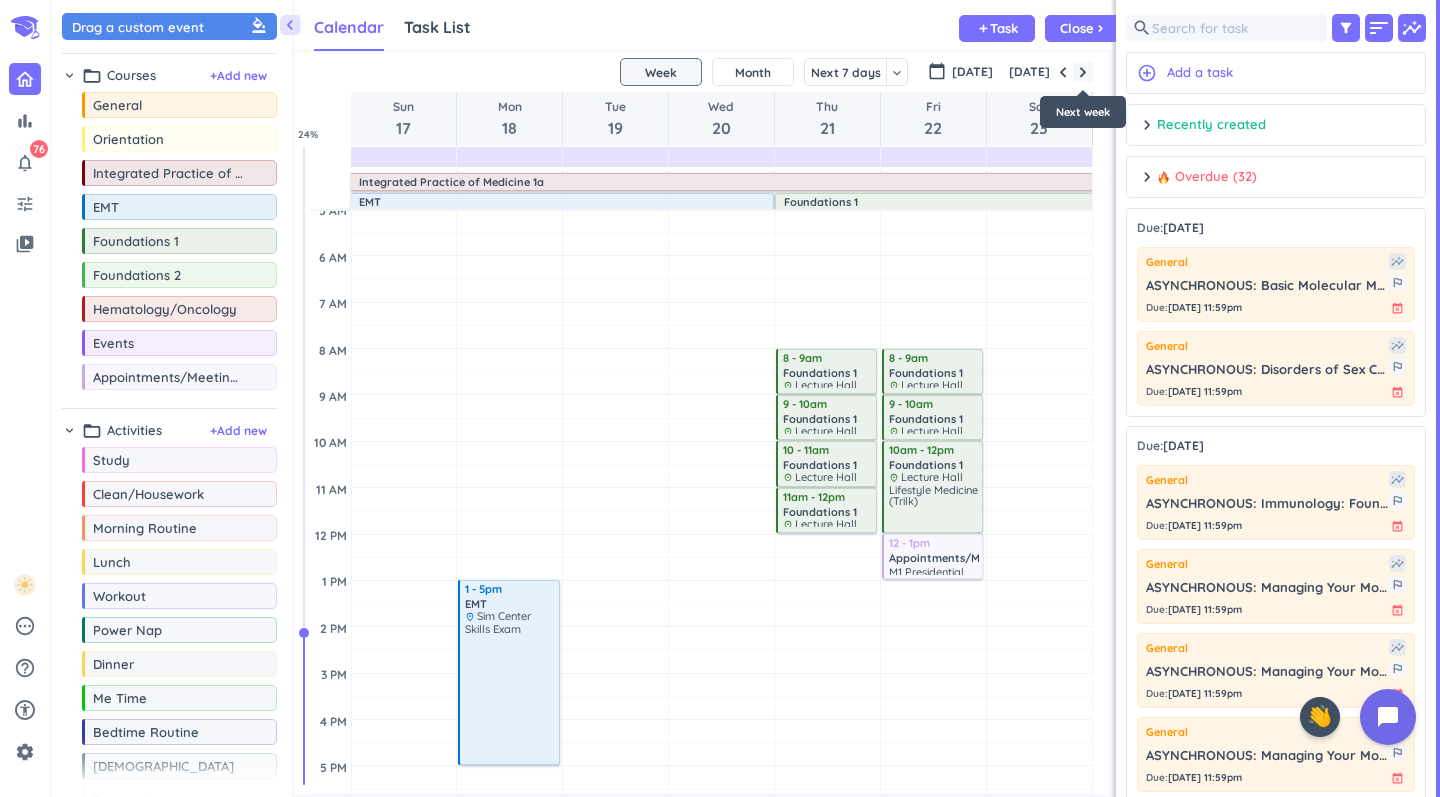 click at bounding box center [1083, 72] 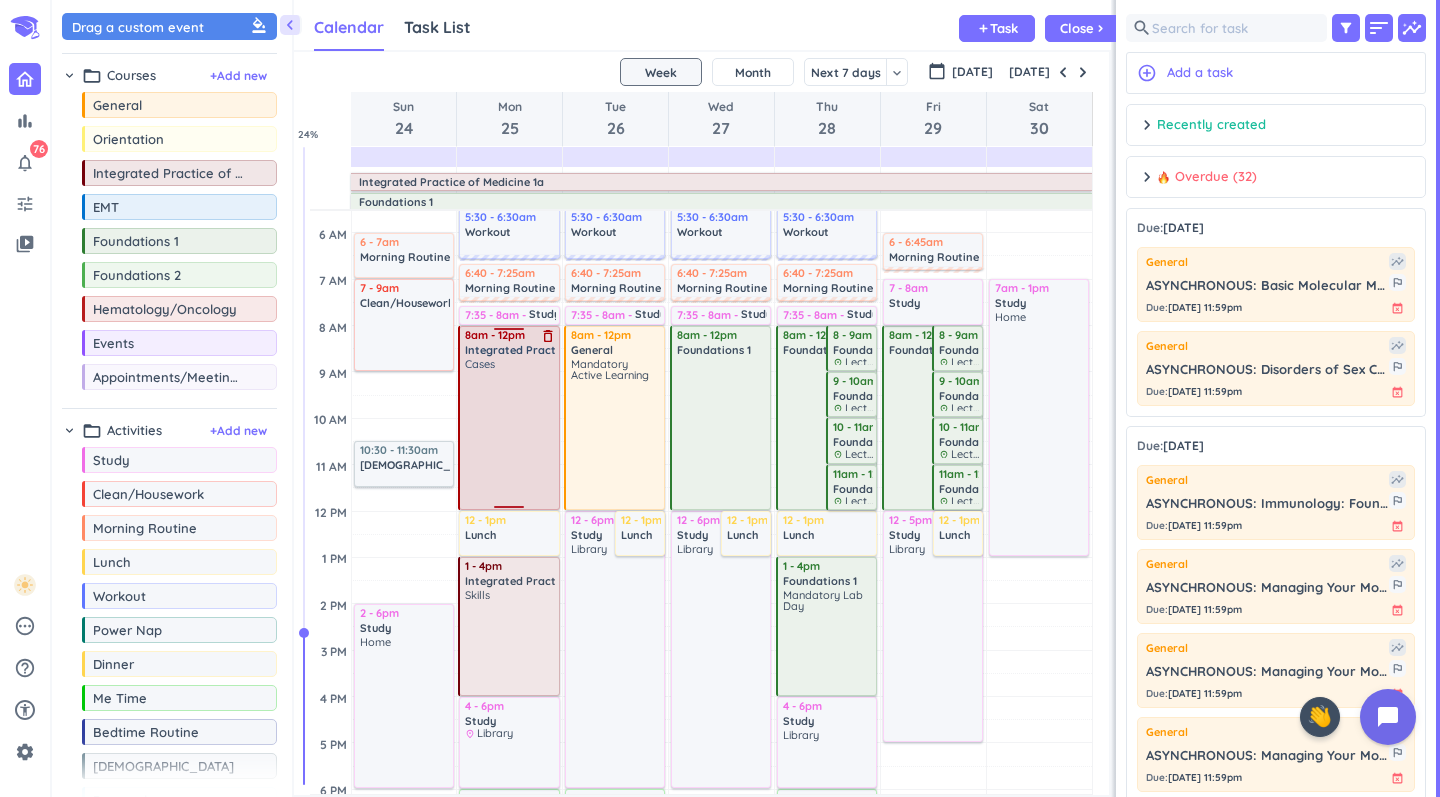 scroll, scrollTop: 42, scrollLeft: 0, axis: vertical 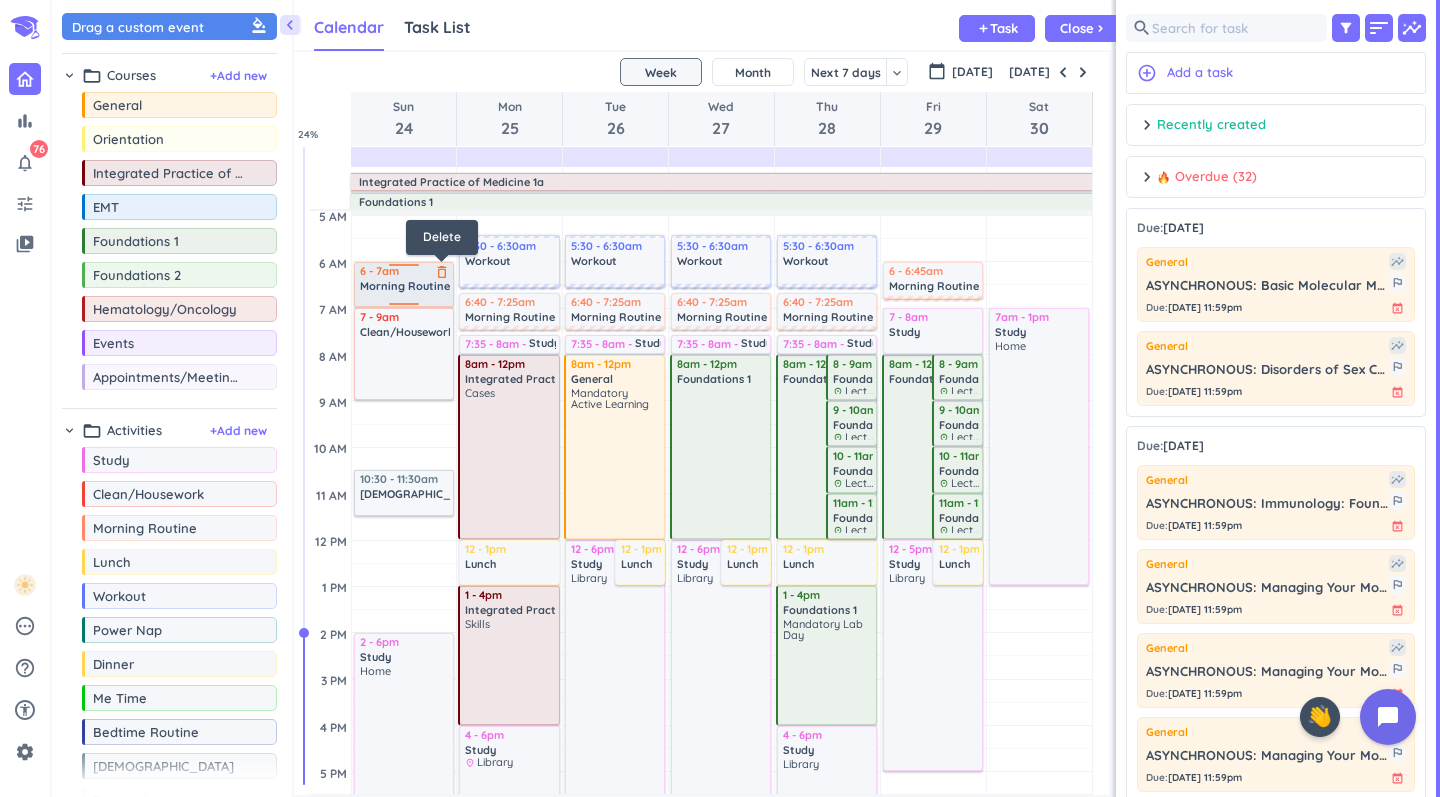 click on "delete_outline" at bounding box center [442, 272] 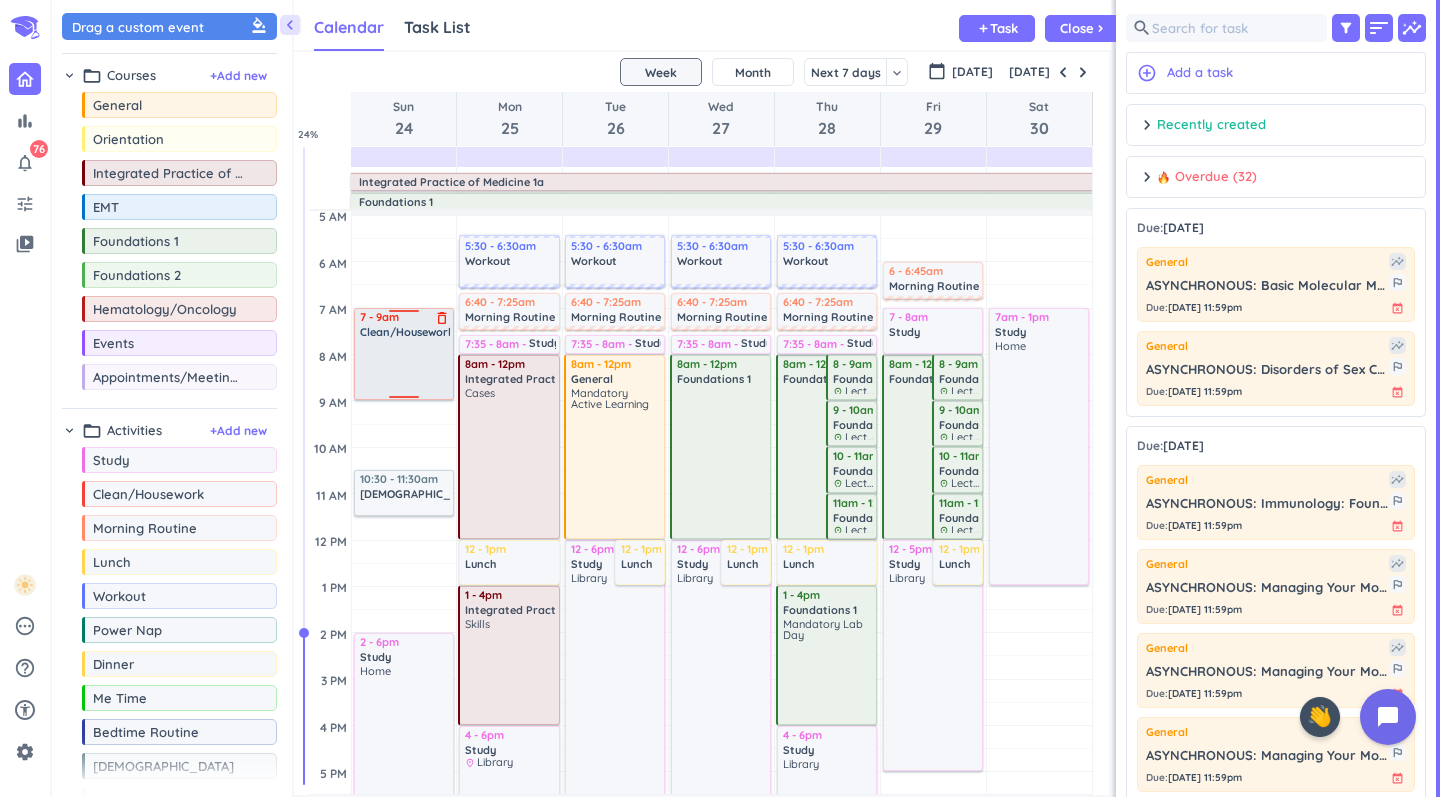 click on "delete_outline" at bounding box center [442, 318] 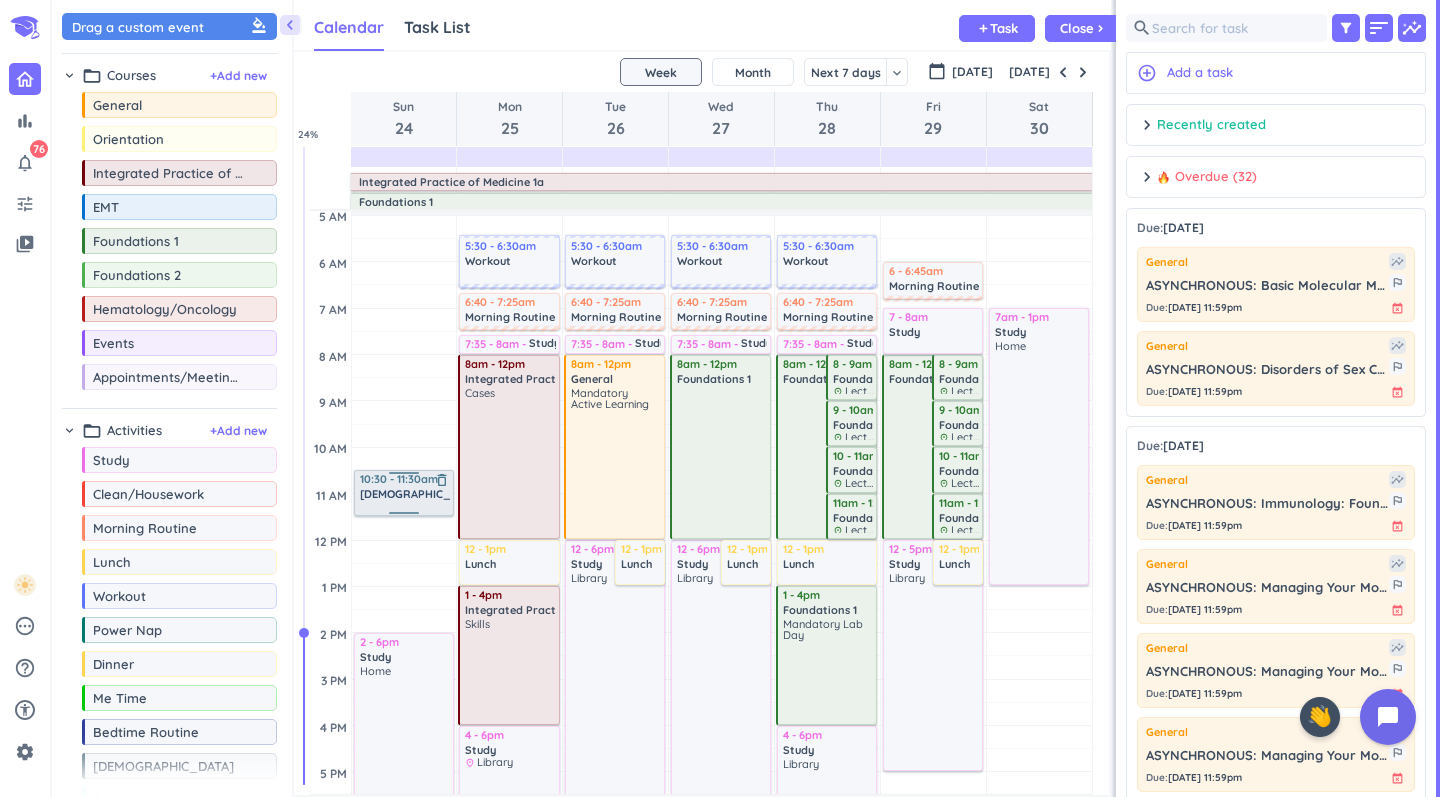 click on "delete_outline" at bounding box center (442, 480) 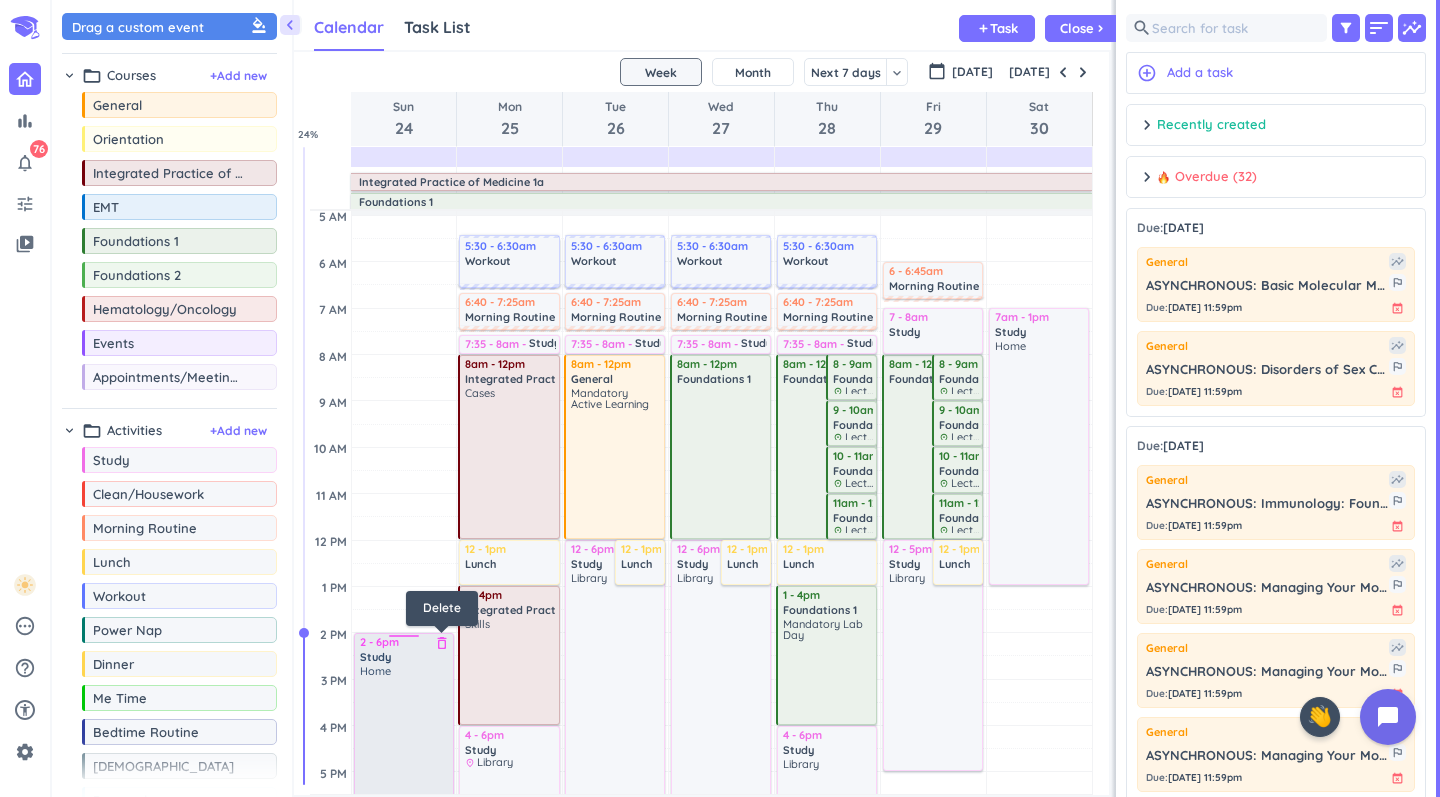 click on "delete_outline" at bounding box center (442, 643) 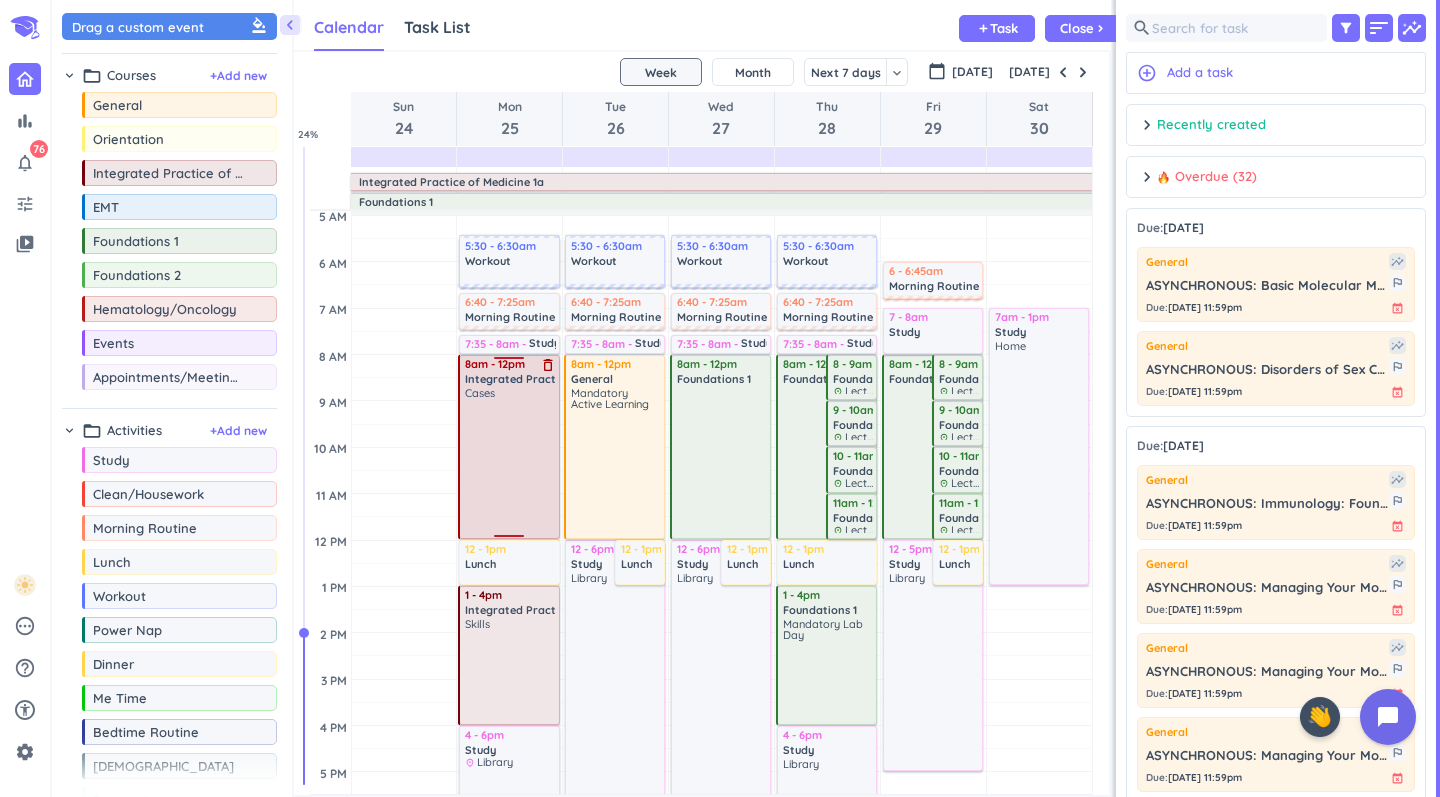 click at bounding box center (509, 361) 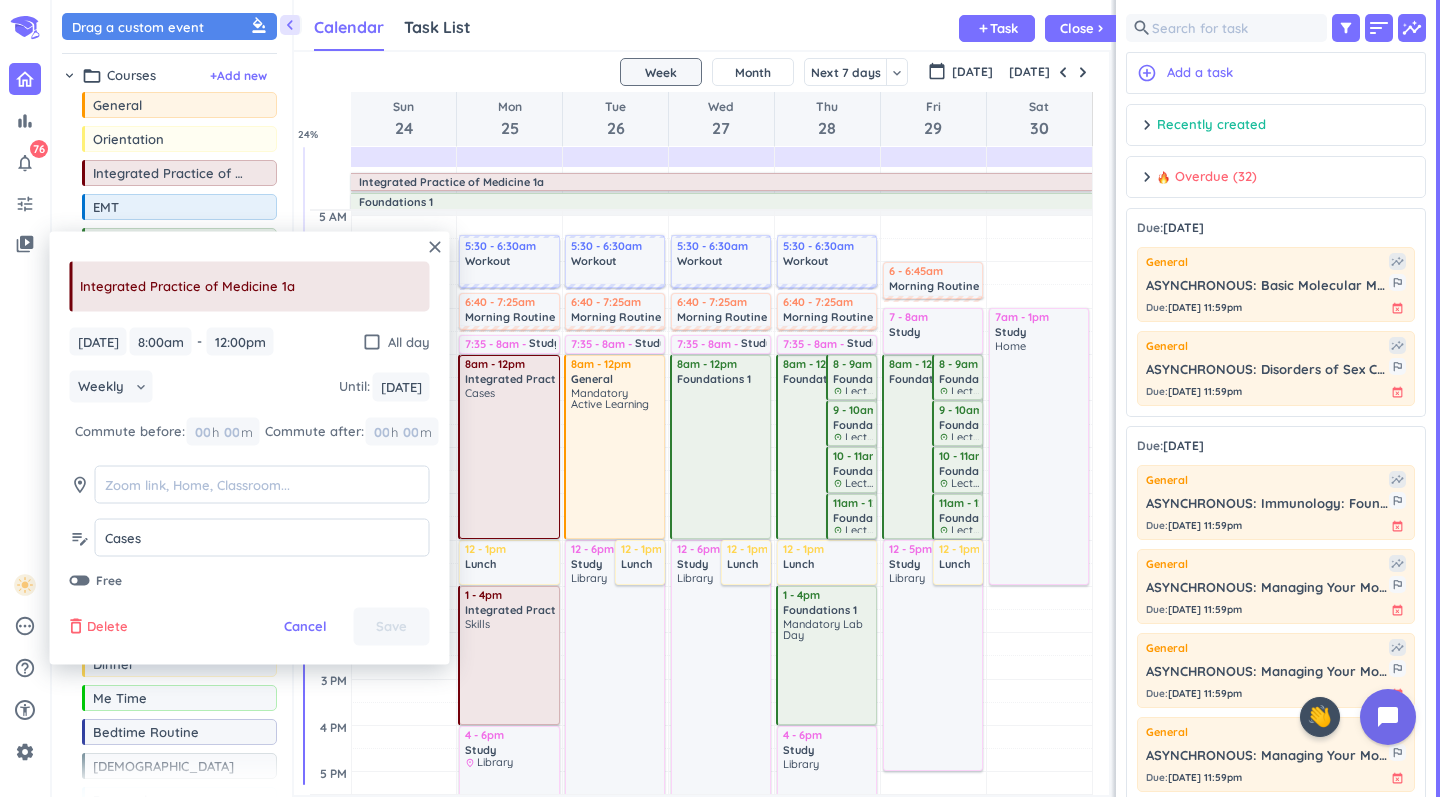 click on "Delete" at bounding box center (107, 627) 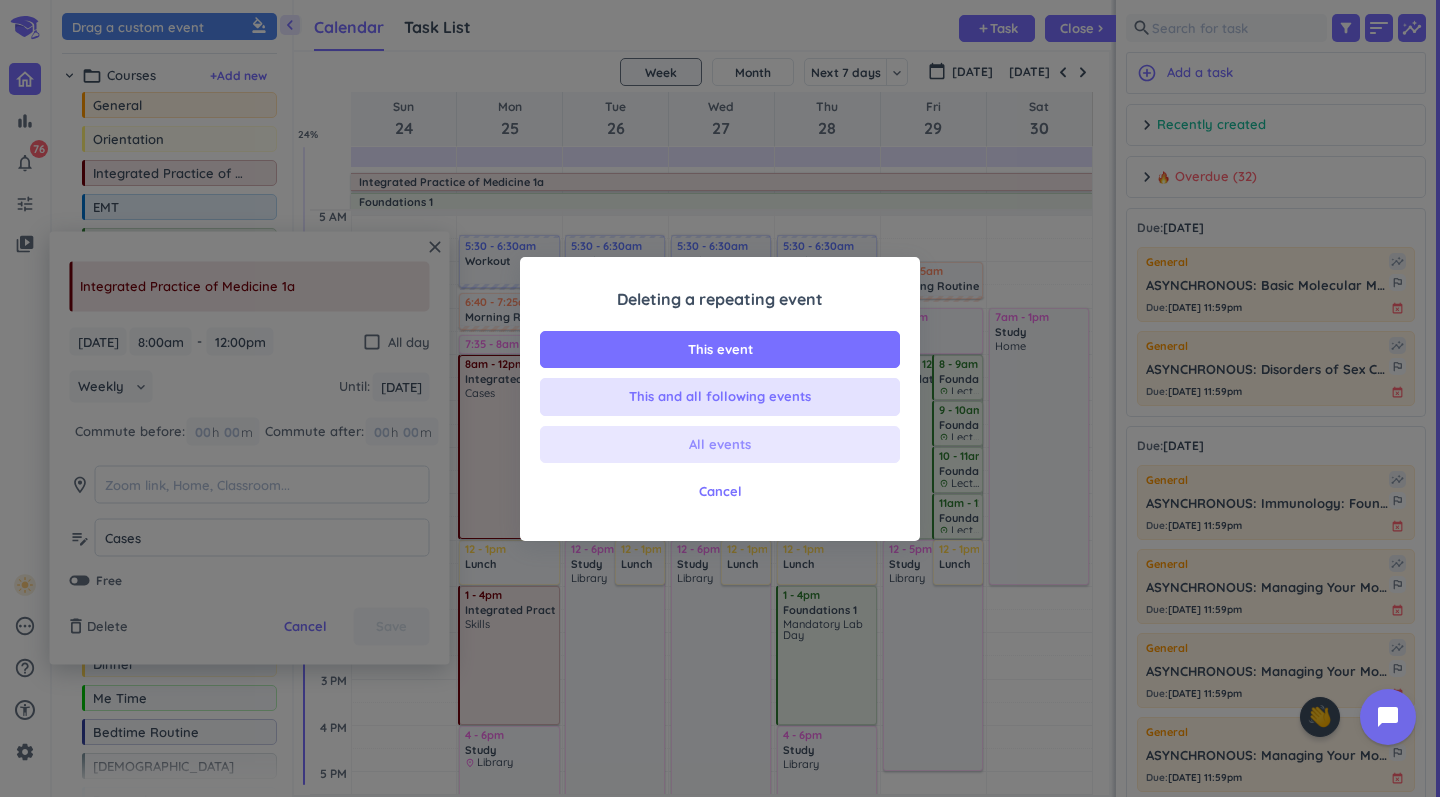 click on "All events" at bounding box center (720, 445) 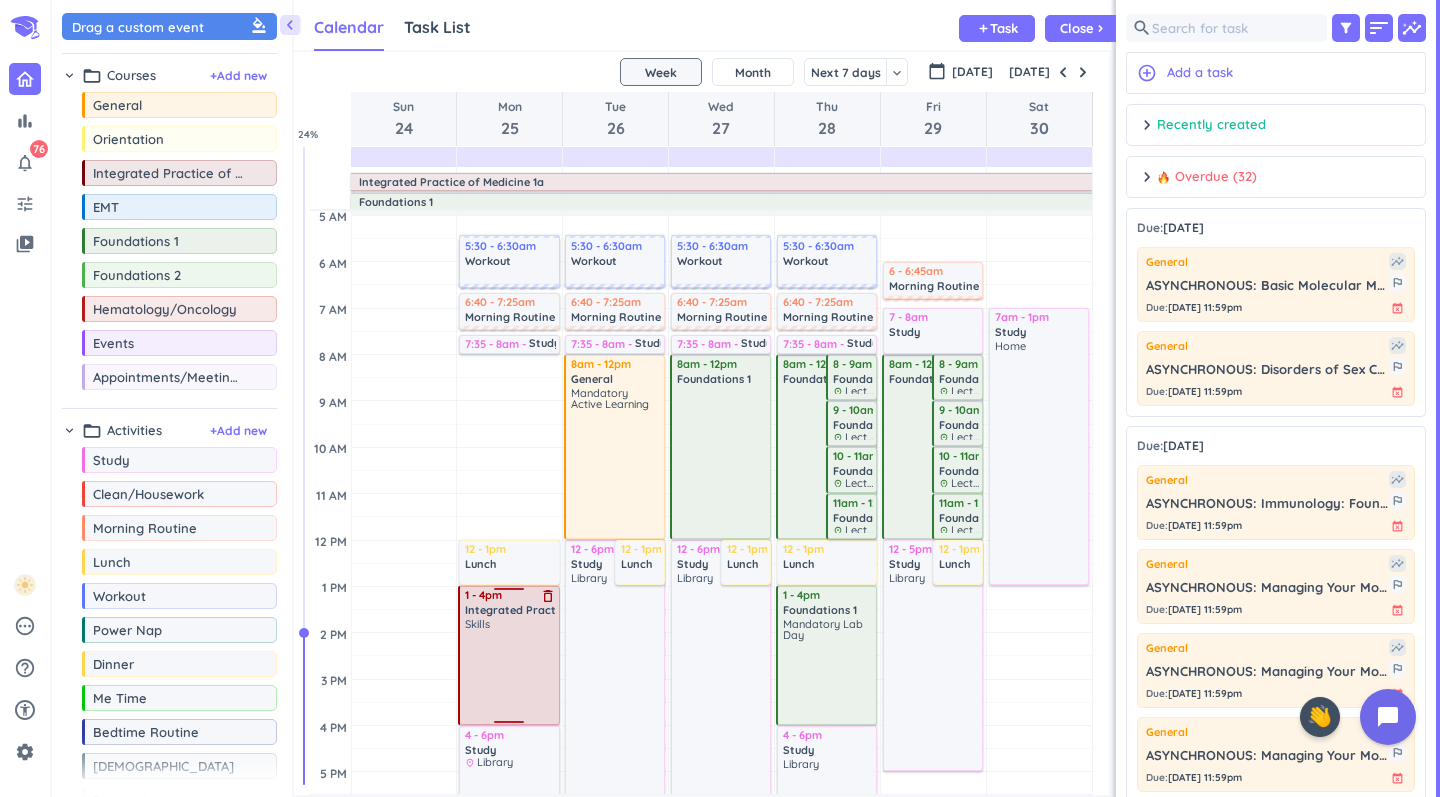 click on "delete_outline" at bounding box center (548, 596) 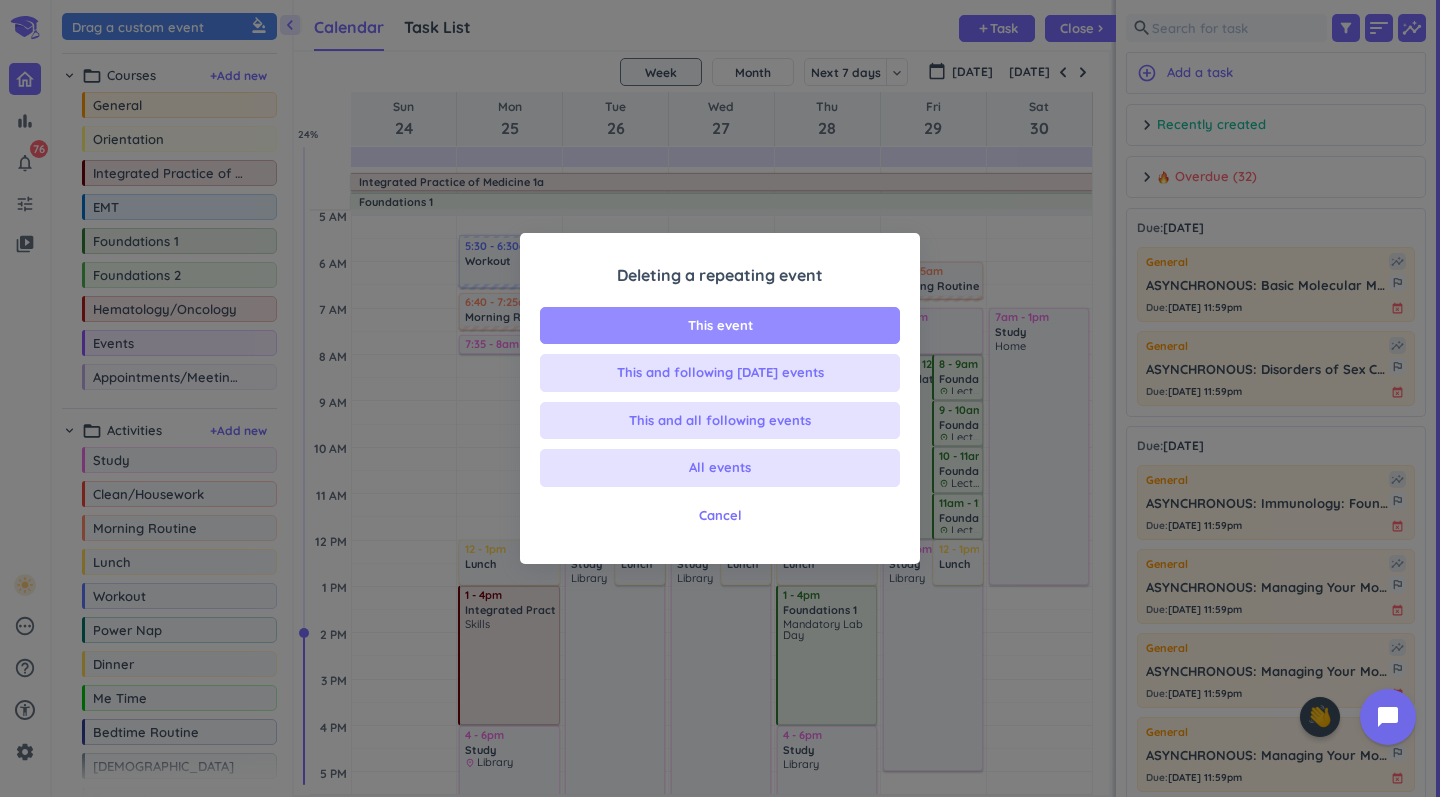 click on "This event" at bounding box center (720, 326) 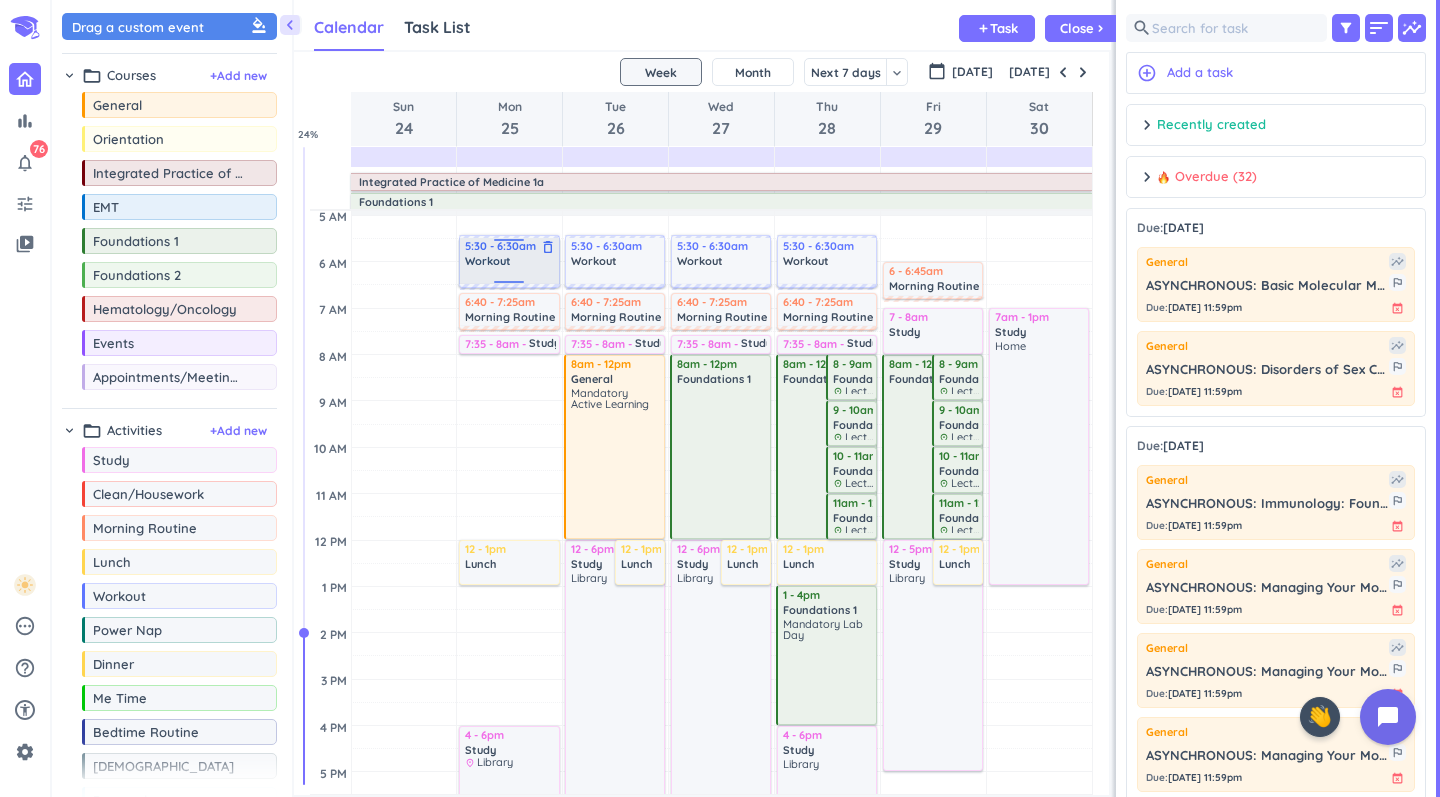 click on "delete_outline" at bounding box center (548, 247) 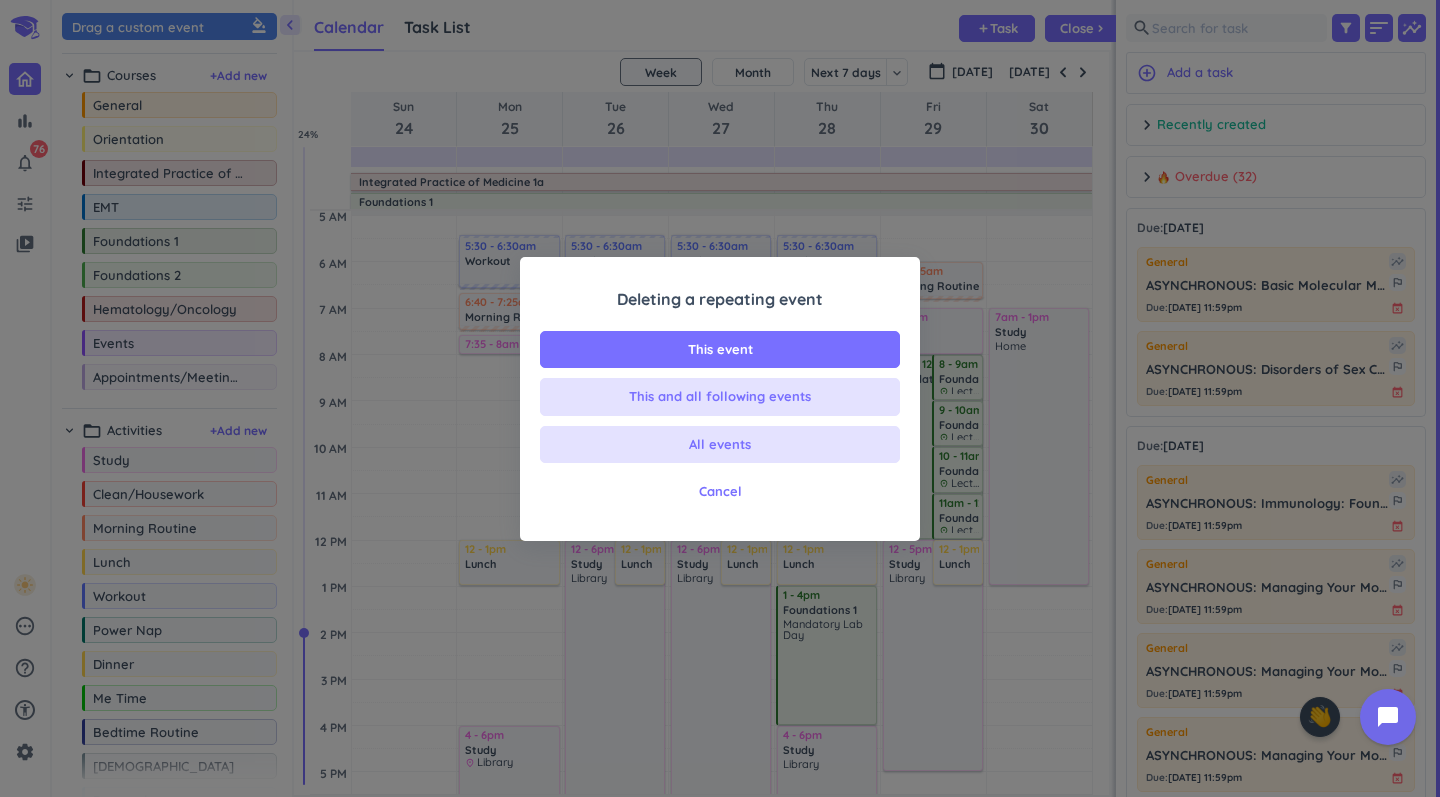 click on "Deleting a repeating event This event This and all following events All events Cancel" at bounding box center [720, 404] 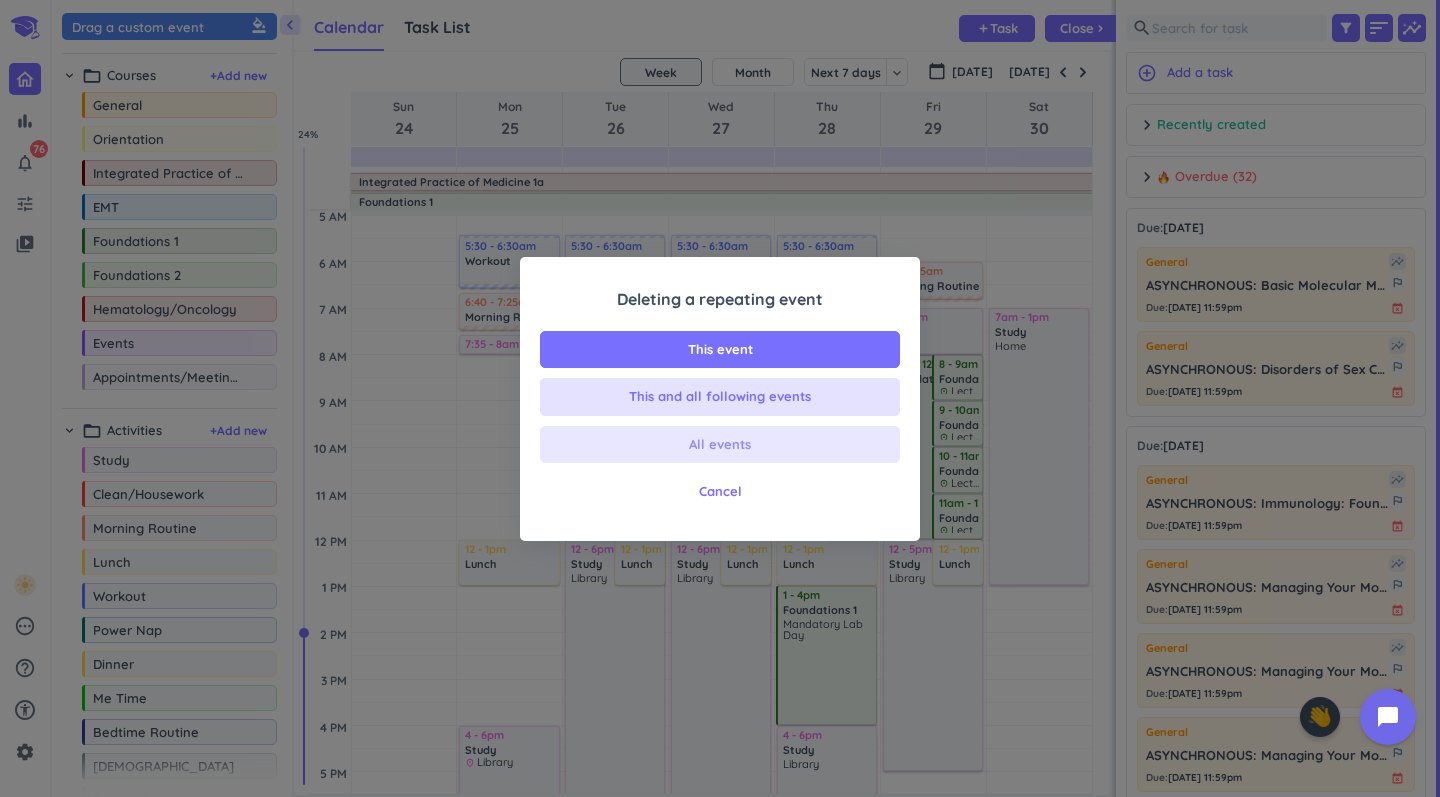 click on "All events" at bounding box center [720, 445] 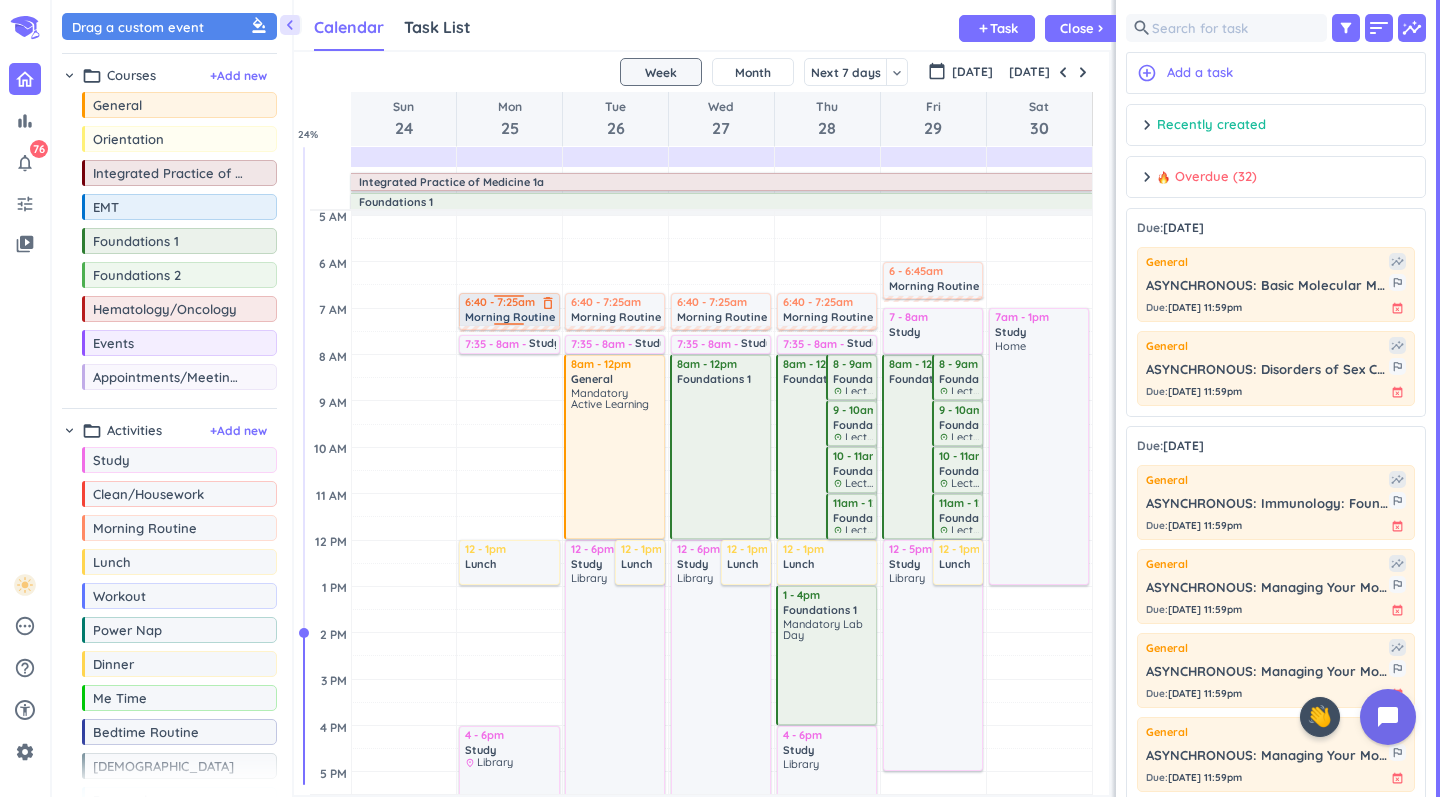 click on "delete_outline" at bounding box center (548, 303) 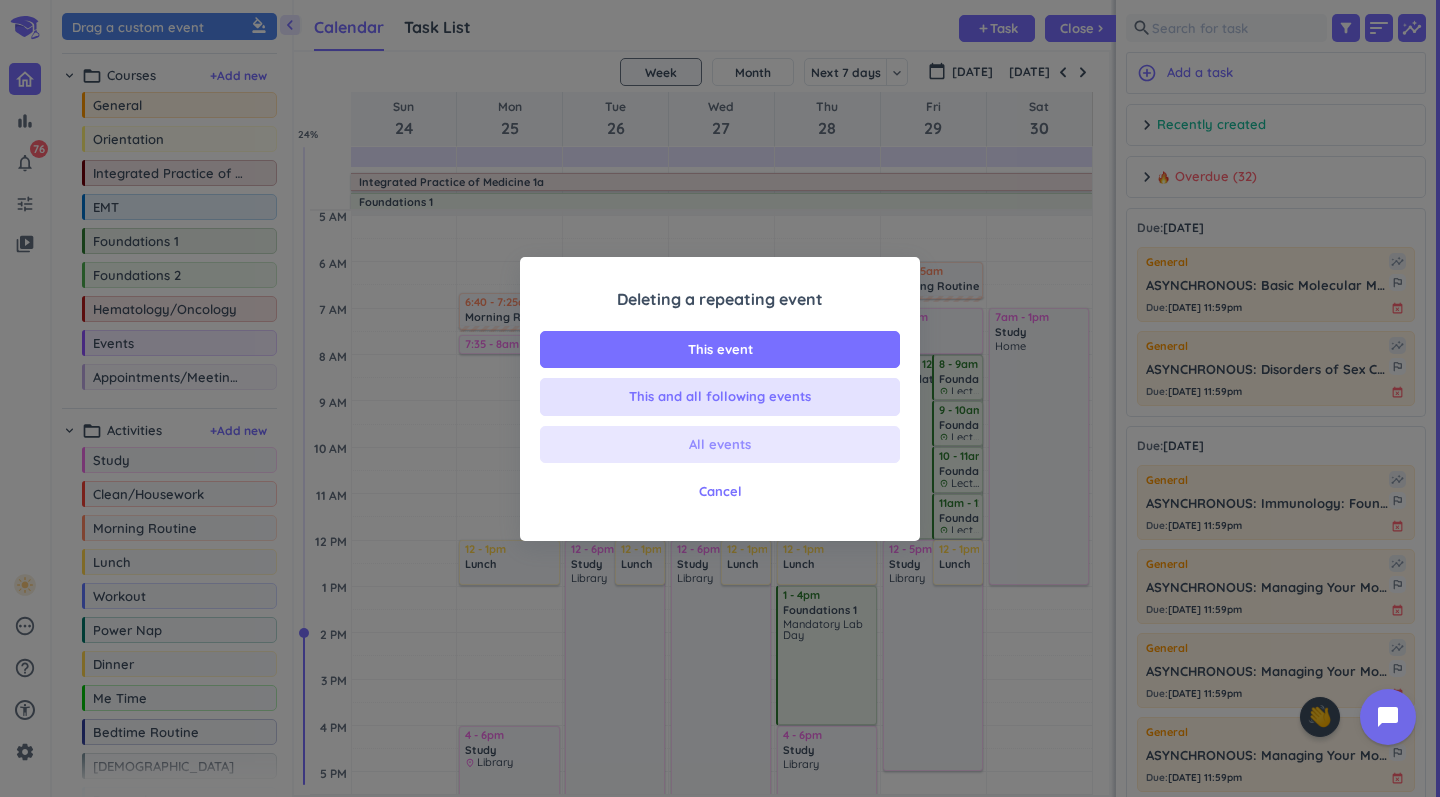 click on "All events" at bounding box center (720, 445) 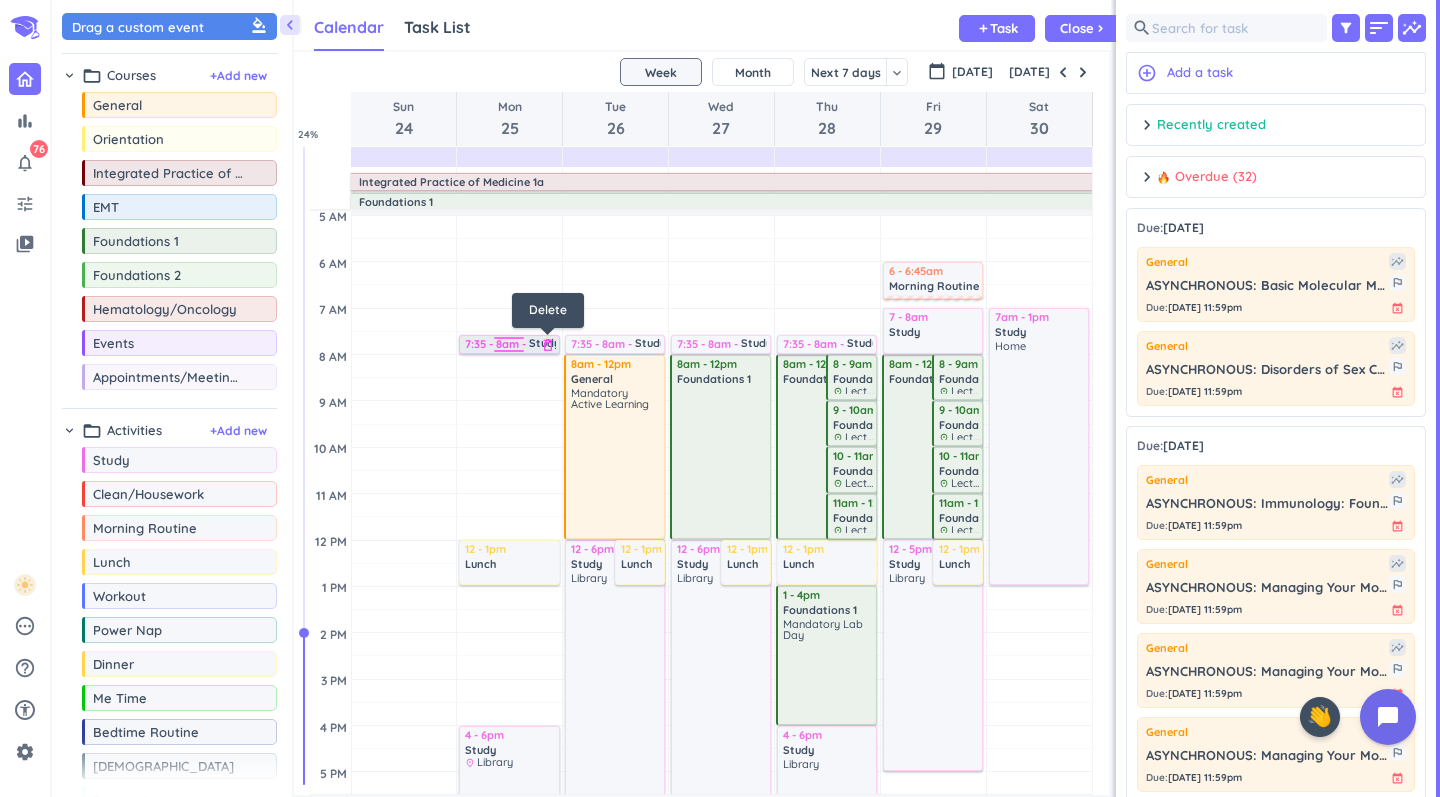 click on "delete_outline" at bounding box center [548, 345] 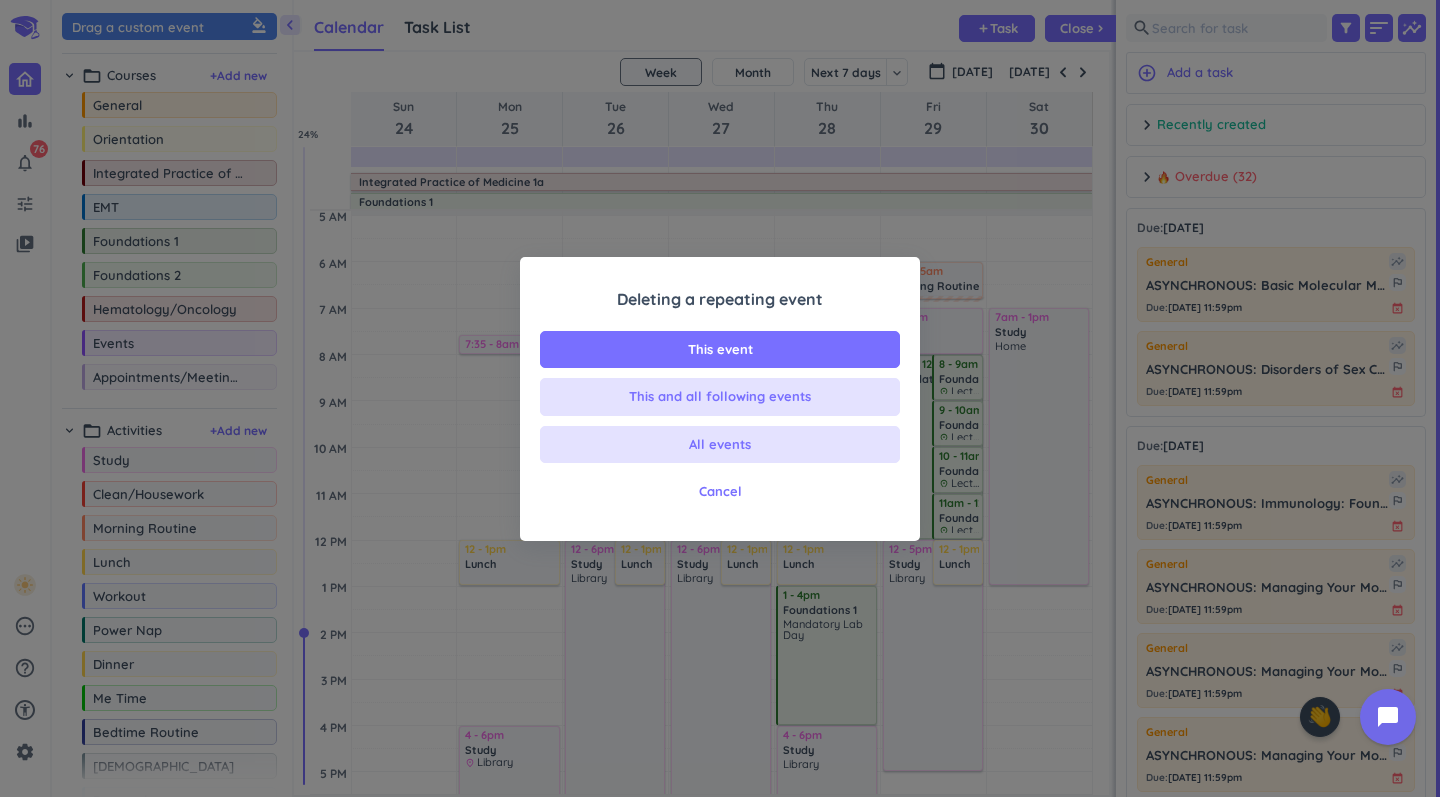click on "Deleting a repeating event This event This and all following events All events Cancel" at bounding box center (720, 404) 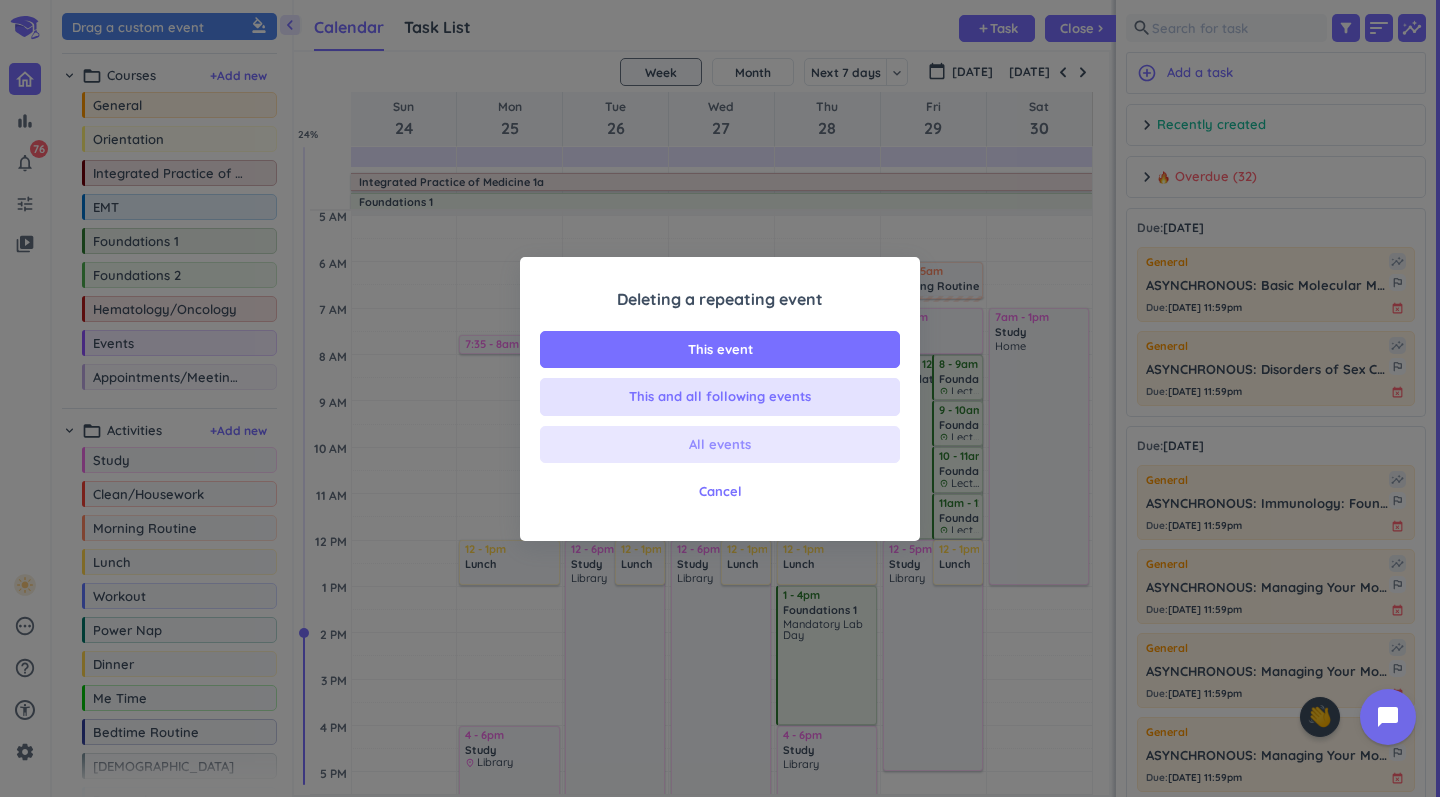 click on "All events" at bounding box center (720, 445) 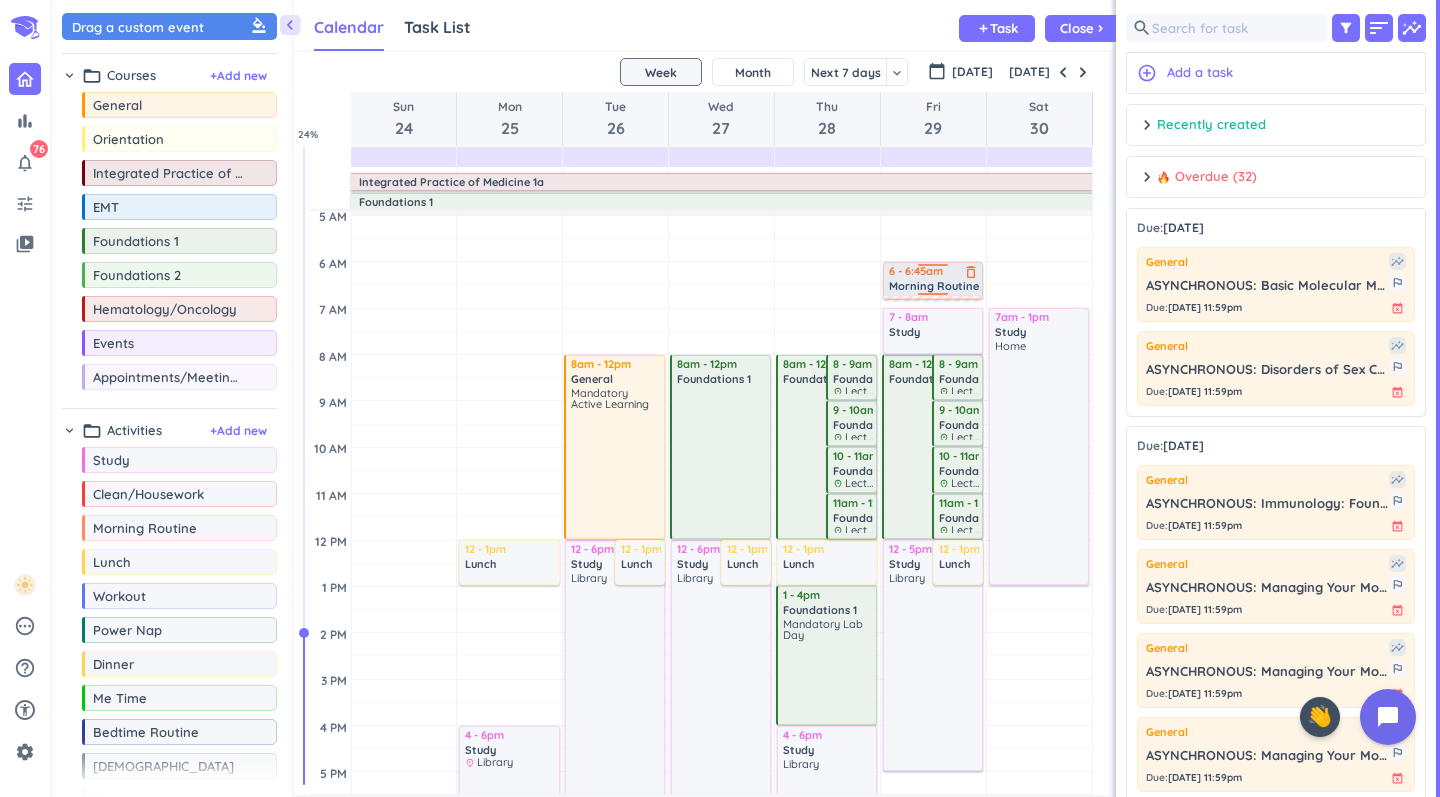 click at bounding box center (933, 268) 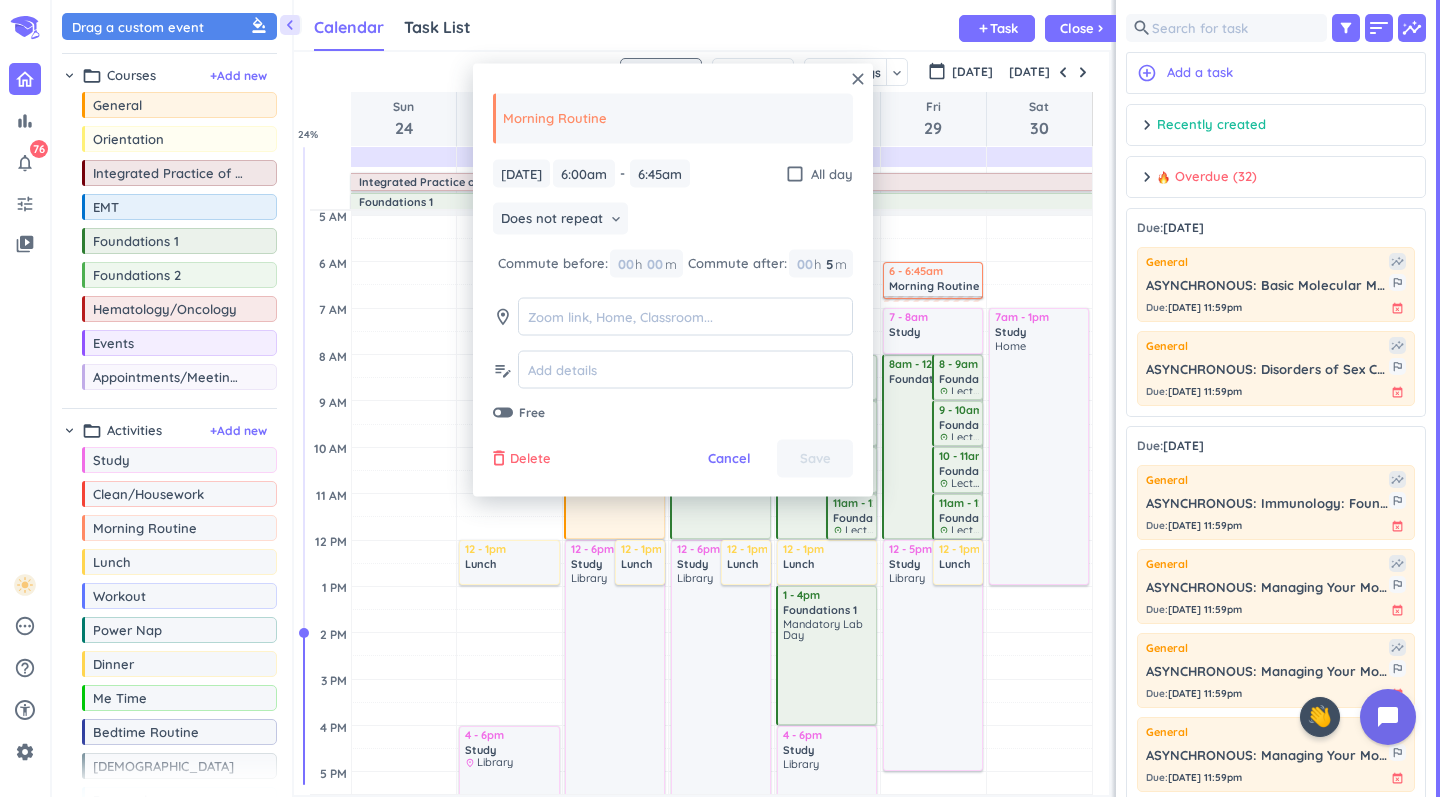 click on "Delete" at bounding box center (530, 459) 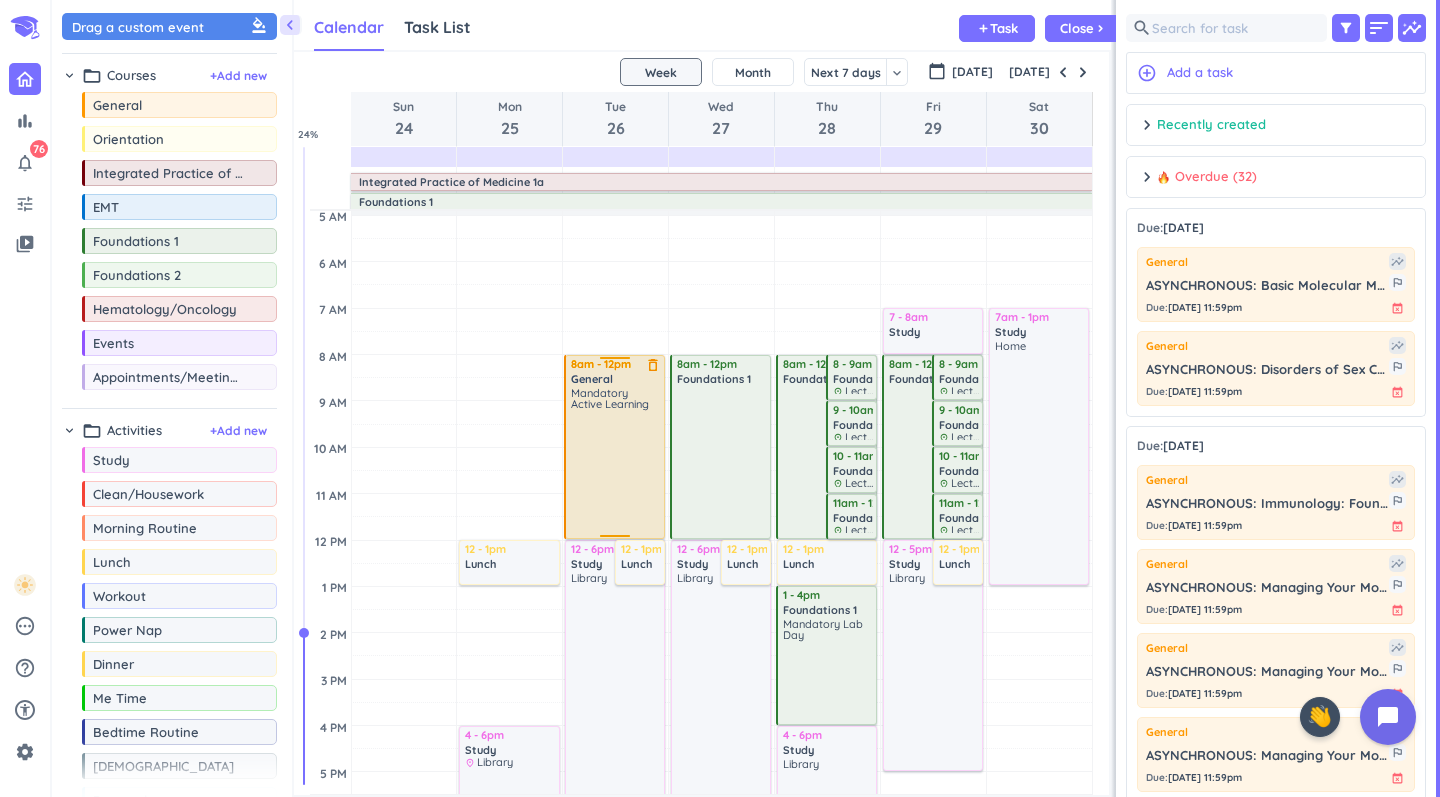 click on "delete_outline" at bounding box center (653, 365) 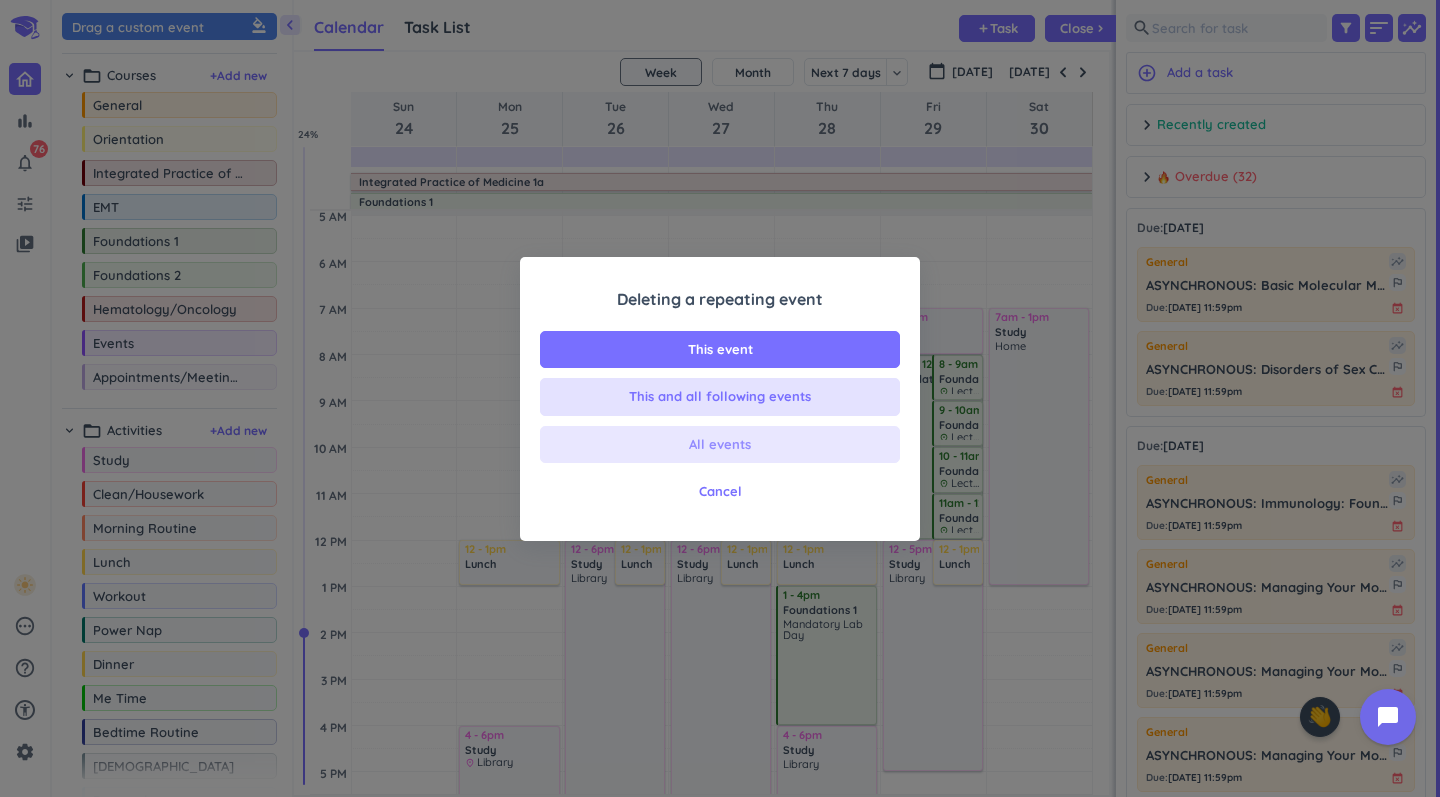 click on "All events" at bounding box center [720, 445] 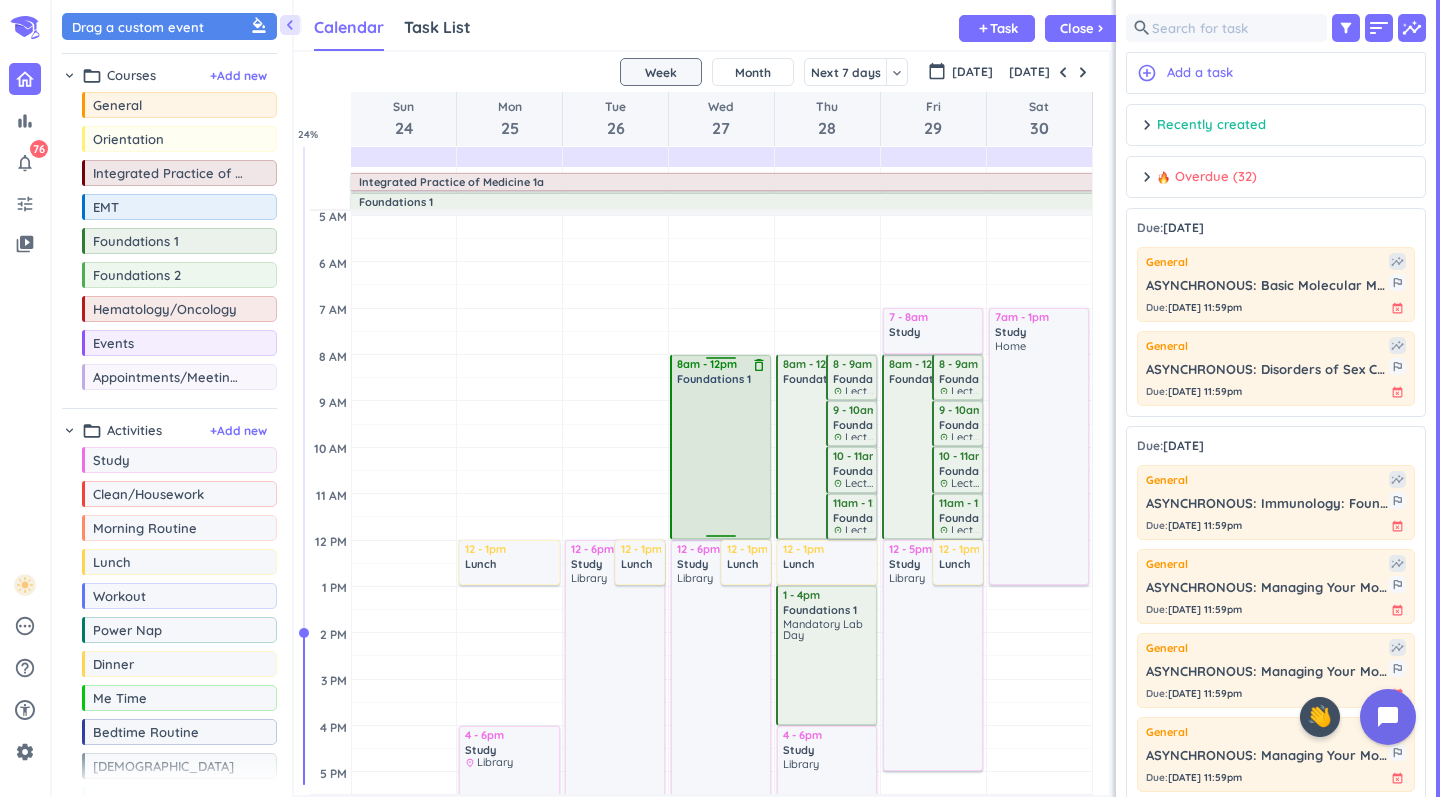 click on "delete_outline" at bounding box center (759, 365) 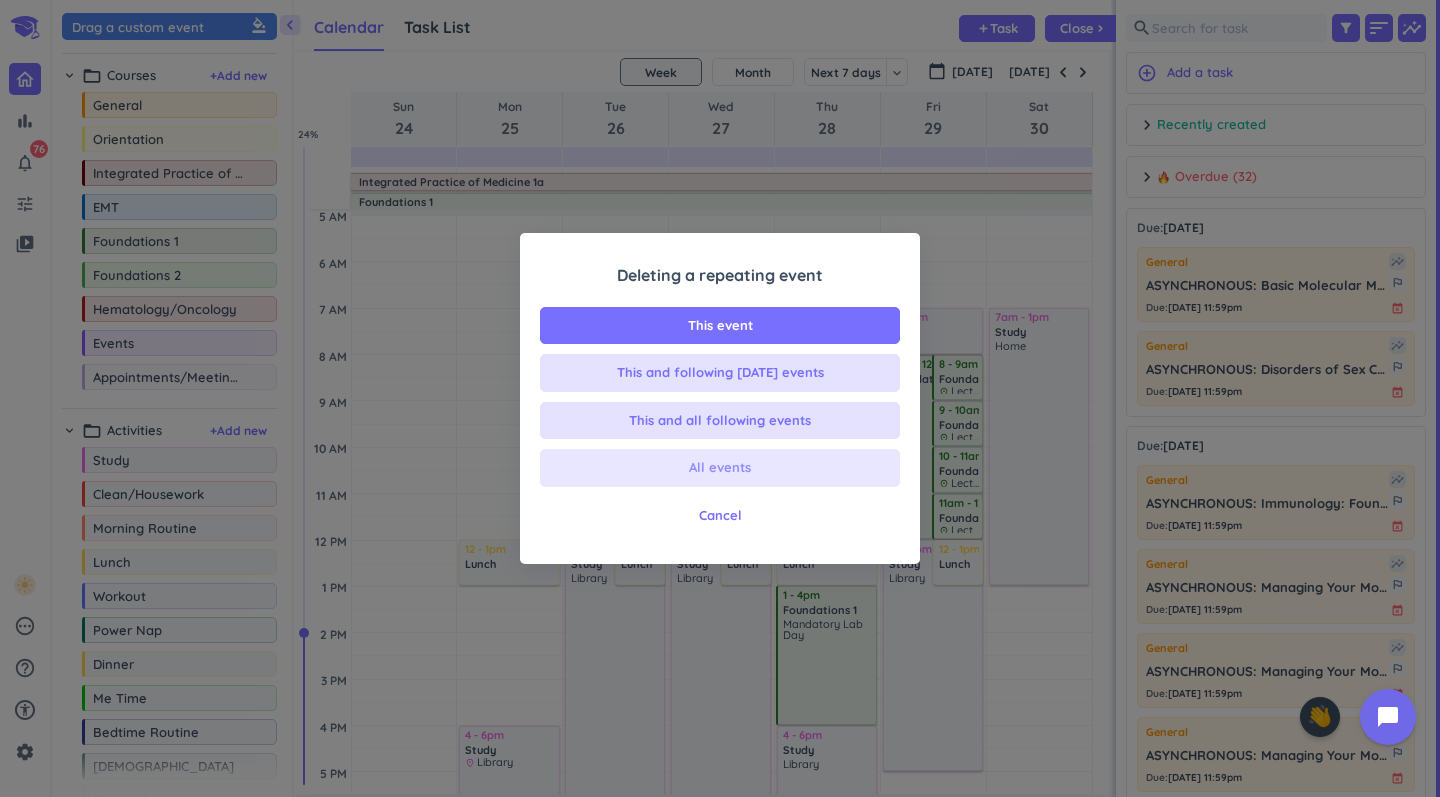 click on "All events" at bounding box center [720, 468] 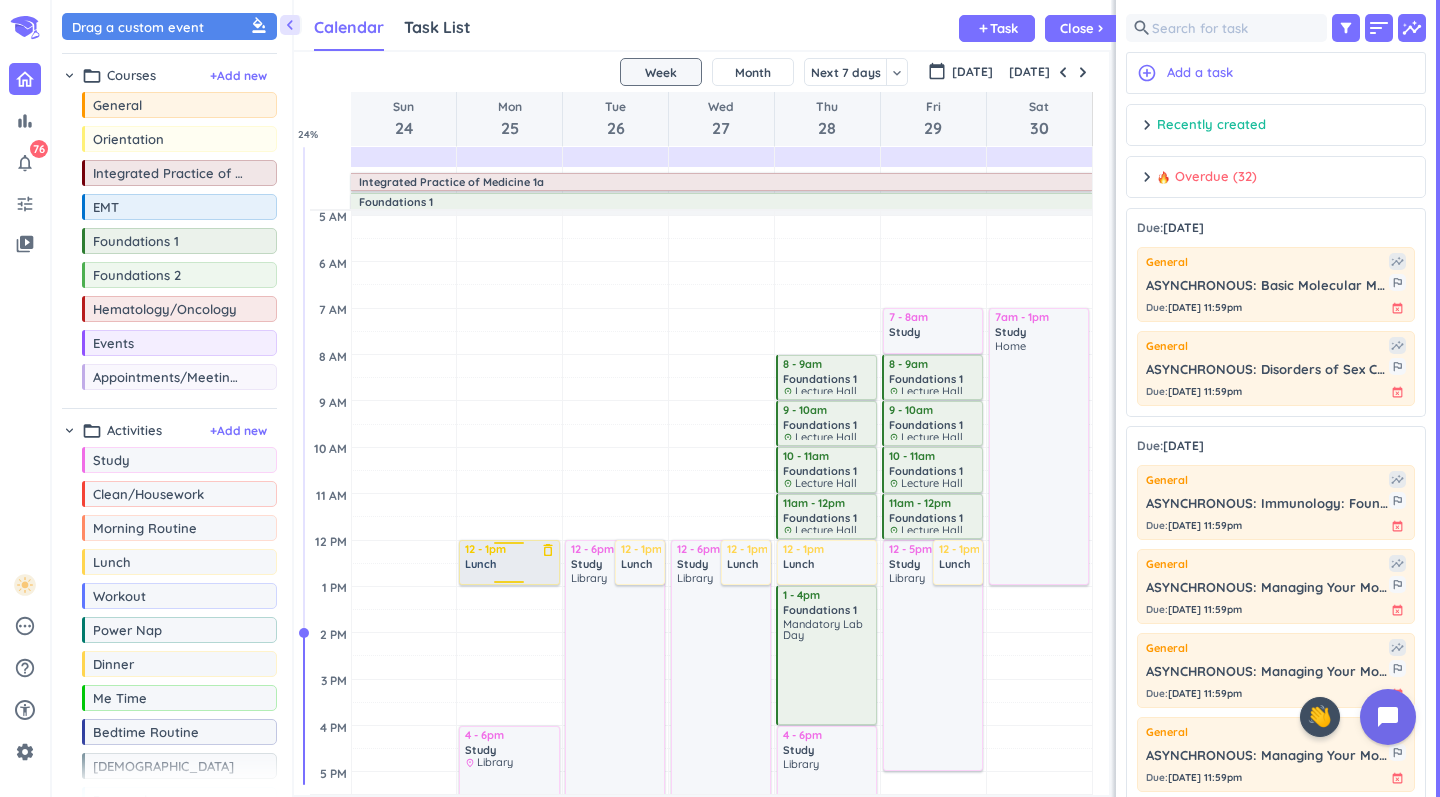 click on "delete_outline" at bounding box center [548, 550] 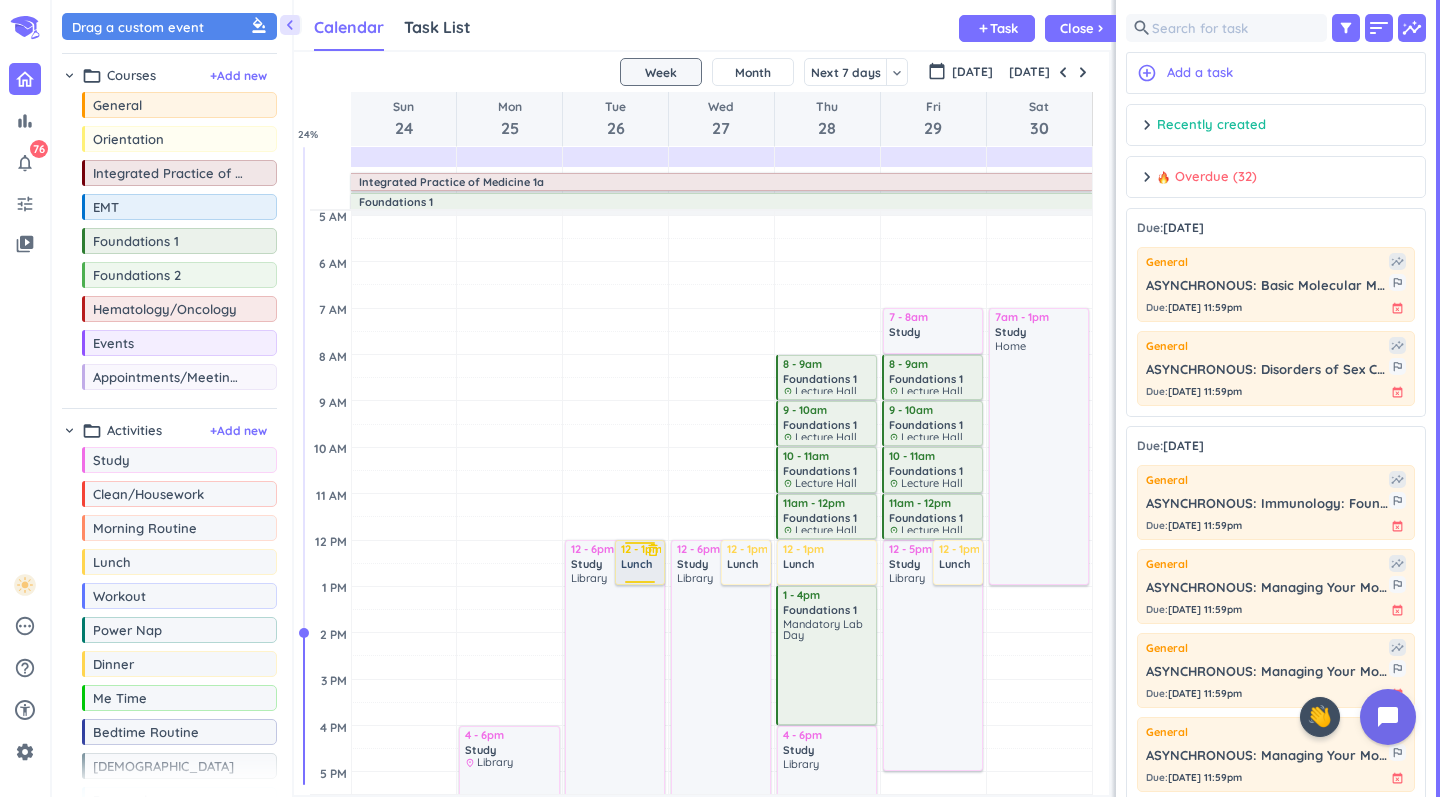 click on "delete_outline" at bounding box center [653, 550] 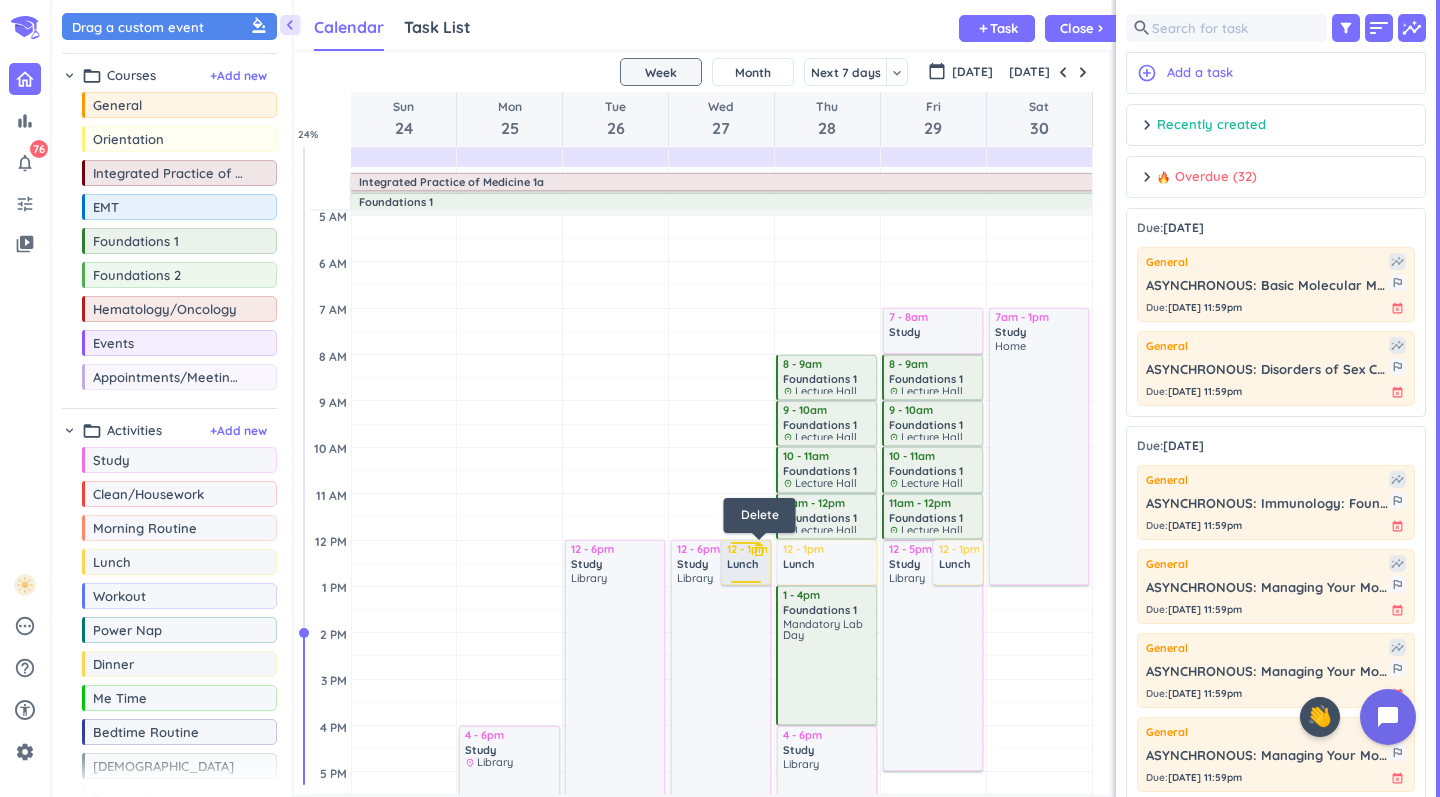 click on "delete_outline" at bounding box center (759, 550) 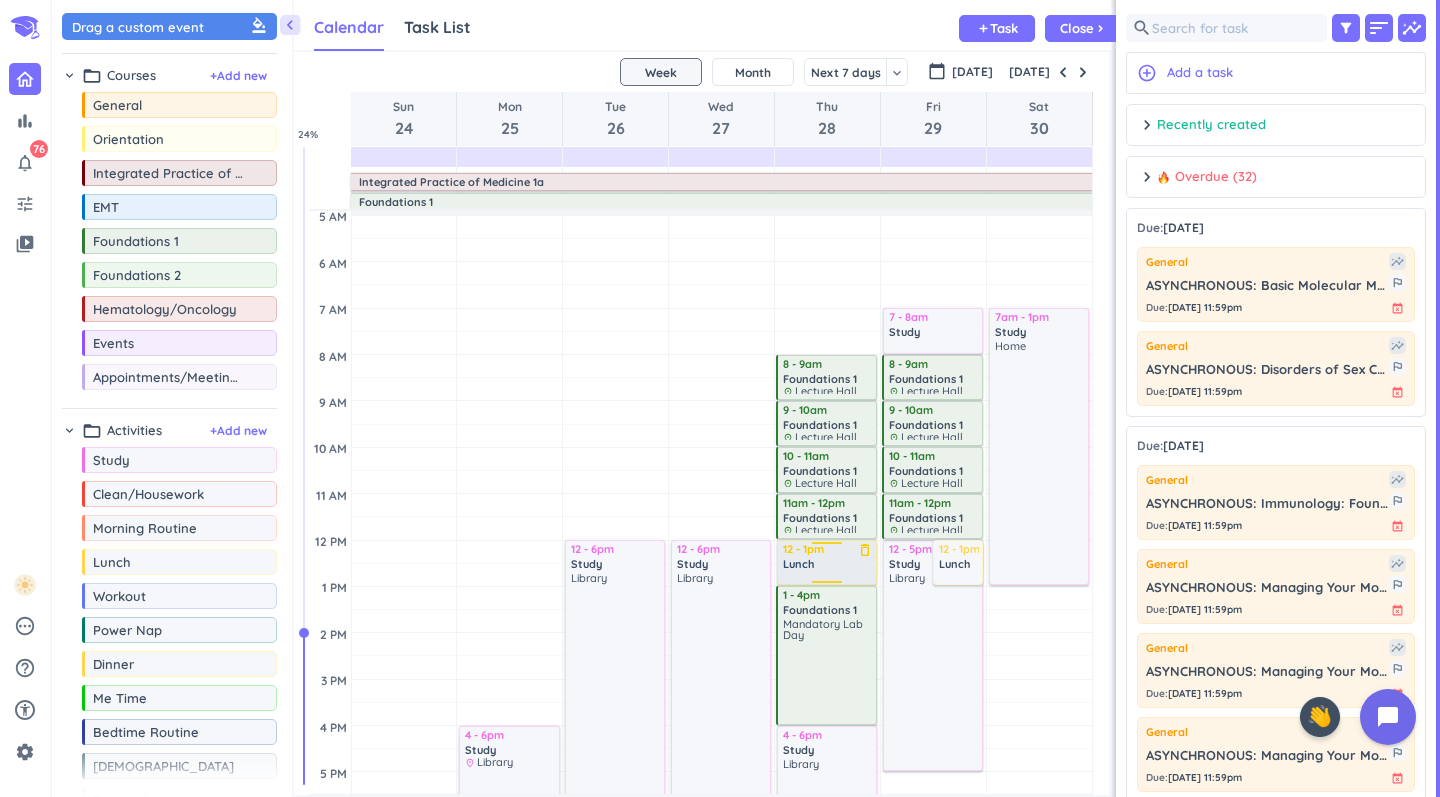 click on "delete_outline" at bounding box center [865, 550] 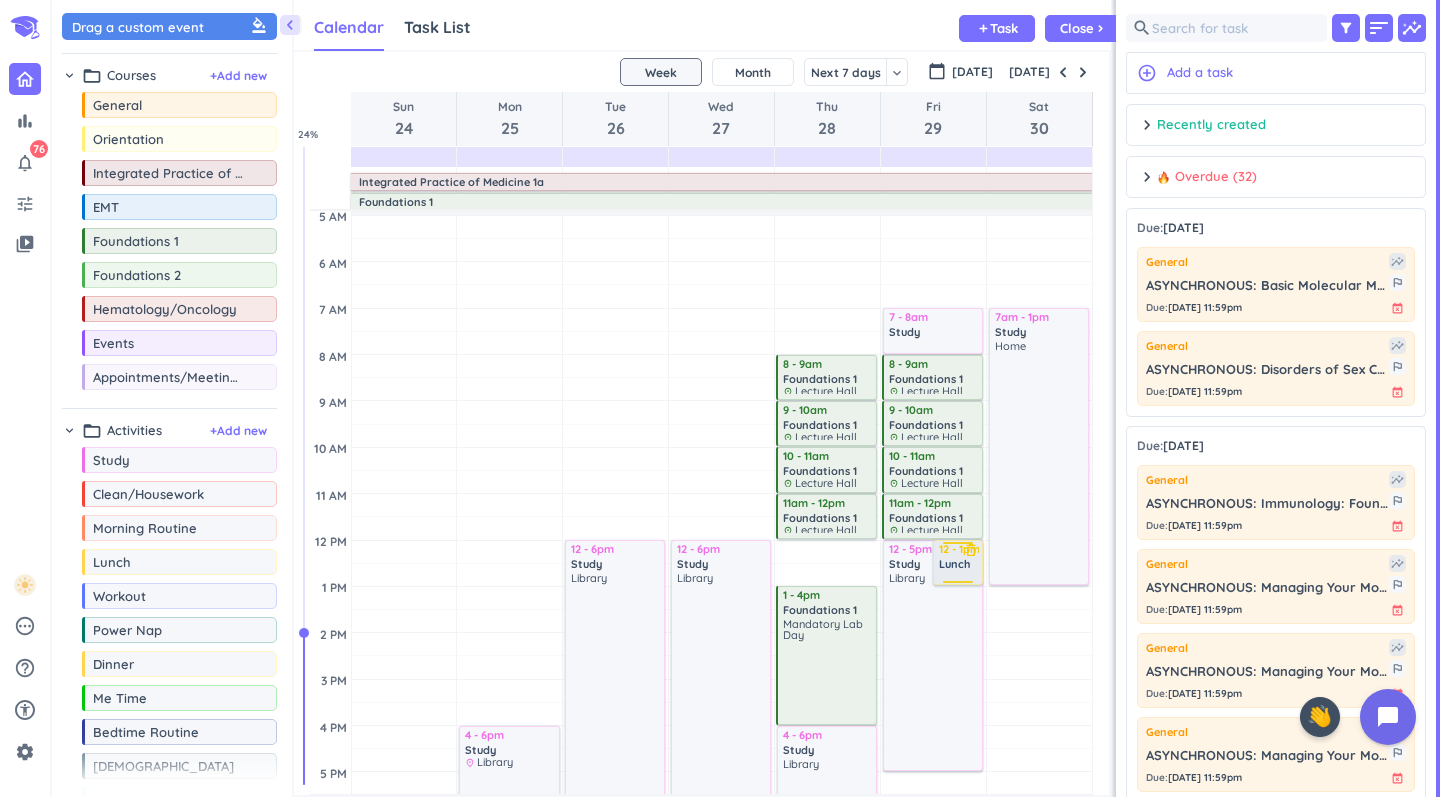 click on "delete_outline" at bounding box center (971, 550) 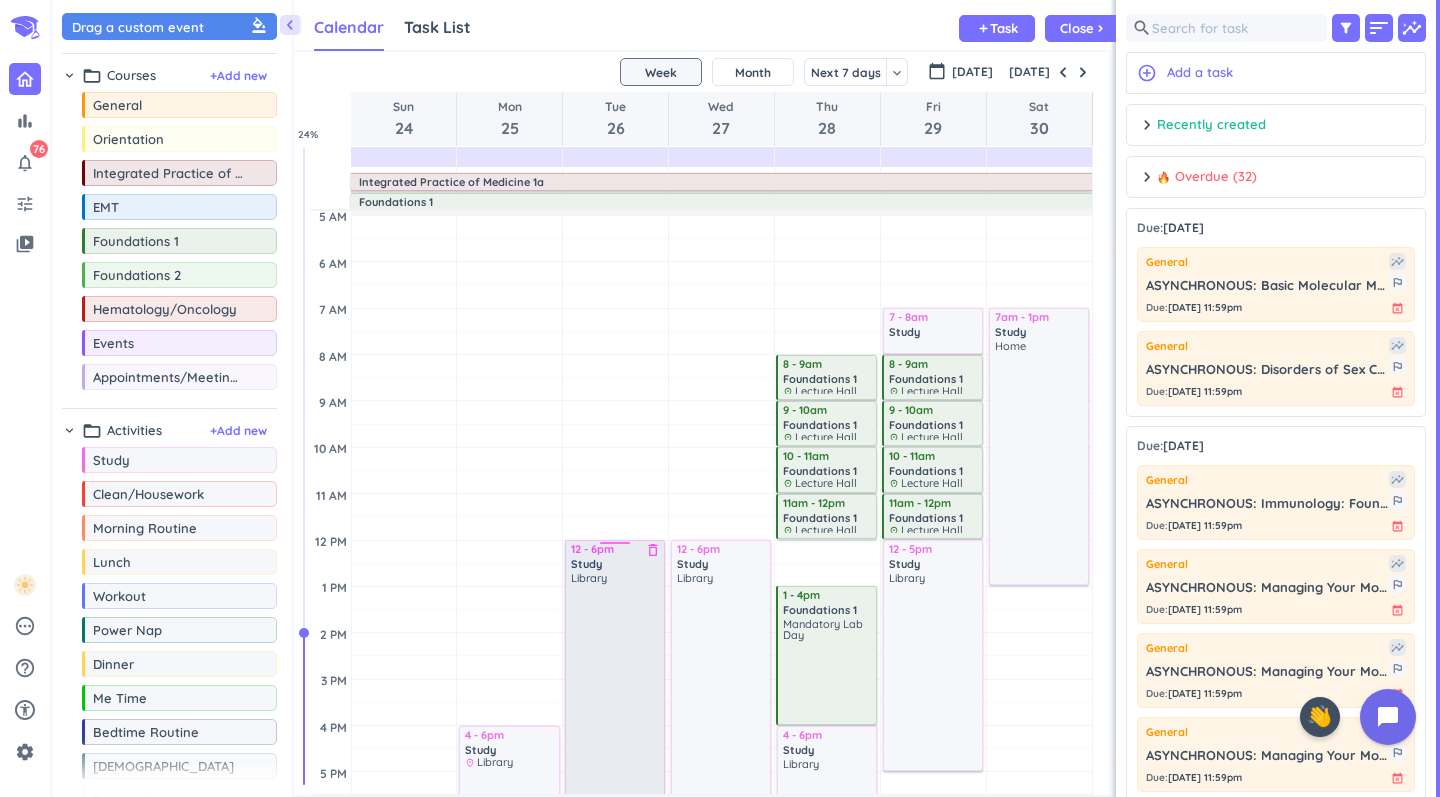 click on "delete_outline" at bounding box center (653, 550) 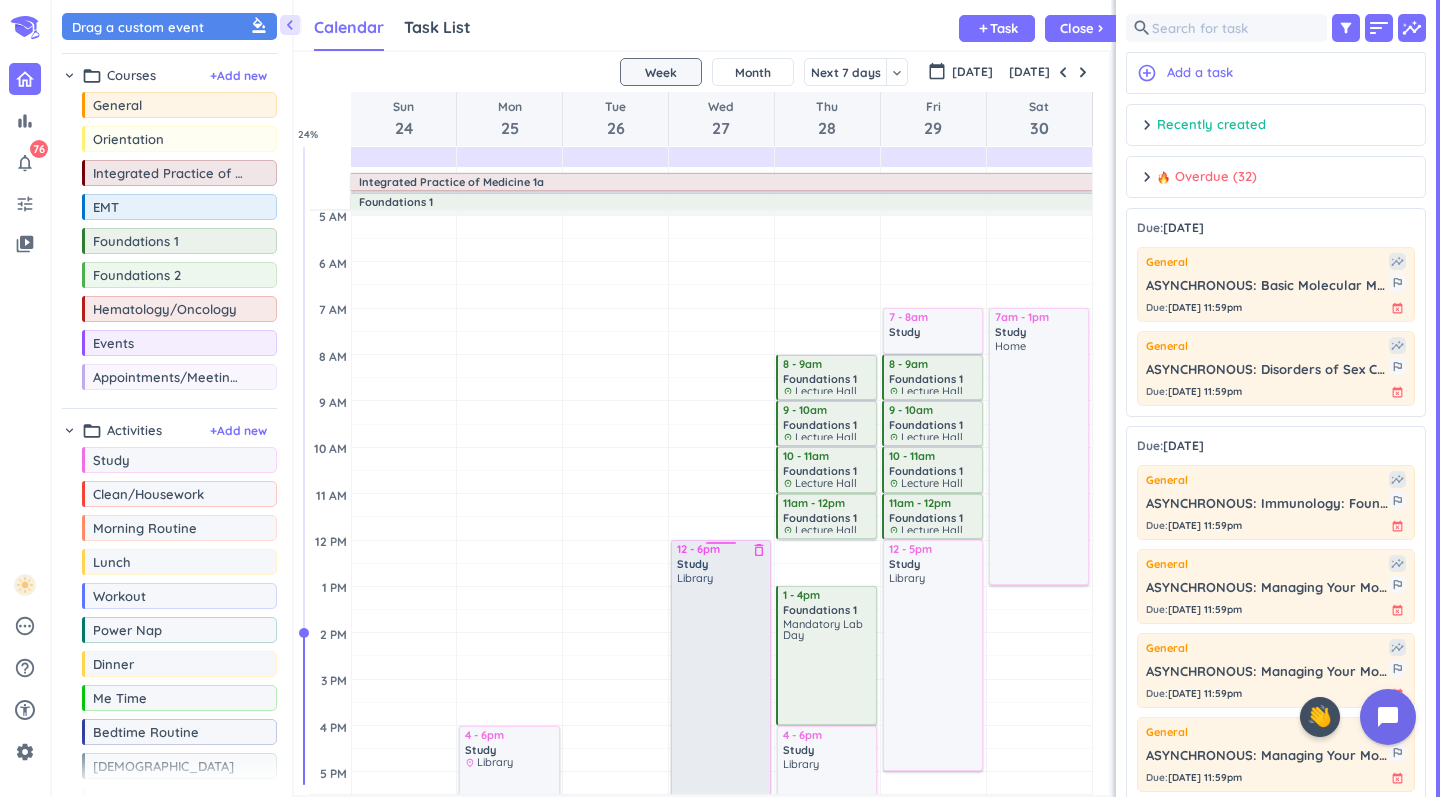click on "delete_outline" at bounding box center [759, 550] 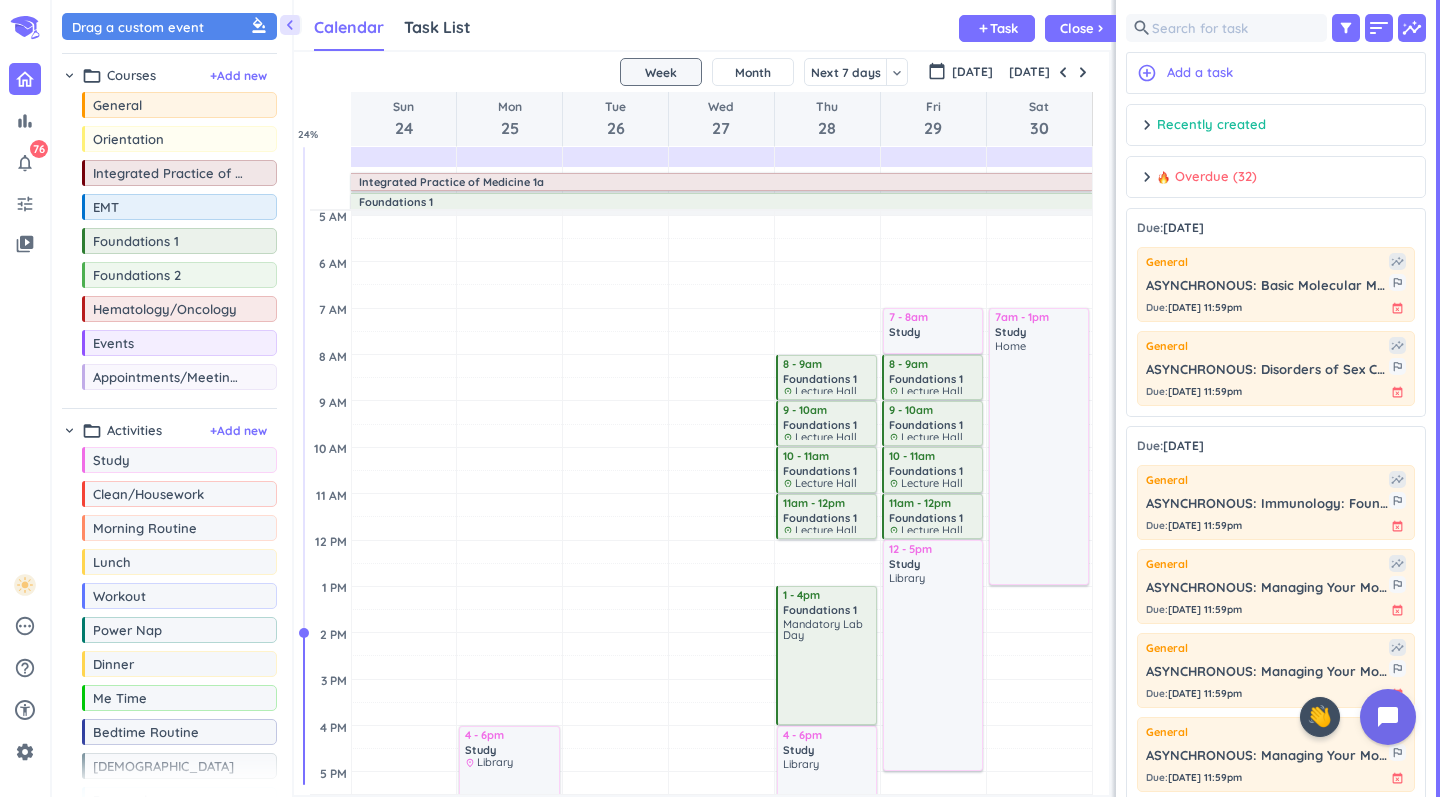 scroll, scrollTop: 84, scrollLeft: 0, axis: vertical 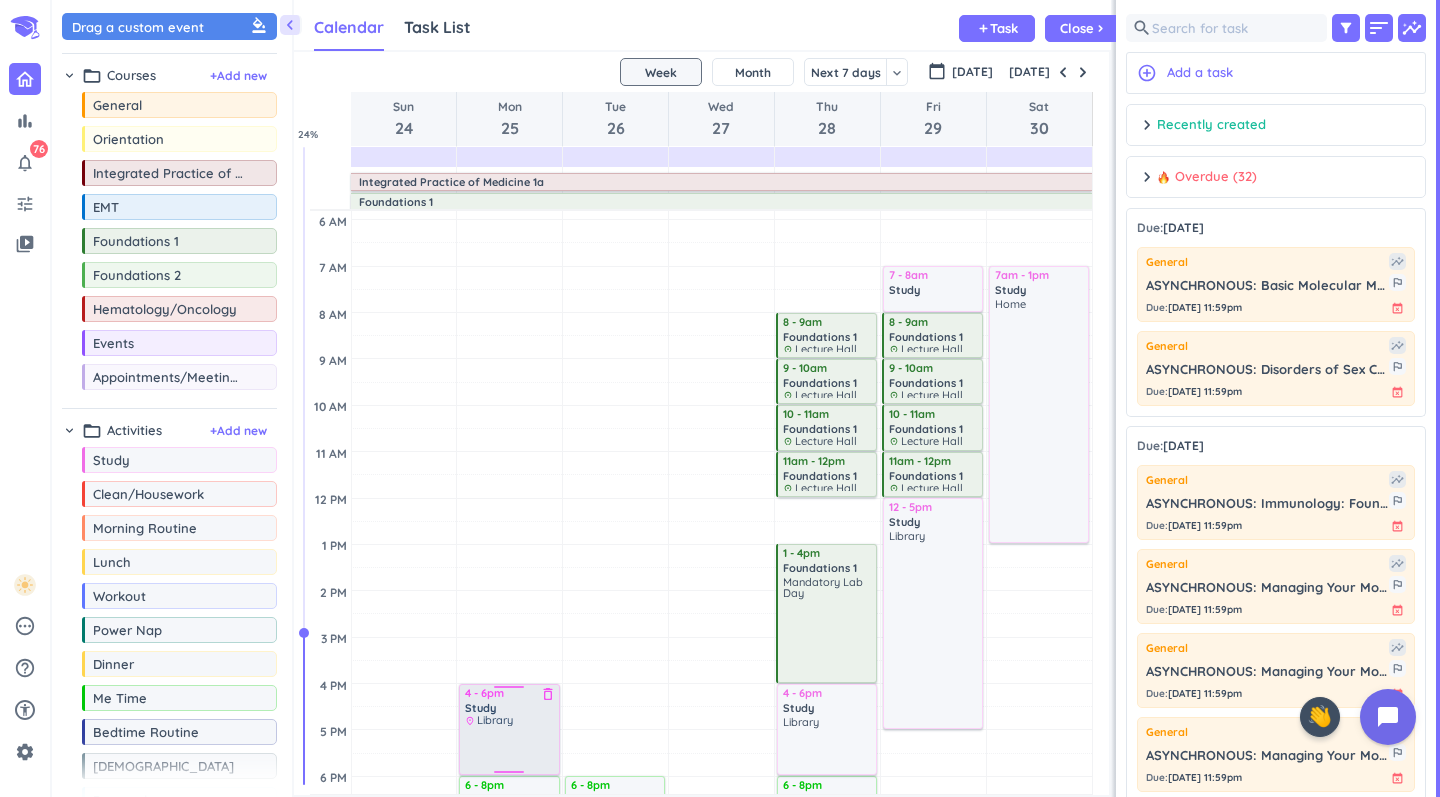 click on "delete_outline" at bounding box center [548, 694] 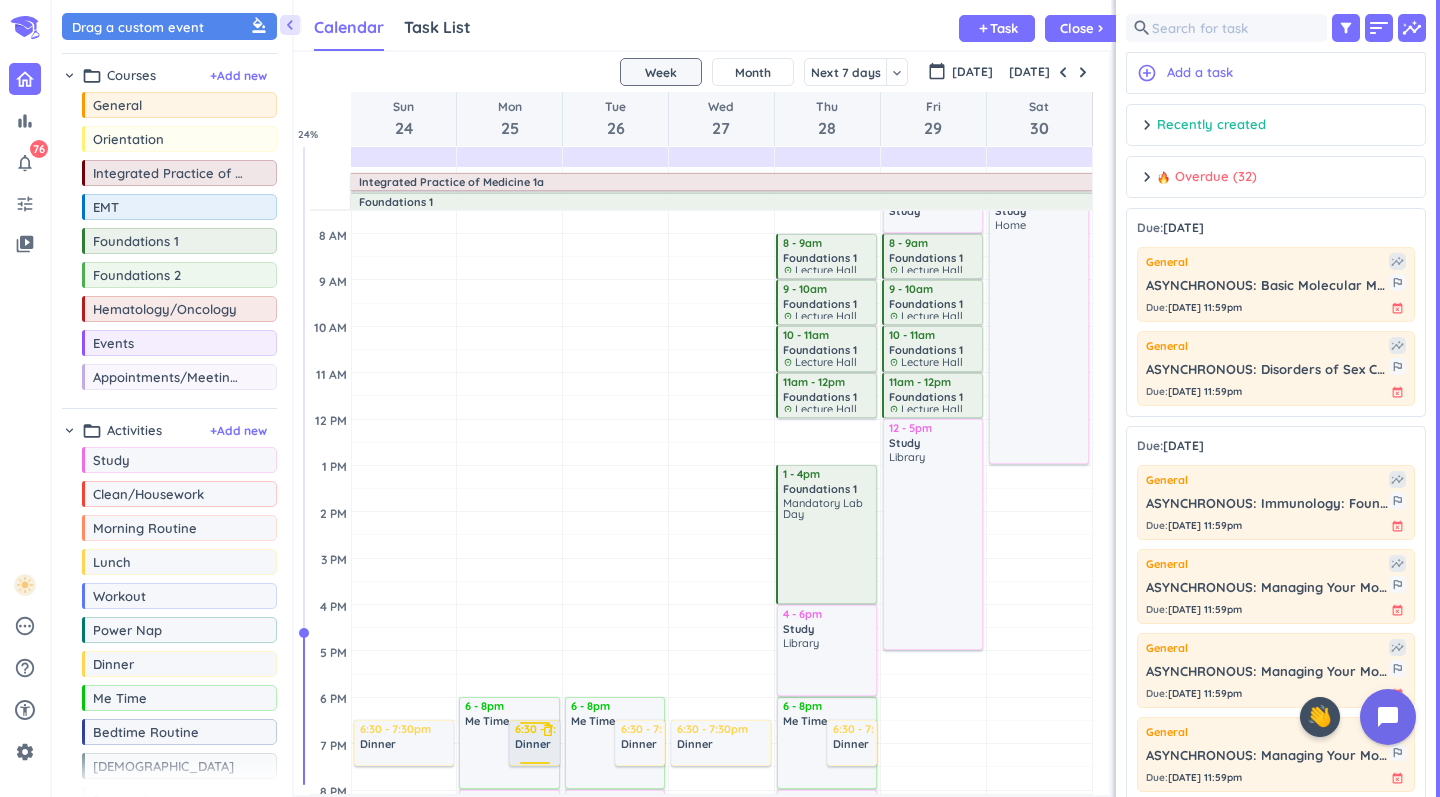 scroll, scrollTop: 252, scrollLeft: 0, axis: vertical 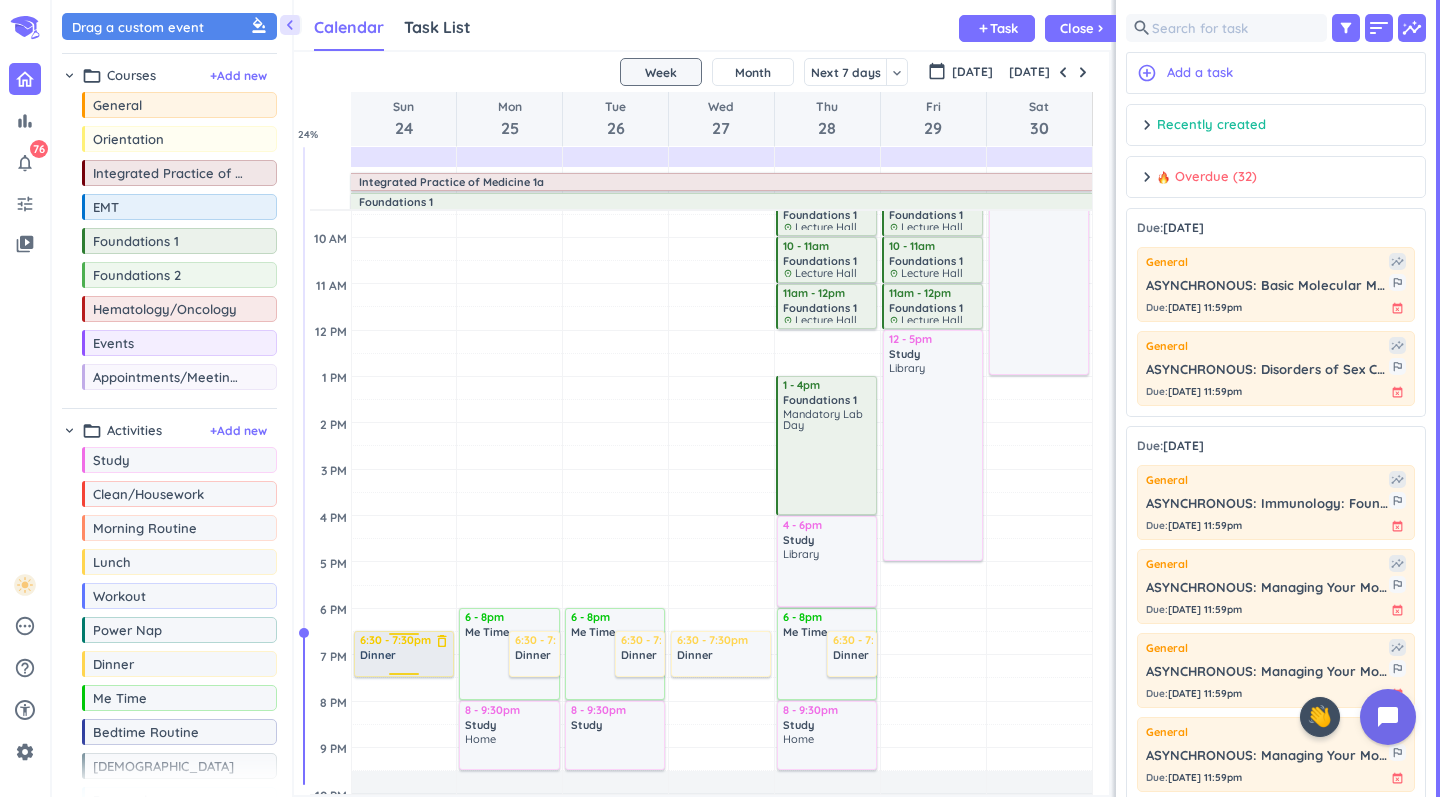 click on "delete_outline" at bounding box center [442, 641] 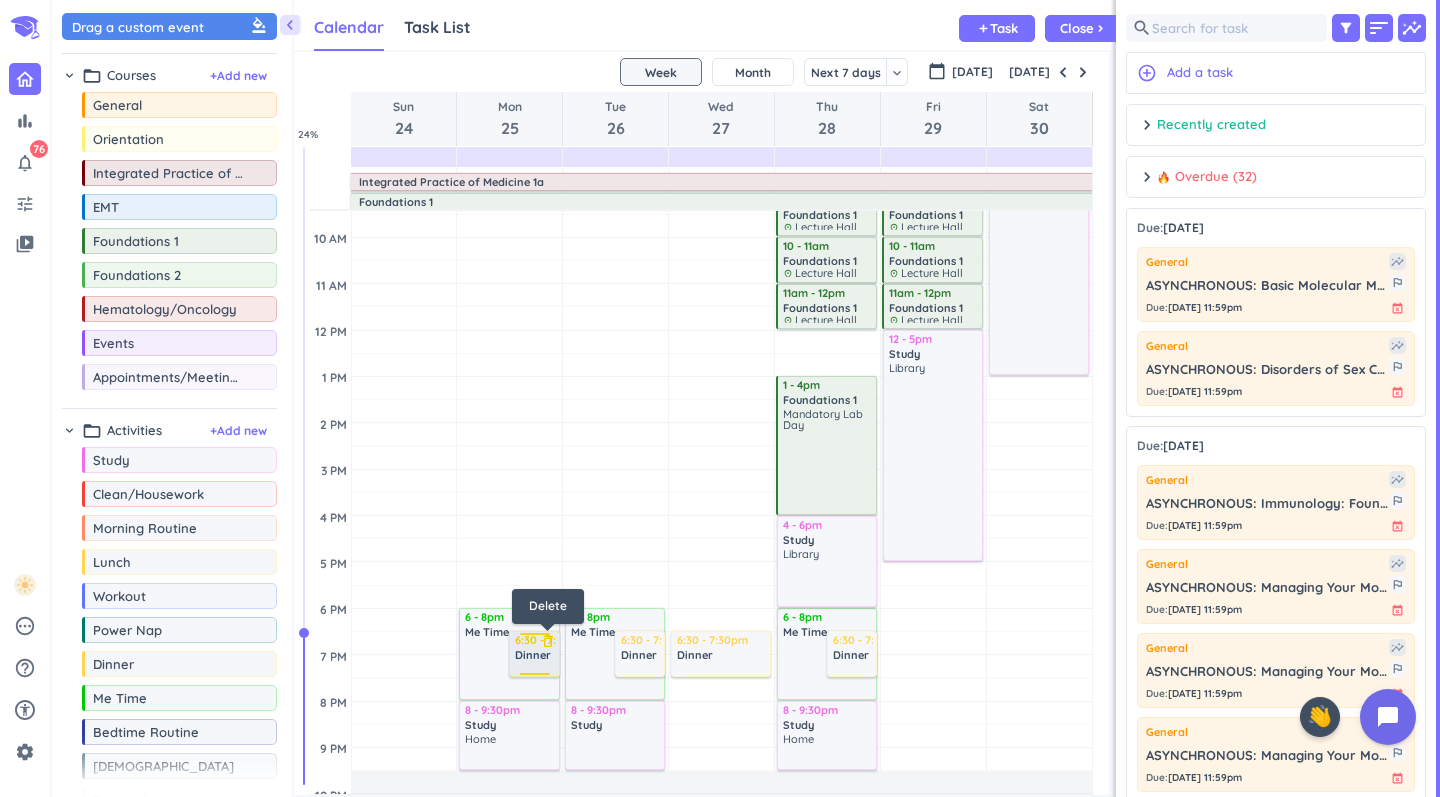 click on "delete_outline" at bounding box center (548, 641) 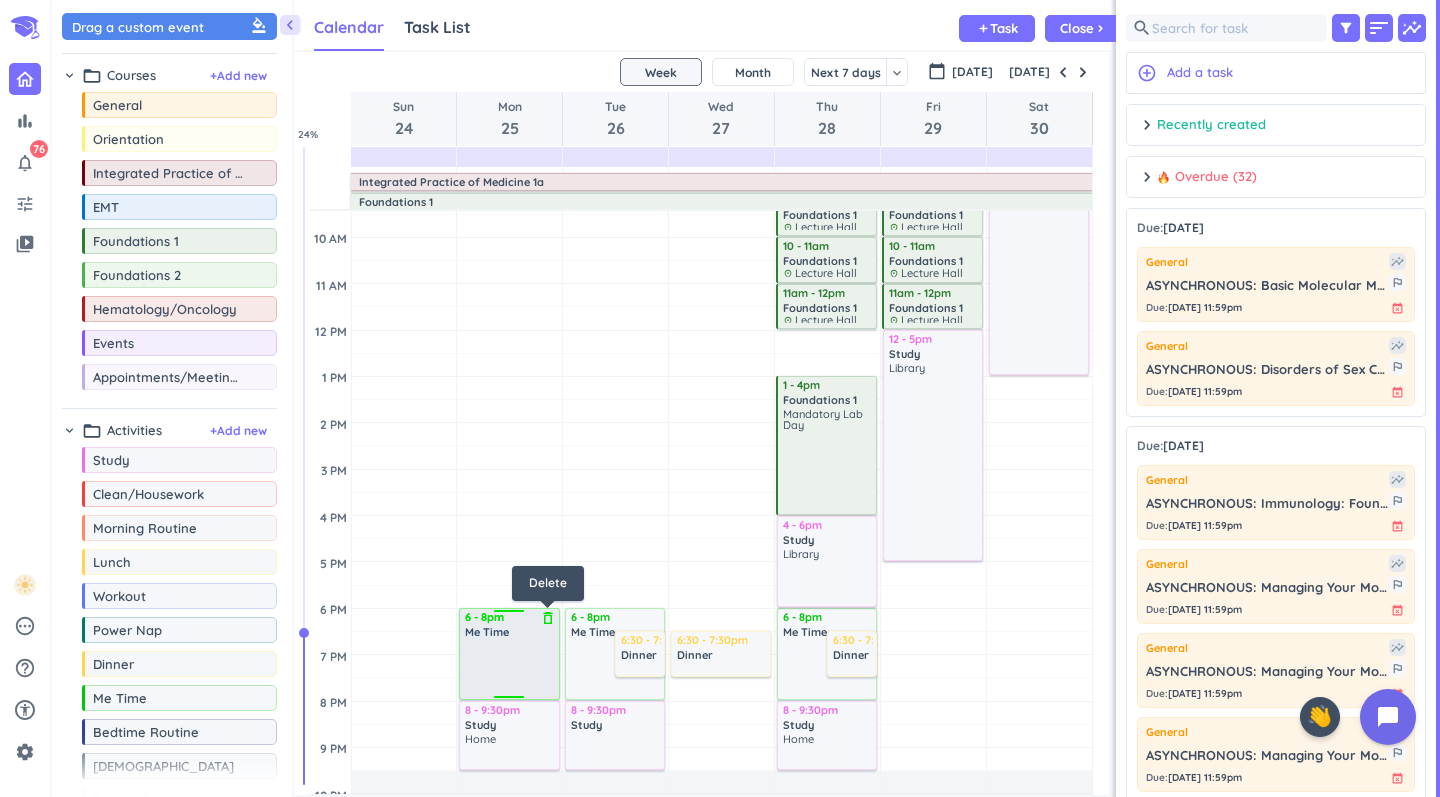 click on "delete_outline" at bounding box center [548, 618] 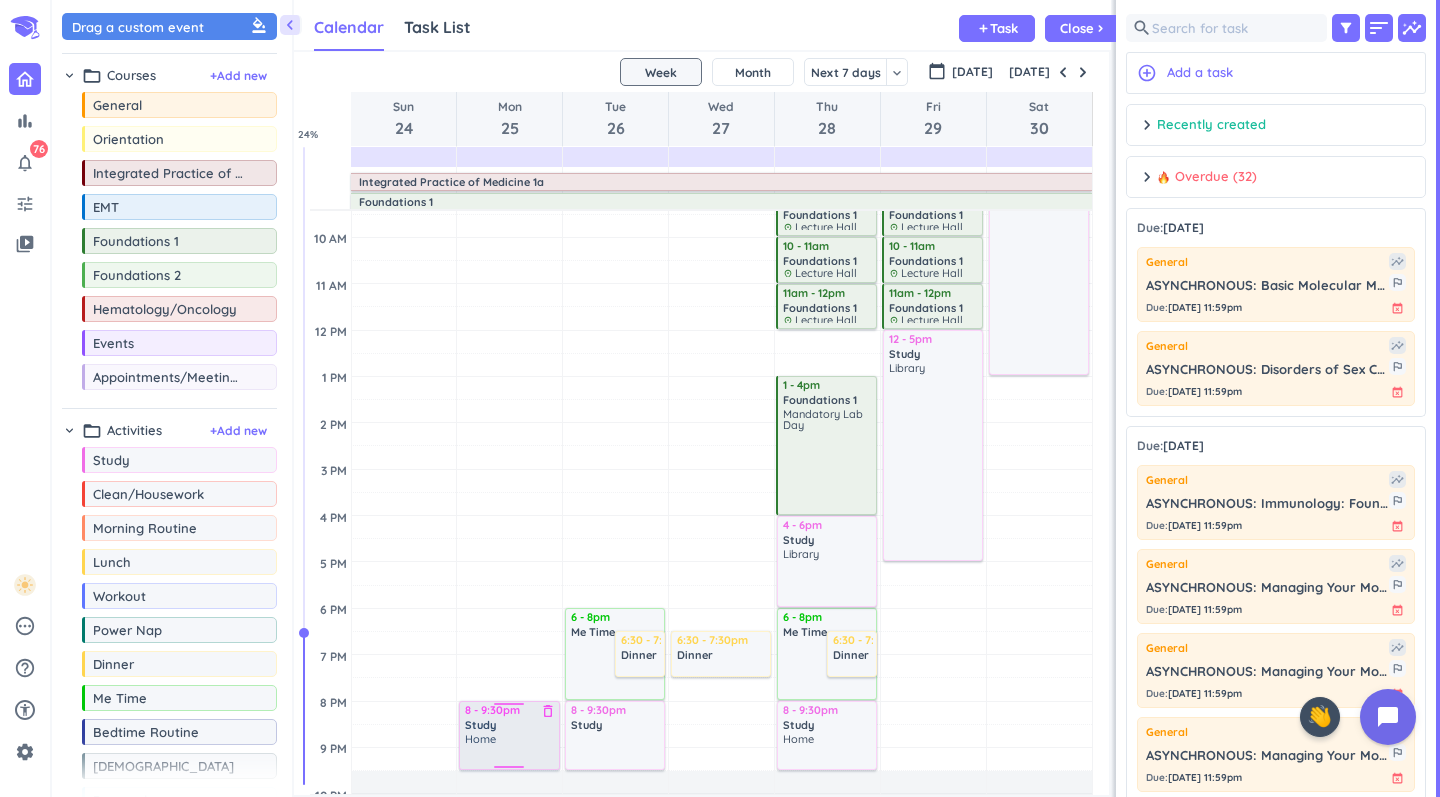 click on "delete_outline" at bounding box center [548, 711] 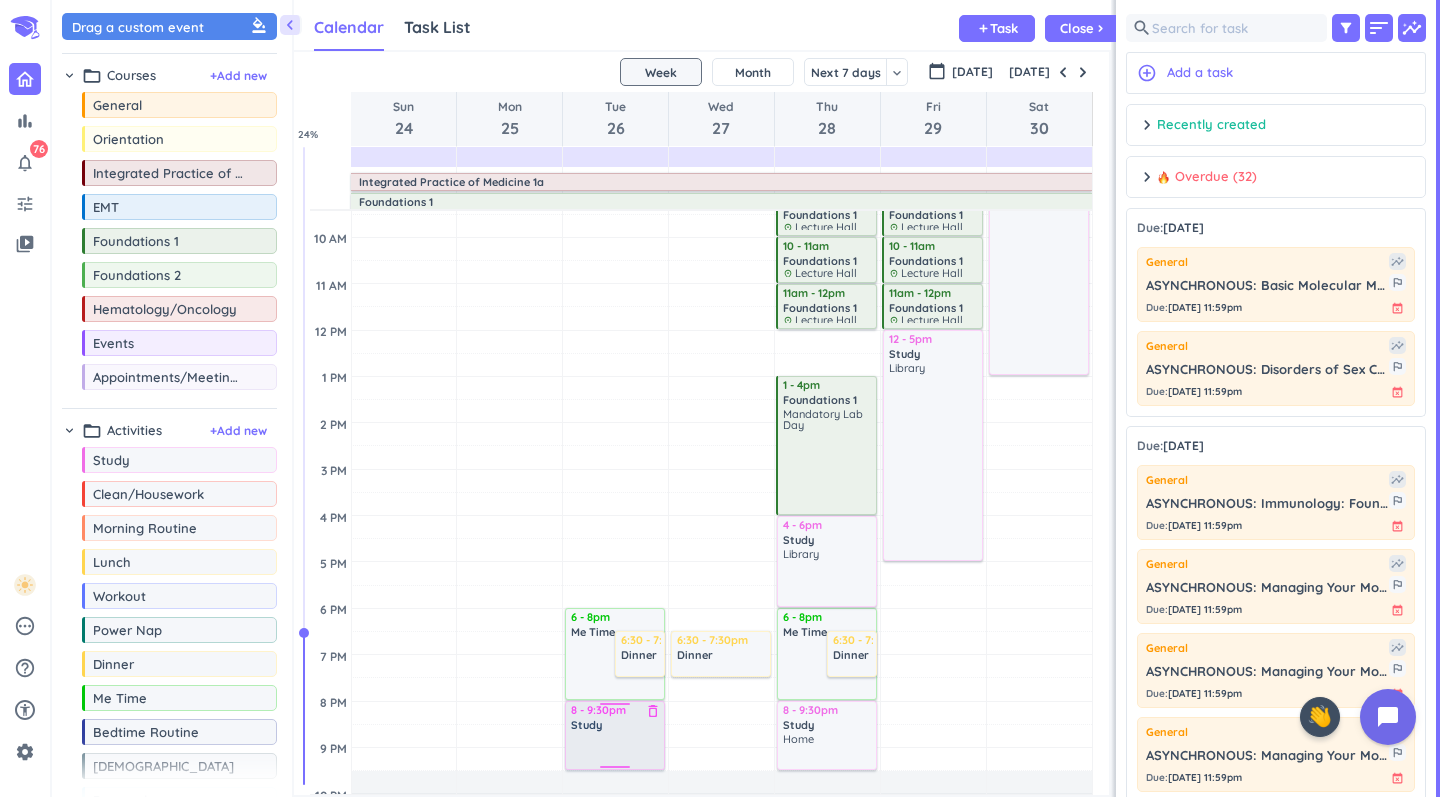 click on "Study" at bounding box center (616, 725) 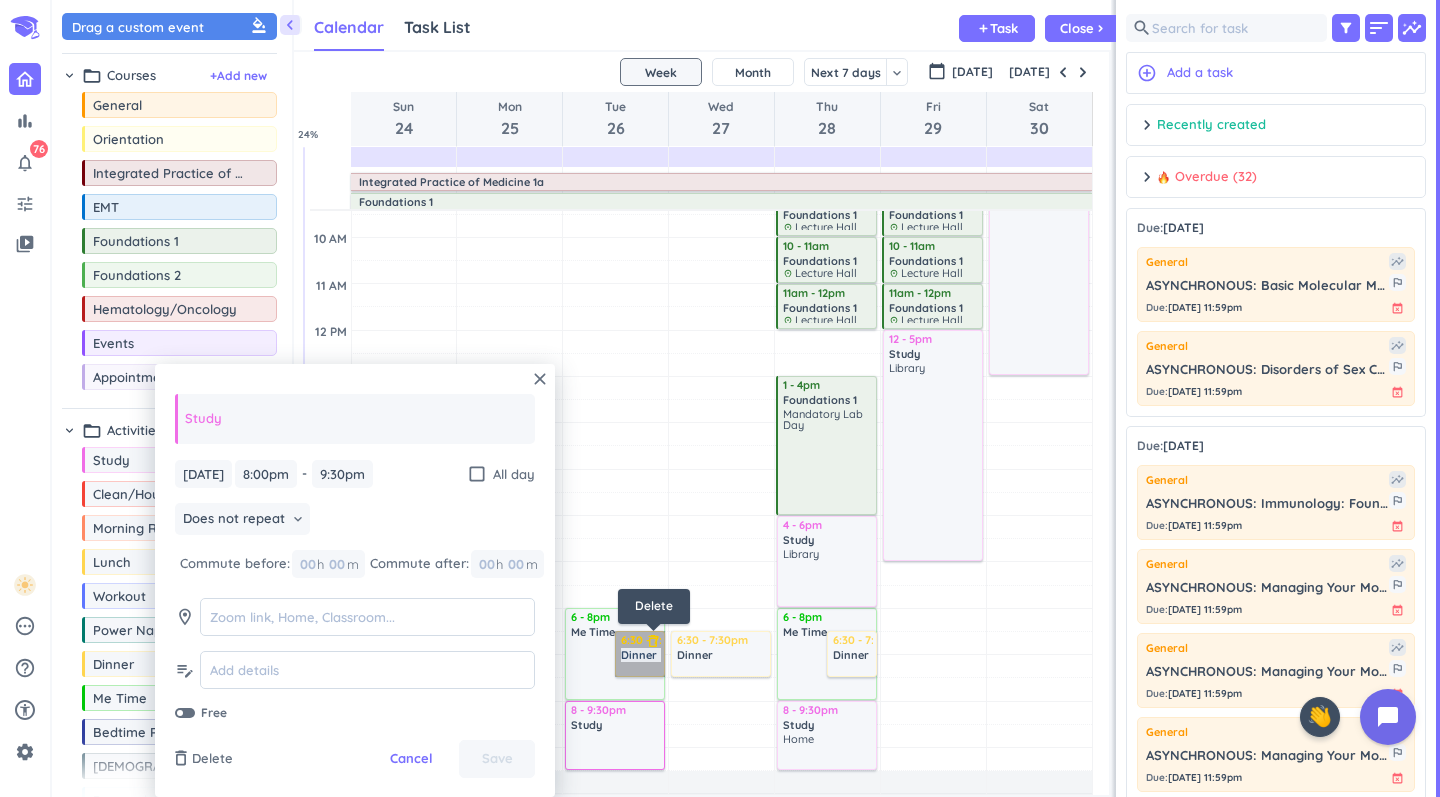click on "6:30 - 7:30pm Dinner delete_outline" at bounding box center (640, 654) 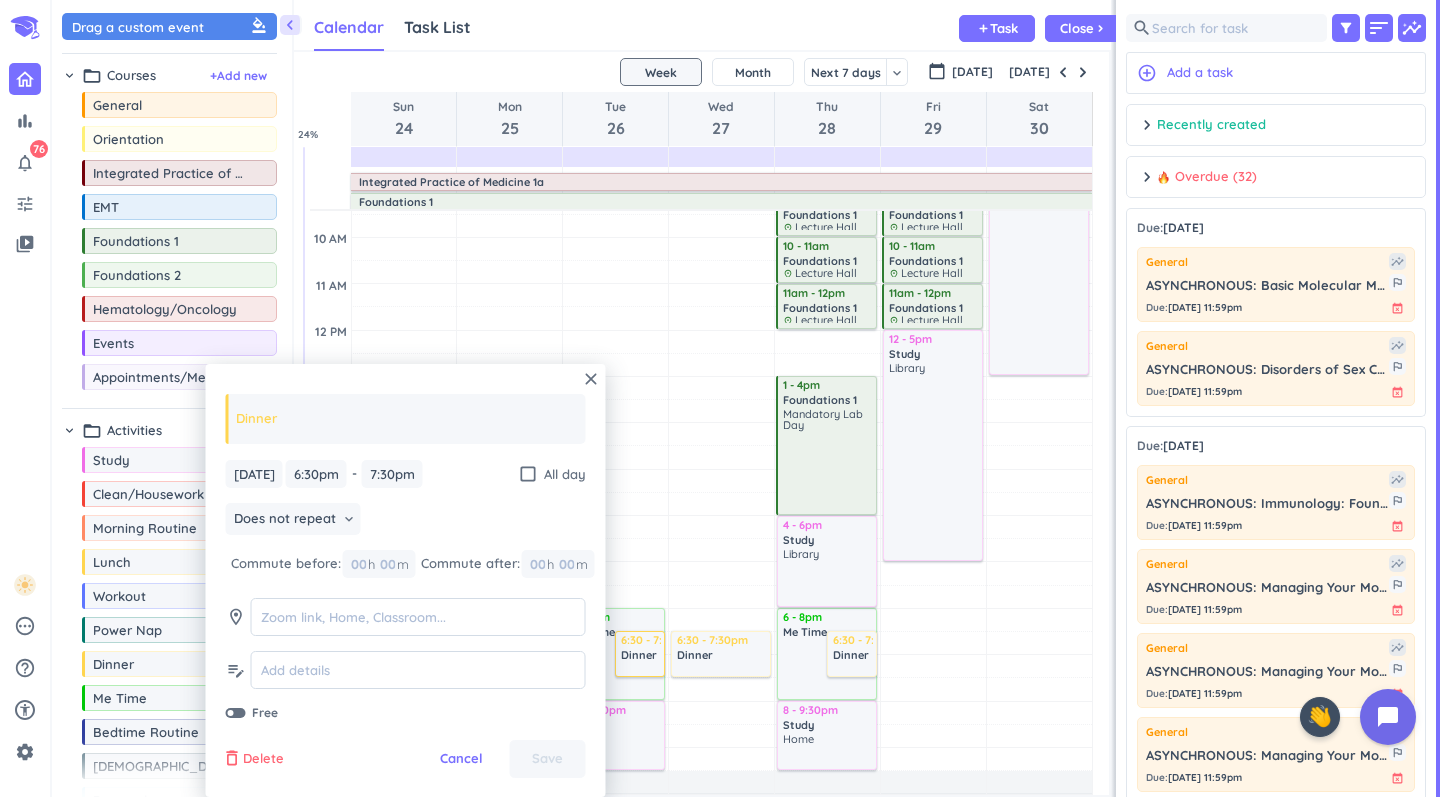 click on "Delete" at bounding box center (263, 759) 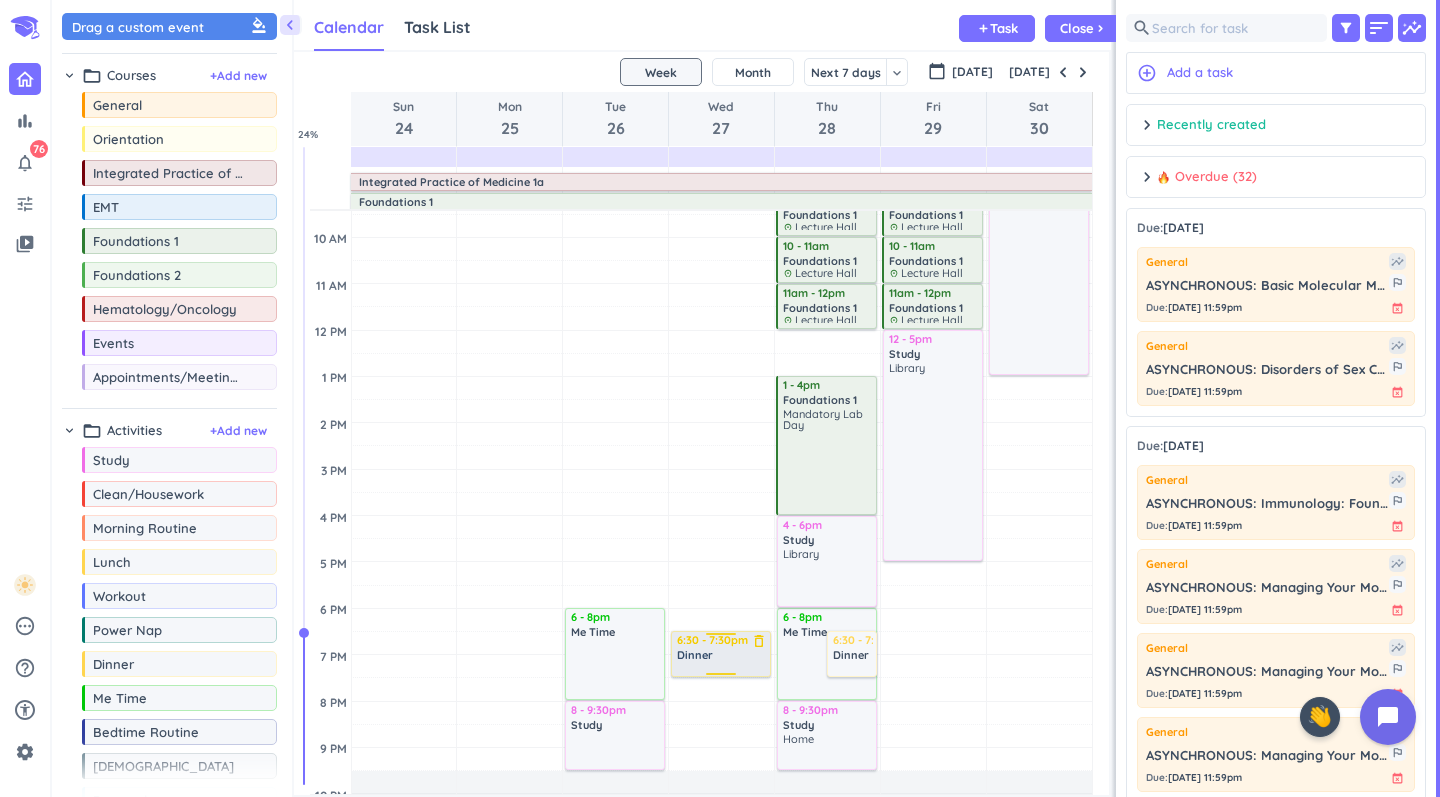 click on "delete_outline" at bounding box center (759, 641) 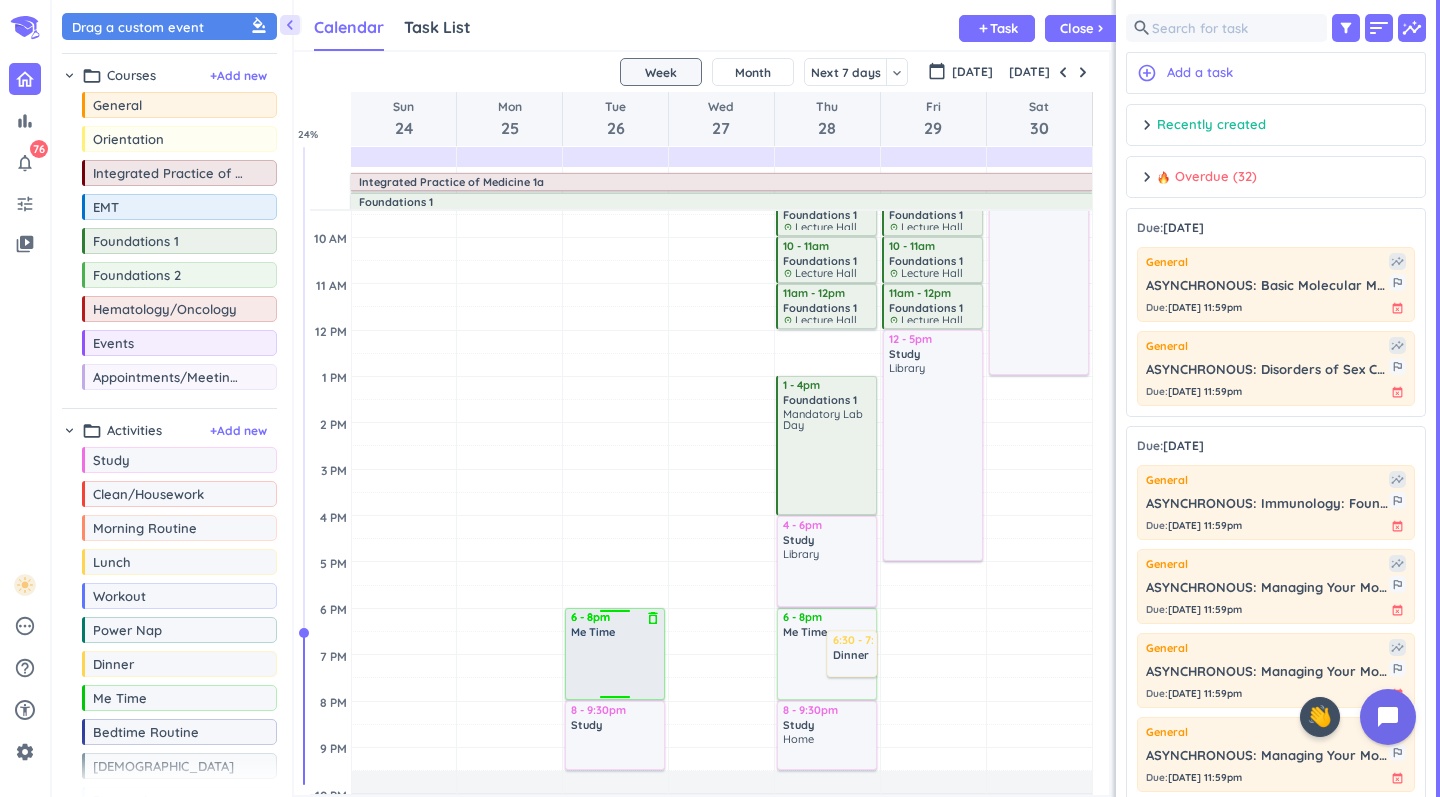 click on "delete_outline" at bounding box center [653, 618] 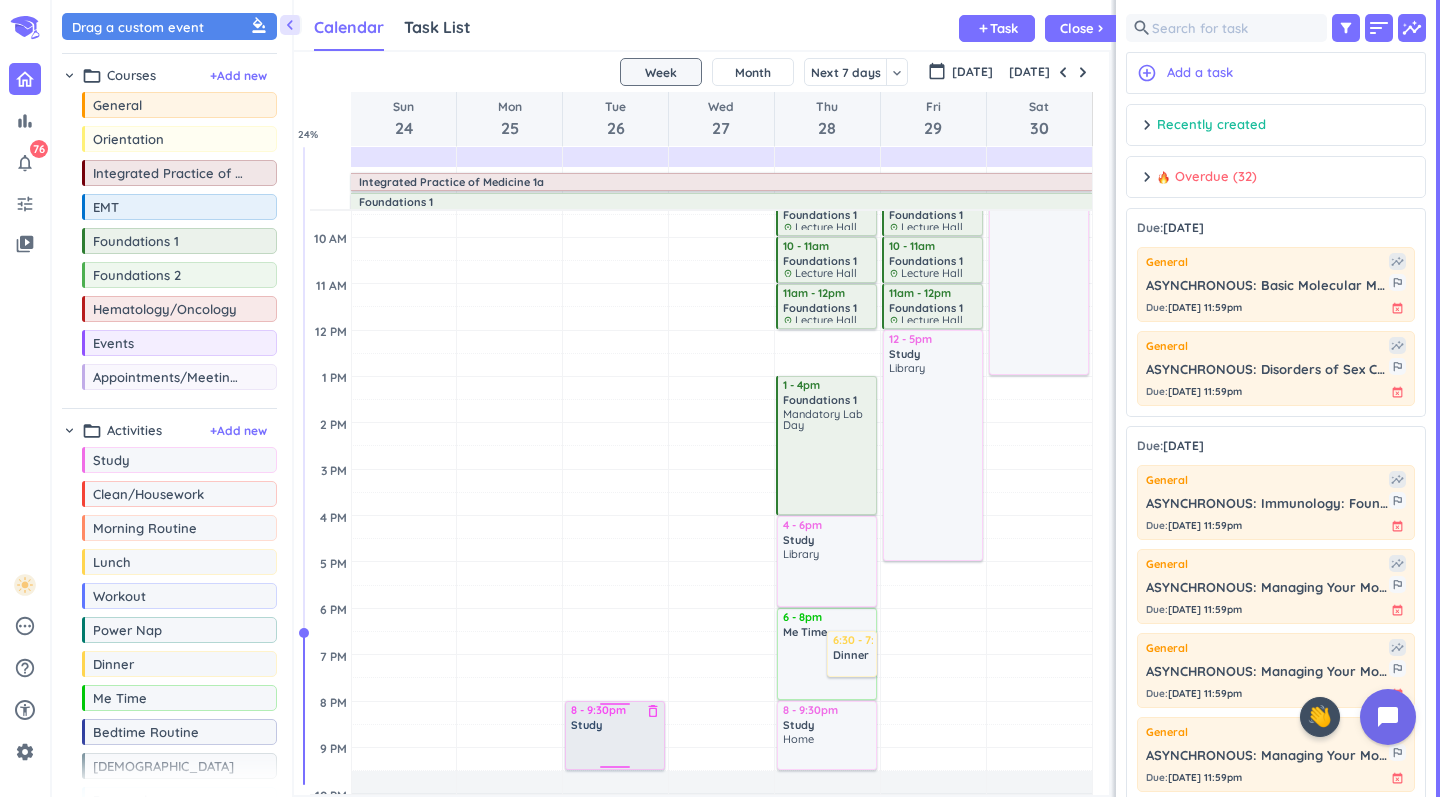 click on "delete_outline" at bounding box center [653, 711] 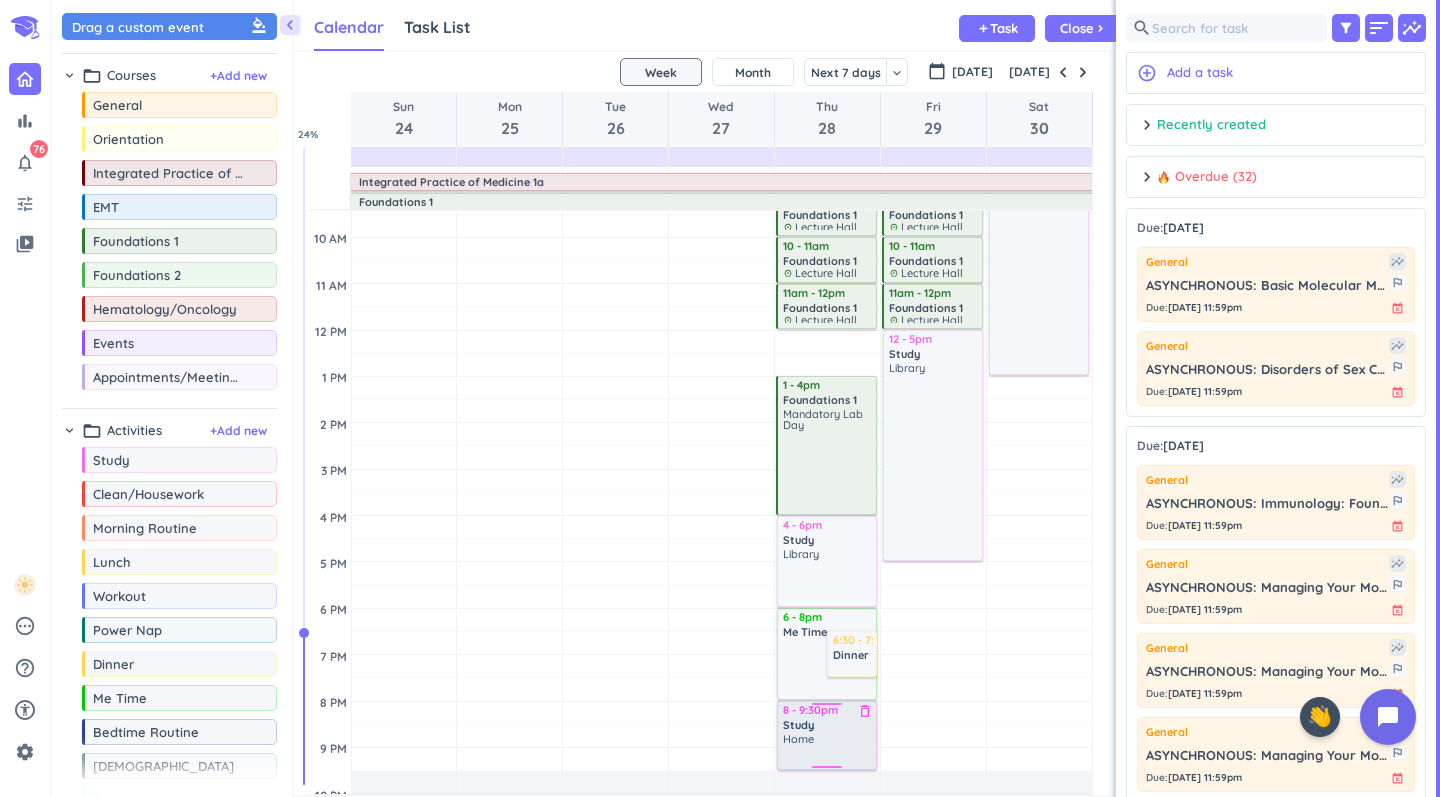 click on "delete_outline" at bounding box center (865, 711) 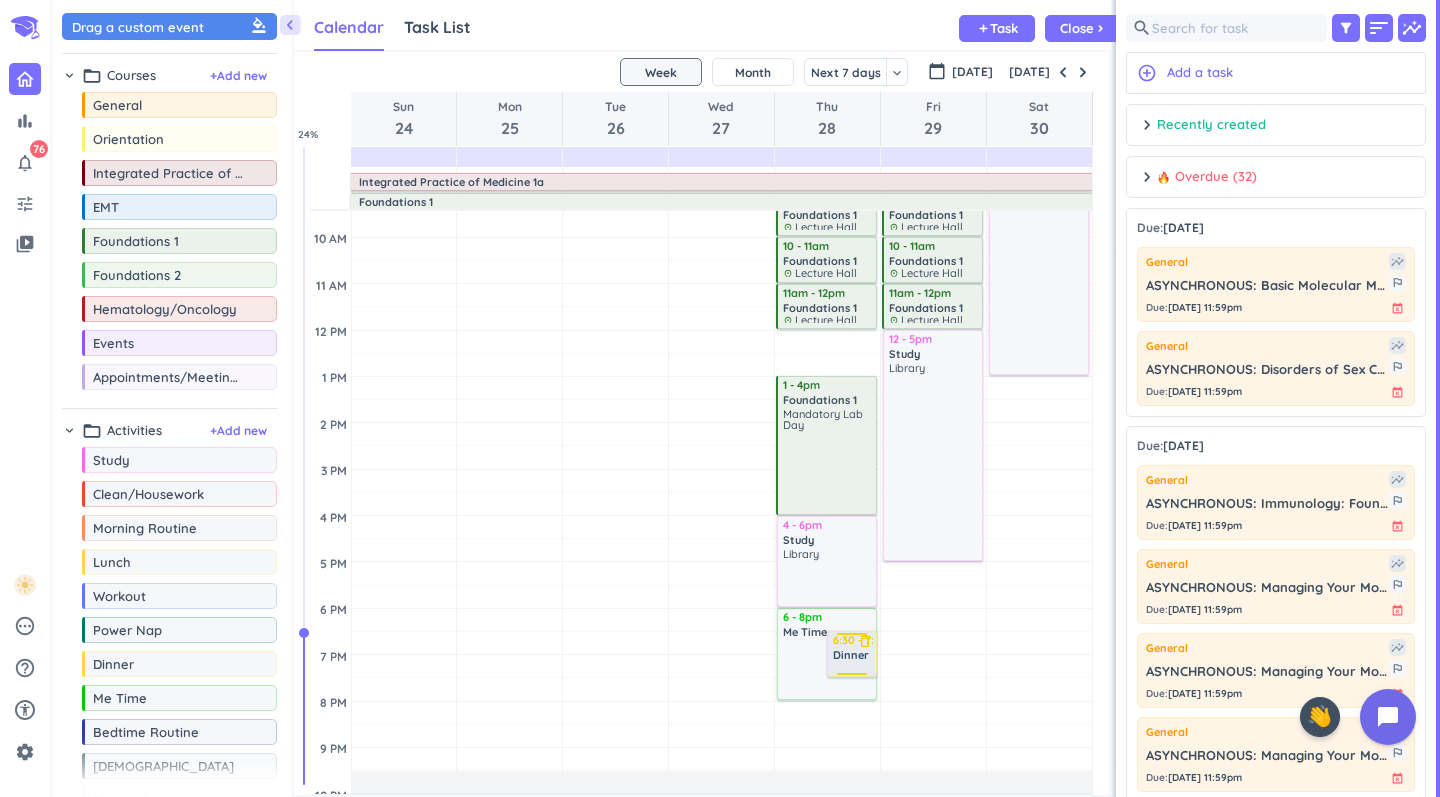 click on "delete_outline" at bounding box center (865, 641) 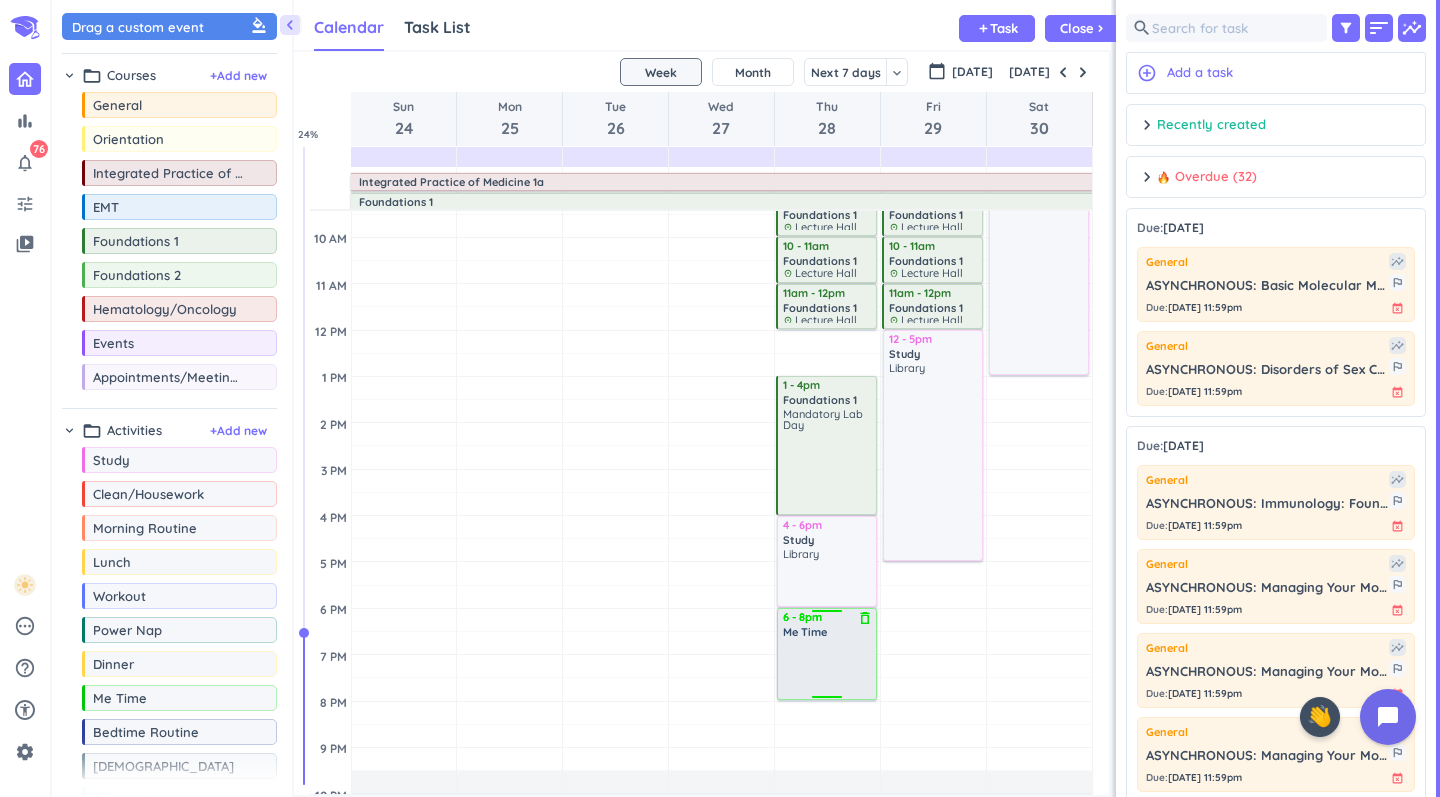 click on "delete_outline" at bounding box center (865, 618) 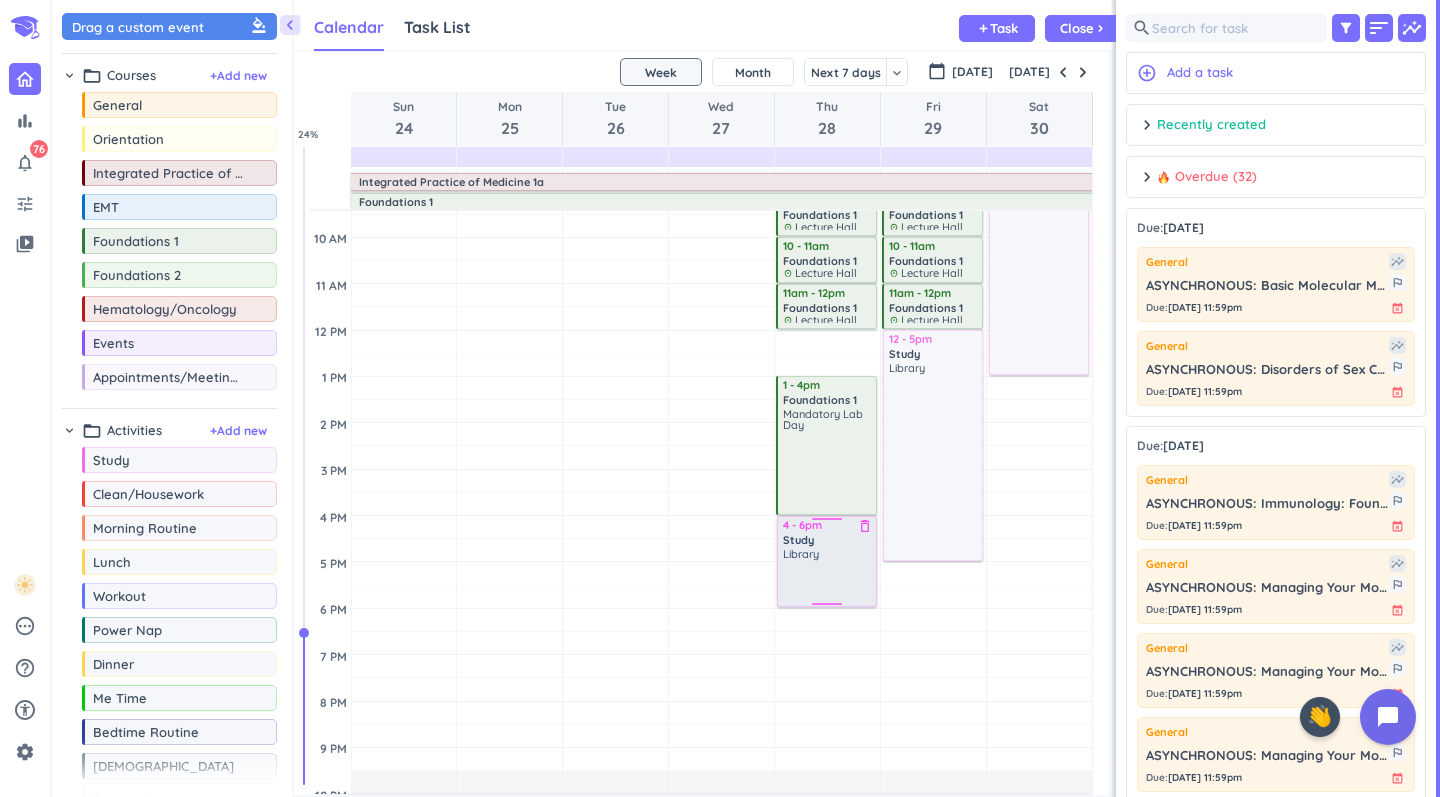 click on "delete_outline" at bounding box center [865, 526] 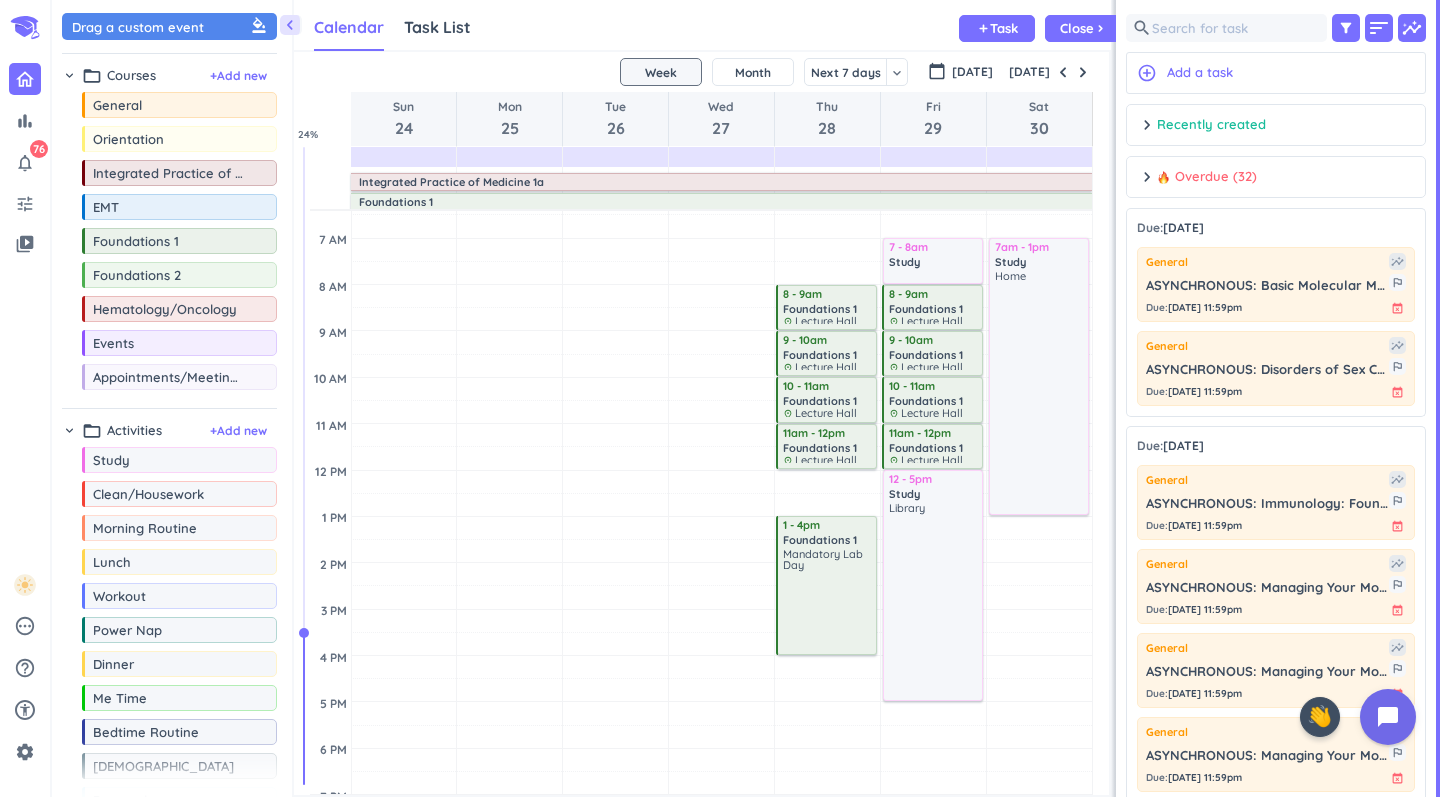 scroll, scrollTop: 99, scrollLeft: 0, axis: vertical 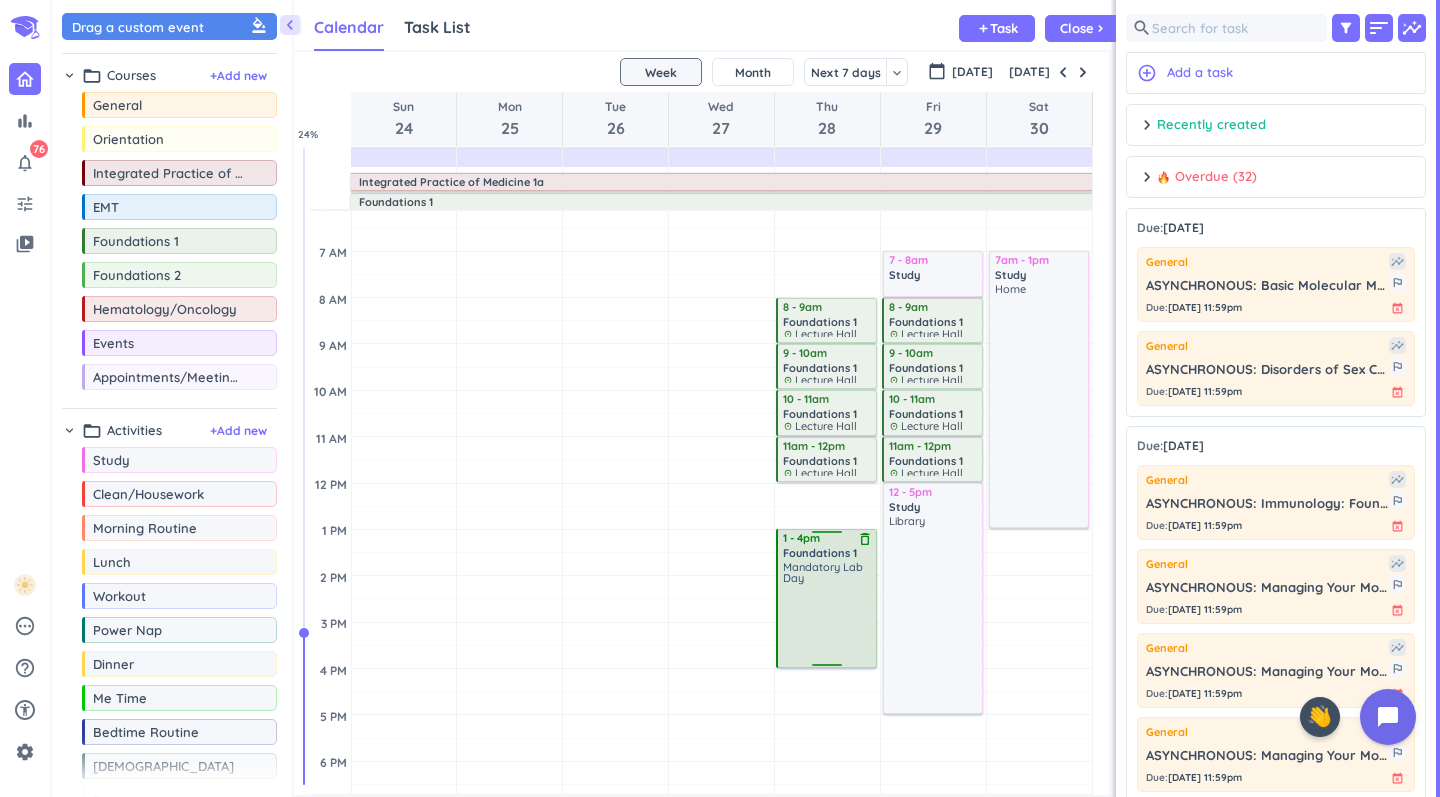 click on "delete_outline" at bounding box center (865, 539) 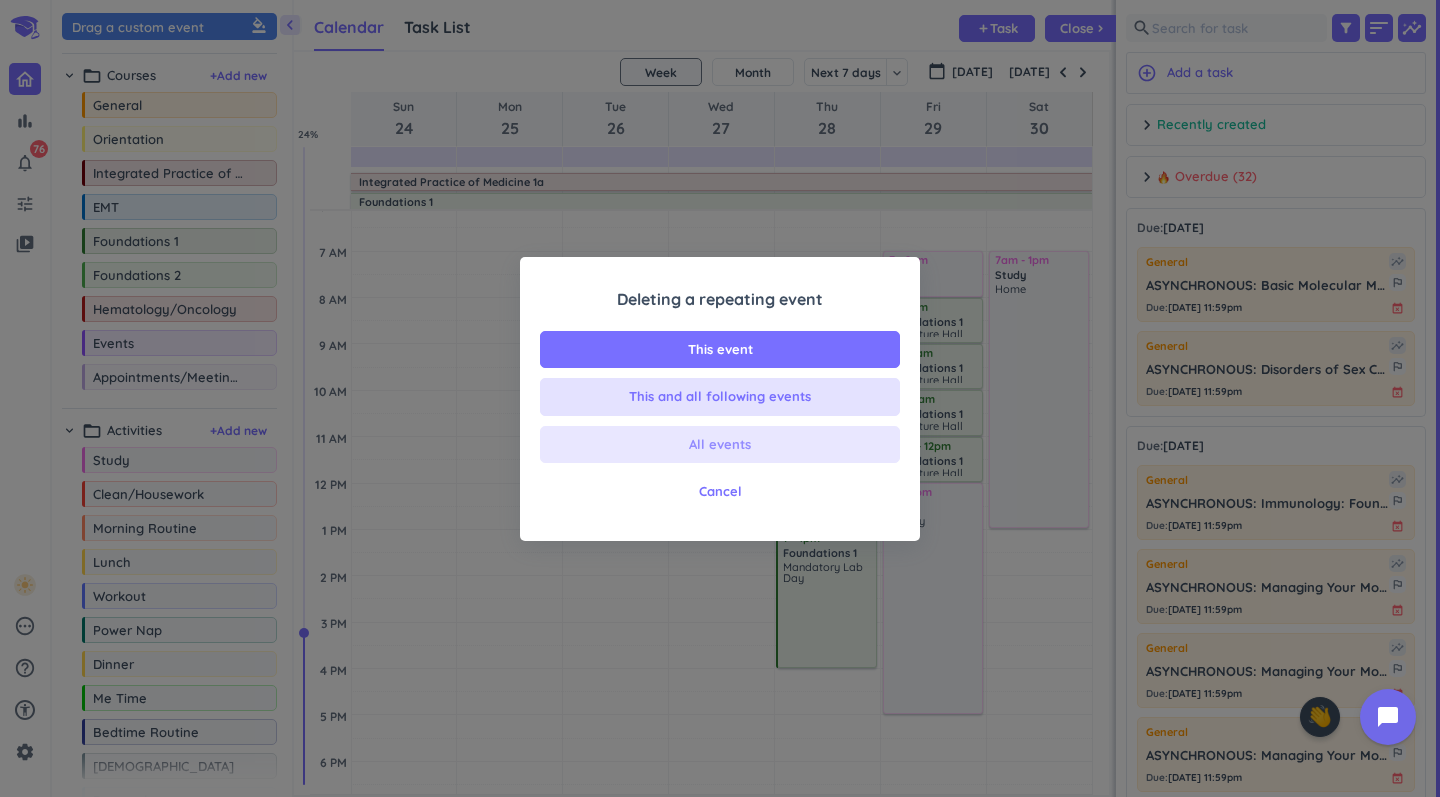 click on "All events" at bounding box center [720, 445] 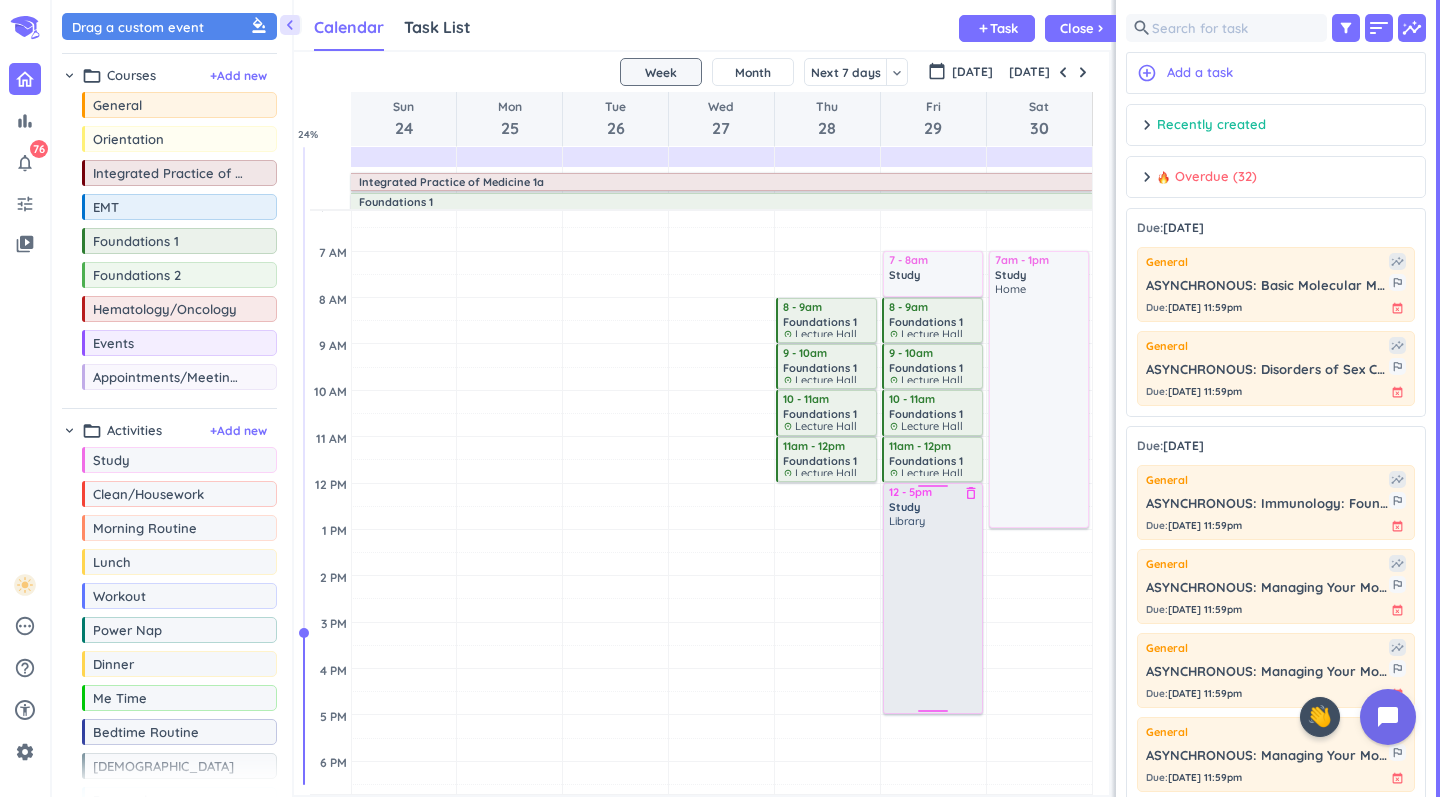 click on "delete_outline" at bounding box center (971, 493) 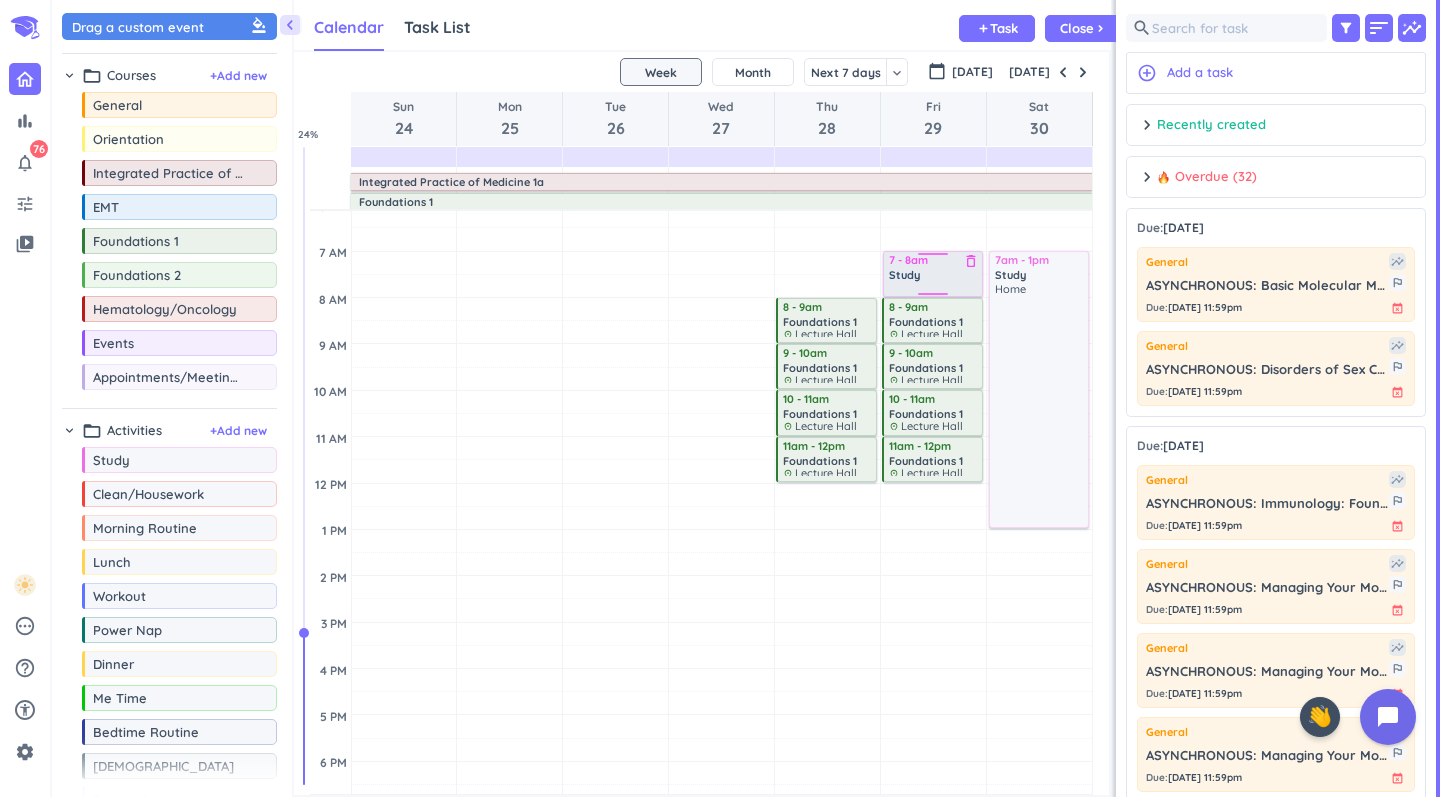 click on "delete_outline" at bounding box center (971, 261) 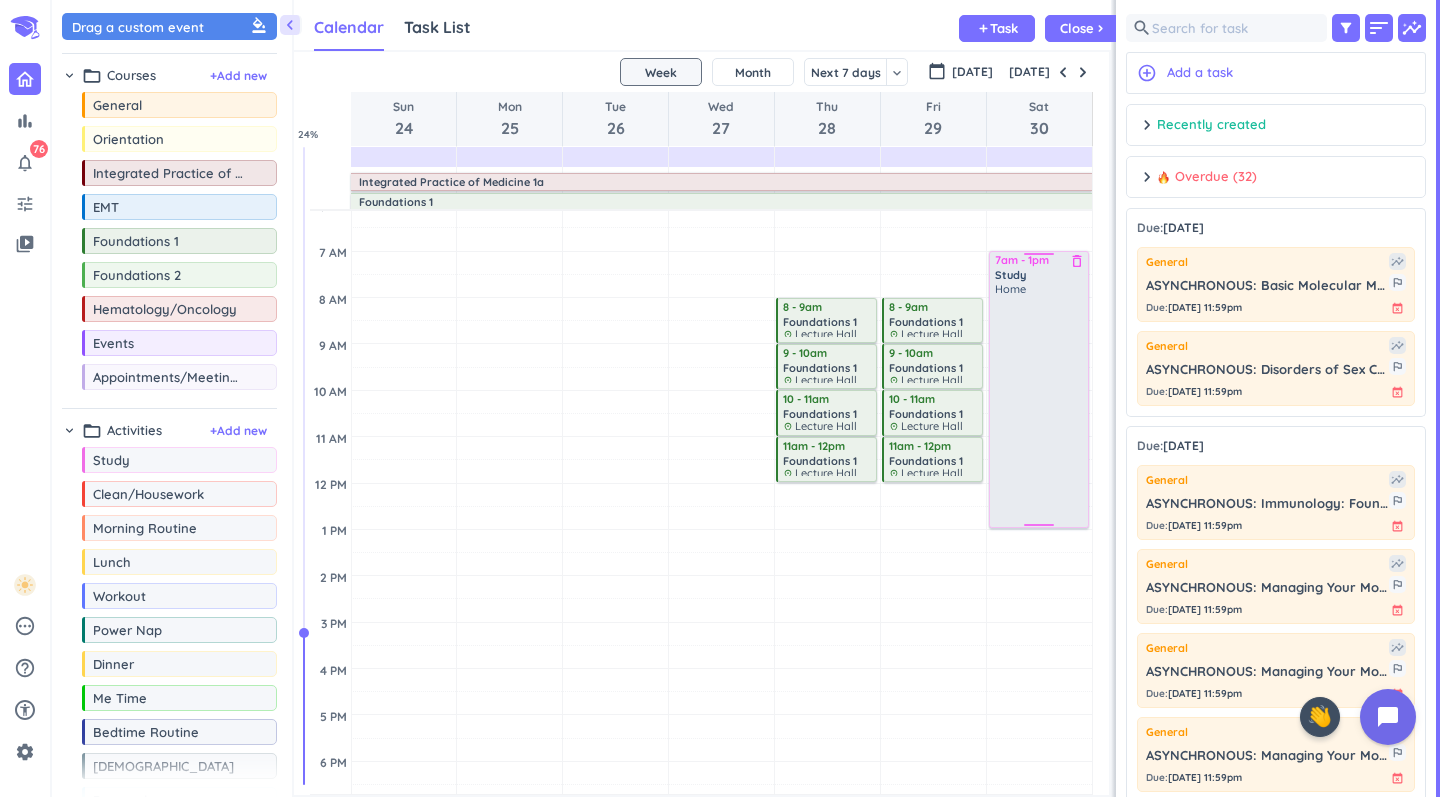click on "delete_outline" at bounding box center [1077, 261] 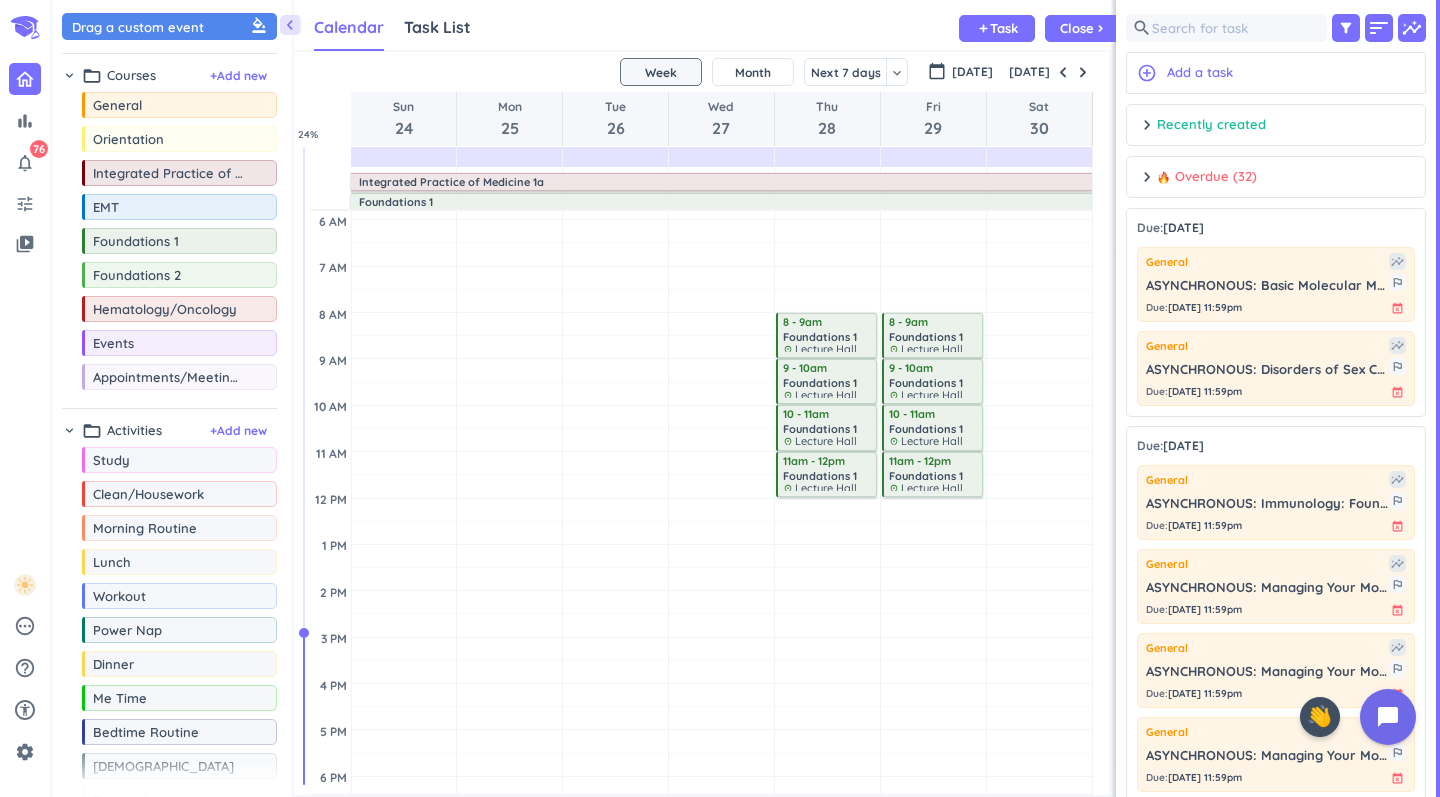 scroll, scrollTop: 47, scrollLeft: 0, axis: vertical 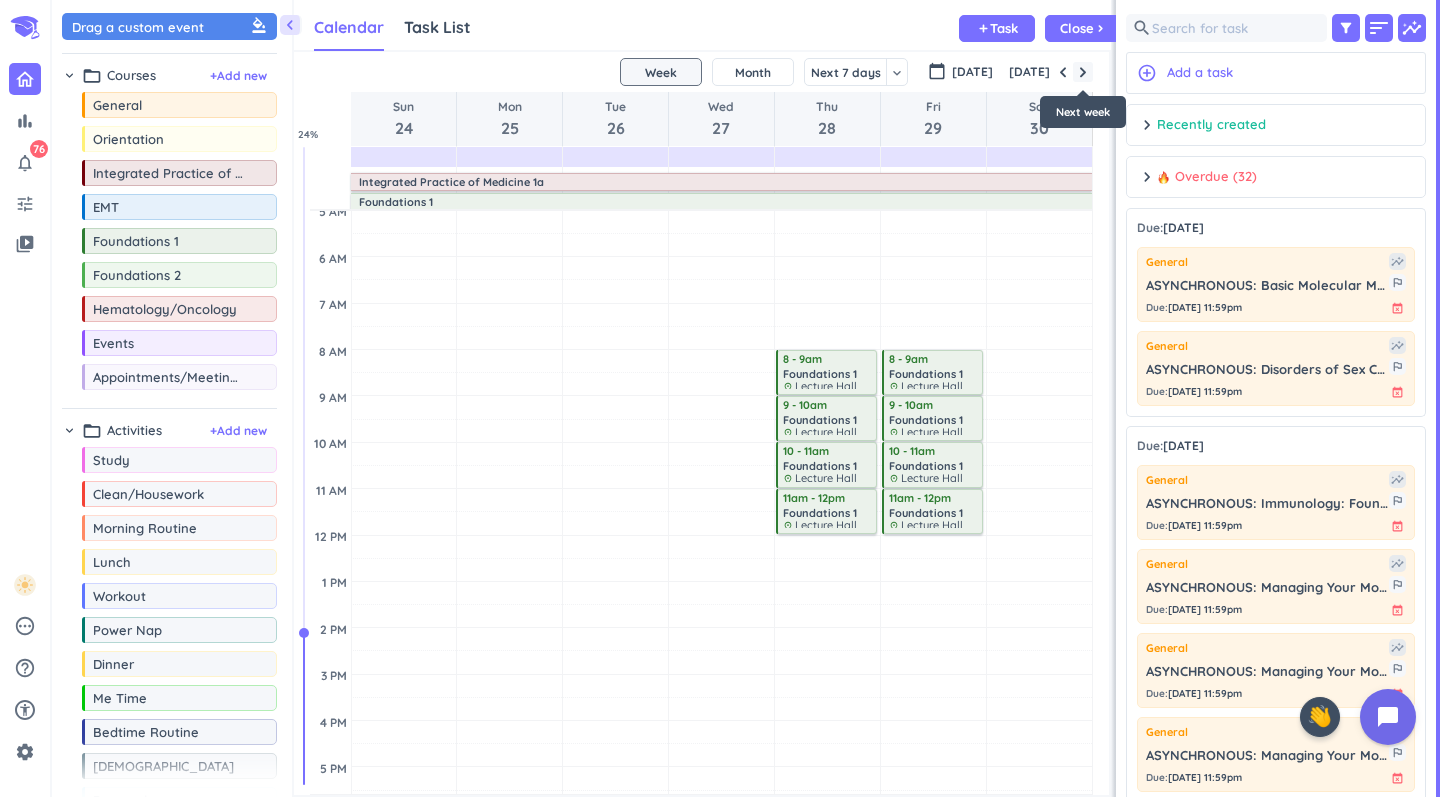 click at bounding box center [1083, 72] 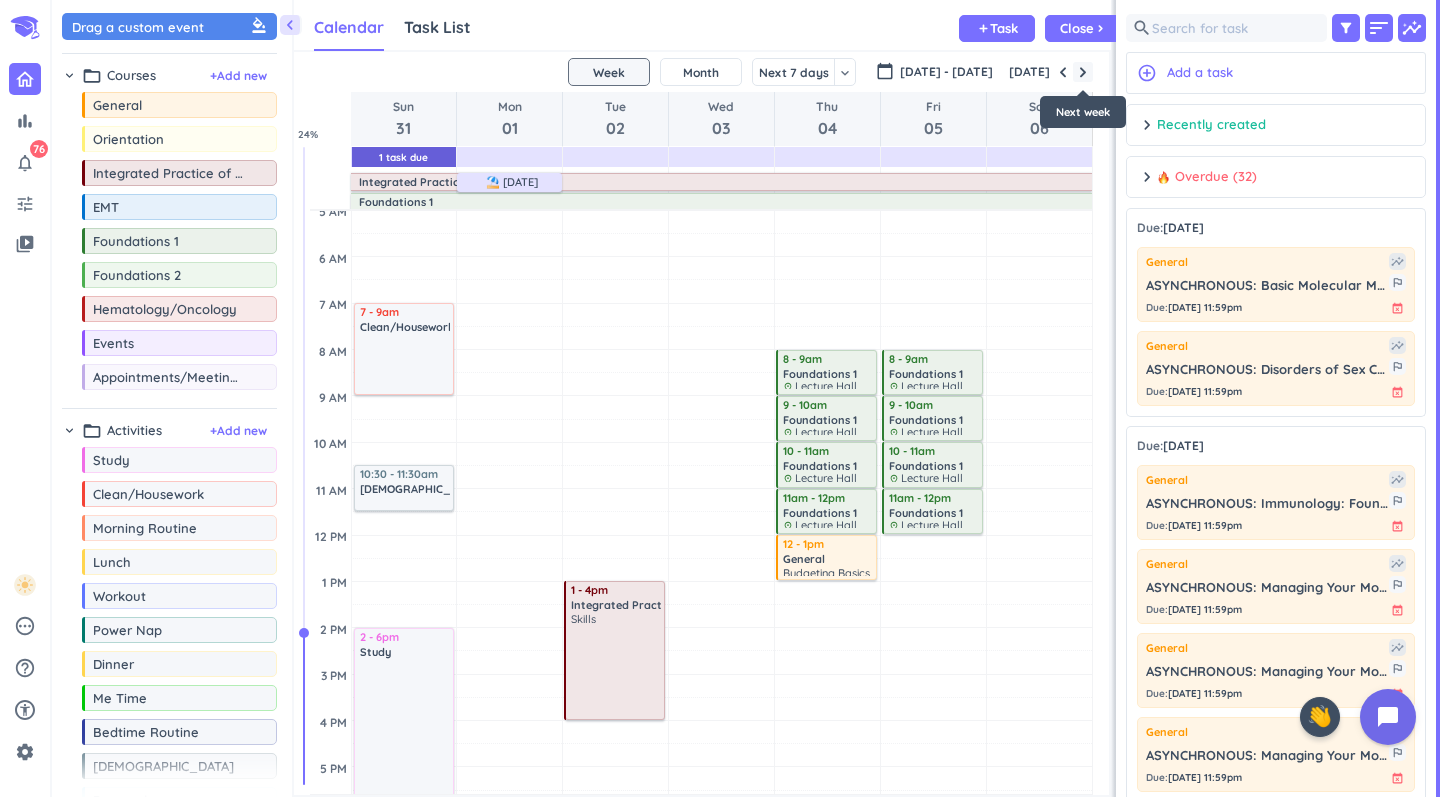 scroll, scrollTop: 71, scrollLeft: 0, axis: vertical 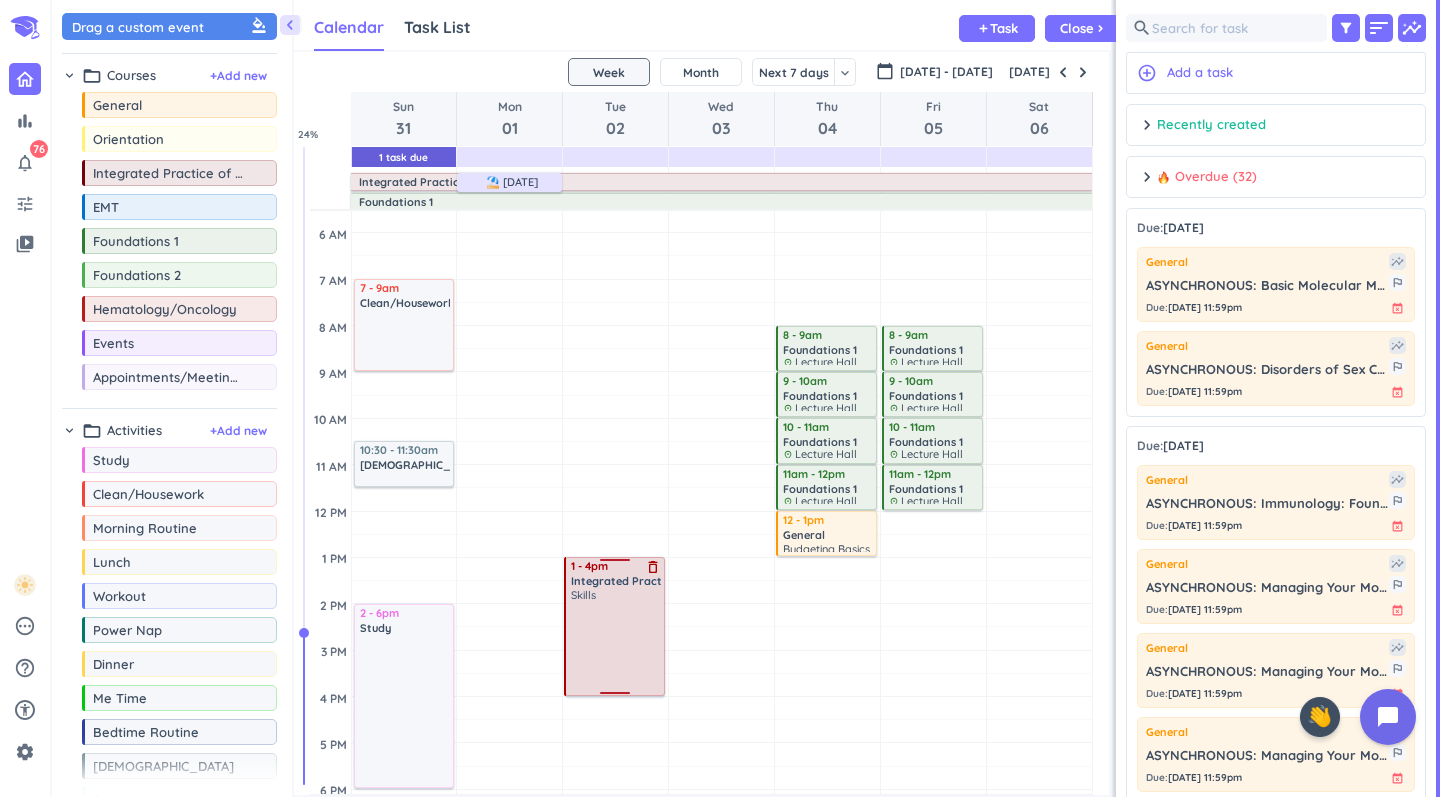 click at bounding box center [615, 563] 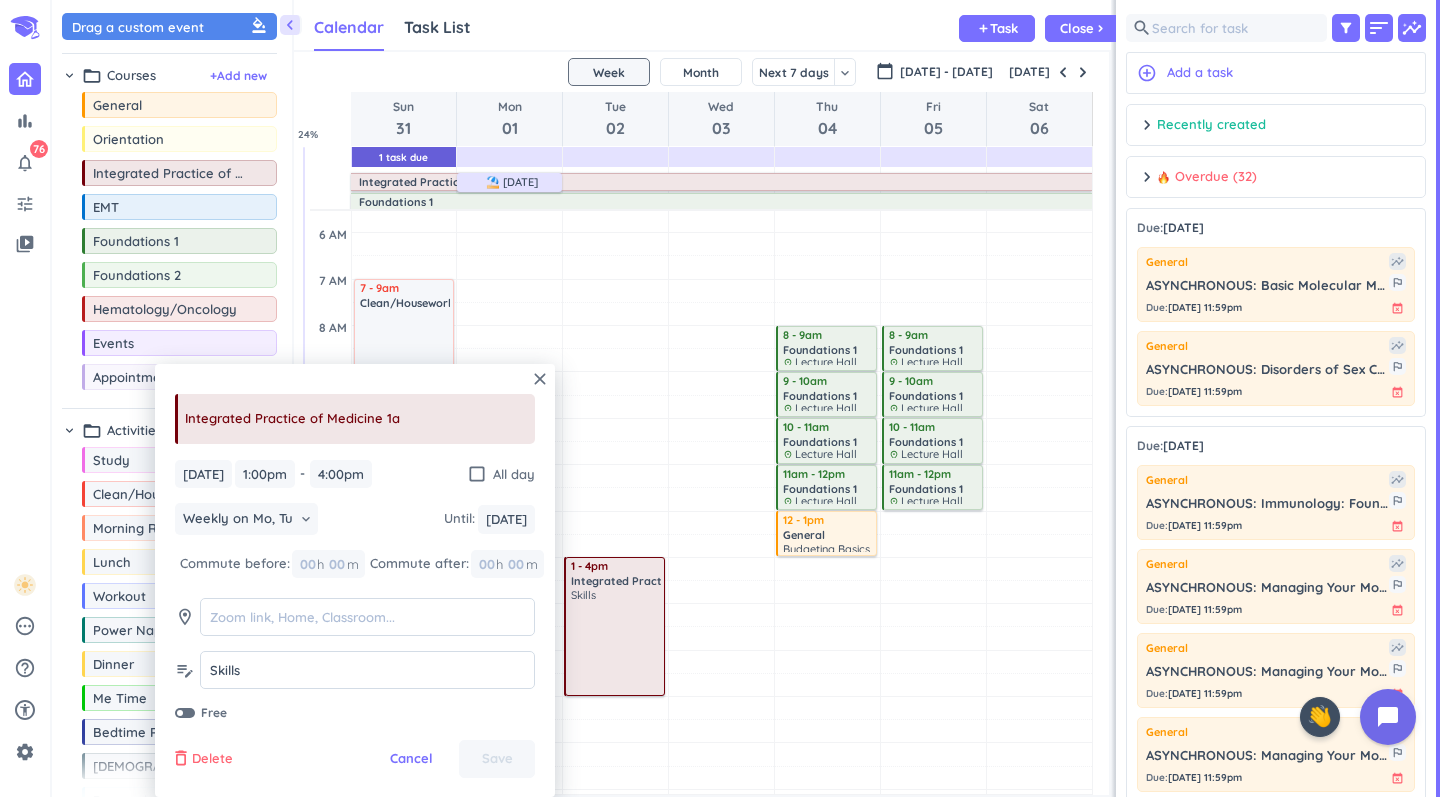 click on "Delete" at bounding box center (212, 759) 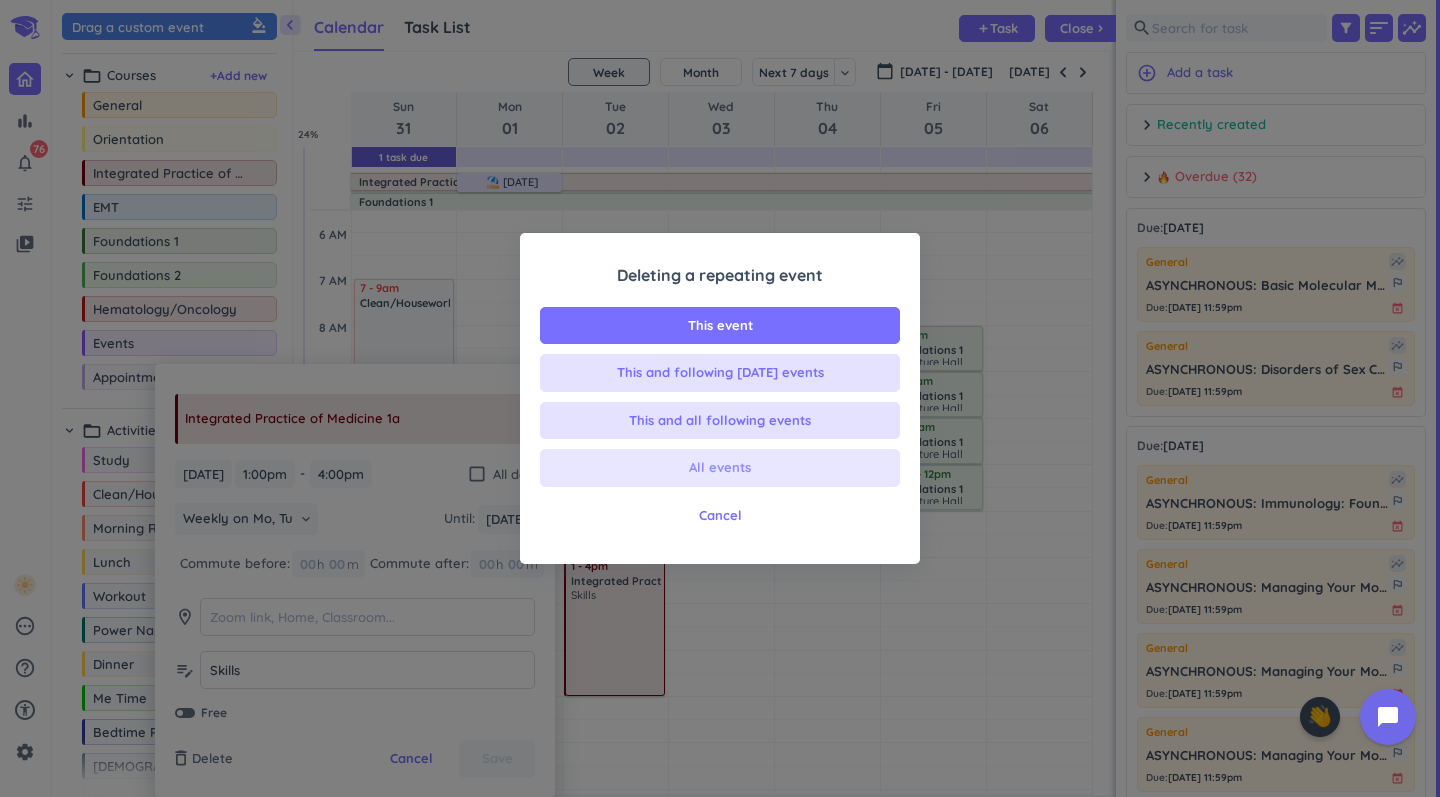 click on "All events" at bounding box center [720, 468] 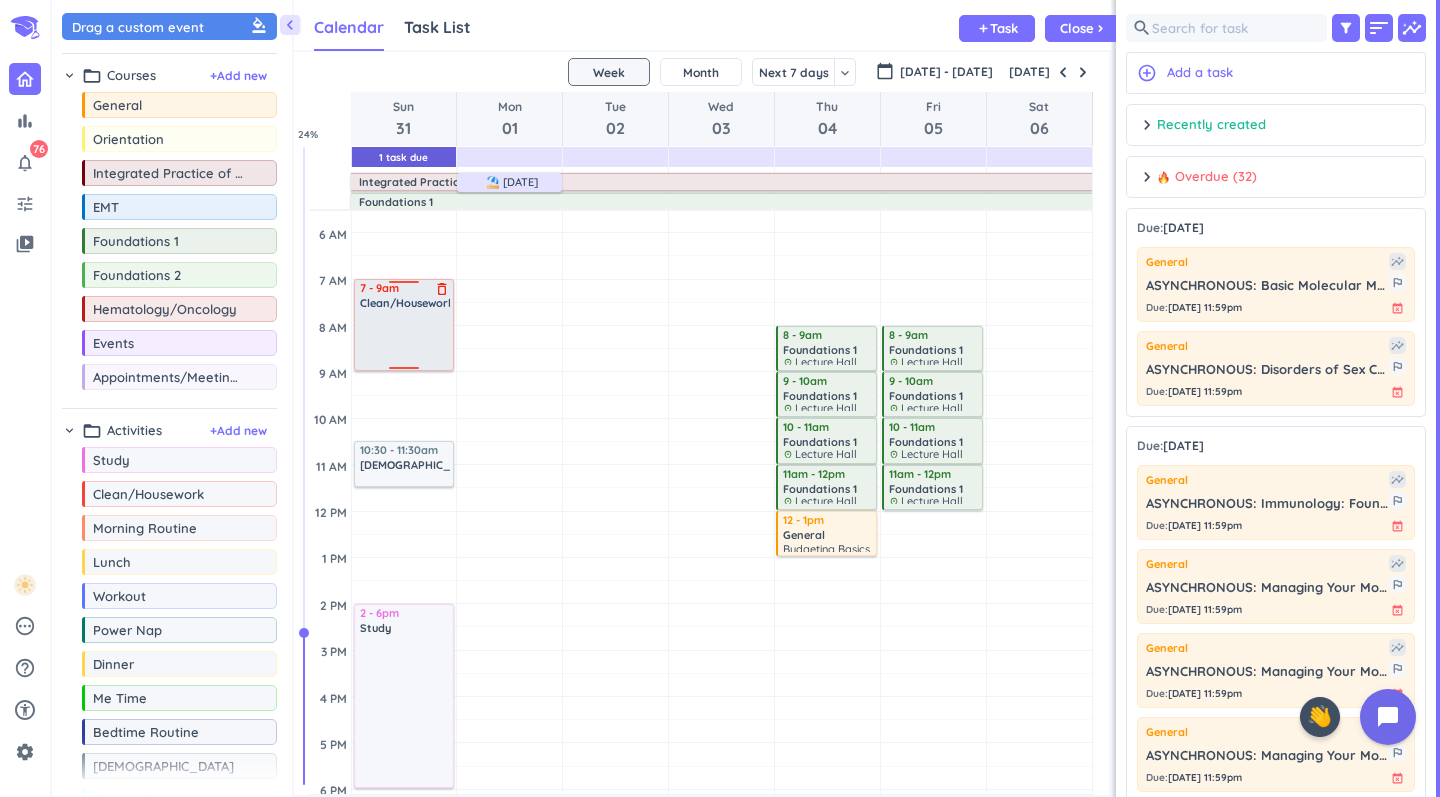 click on "delete_outline" at bounding box center (442, 289) 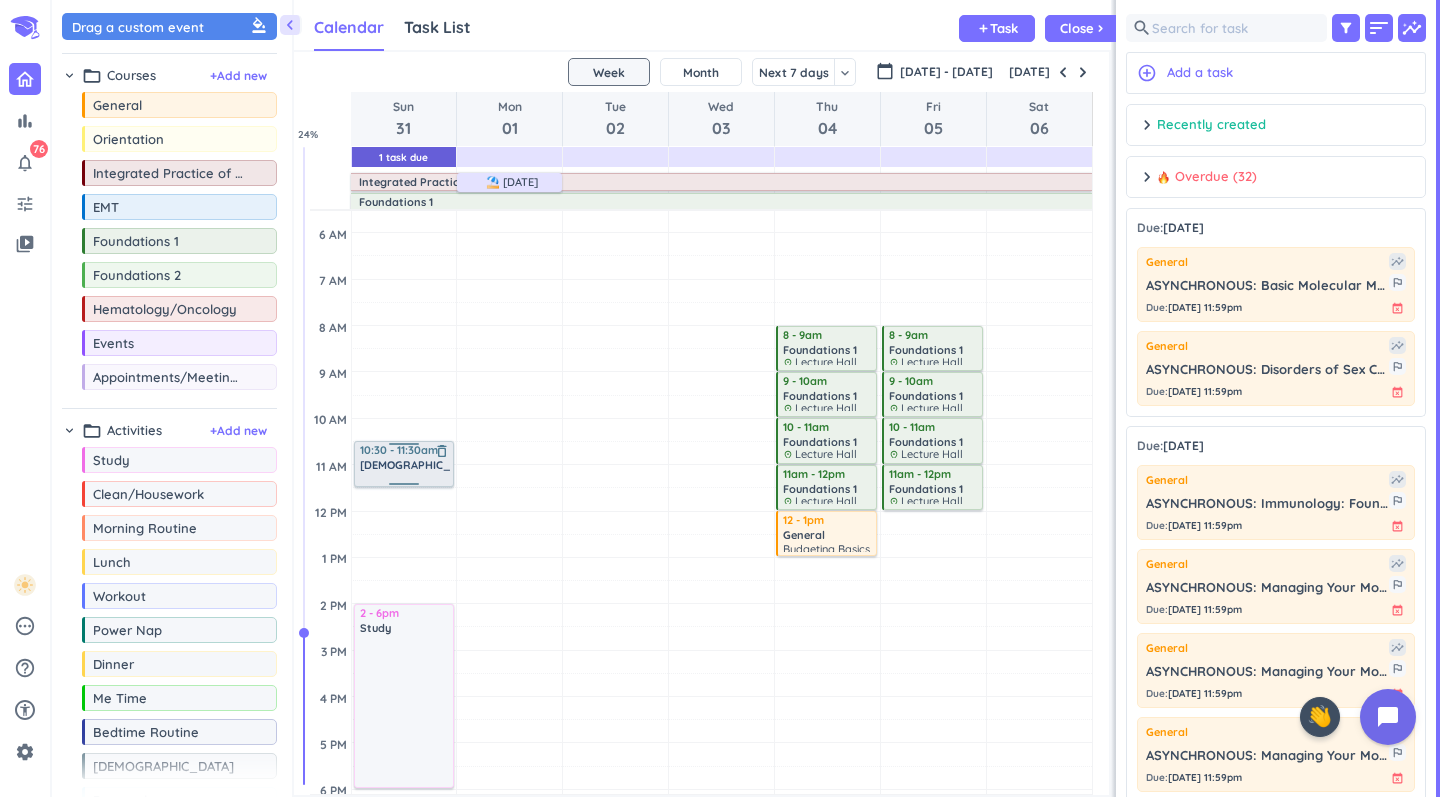 click on "delete_outline" at bounding box center (442, 451) 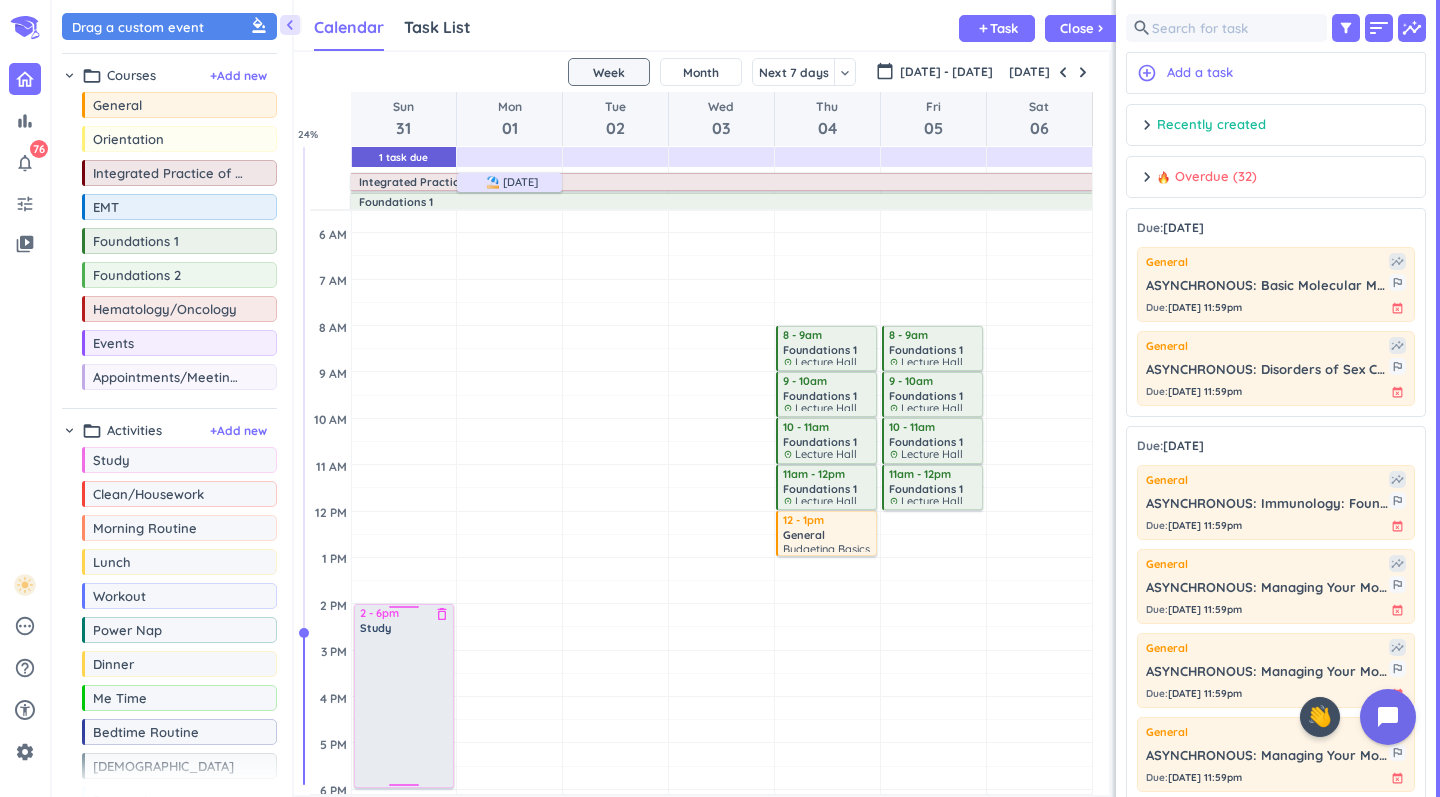 click at bounding box center [404, 610] 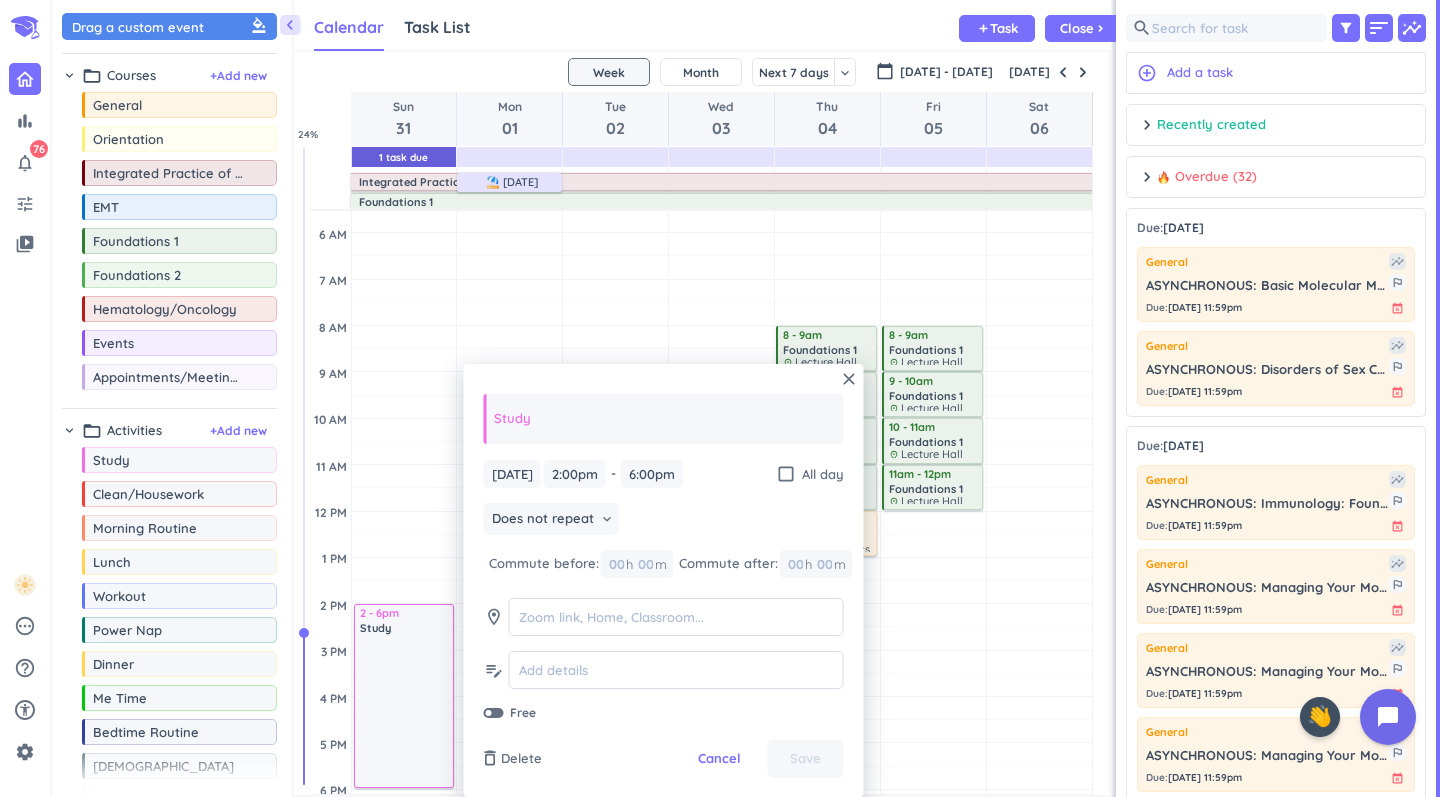 click on "delete_outline Delete Cancel Save" at bounding box center (664, 759) 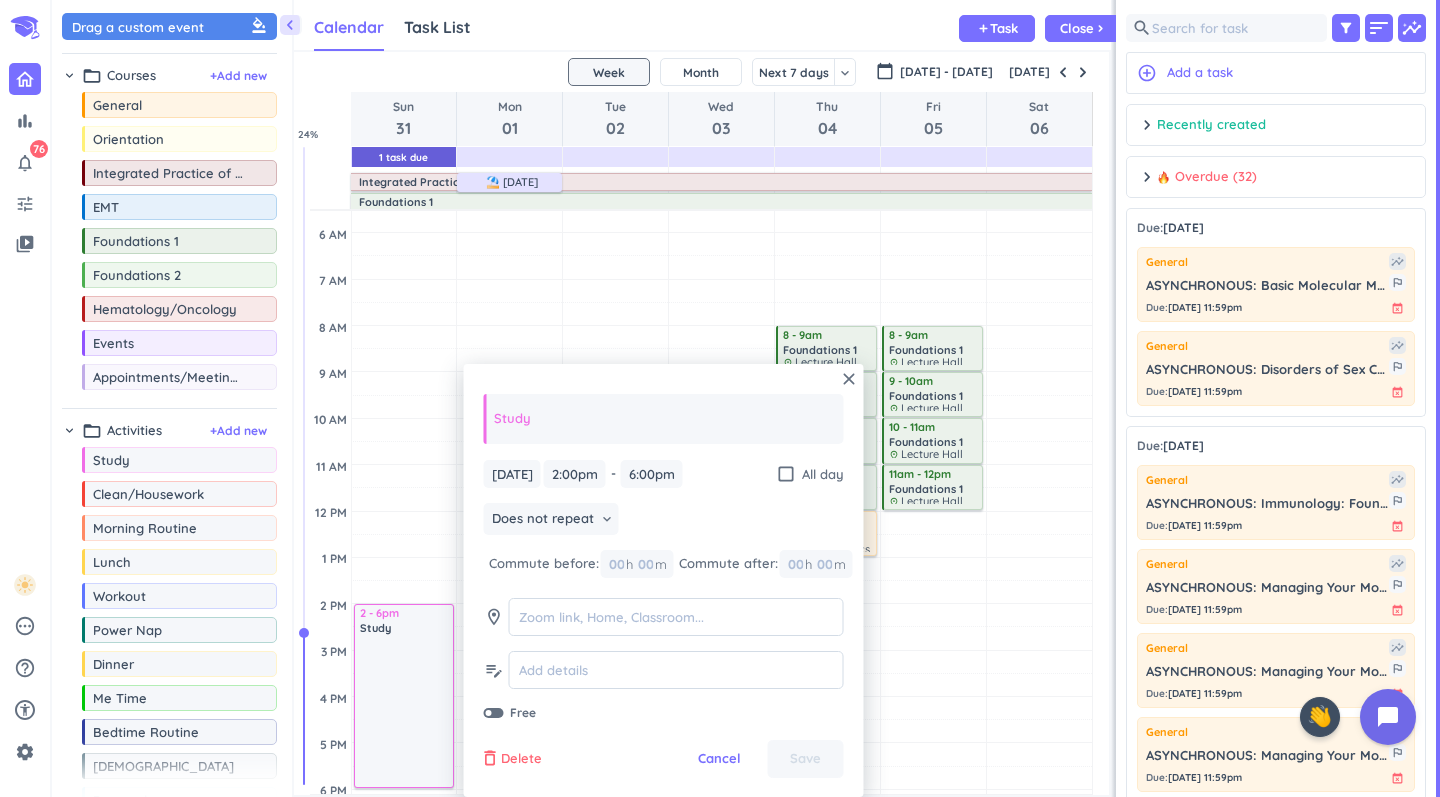 click on "Delete" at bounding box center (521, 759) 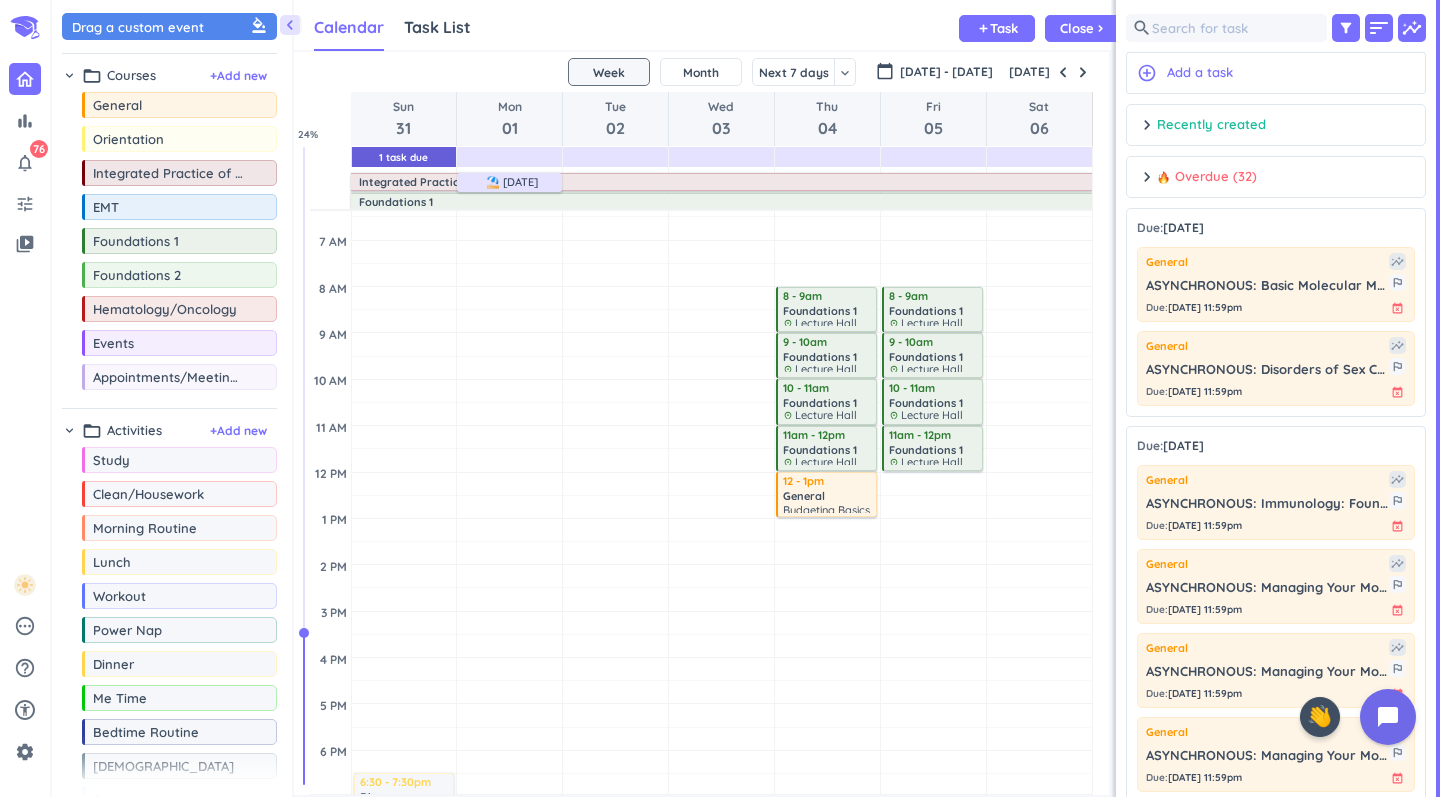 scroll, scrollTop: 530, scrollLeft: 0, axis: vertical 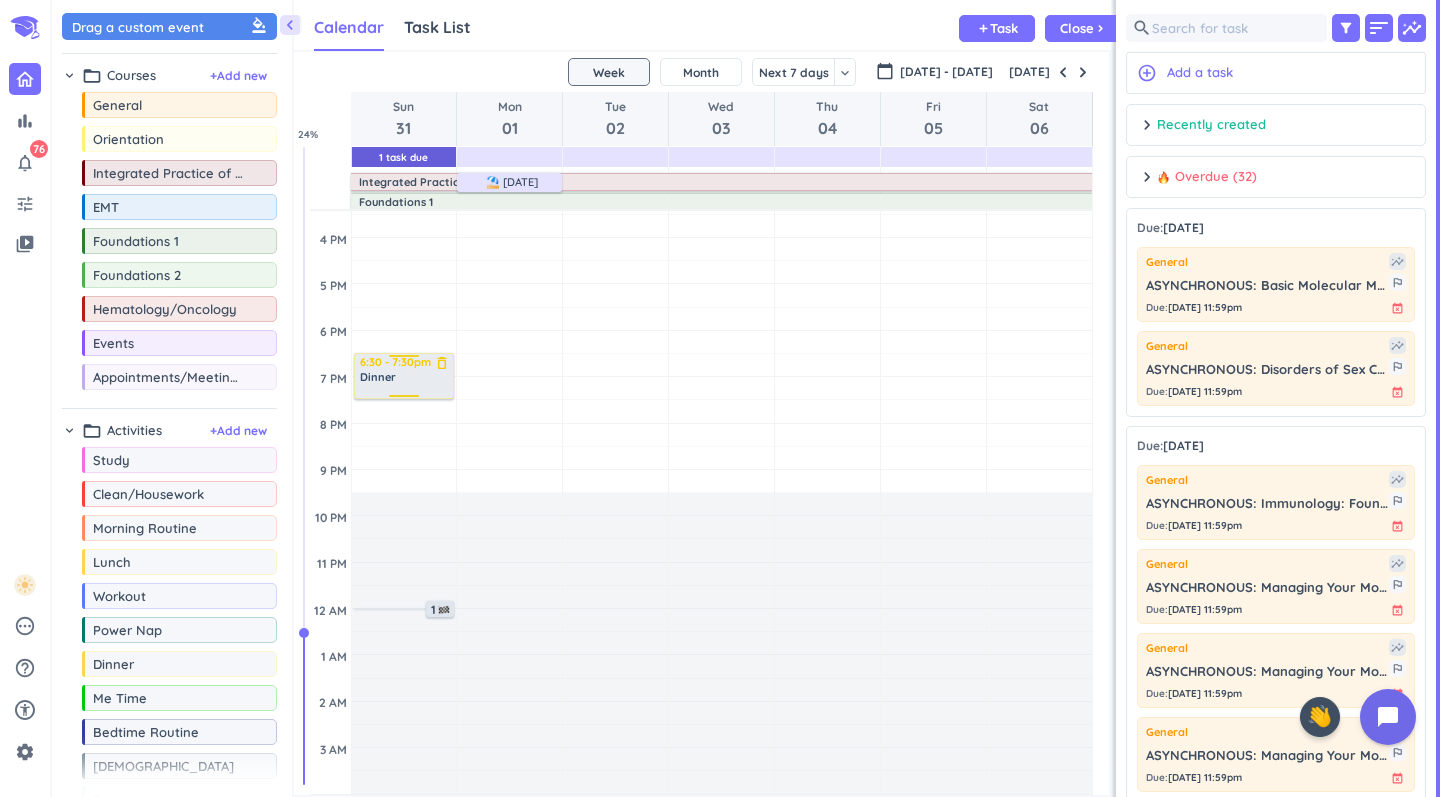 click on "delete_outline" at bounding box center [442, 363] 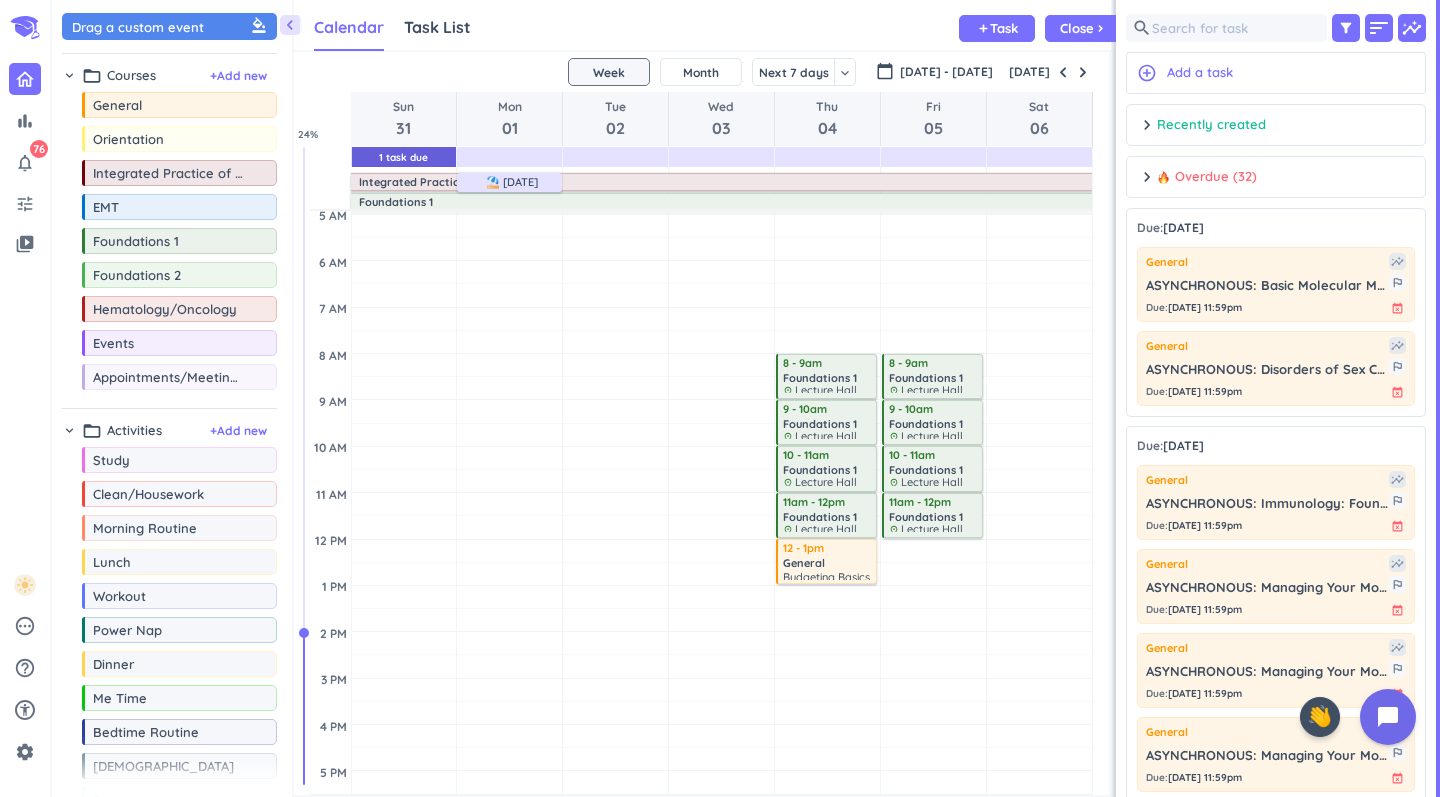 scroll, scrollTop: 14, scrollLeft: 0, axis: vertical 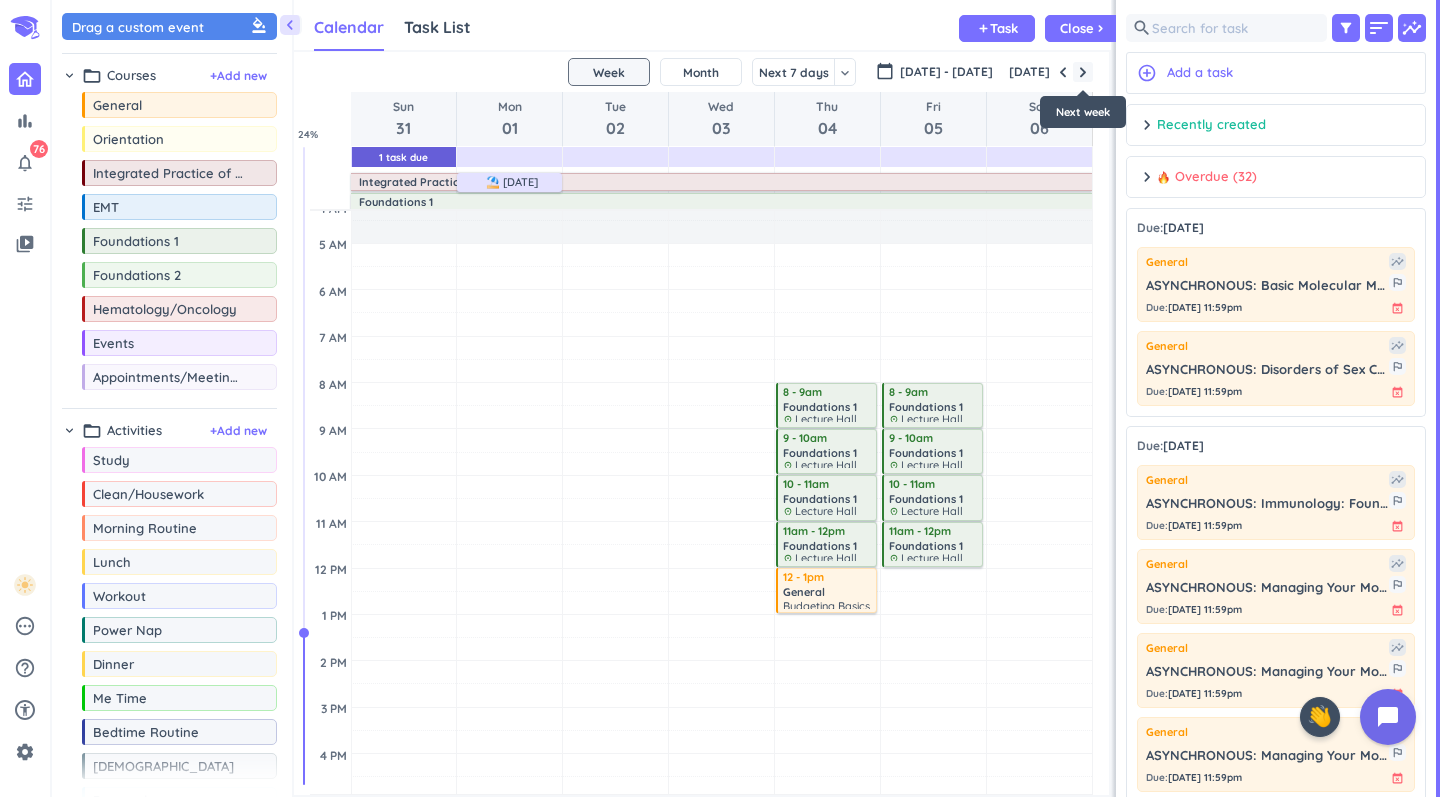 click at bounding box center [1083, 72] 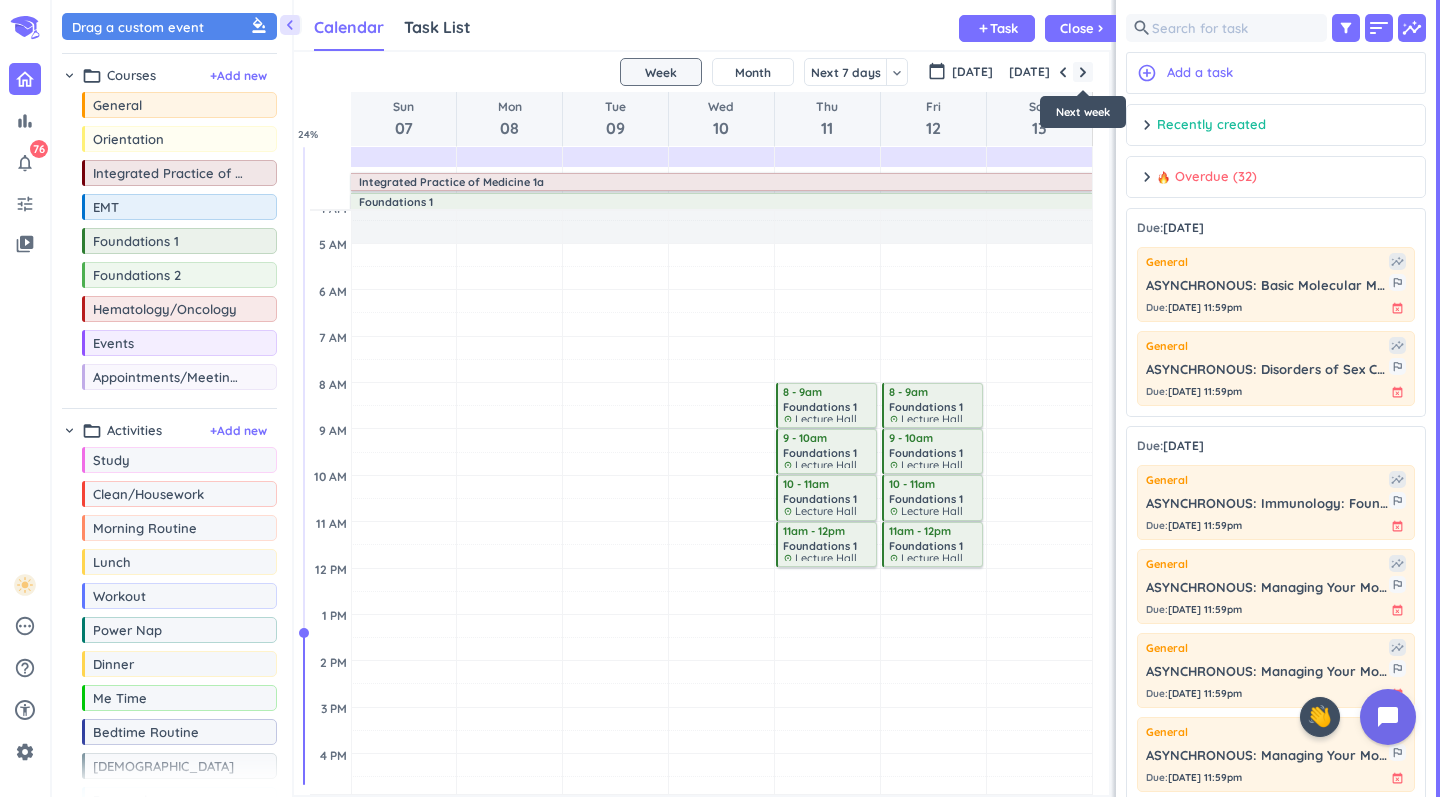 scroll, scrollTop: 71, scrollLeft: 0, axis: vertical 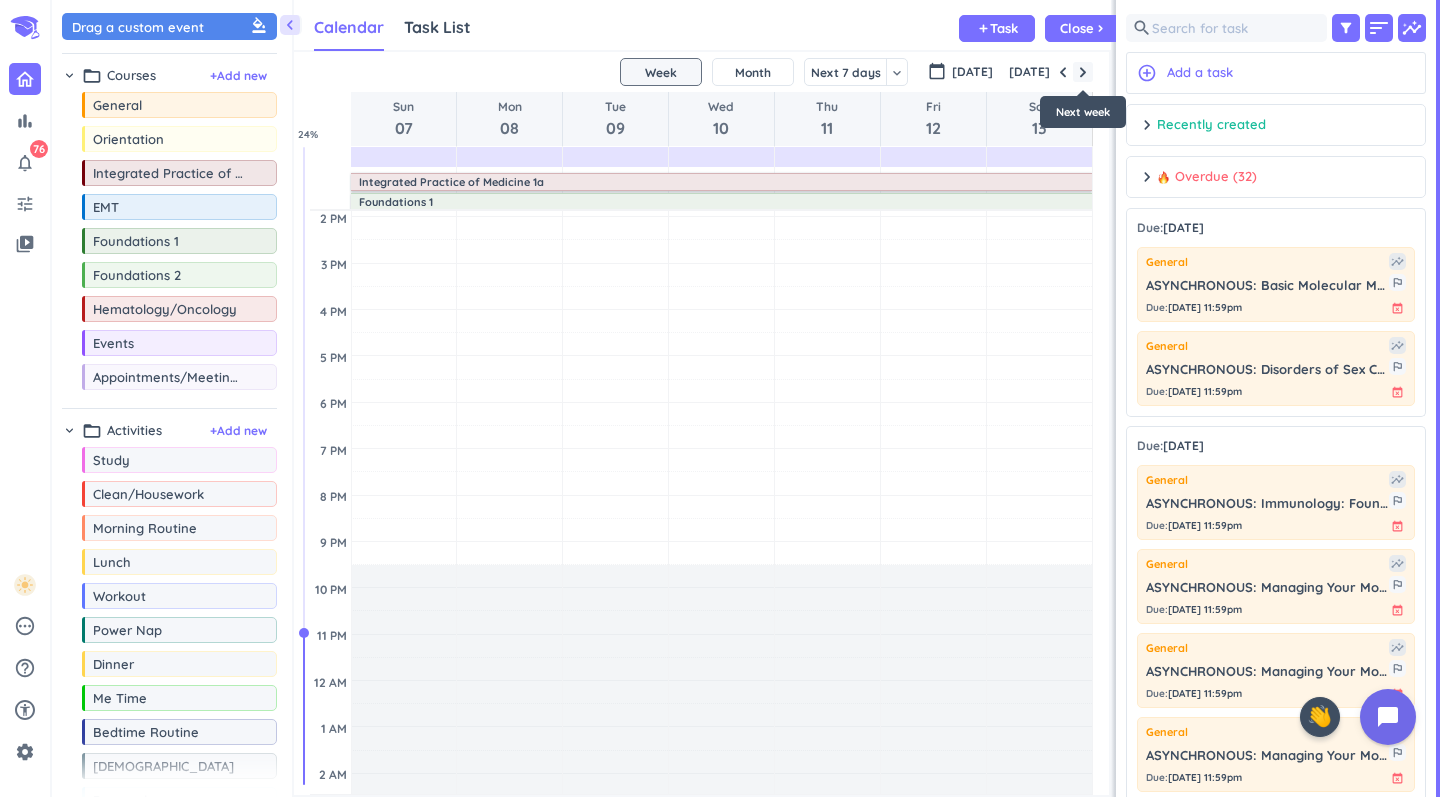 click at bounding box center [1083, 72] 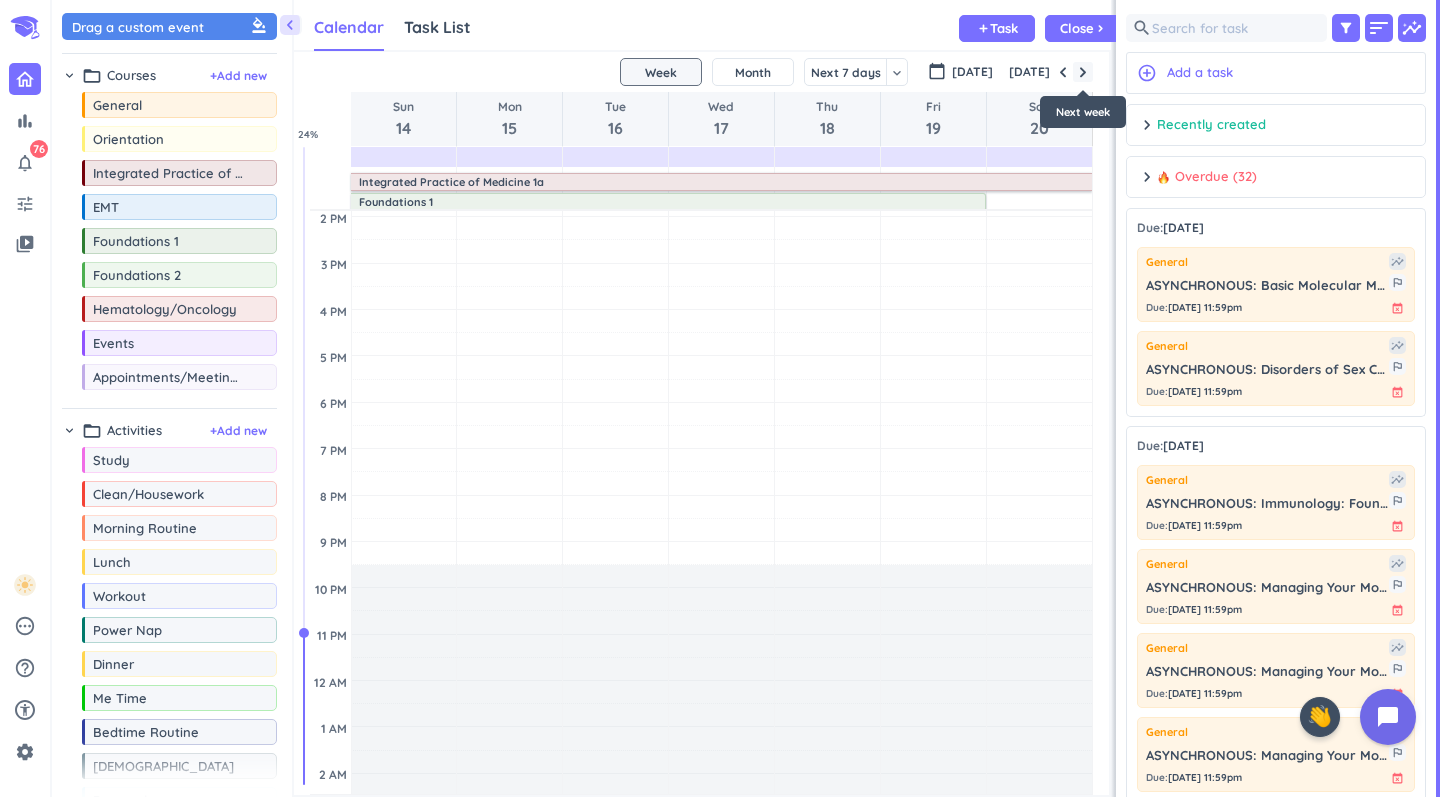 scroll, scrollTop: 71, scrollLeft: 0, axis: vertical 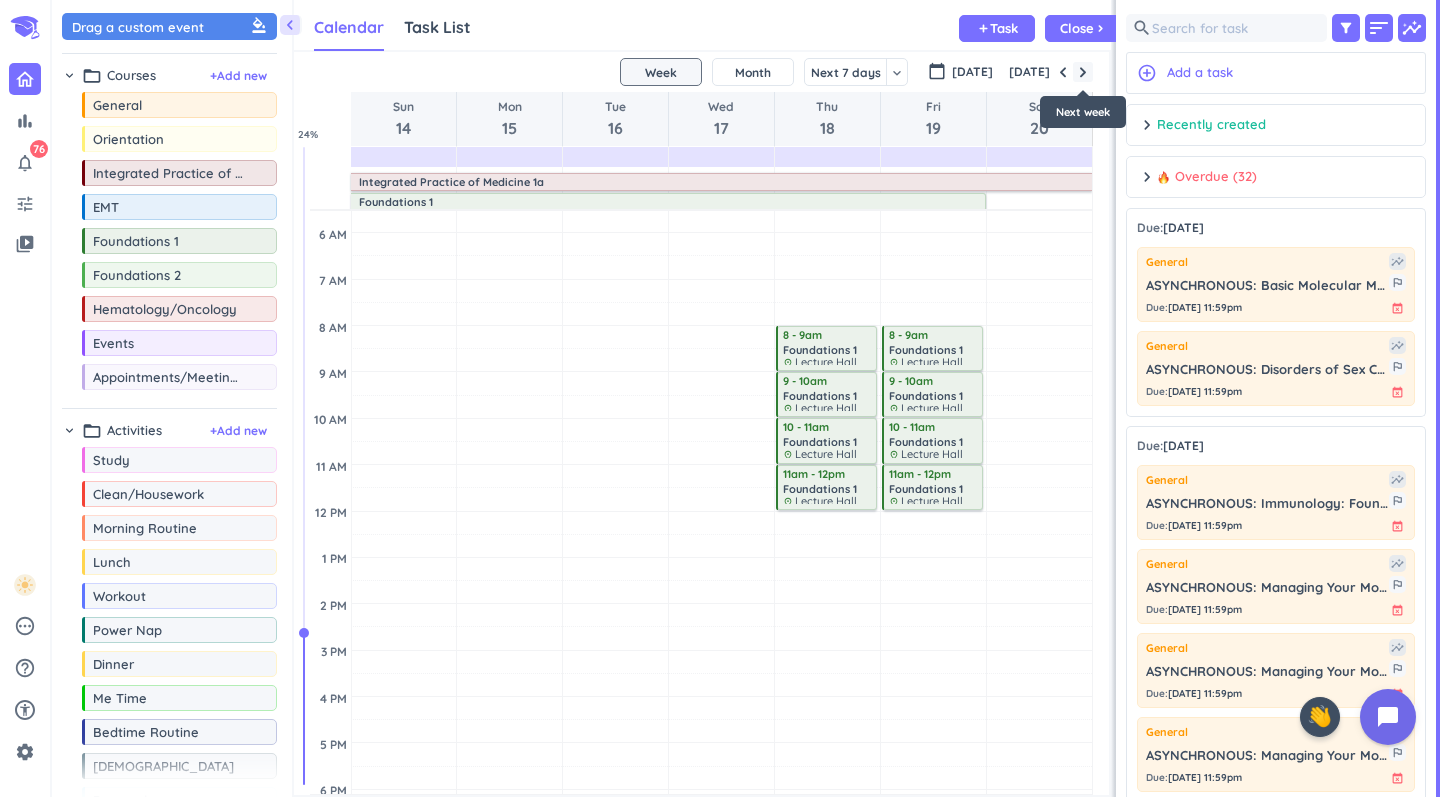 click at bounding box center (1083, 72) 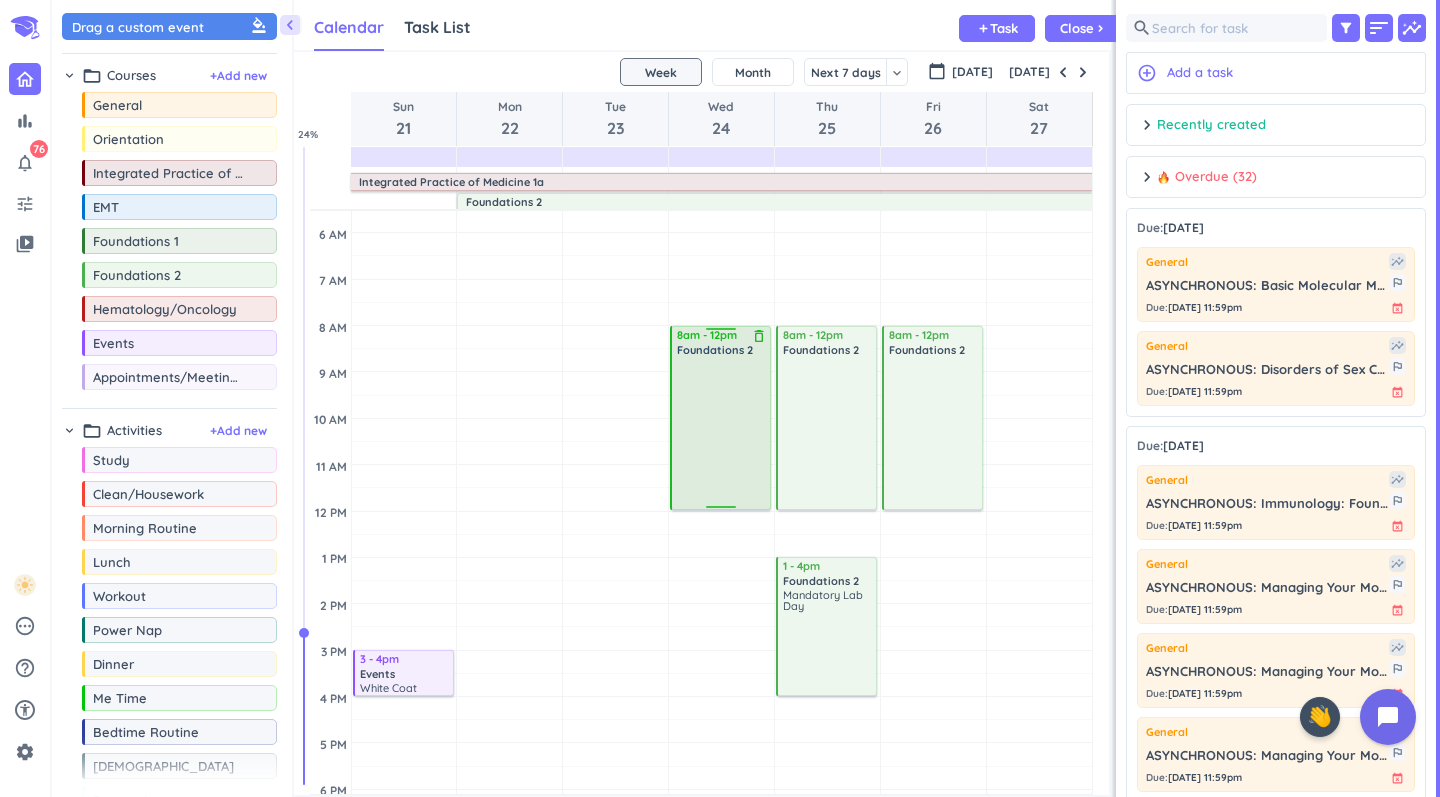 click on "delete_outline" at bounding box center (759, 336) 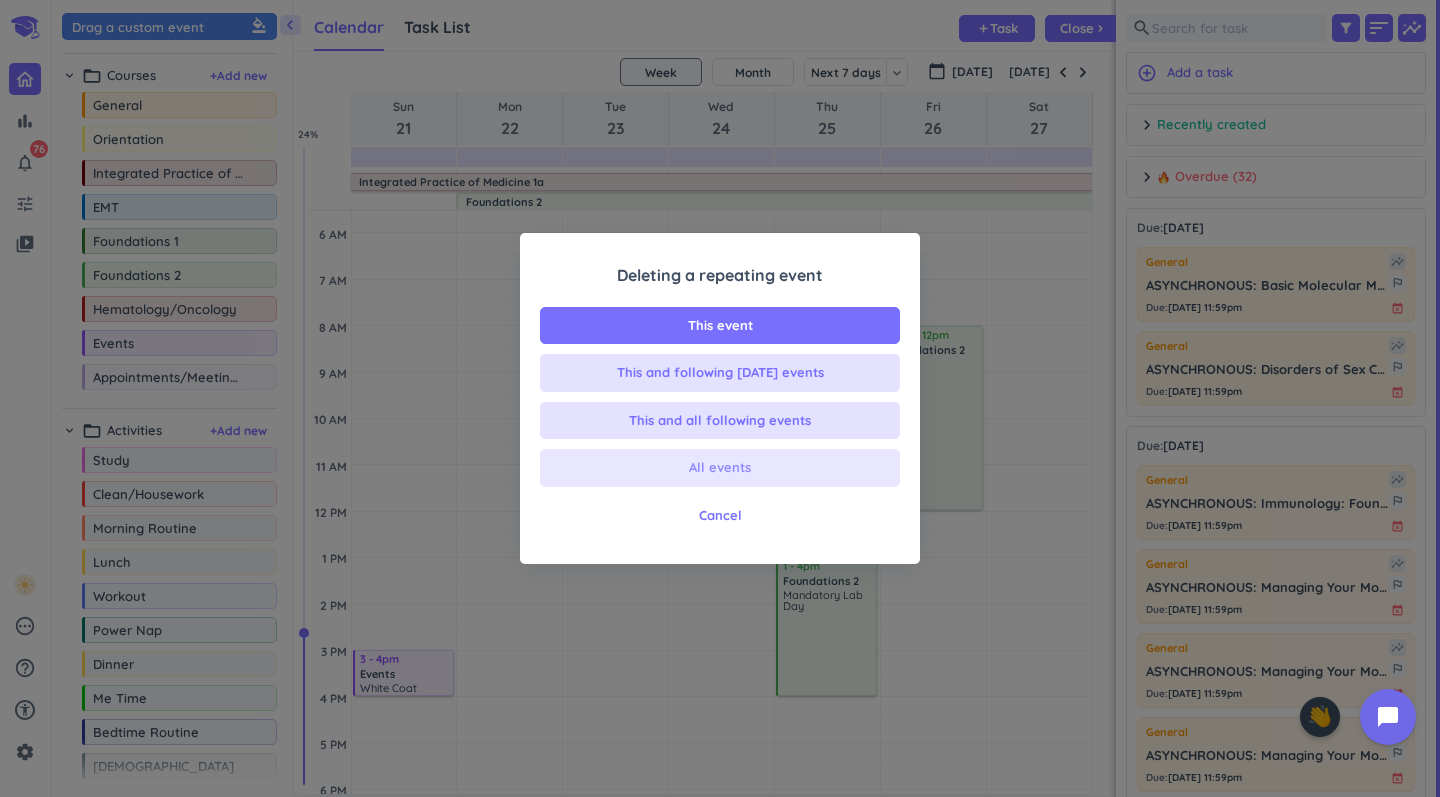 click on "All events" at bounding box center (720, 468) 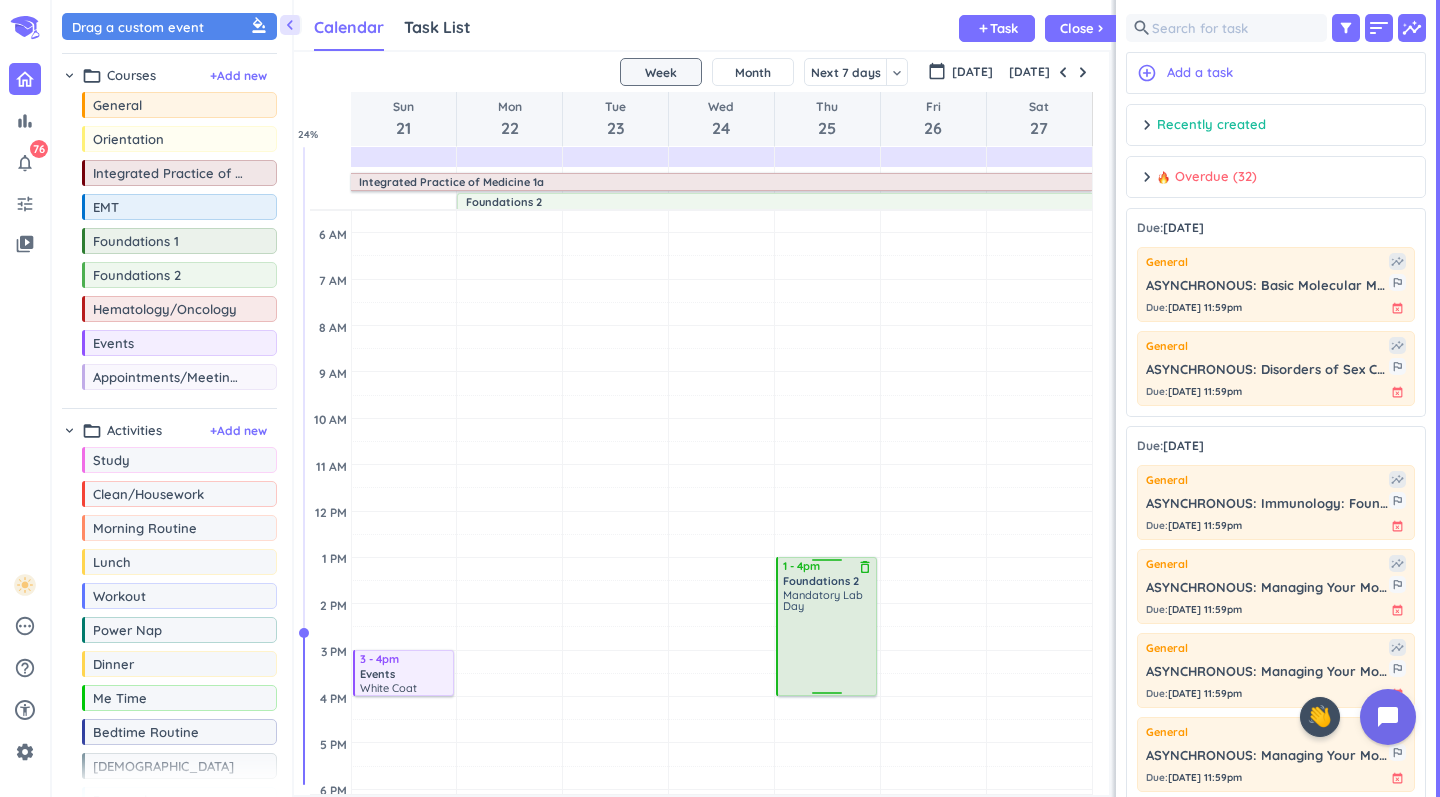 click on "delete_outline" at bounding box center (865, 567) 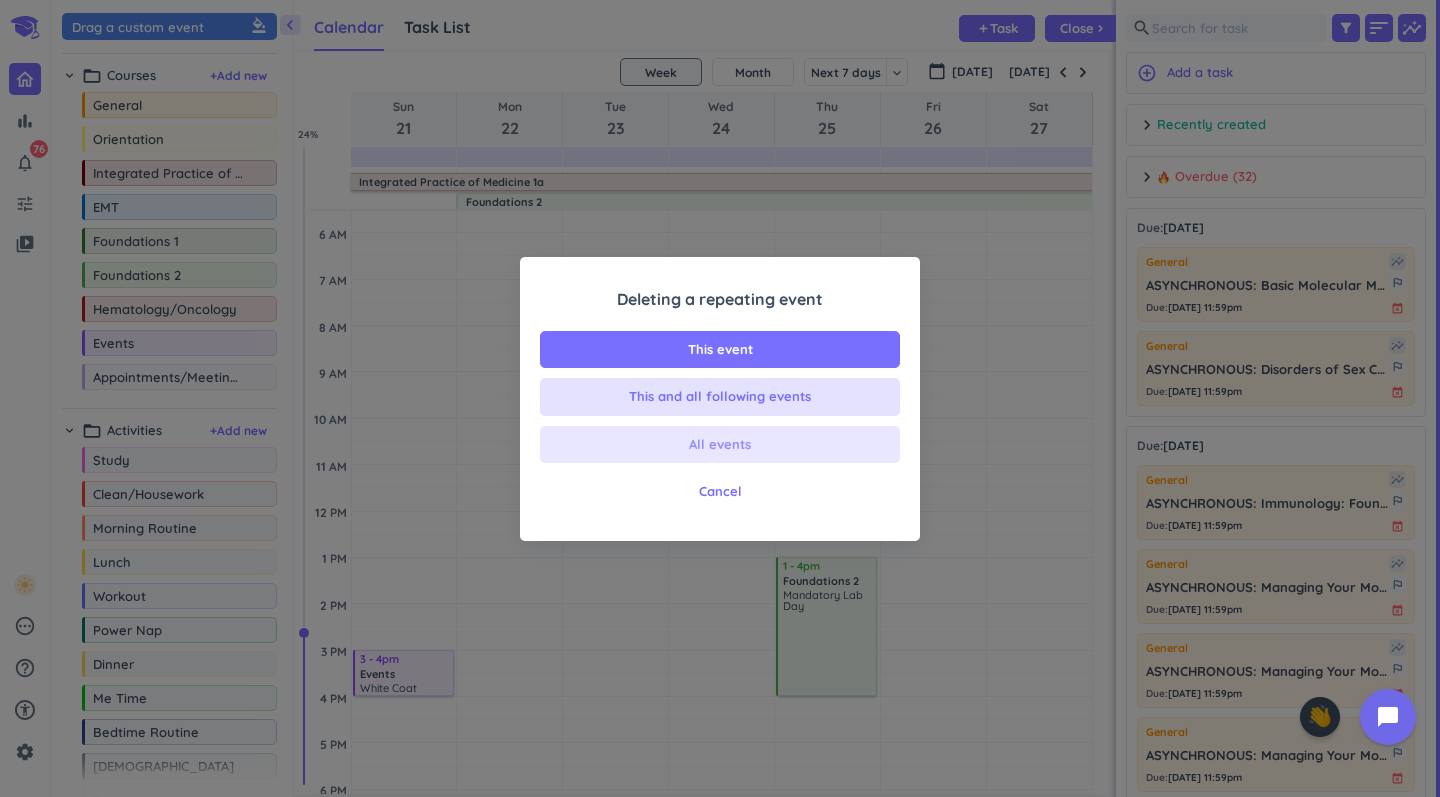 click on "All events" at bounding box center [720, 445] 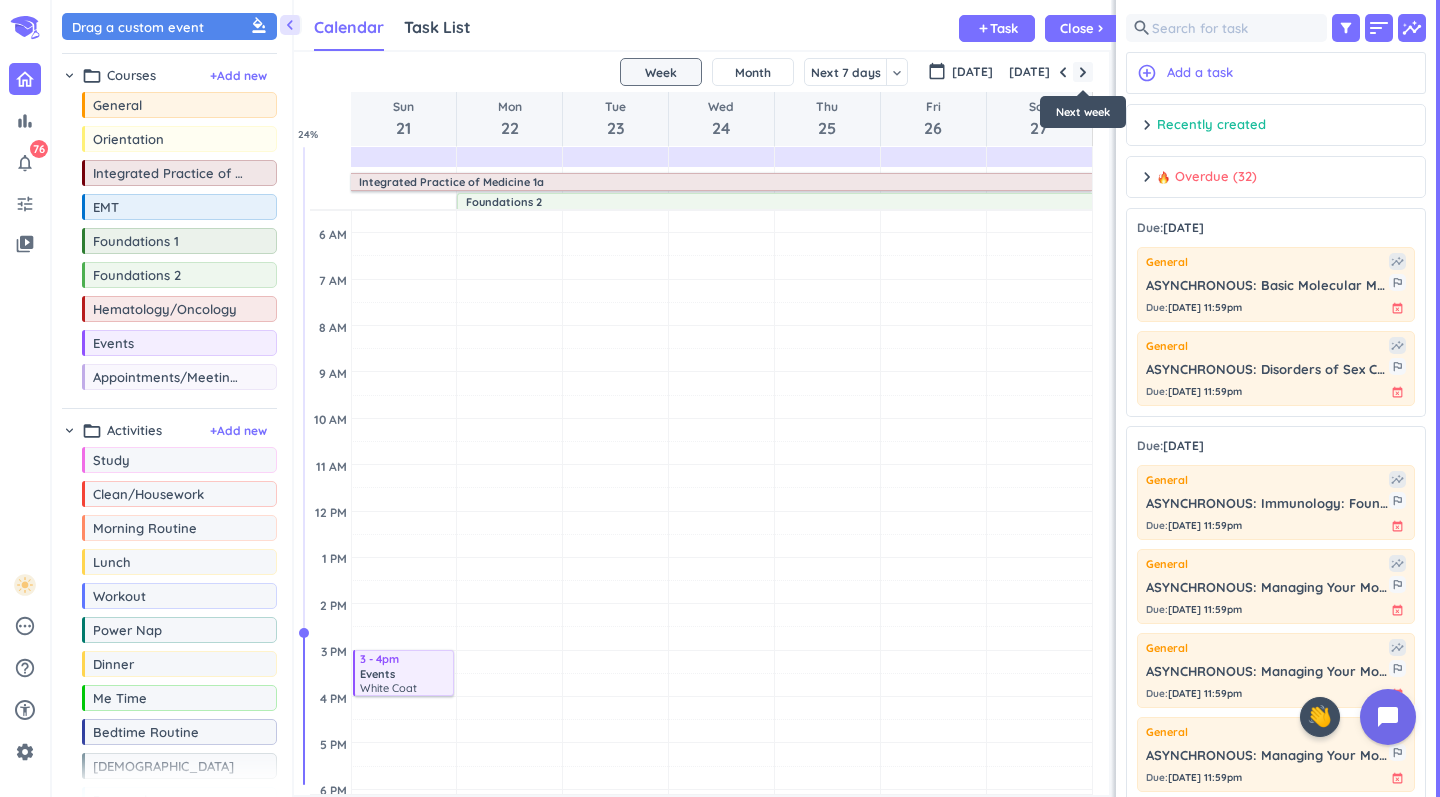 click at bounding box center (1083, 72) 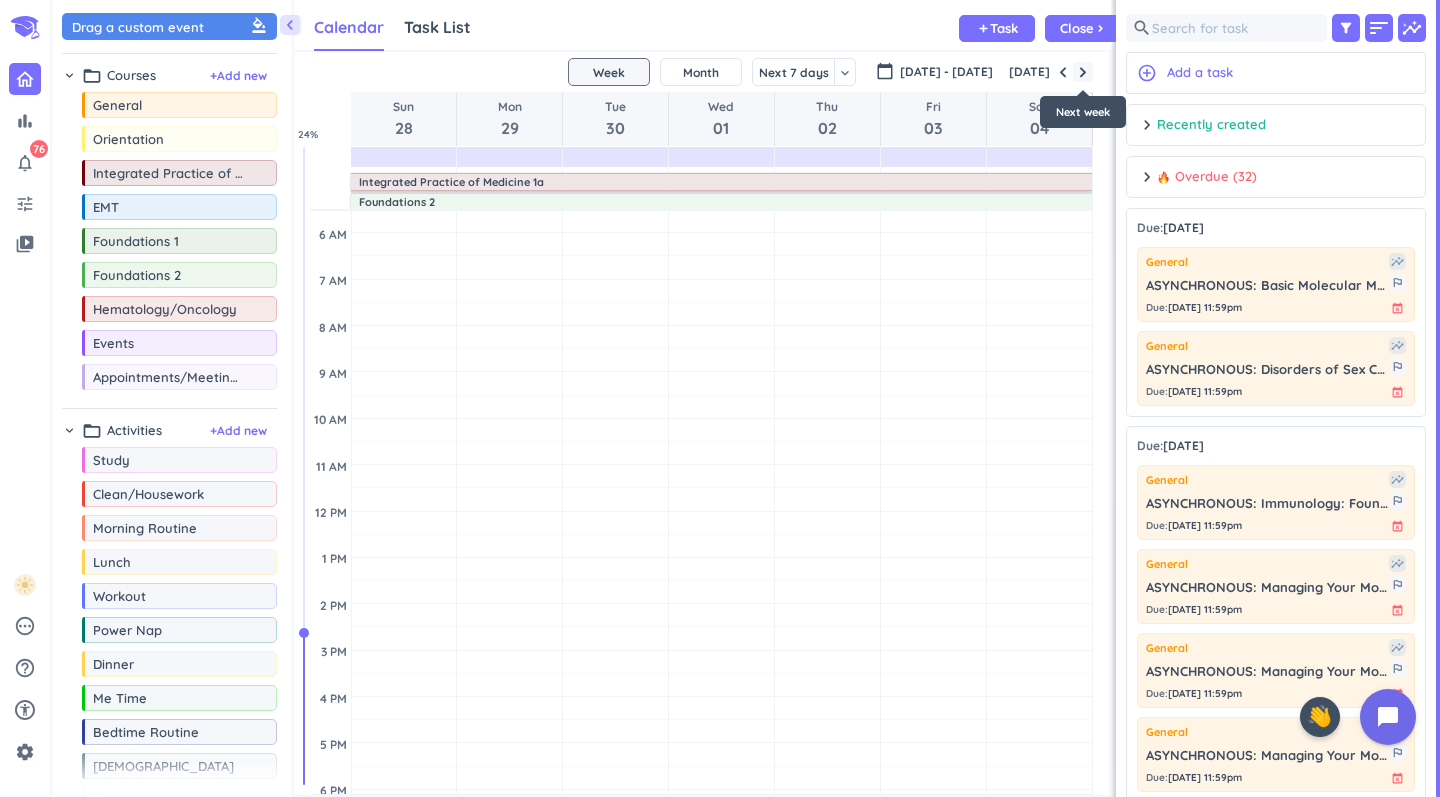 click at bounding box center [1083, 72] 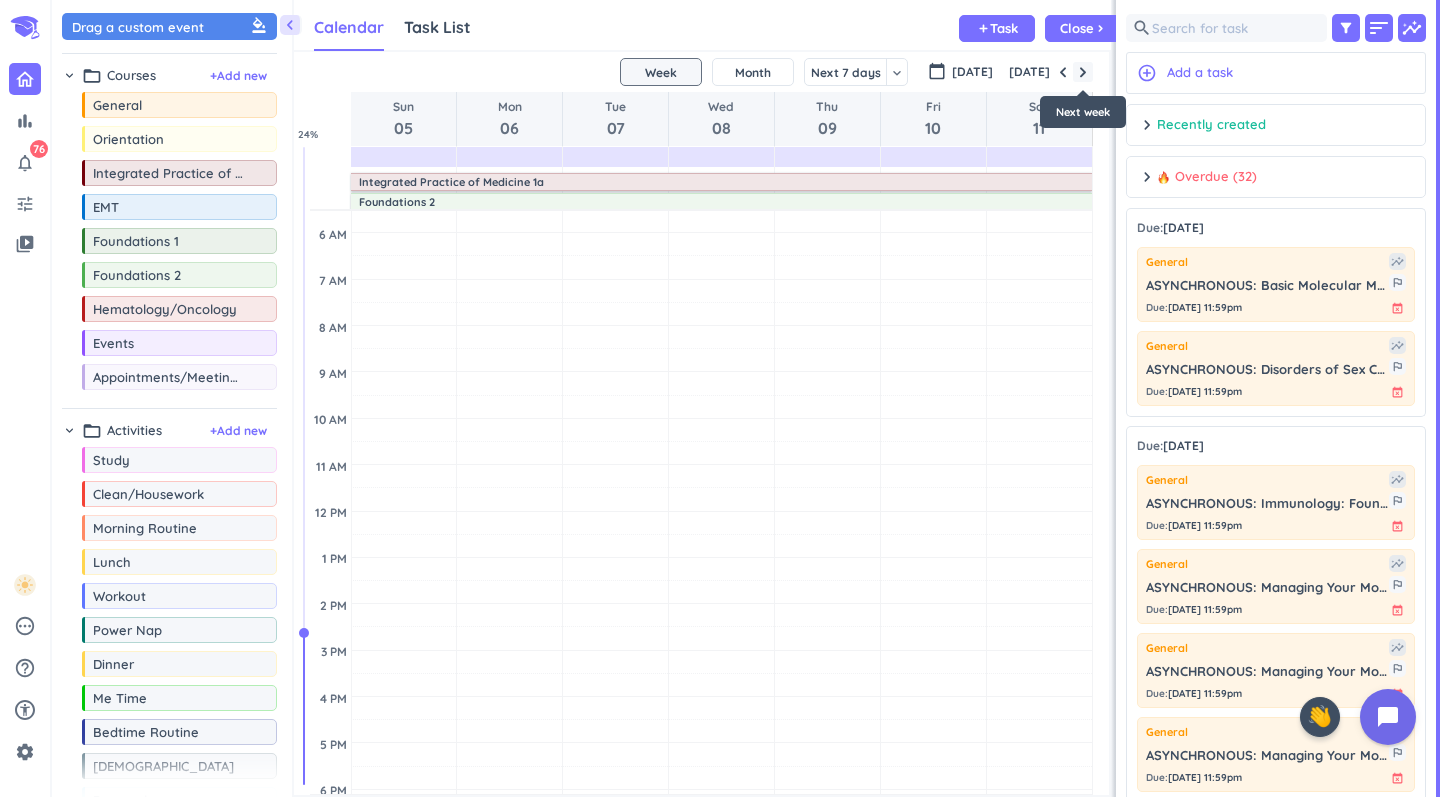click at bounding box center [1083, 72] 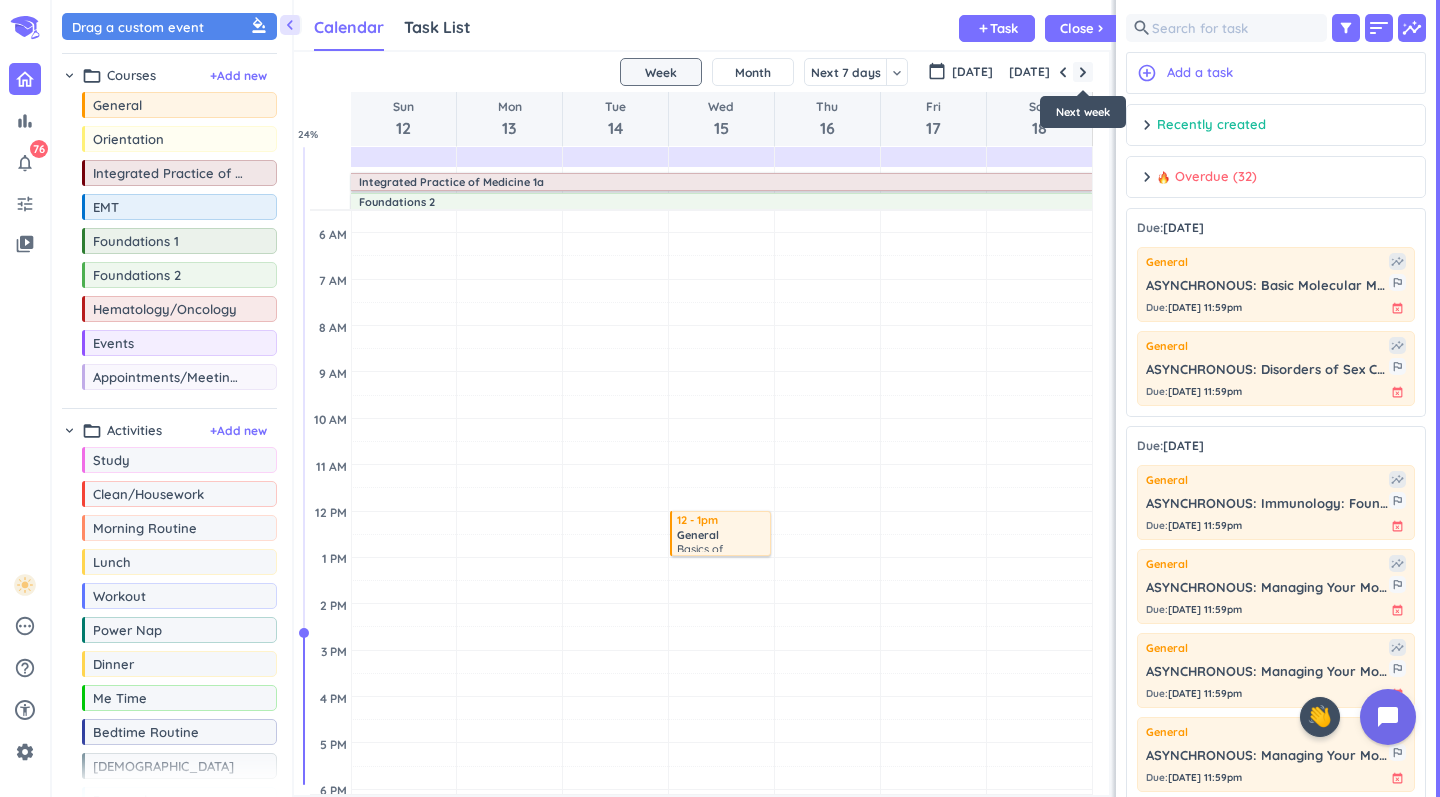 click at bounding box center [1083, 72] 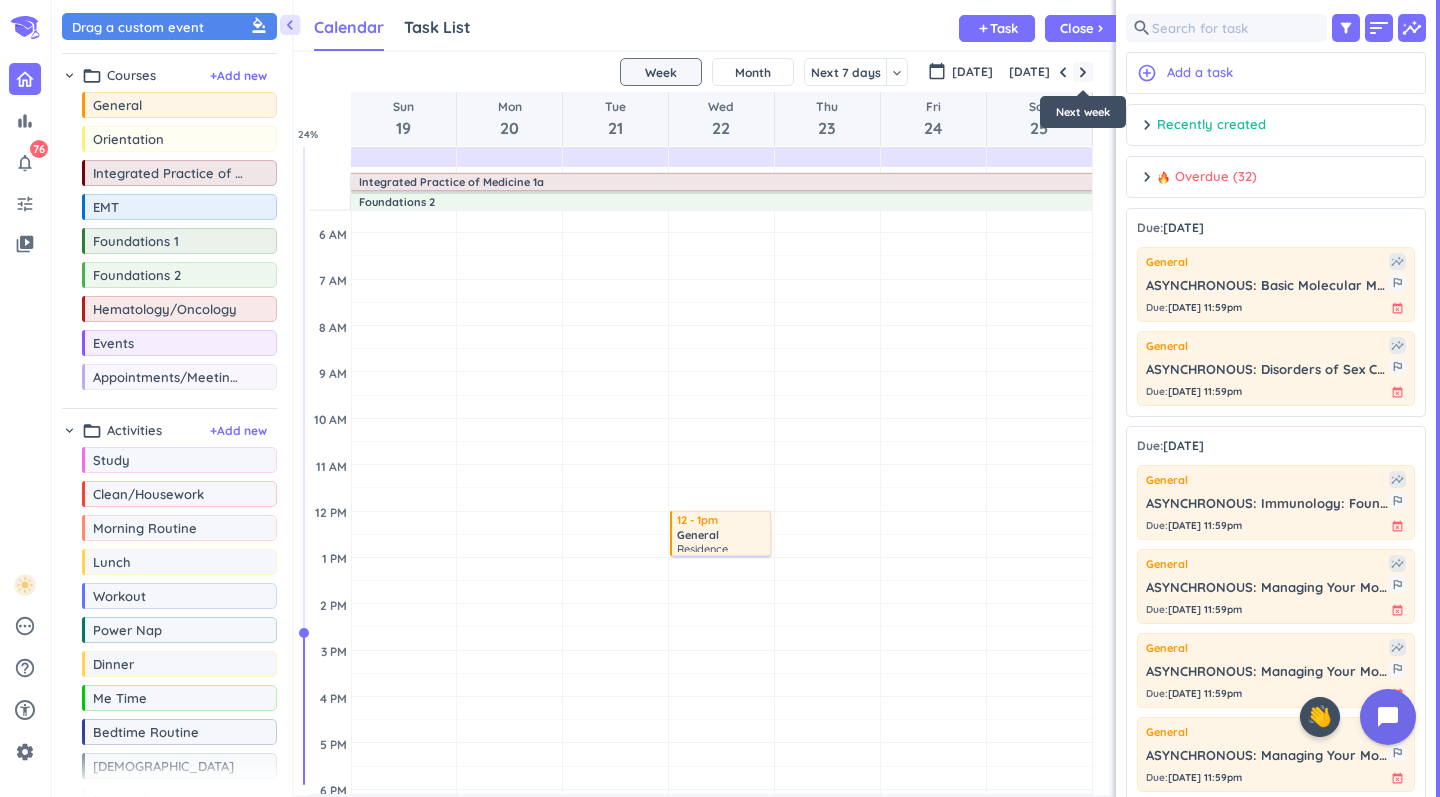 click at bounding box center [1083, 72] 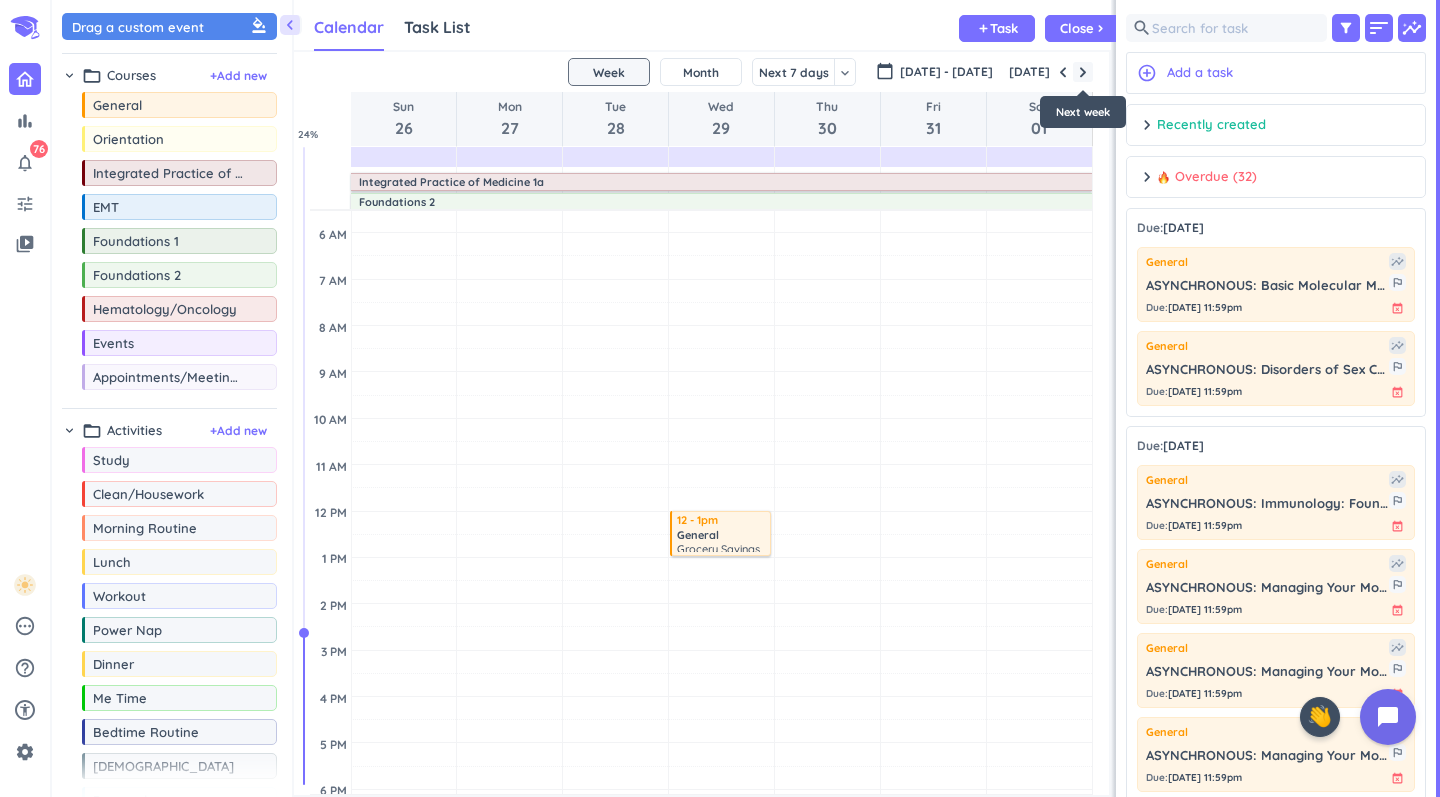 click at bounding box center (1083, 72) 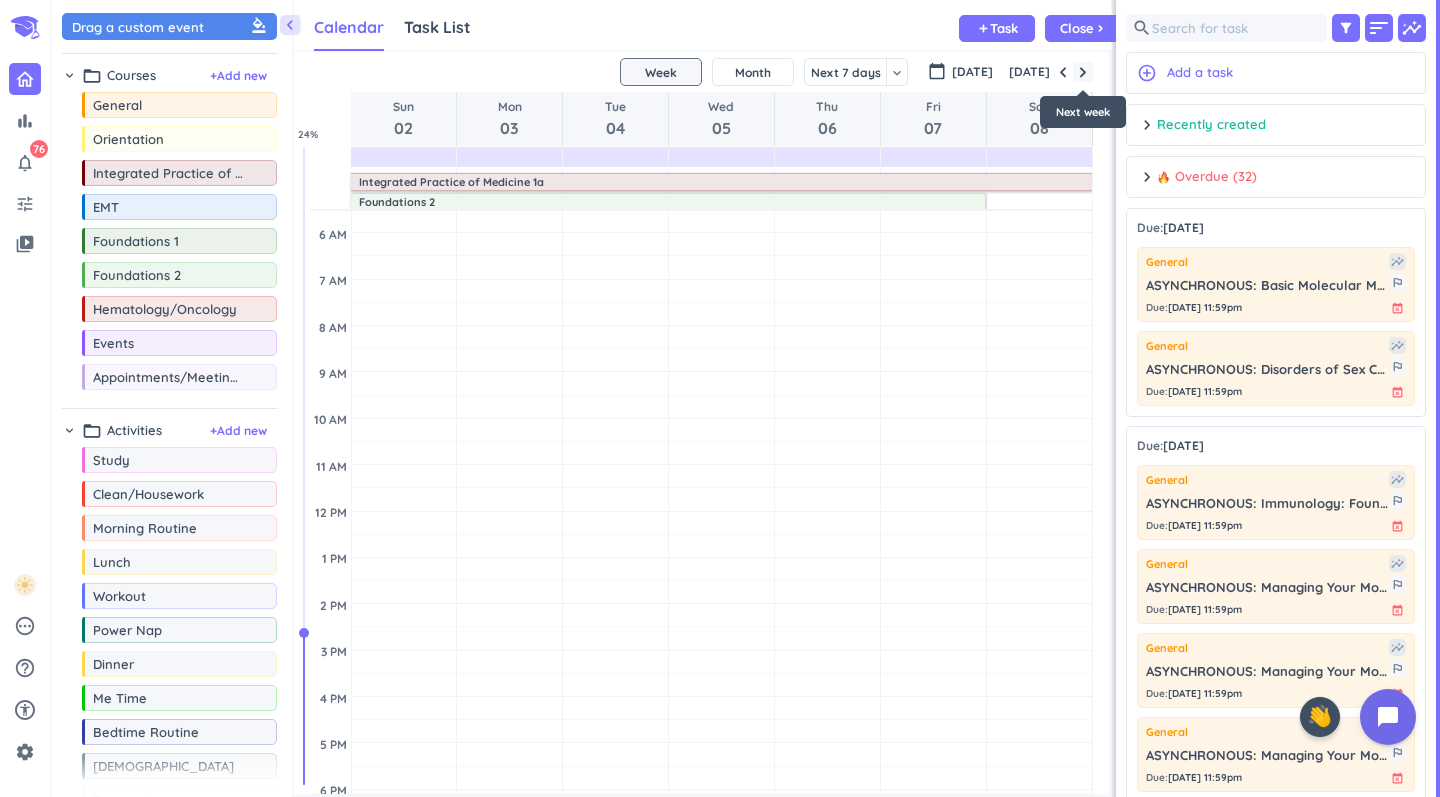 click at bounding box center (1083, 72) 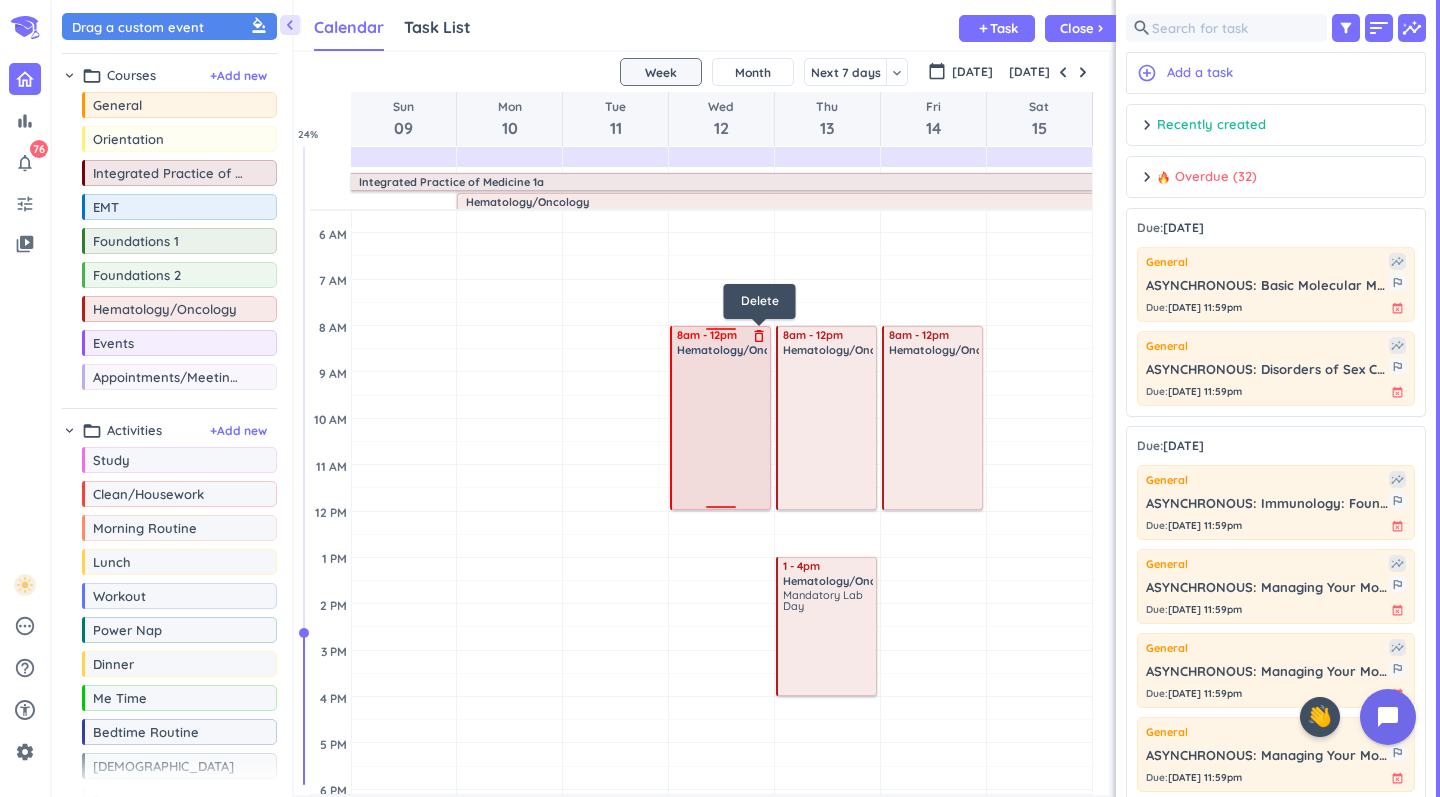 click on "delete_outline" at bounding box center (759, 336) 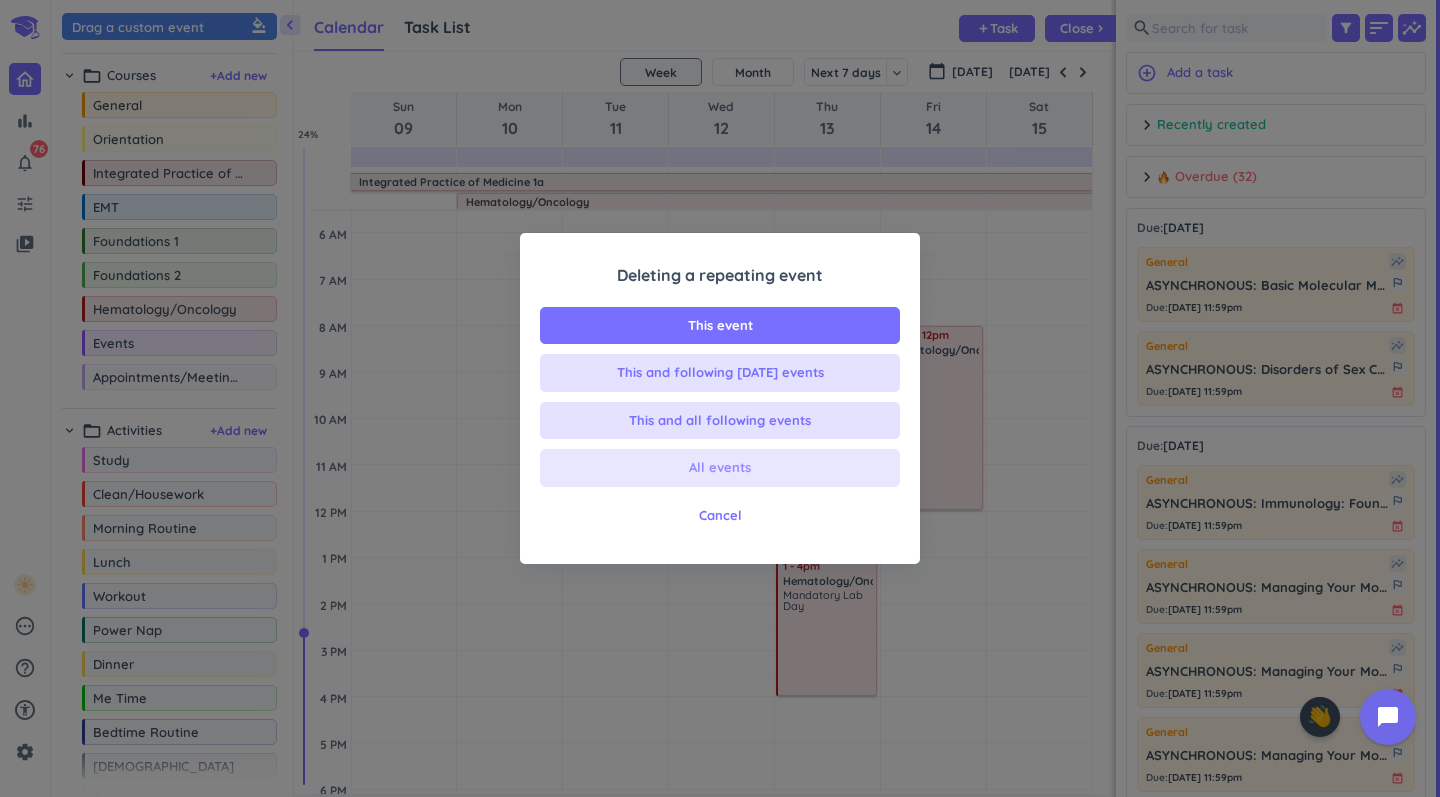 click on "All events" at bounding box center [720, 468] 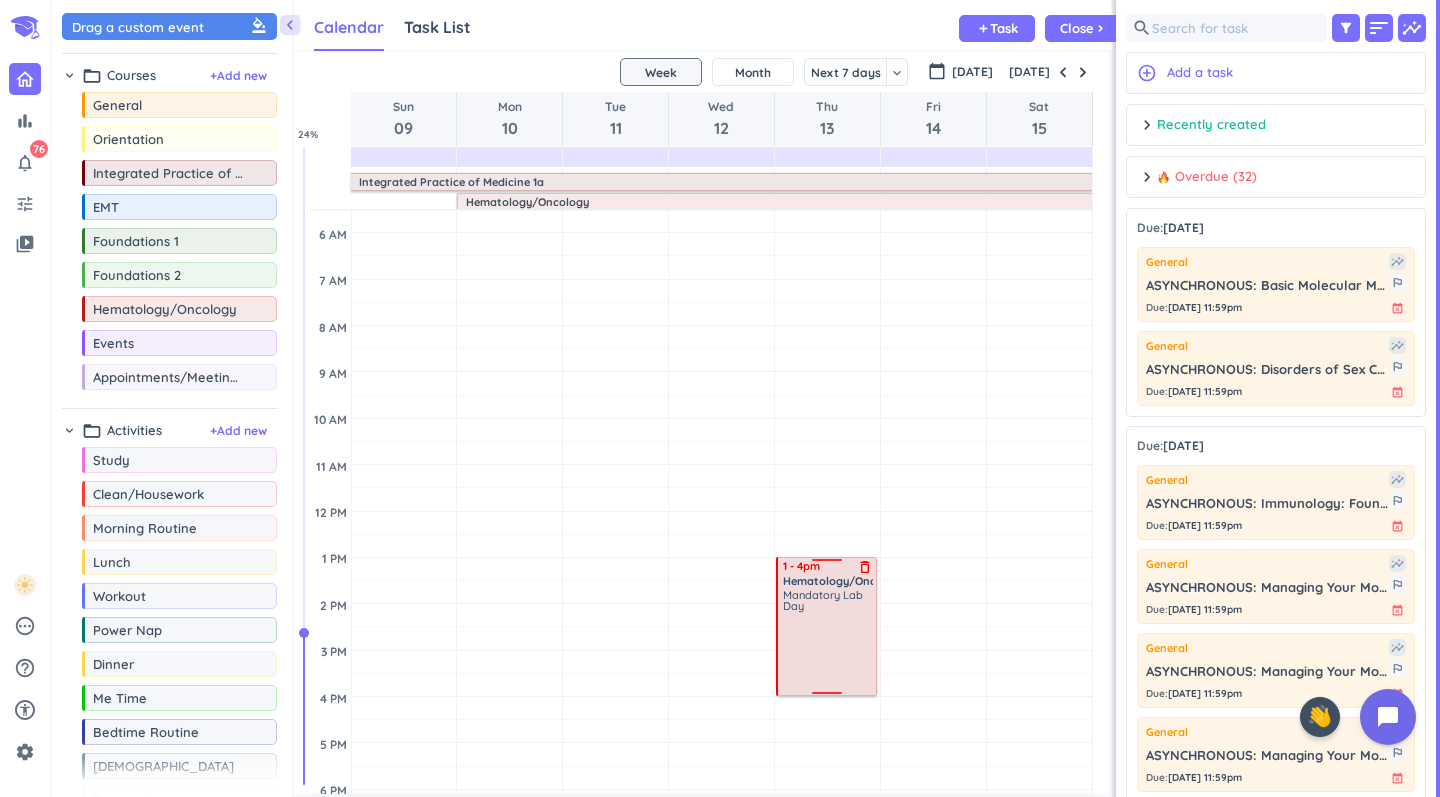 click on "delete_outline" at bounding box center (865, 567) 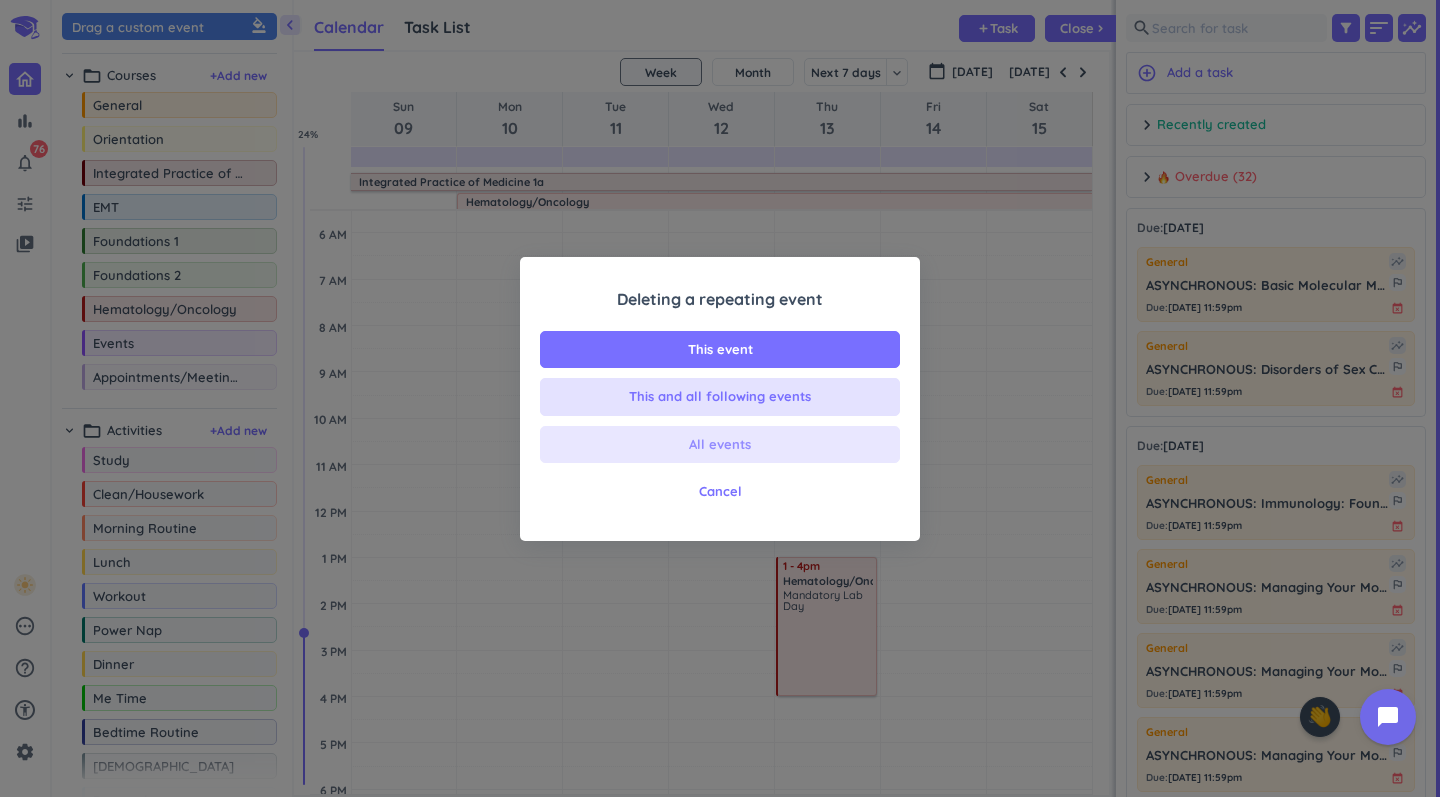 click on "All events" at bounding box center (720, 445) 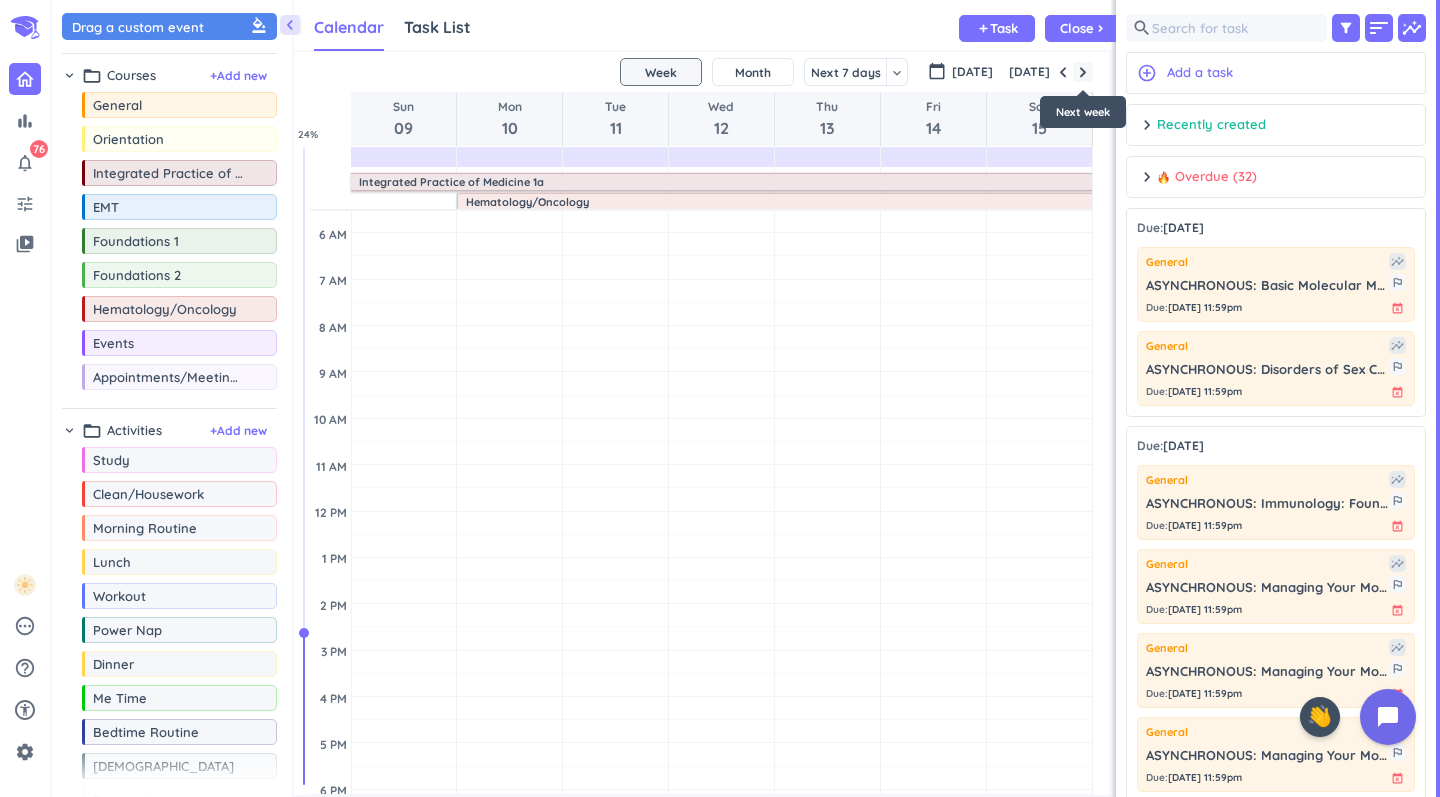 click at bounding box center [1083, 72] 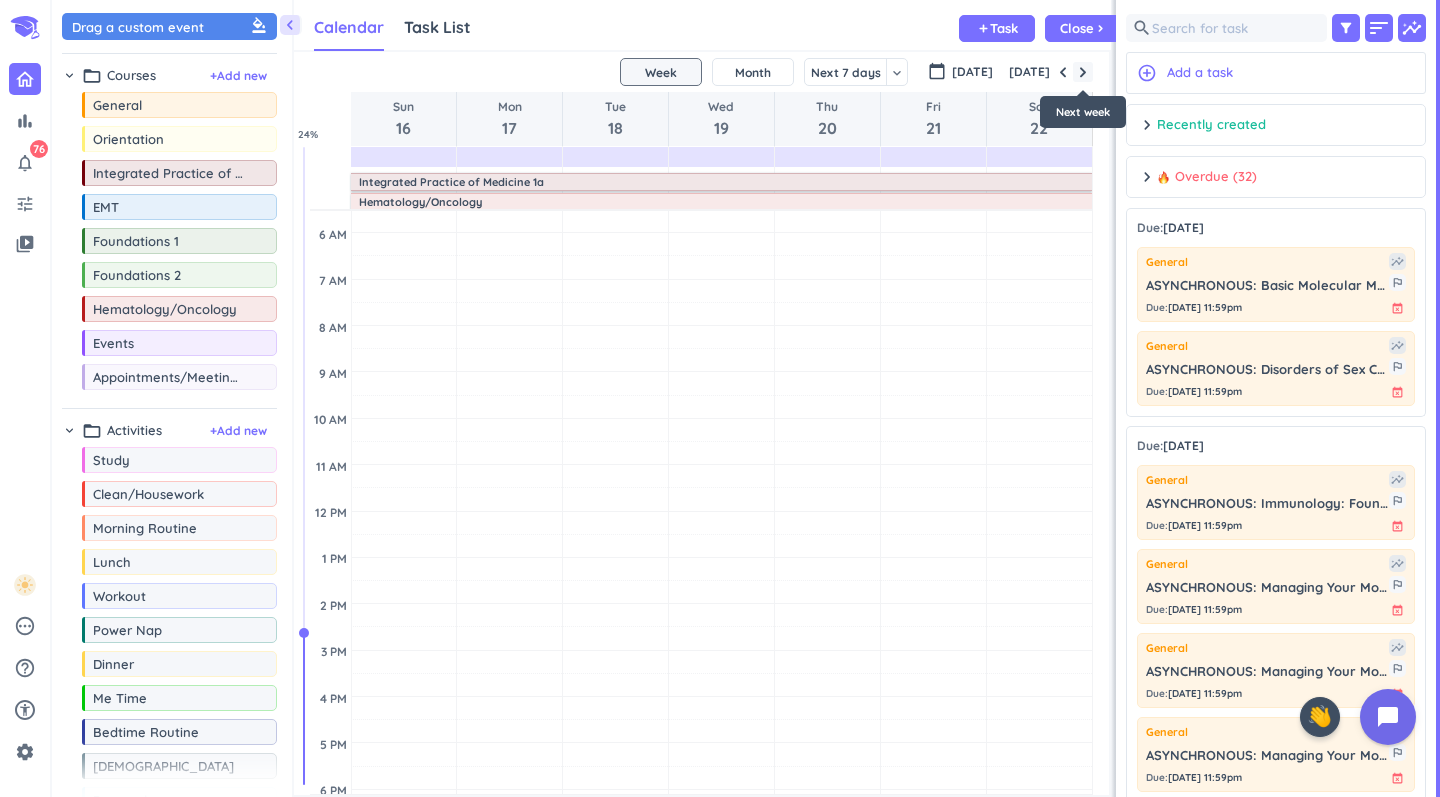 click at bounding box center [1083, 72] 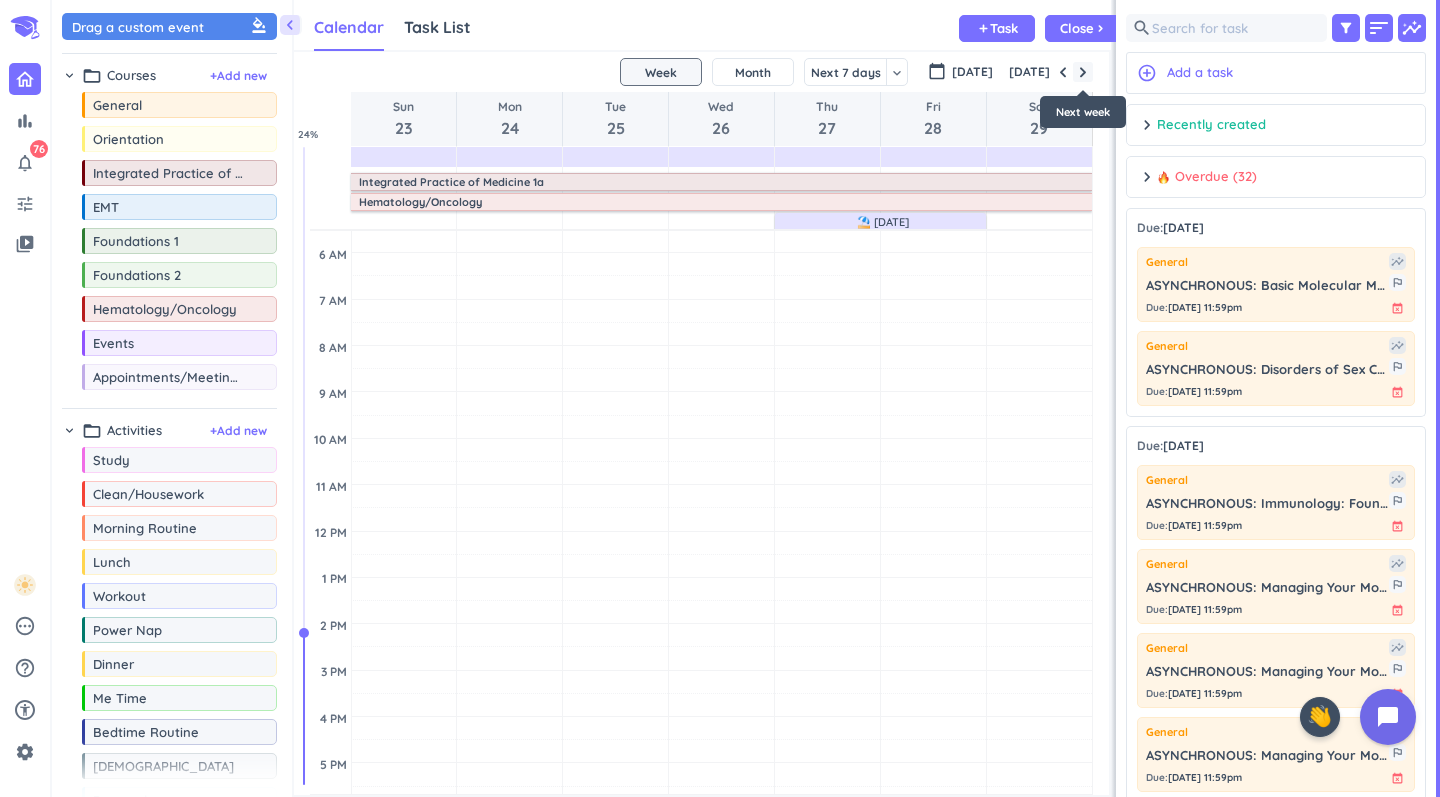 click at bounding box center [1083, 72] 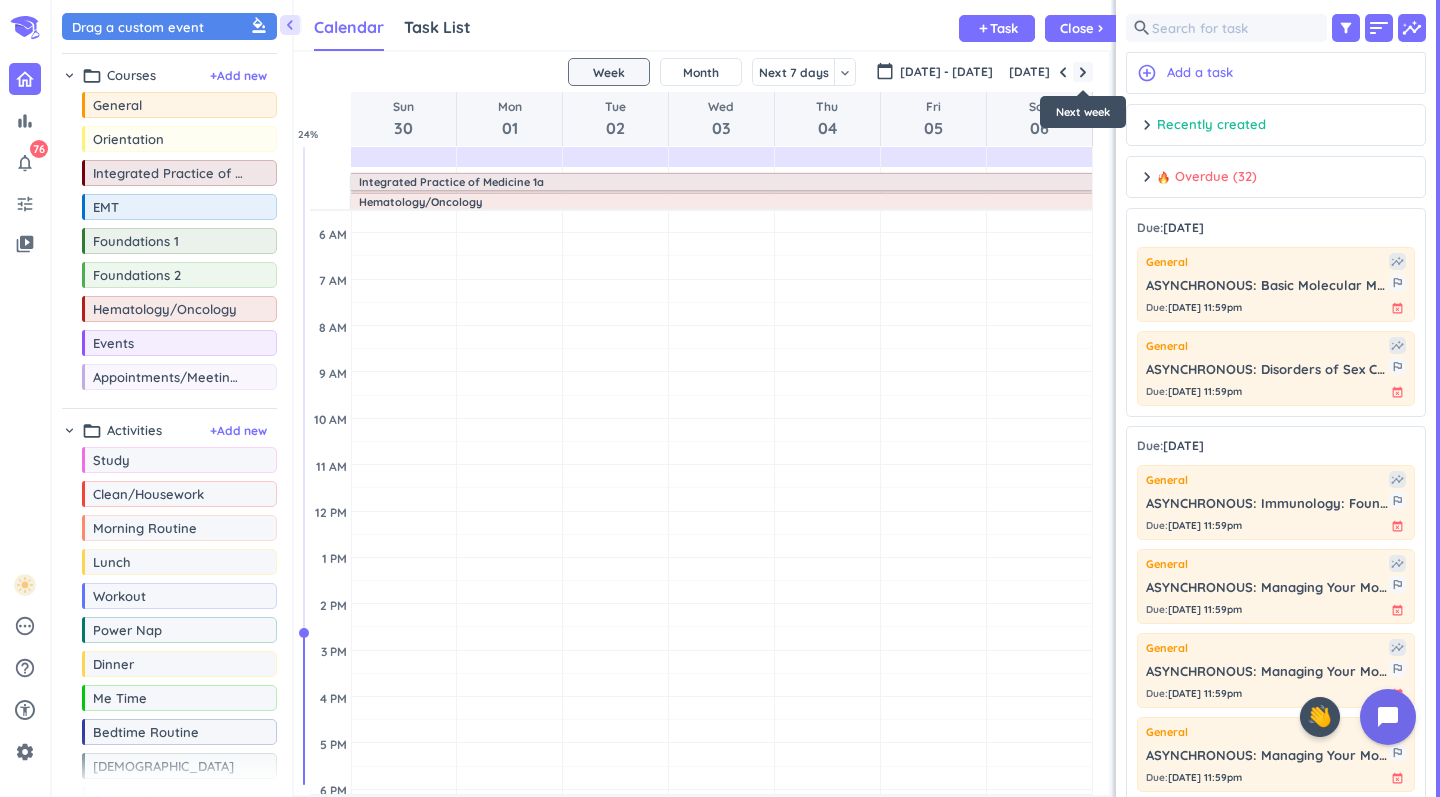 click at bounding box center [1083, 72] 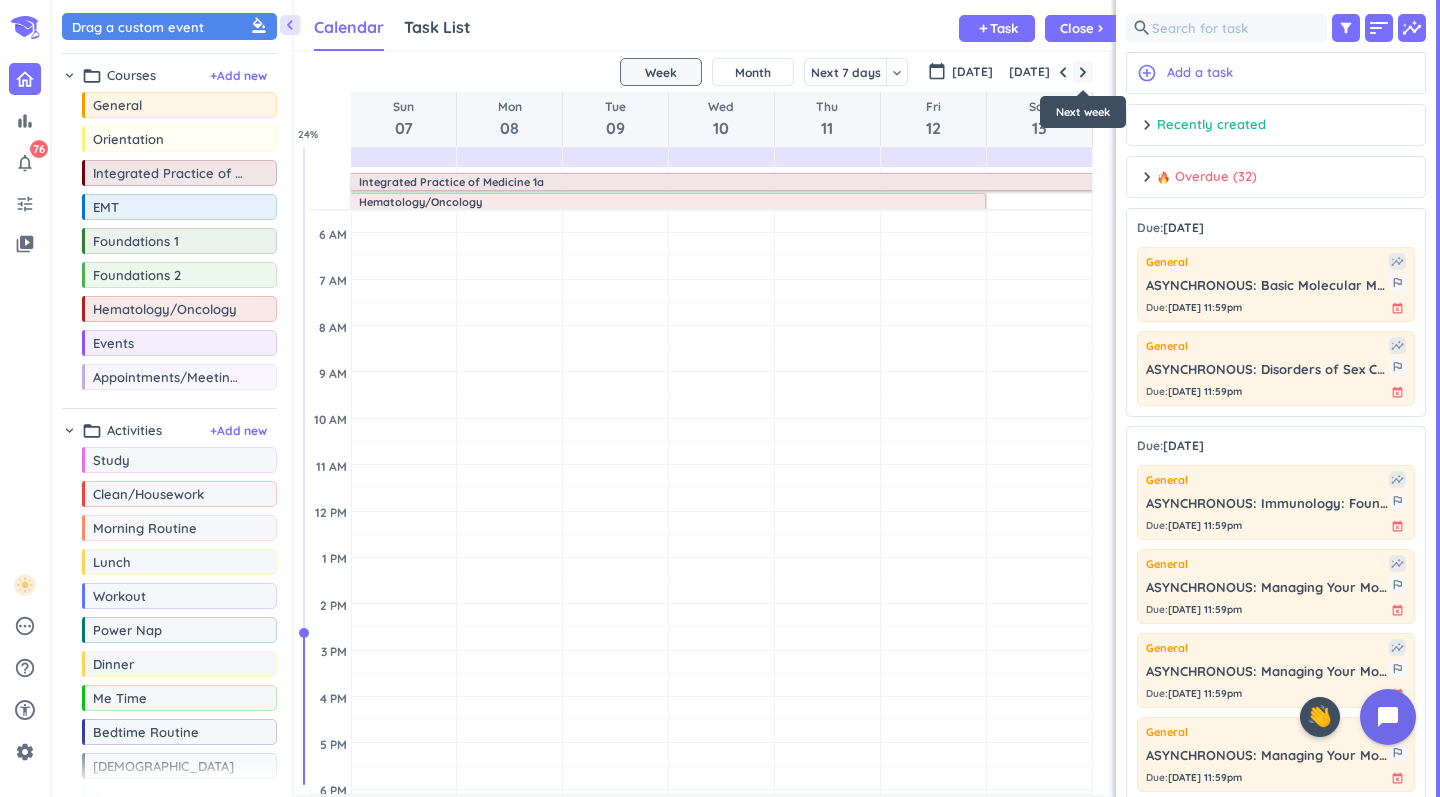 click at bounding box center [1083, 72] 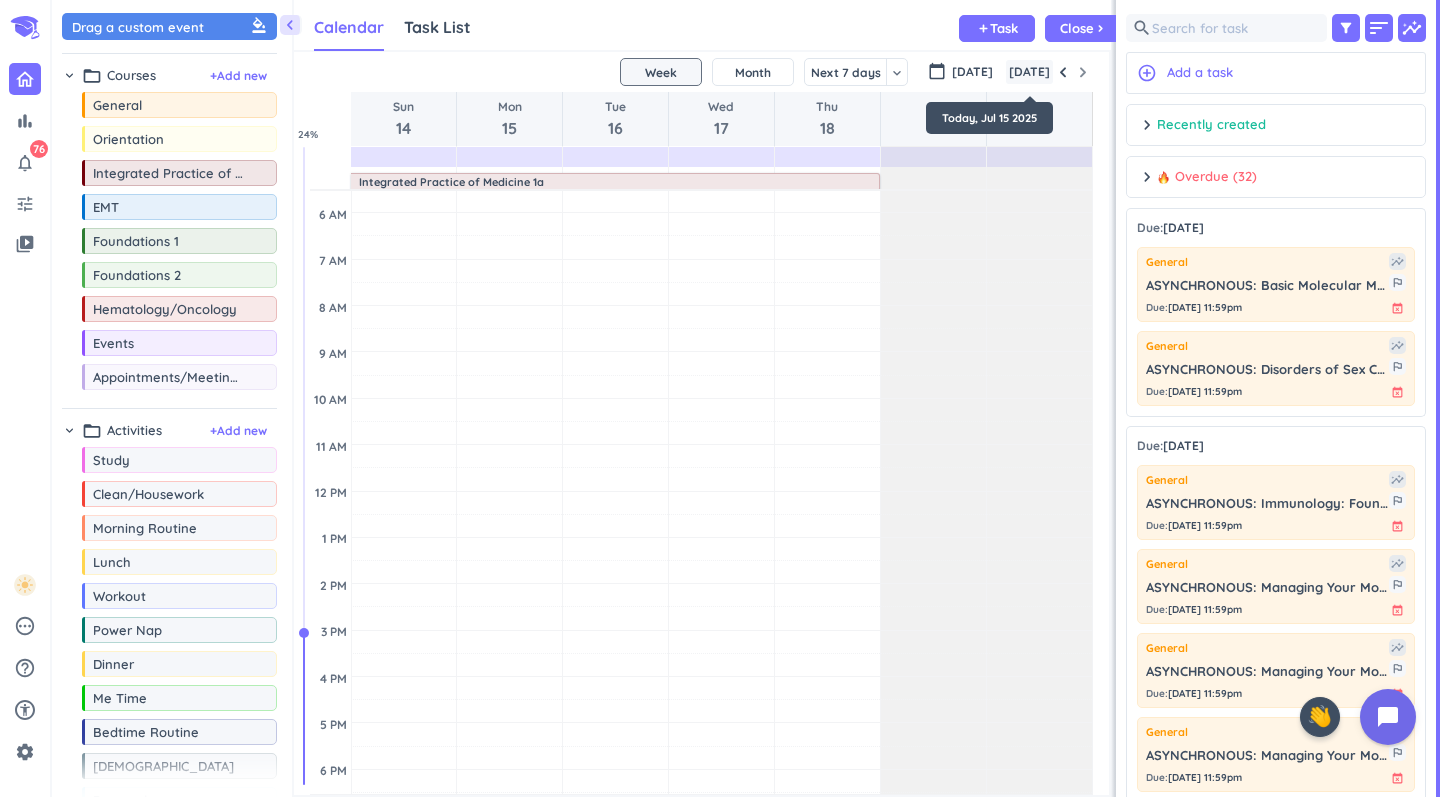 click on "[DATE]" at bounding box center [1029, 72] 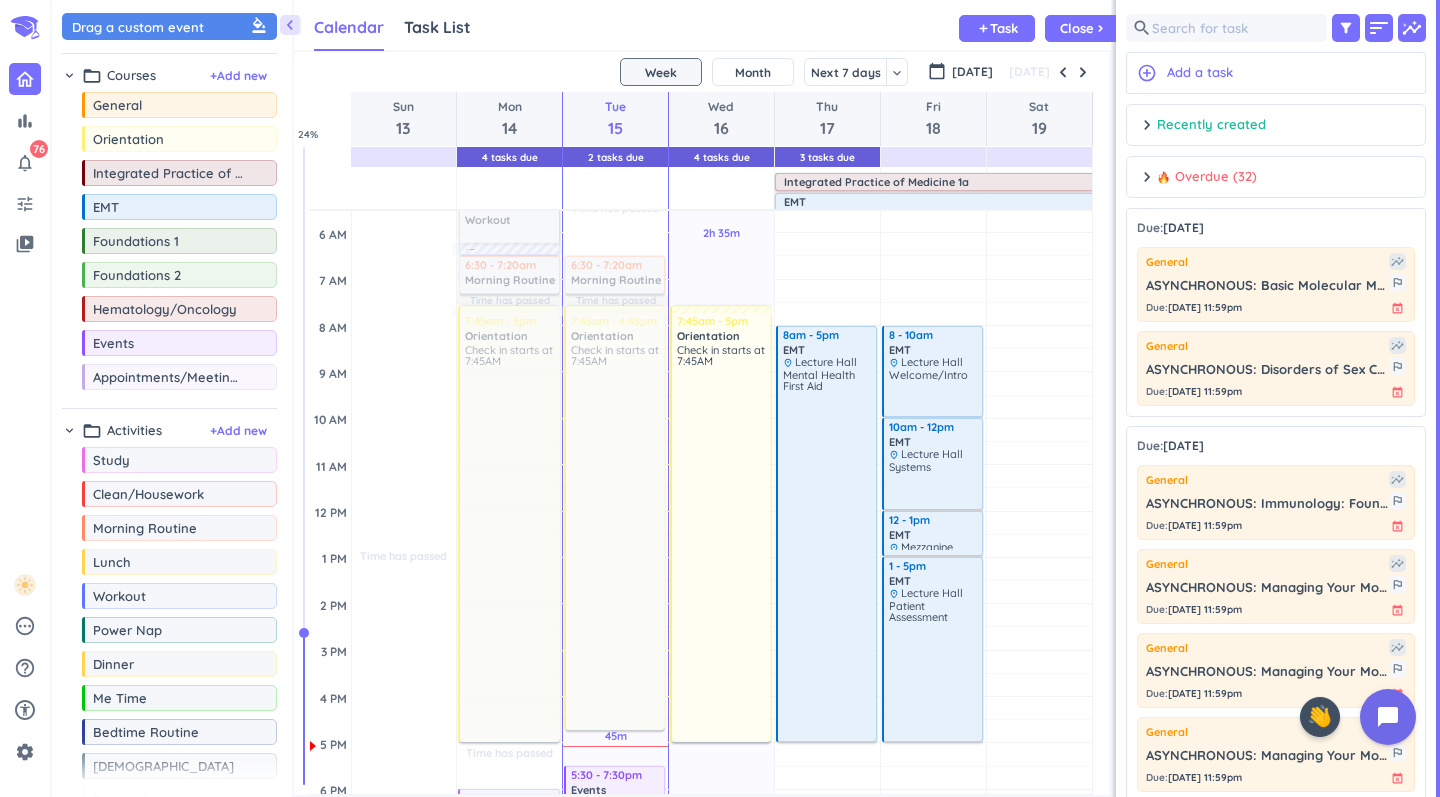 click on "SHOVEL [DATE] - [DATE] Week Month Next 7 days keyboard_arrow_down Week keyboard_arrow_down calendar_today [DATE] [DATE] Sun 13 Mon 14 Tue 15 Wed 16 Thu 17 Fri 18 Sat 19 Integrated Practice of Medicine 1a delete_outline EMT delete_outline 4 AM 5 AM 6 AM 7 AM 8 AM 9 AM 10 AM 11 AM 12 PM 1 PM 2 PM 3 PM 4 PM 5 PM 6 PM 7 PM 8 PM 9 PM 10 PM 11 PM 12 AM 1 AM 2 AM 3 AM Time has passed Past due Plan Adjust Awake Time Adjust Awake Time Time has passed Past due Plan Time has passed Past due Plan Time has passed Adjust Awake Time Adjust Awake Time 9 - 9:30pm RSVP for White Coat Ceremony more_vert check_circle   9 - 9:30pm Waive SHIP more_vert check_circle   15m commute 5:15 - 6:15am Workout delete_outline 15m commute 6:30 - 7:20am Morning Routine delete_outline 7:45am - 5pm Orientation delete_outline Check in starts at 7:45AM 6 - 8pm Events delete_outline place [PERSON_NAME] House Student Dinner 8:30 - 9pm Organize emails/pictures of slides more_vert check_circle   4  Time has passed Past due Plan 45m Past due Plan" at bounding box center [701, 423] 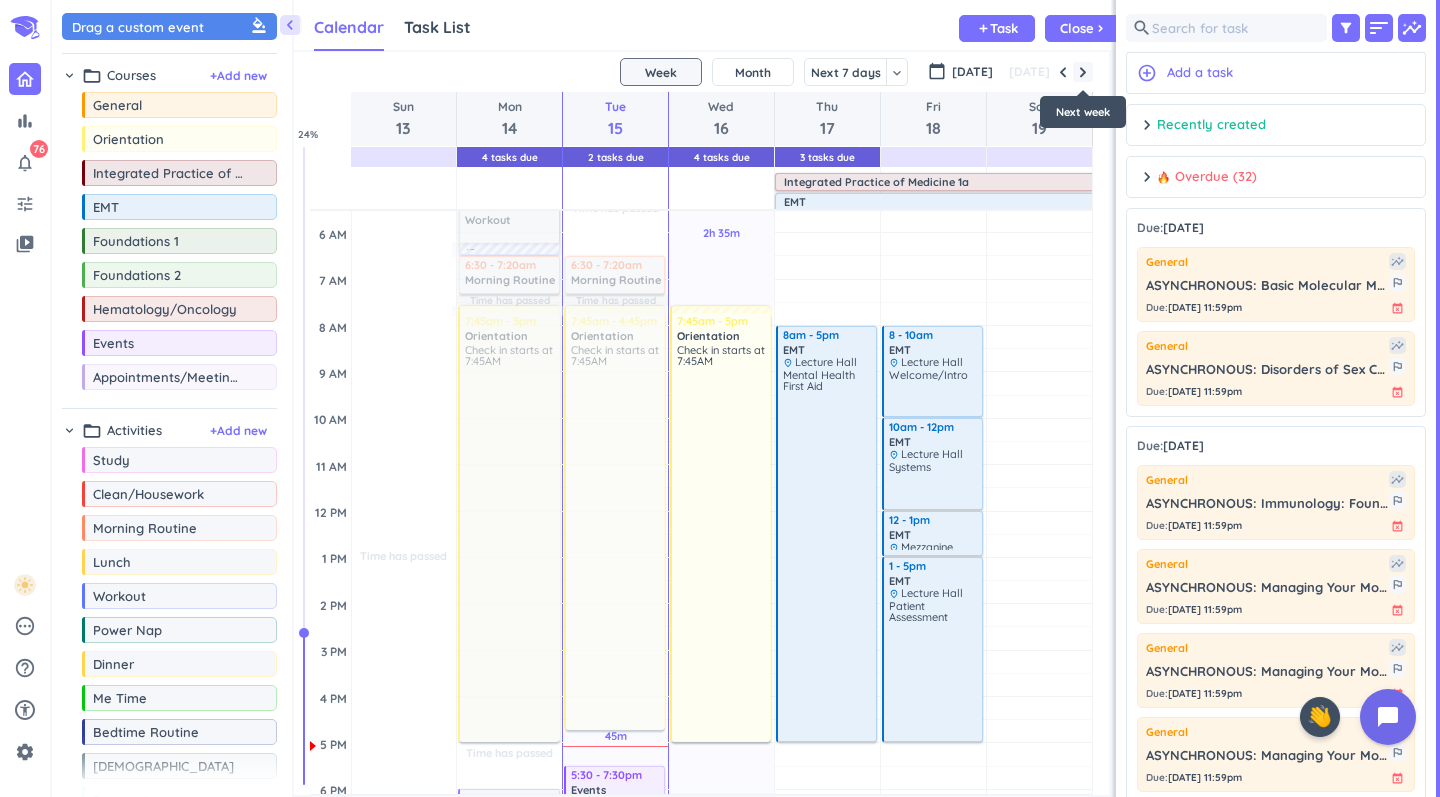 click at bounding box center (1083, 72) 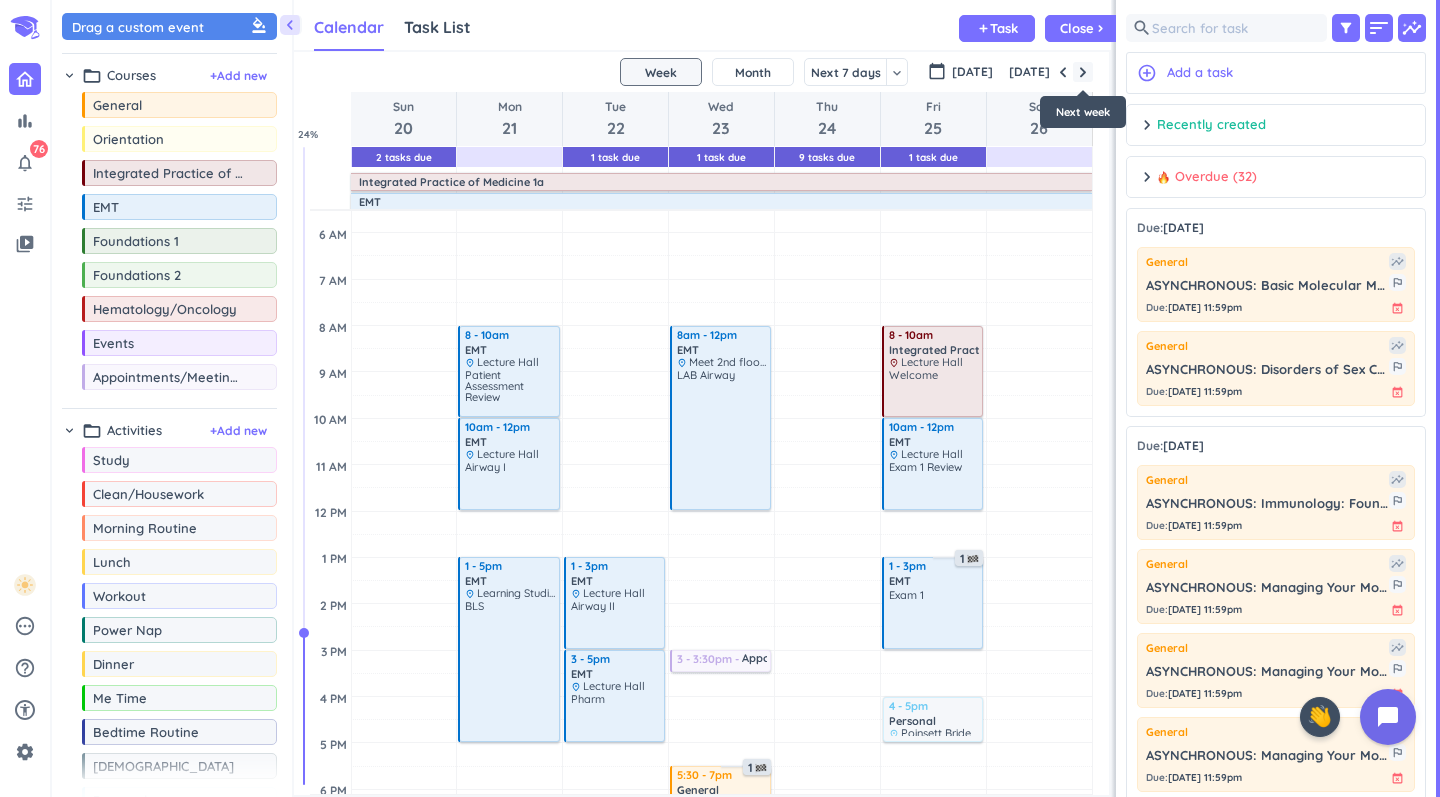click at bounding box center (1083, 72) 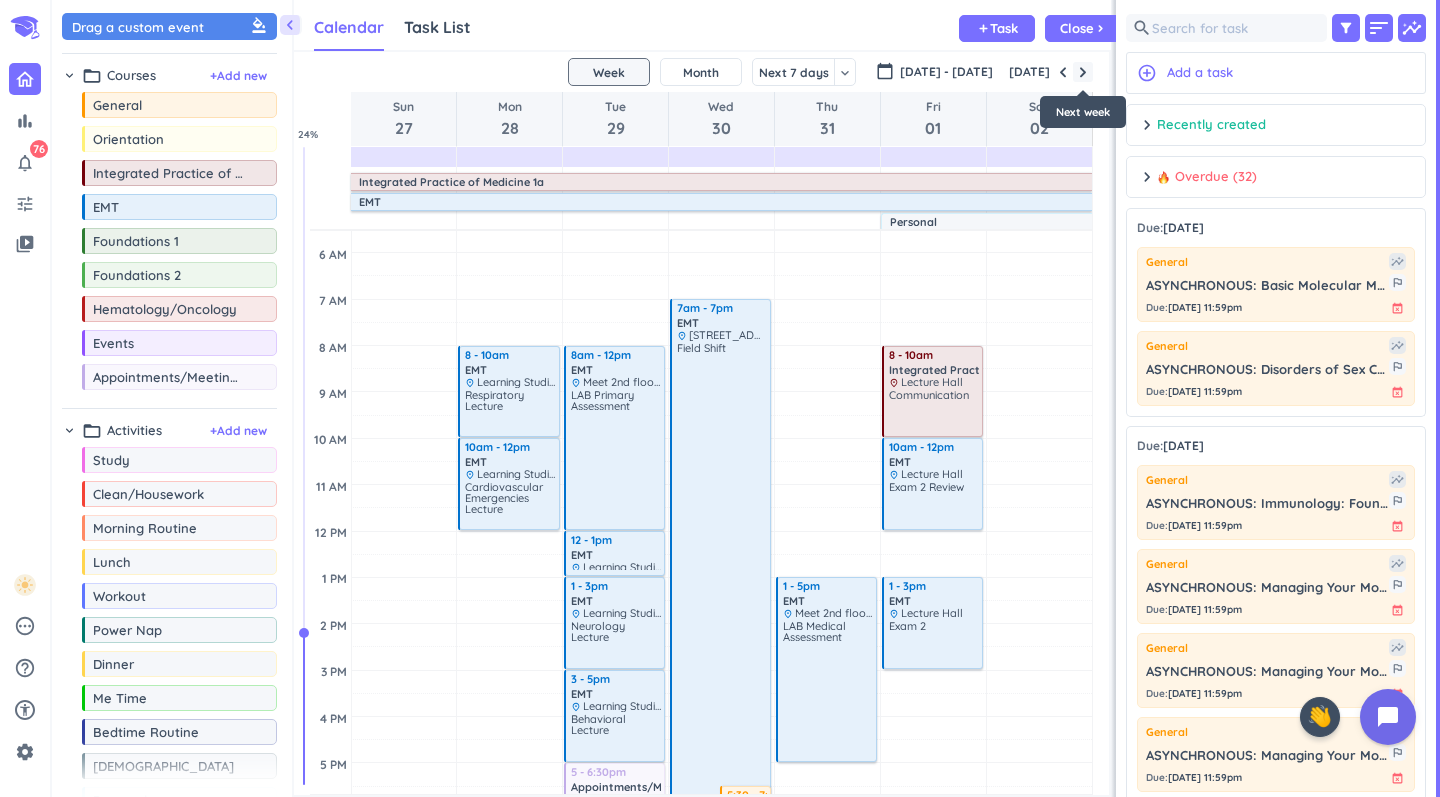 click at bounding box center [1083, 72] 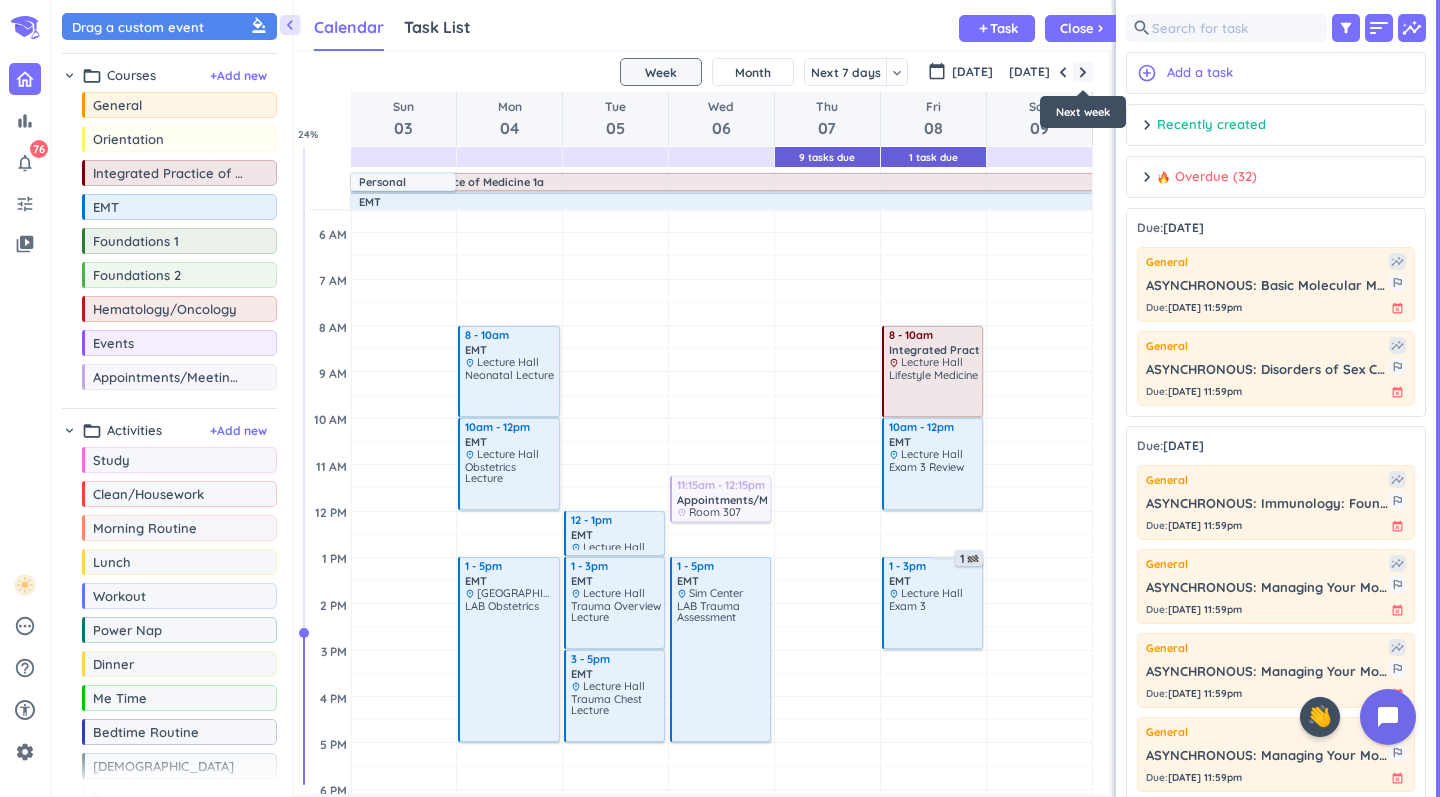 click at bounding box center [1083, 72] 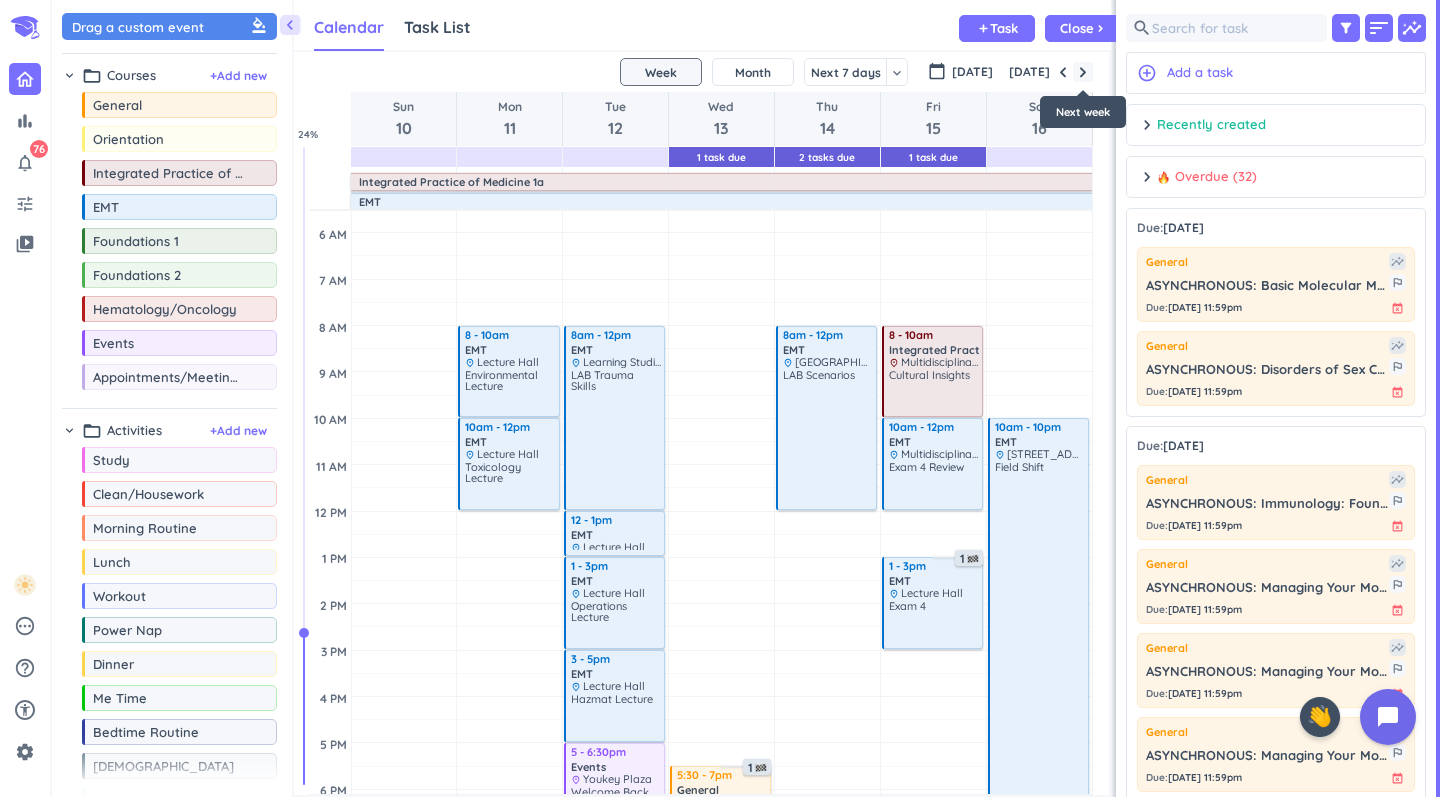 click at bounding box center [1083, 72] 